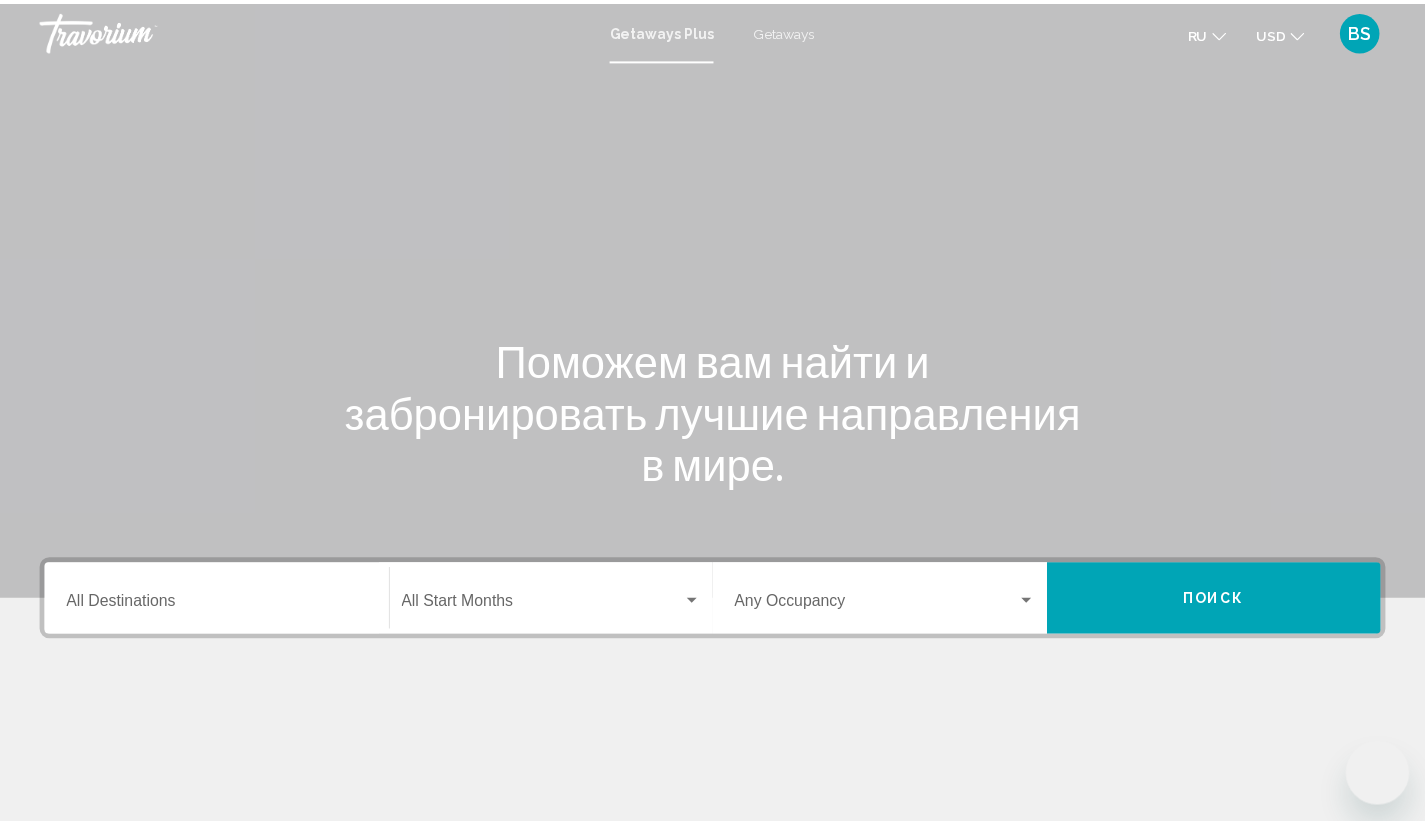 scroll, scrollTop: 0, scrollLeft: 0, axis: both 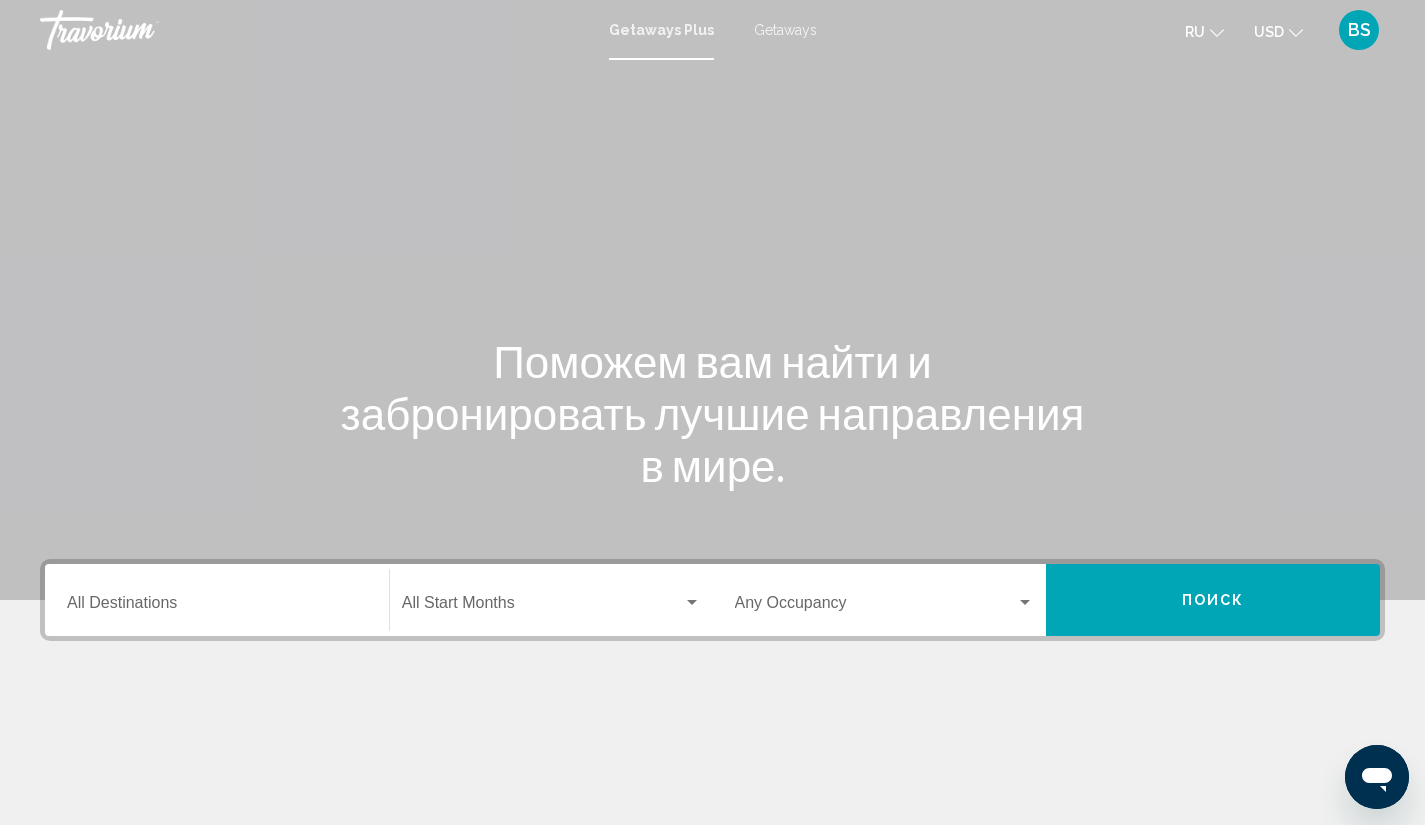 click on "Getaways" at bounding box center [785, 30] 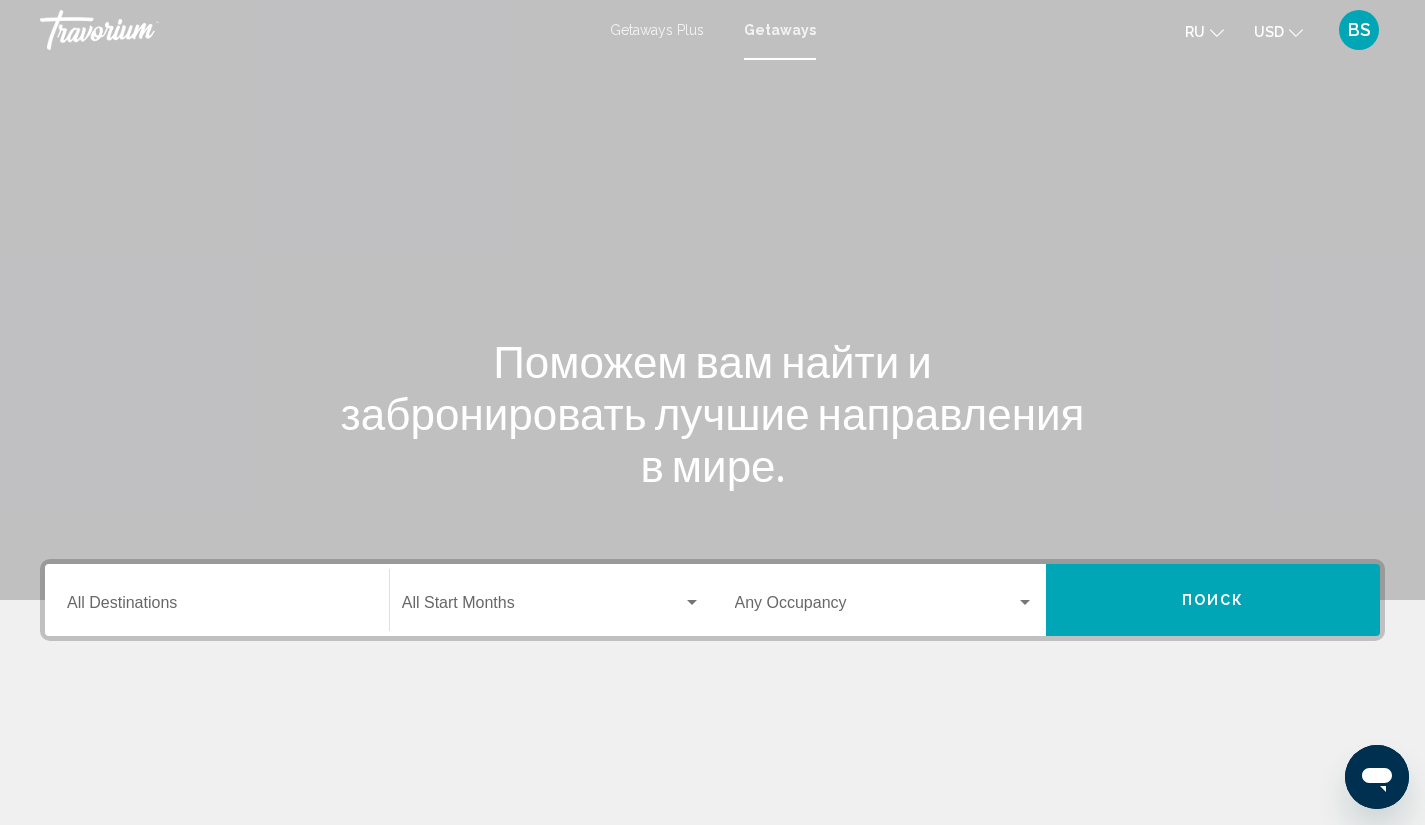 click on "Getaways Plus" at bounding box center (657, 30) 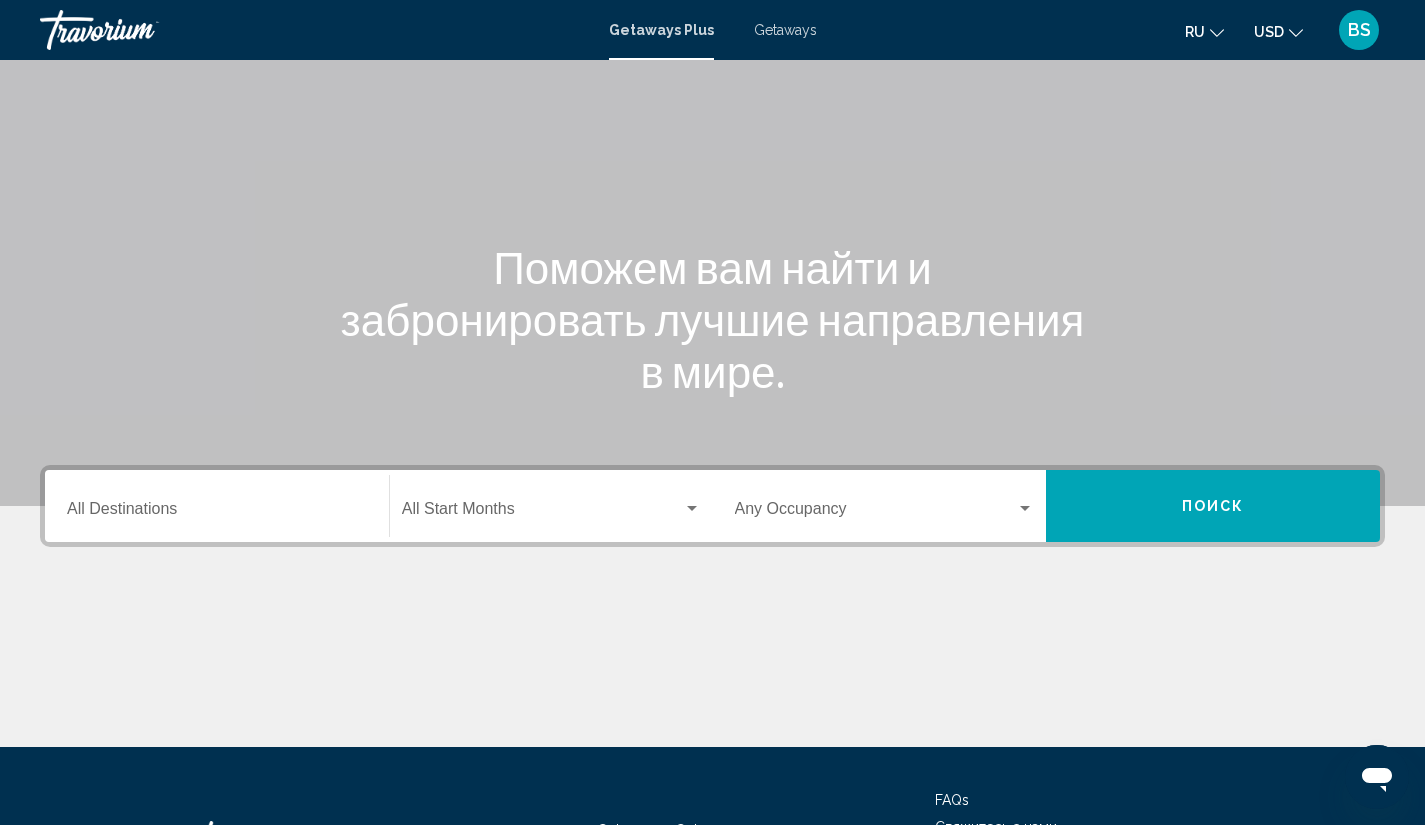 scroll, scrollTop: 261, scrollLeft: 0, axis: vertical 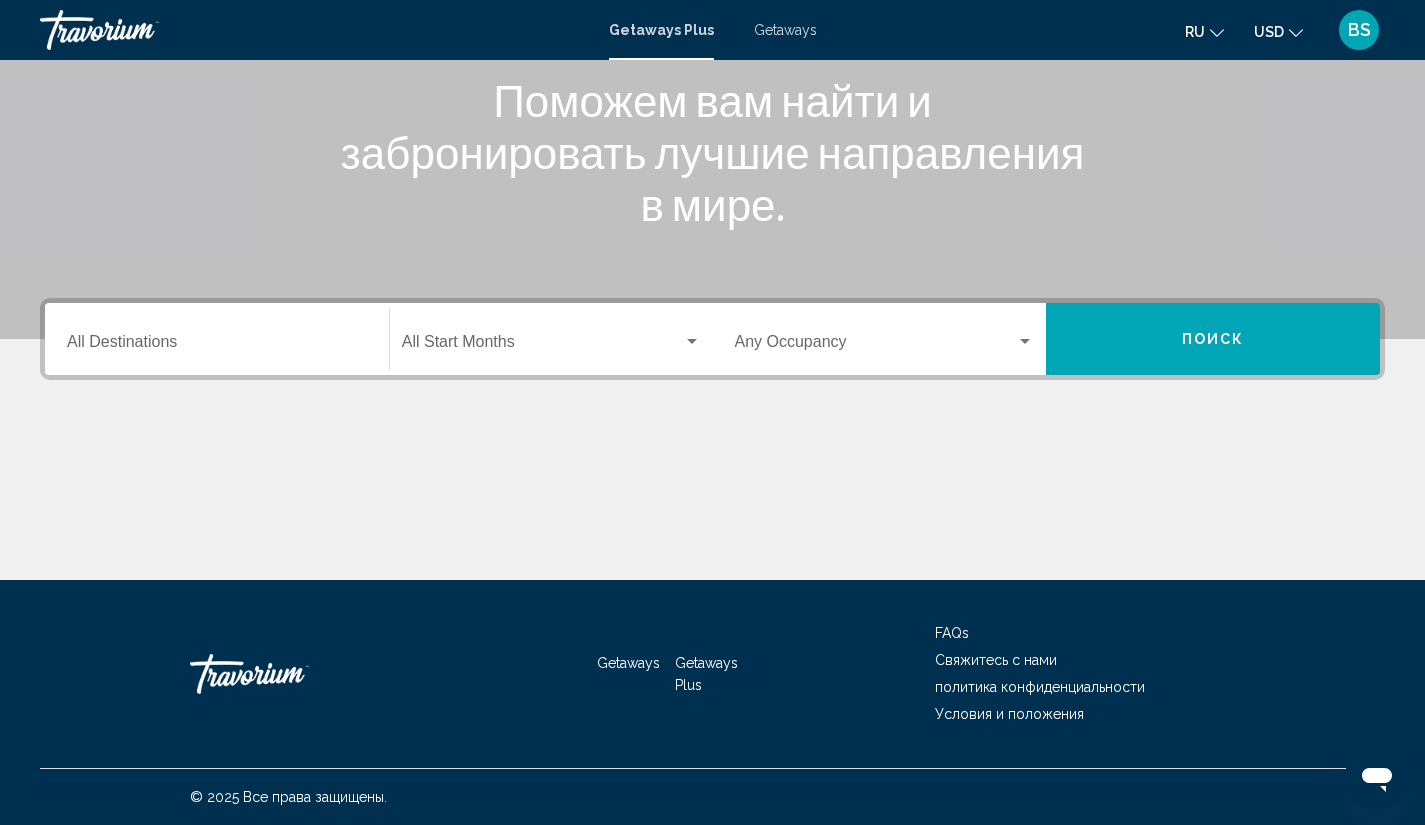 click at bounding box center (542, 346) 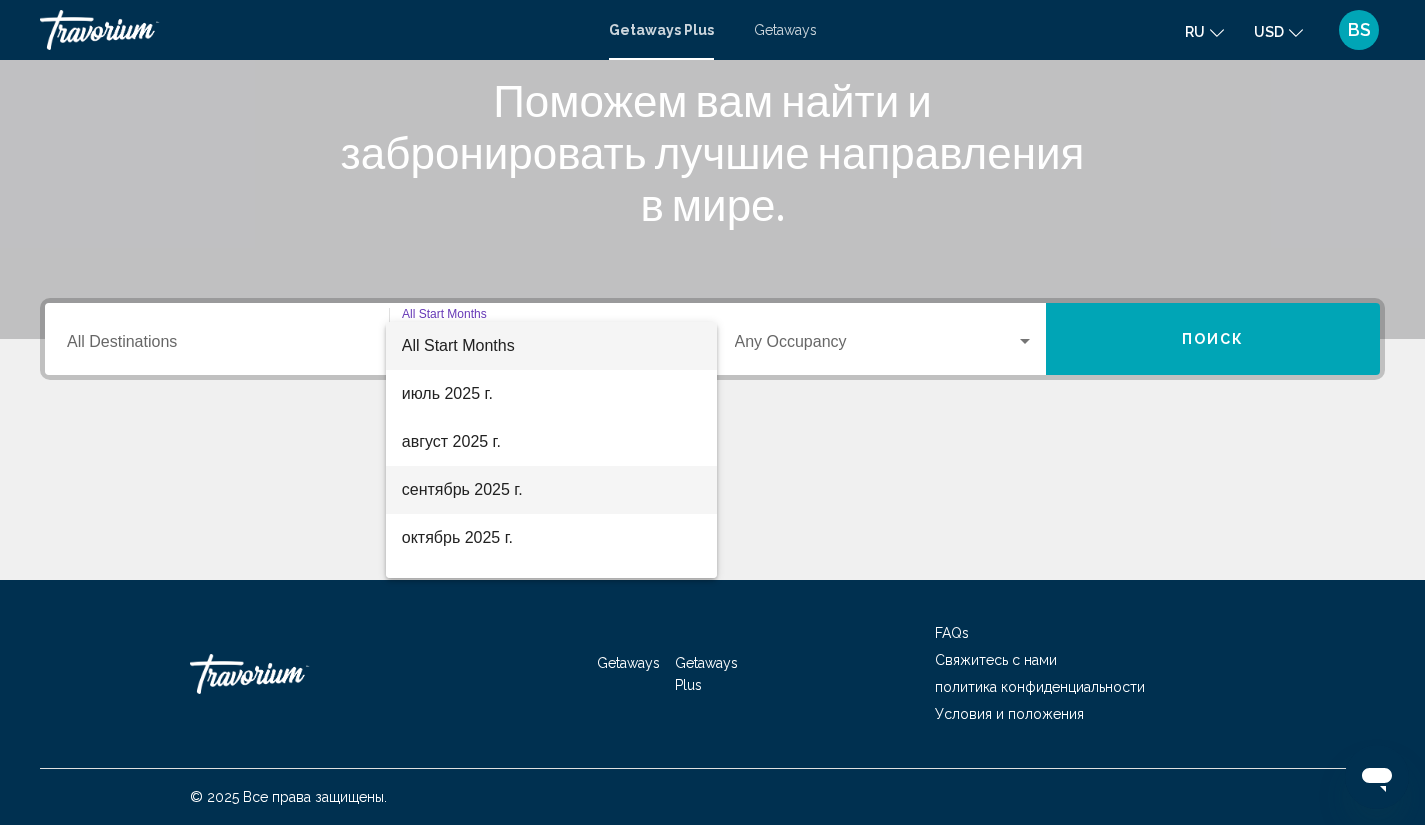 click on "сентябрь 2025 г." at bounding box center (551, 490) 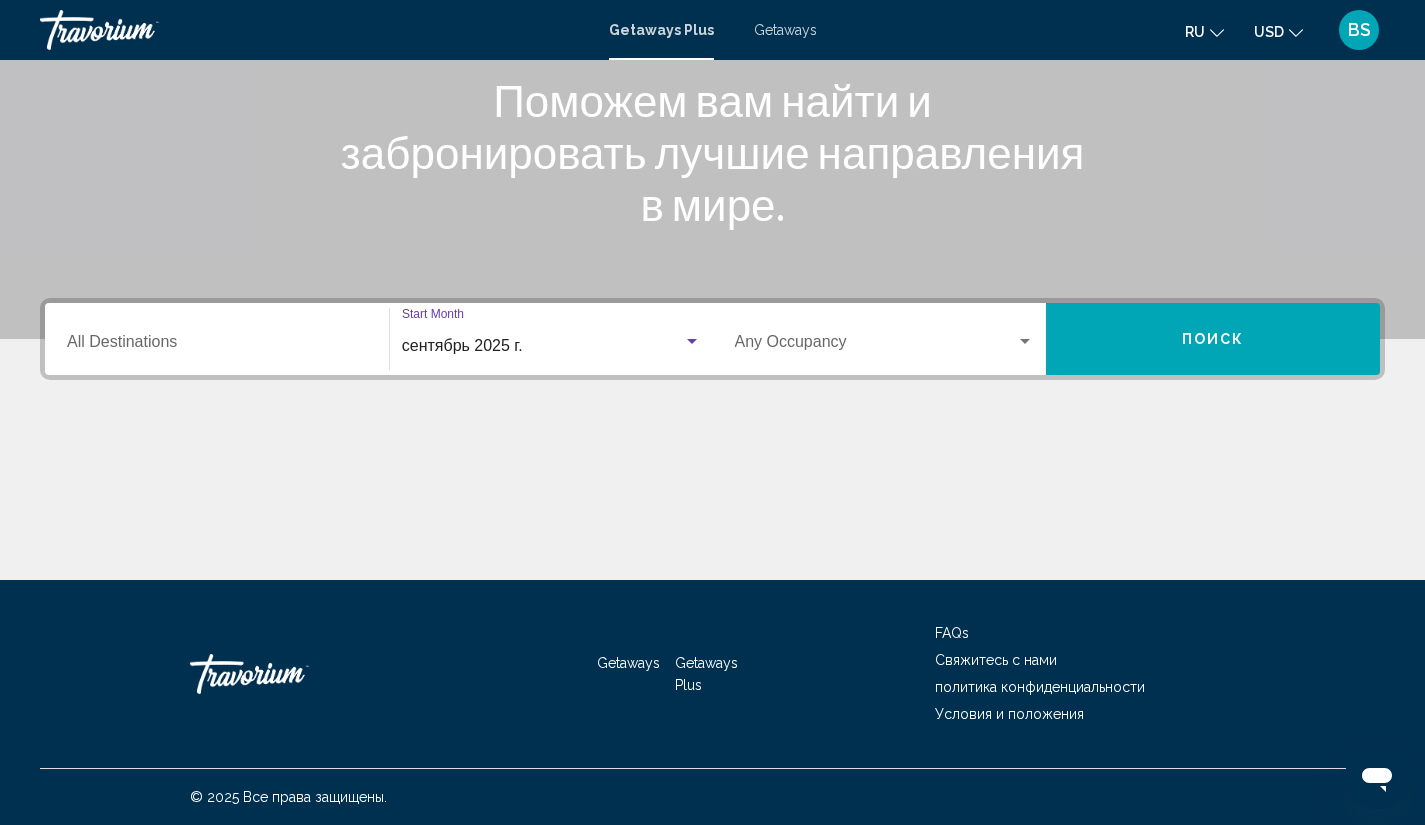 click on "Occupancy Any Occupancy" at bounding box center (885, 339) 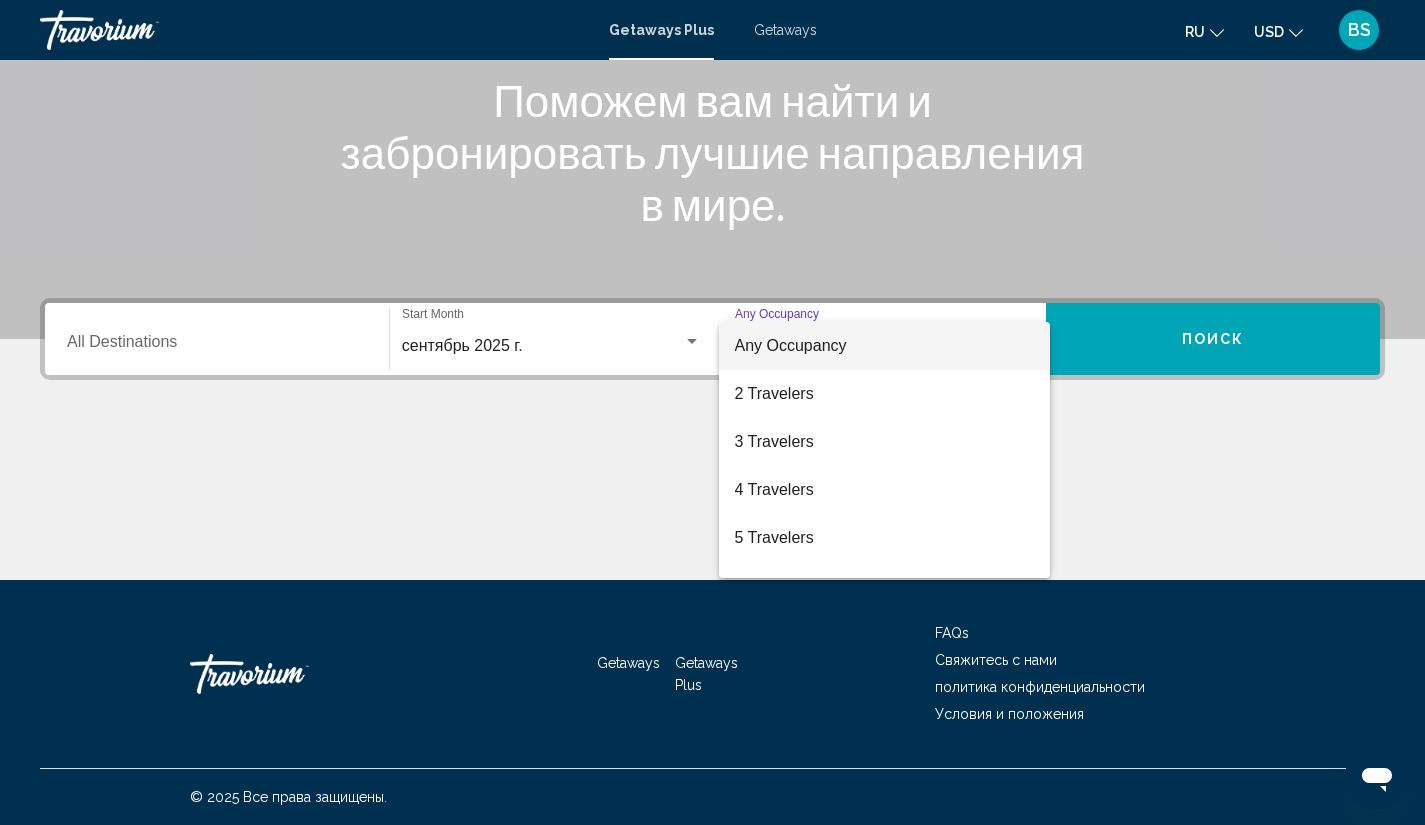 click on "Any Occupancy" at bounding box center [885, 346] 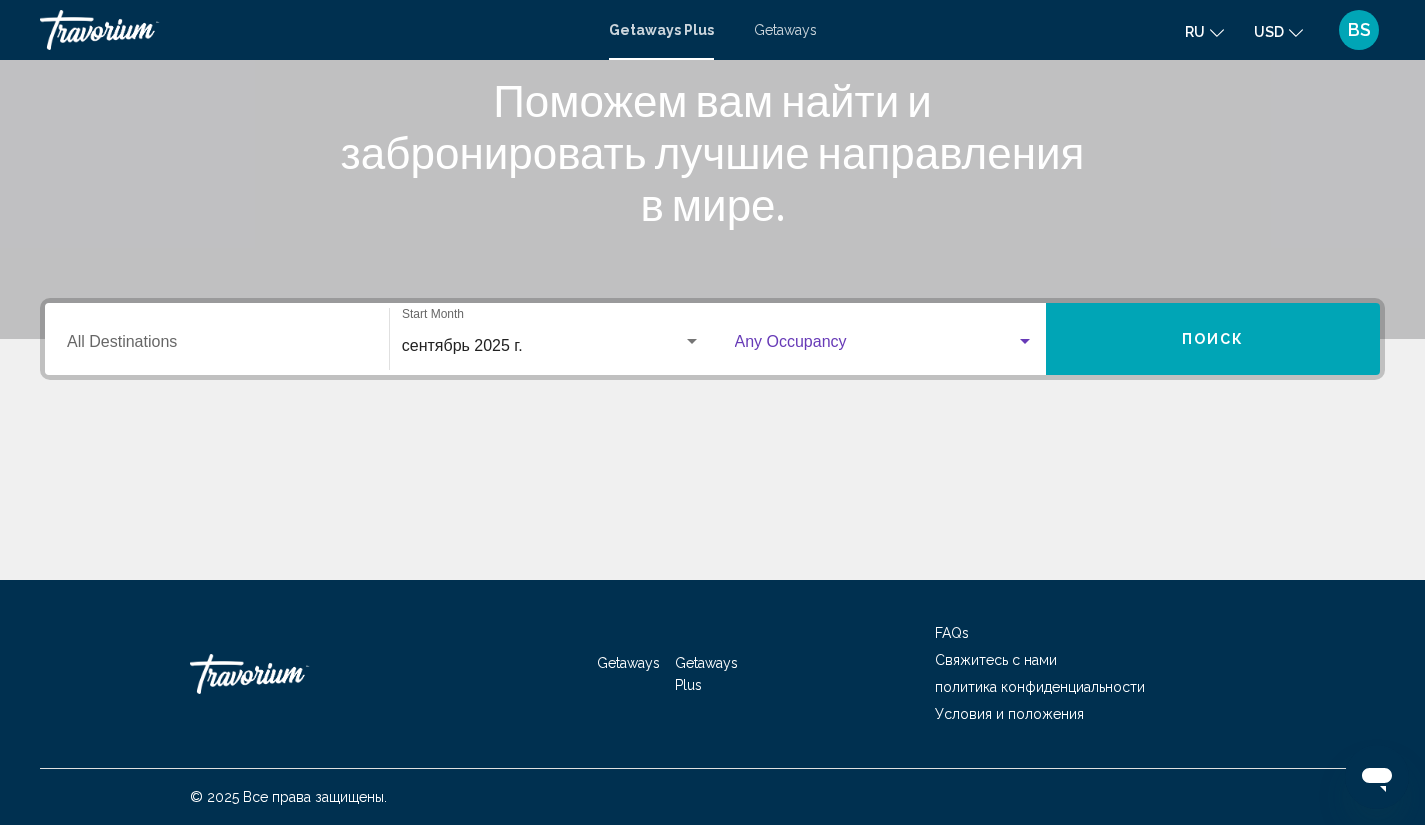 click at bounding box center [1025, 342] 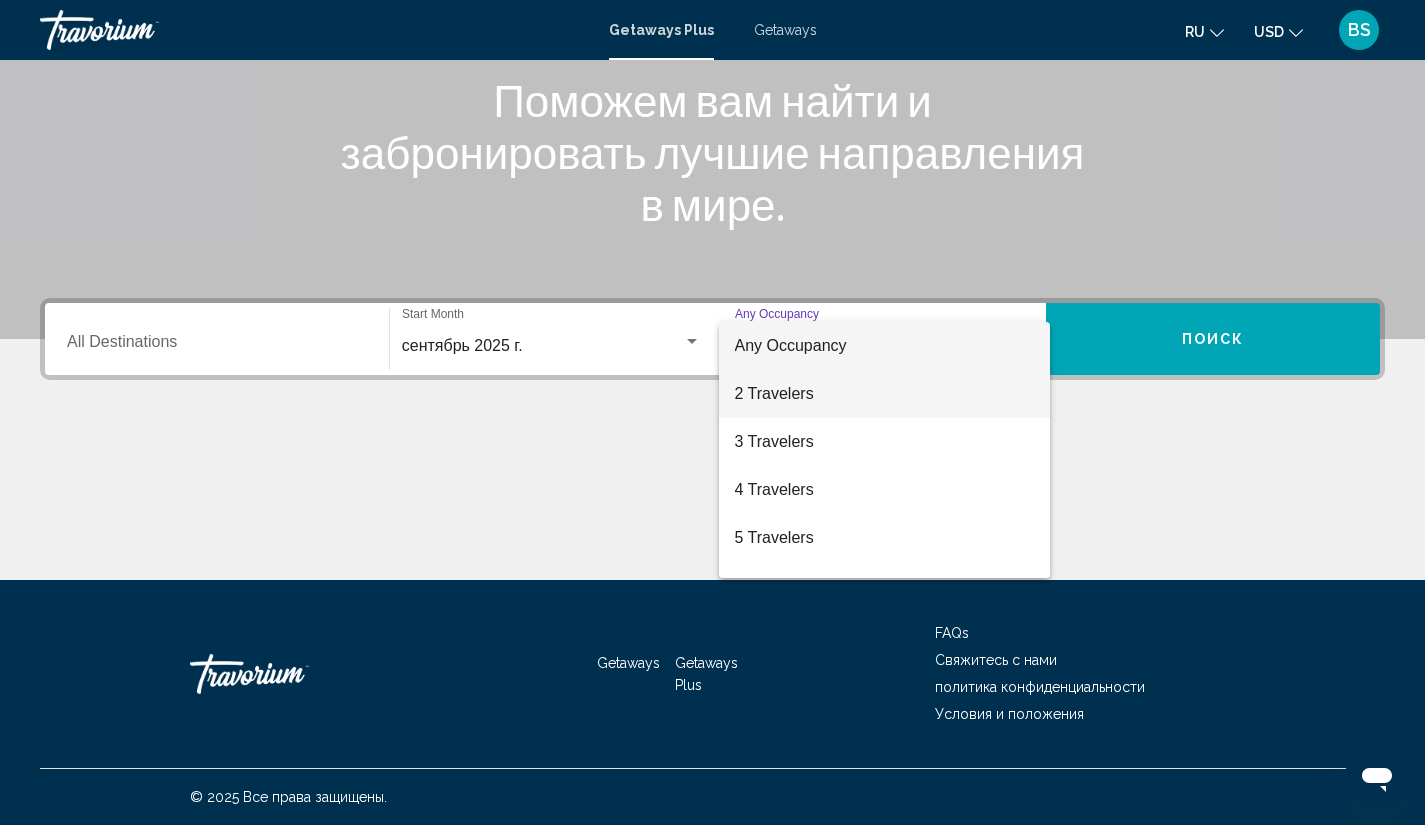 click on "2 Travelers" at bounding box center (885, 394) 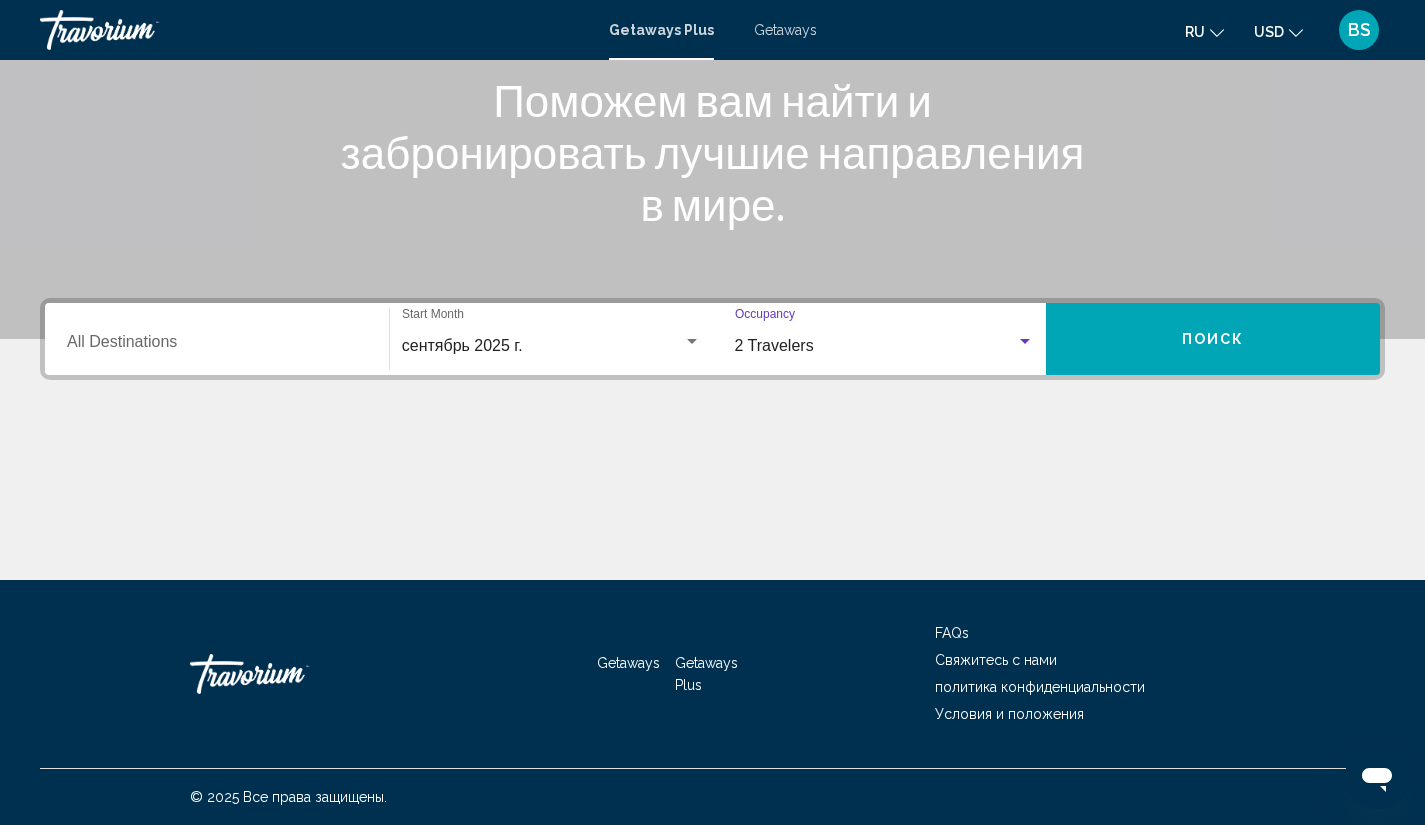 click on "Destination All Destinations" at bounding box center (217, 346) 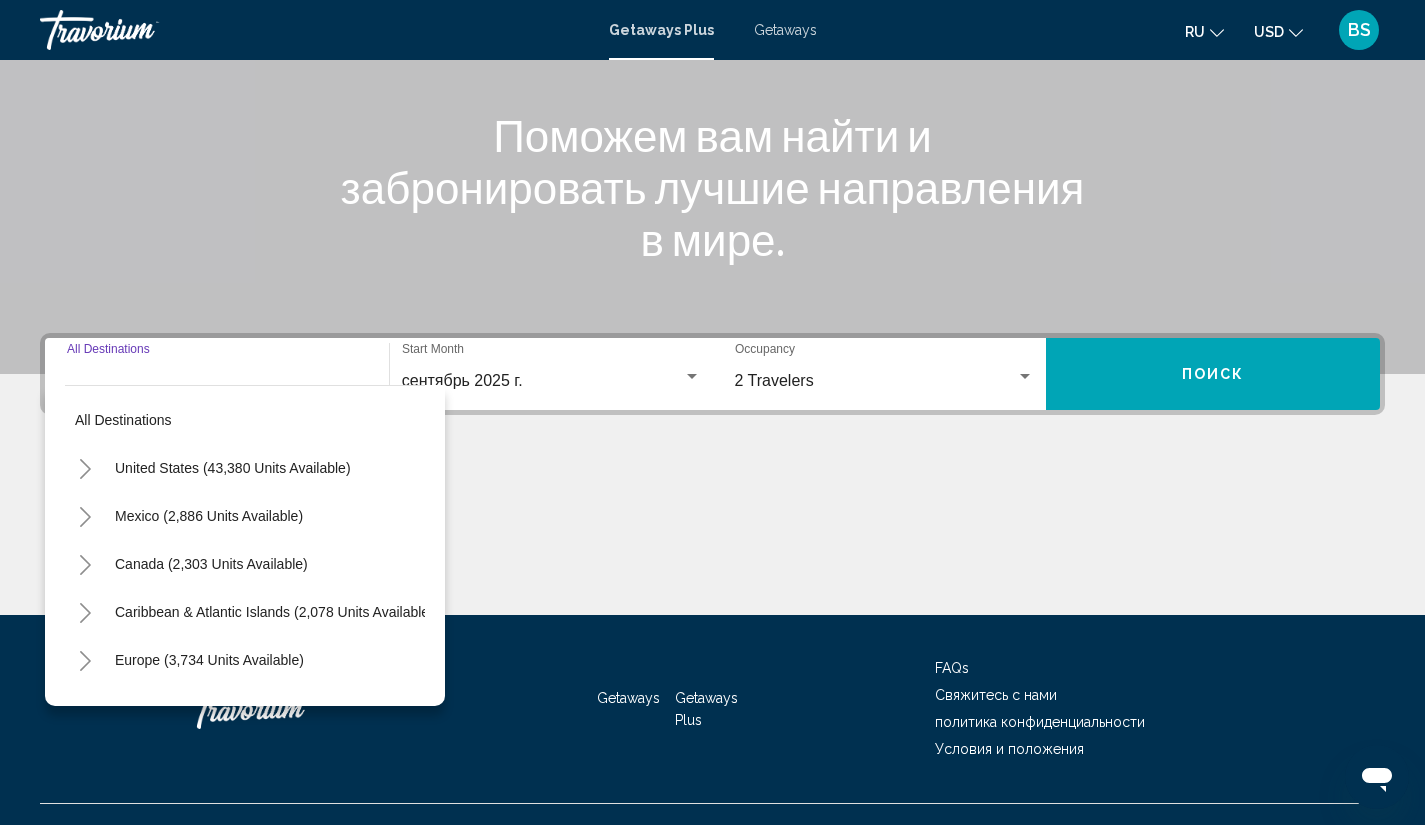 scroll, scrollTop: 261, scrollLeft: 0, axis: vertical 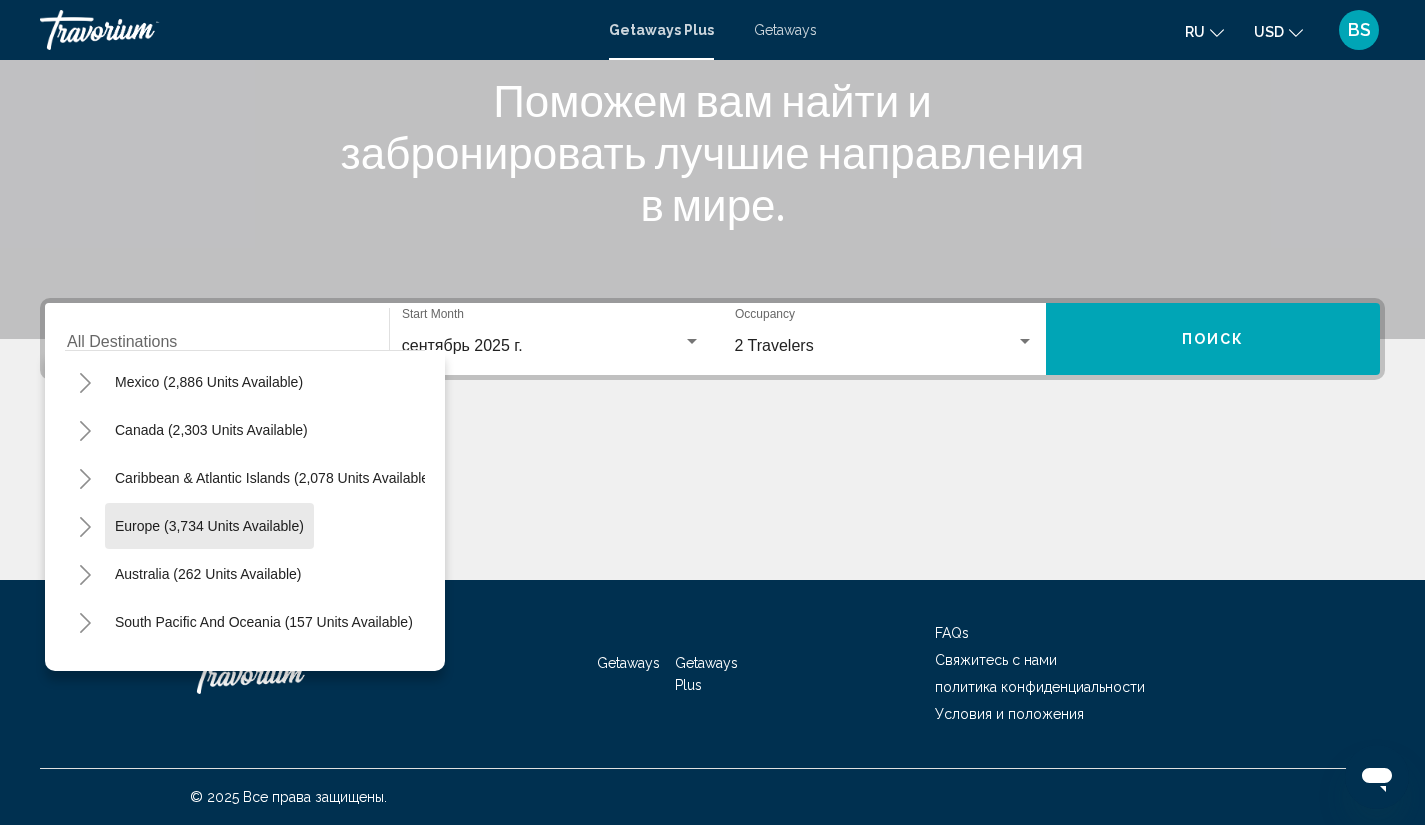 click on "Europe (3,734 units available)" 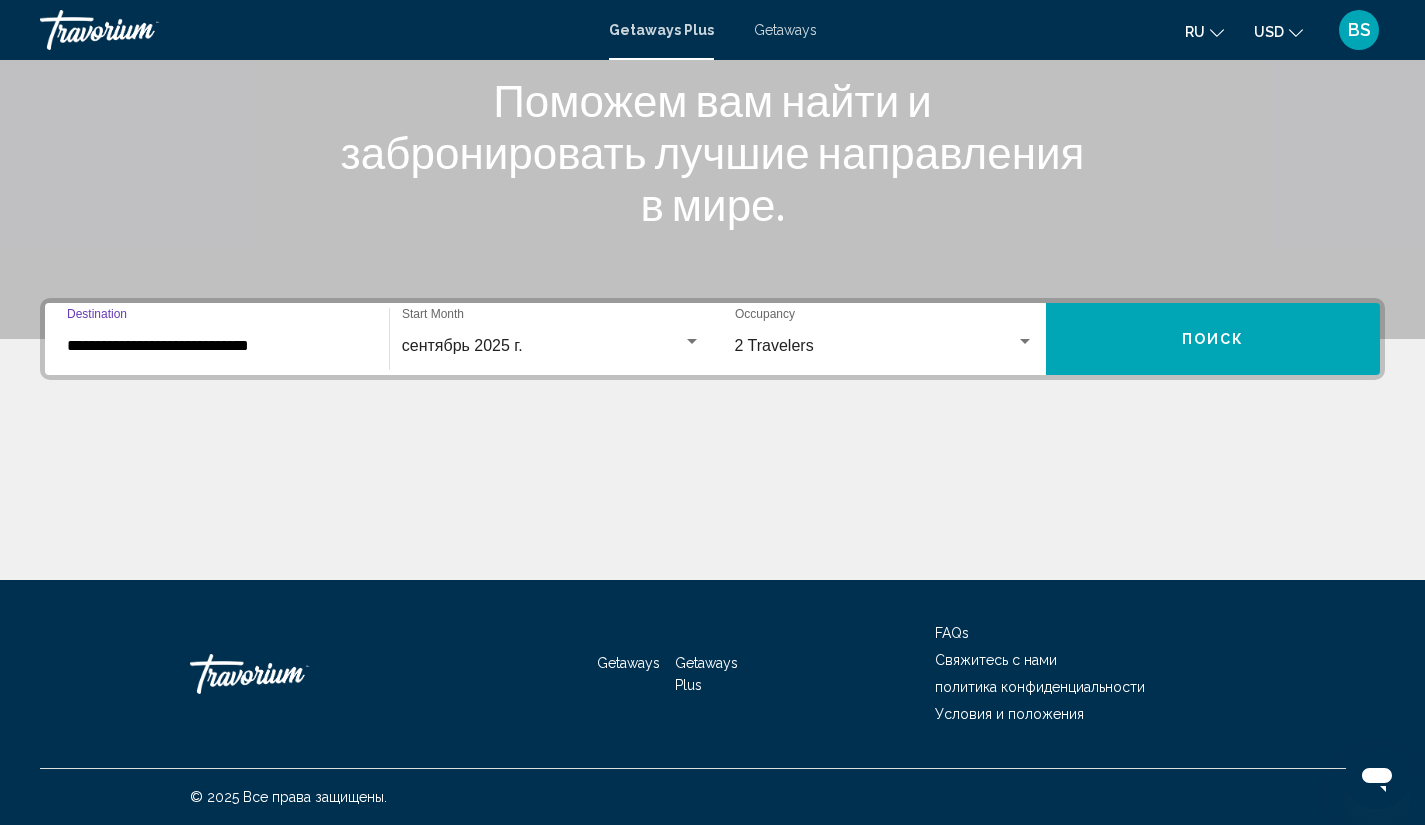 click on "Поиск" at bounding box center (1213, 339) 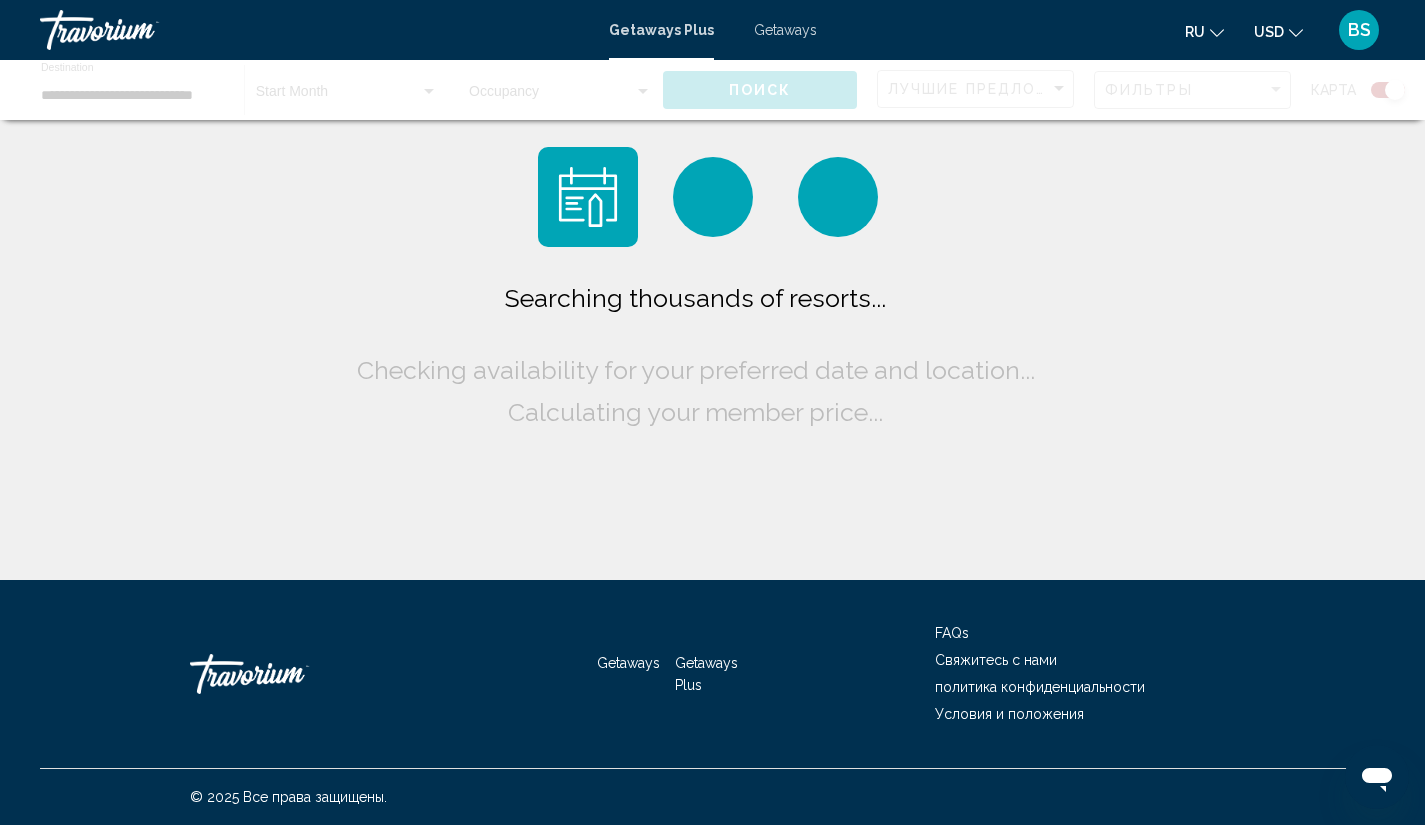 scroll, scrollTop: 0, scrollLeft: 0, axis: both 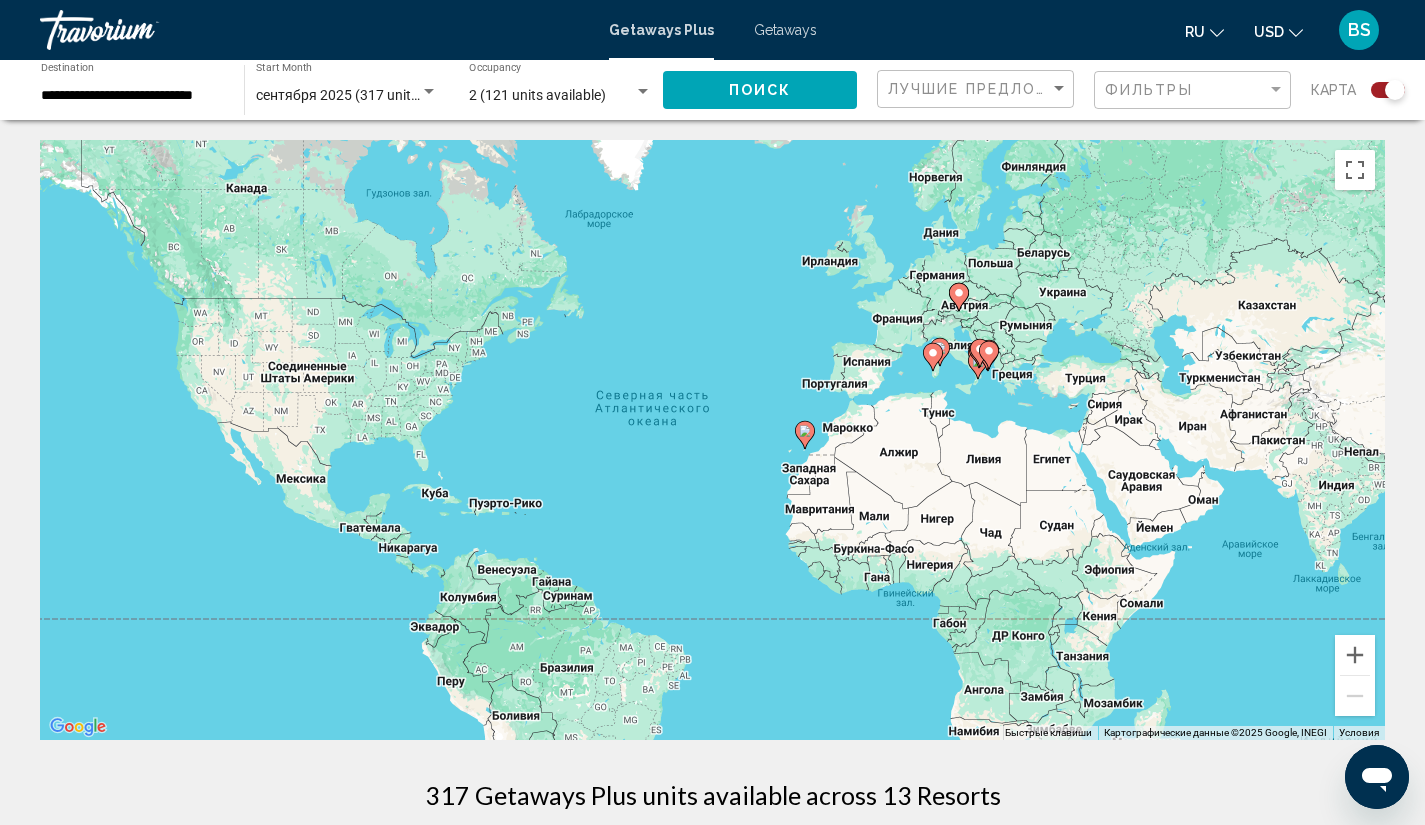 click 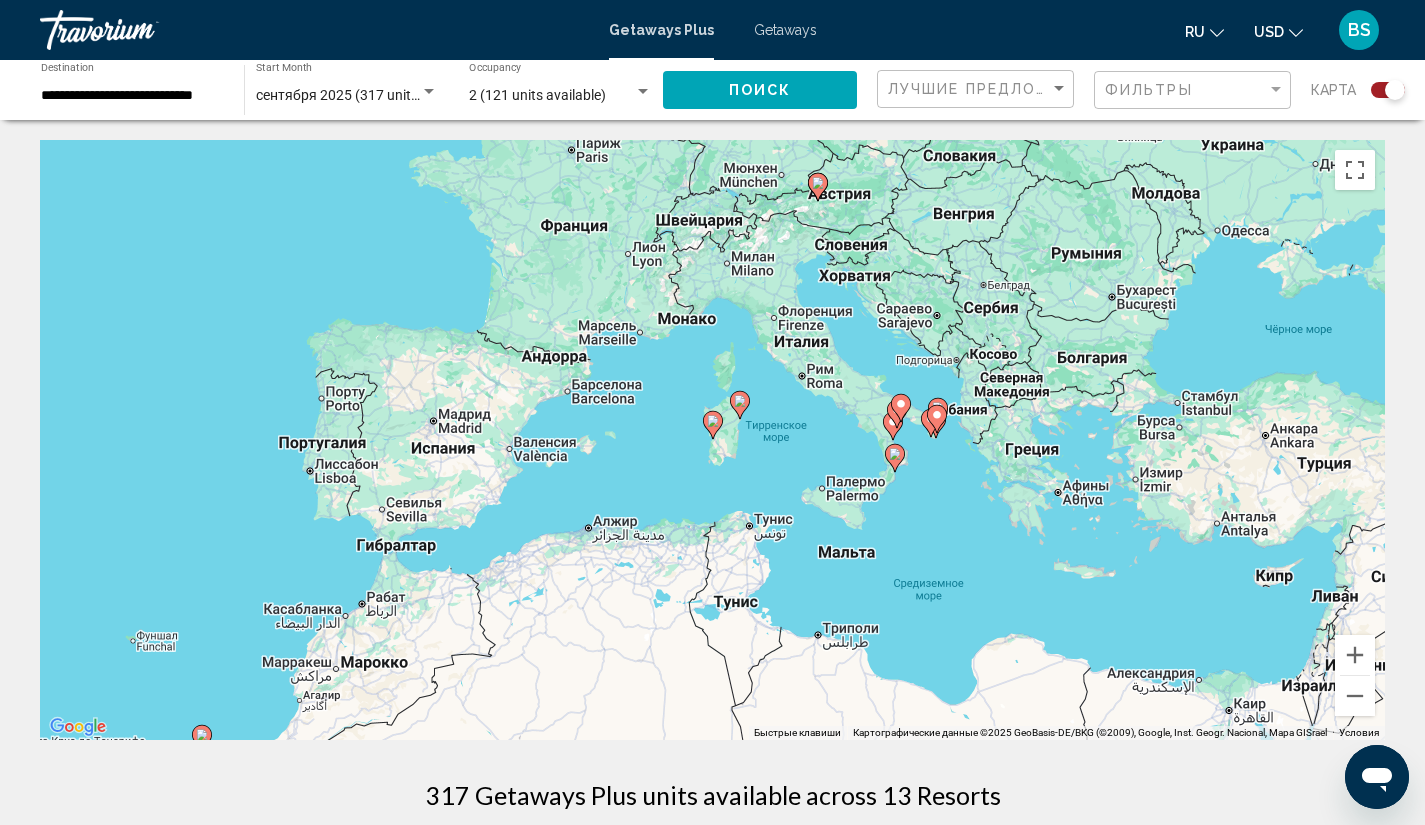 click 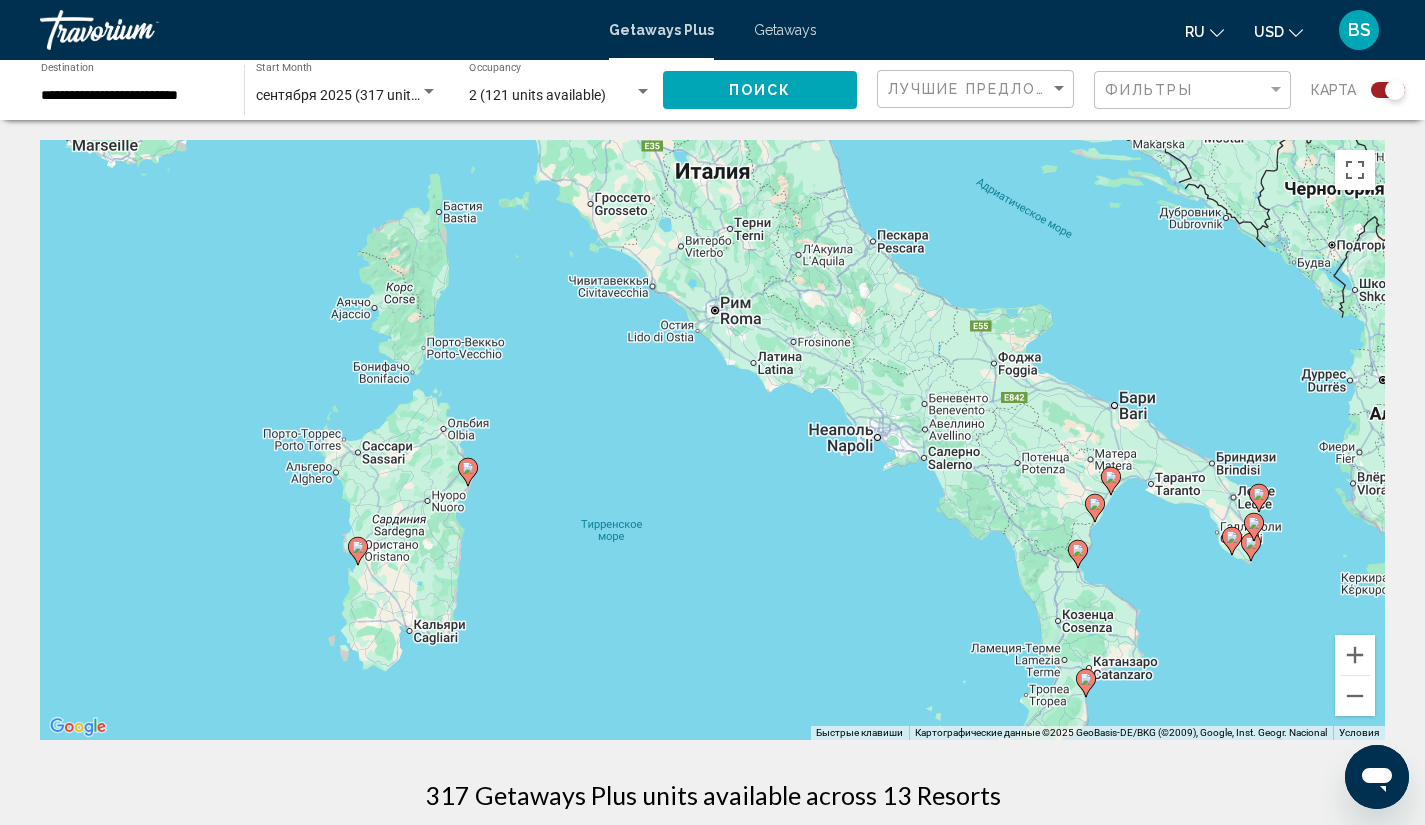 drag, startPoint x: 365, startPoint y: 371, endPoint x: 654, endPoint y: 464, distance: 303.59512 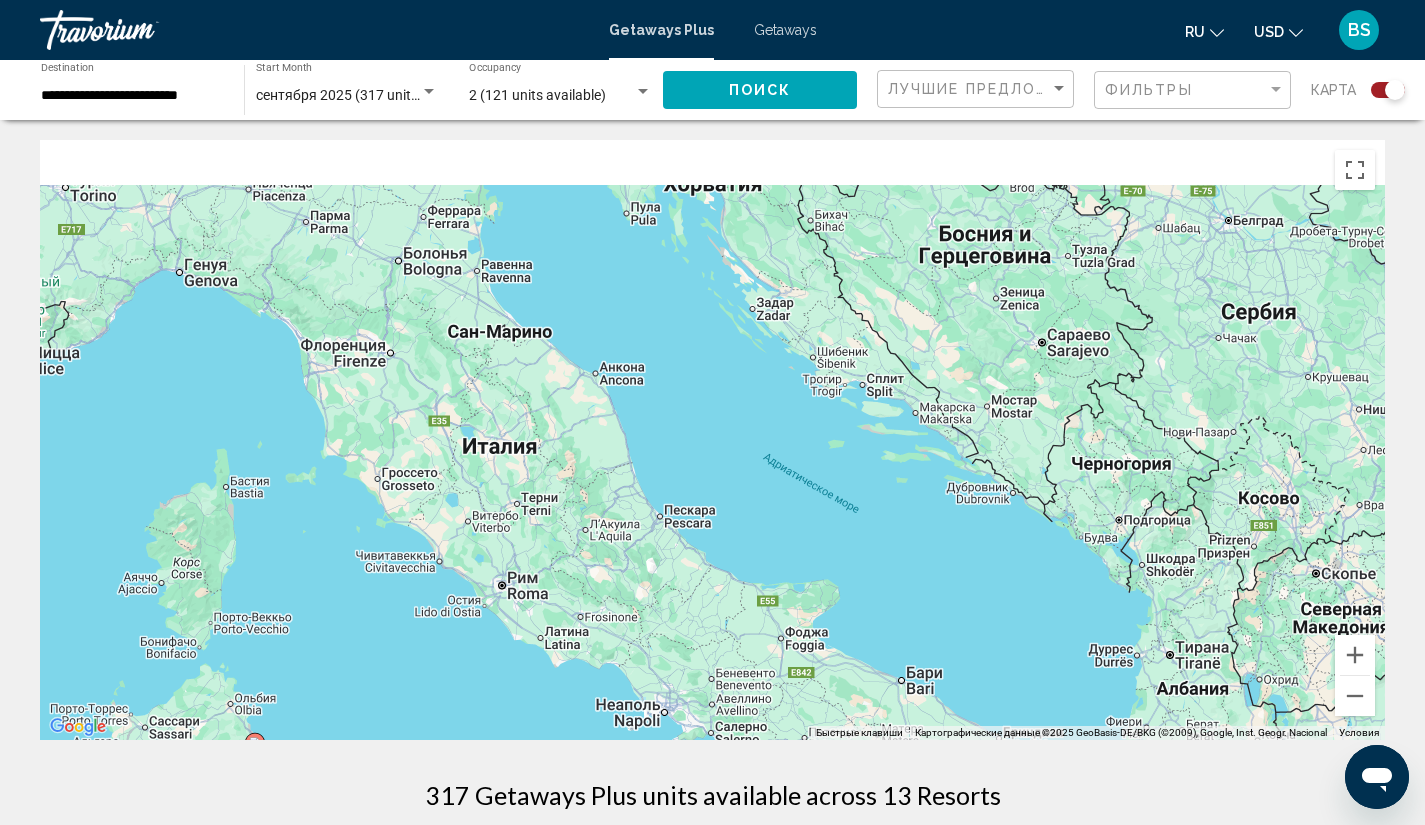 drag, startPoint x: 649, startPoint y: 473, endPoint x: 433, endPoint y: 693, distance: 308.31152 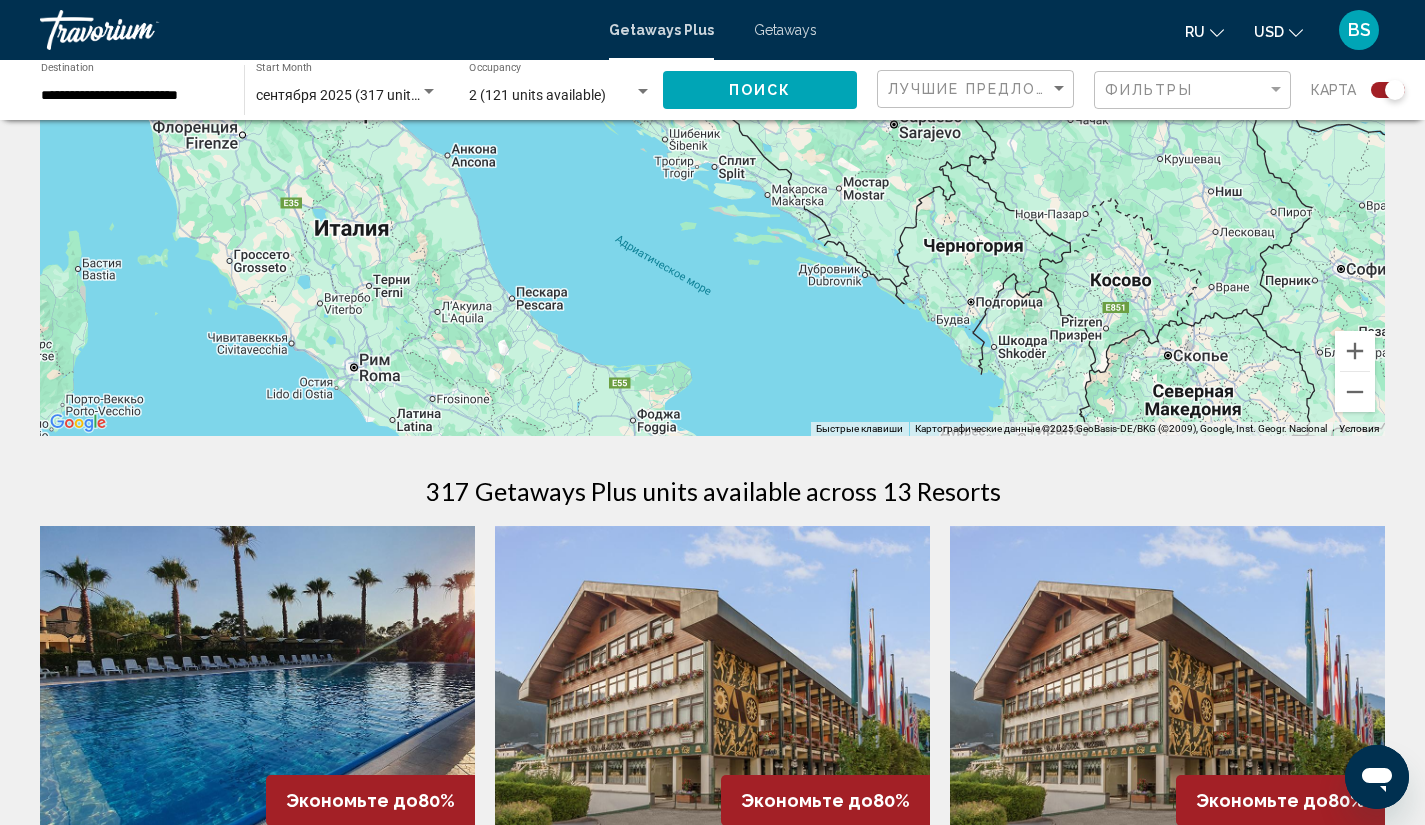 scroll, scrollTop: 336, scrollLeft: 0, axis: vertical 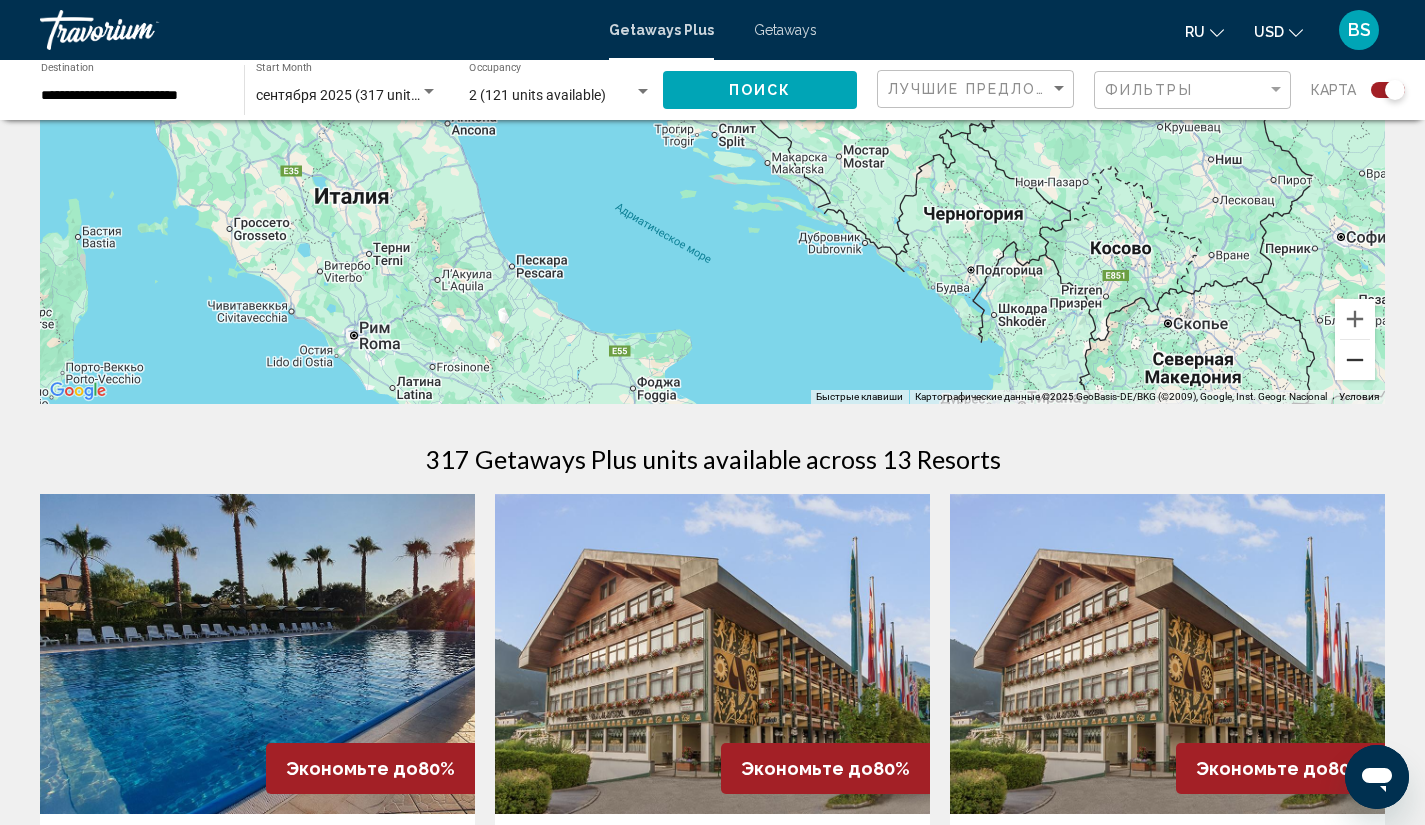 click at bounding box center [1355, 360] 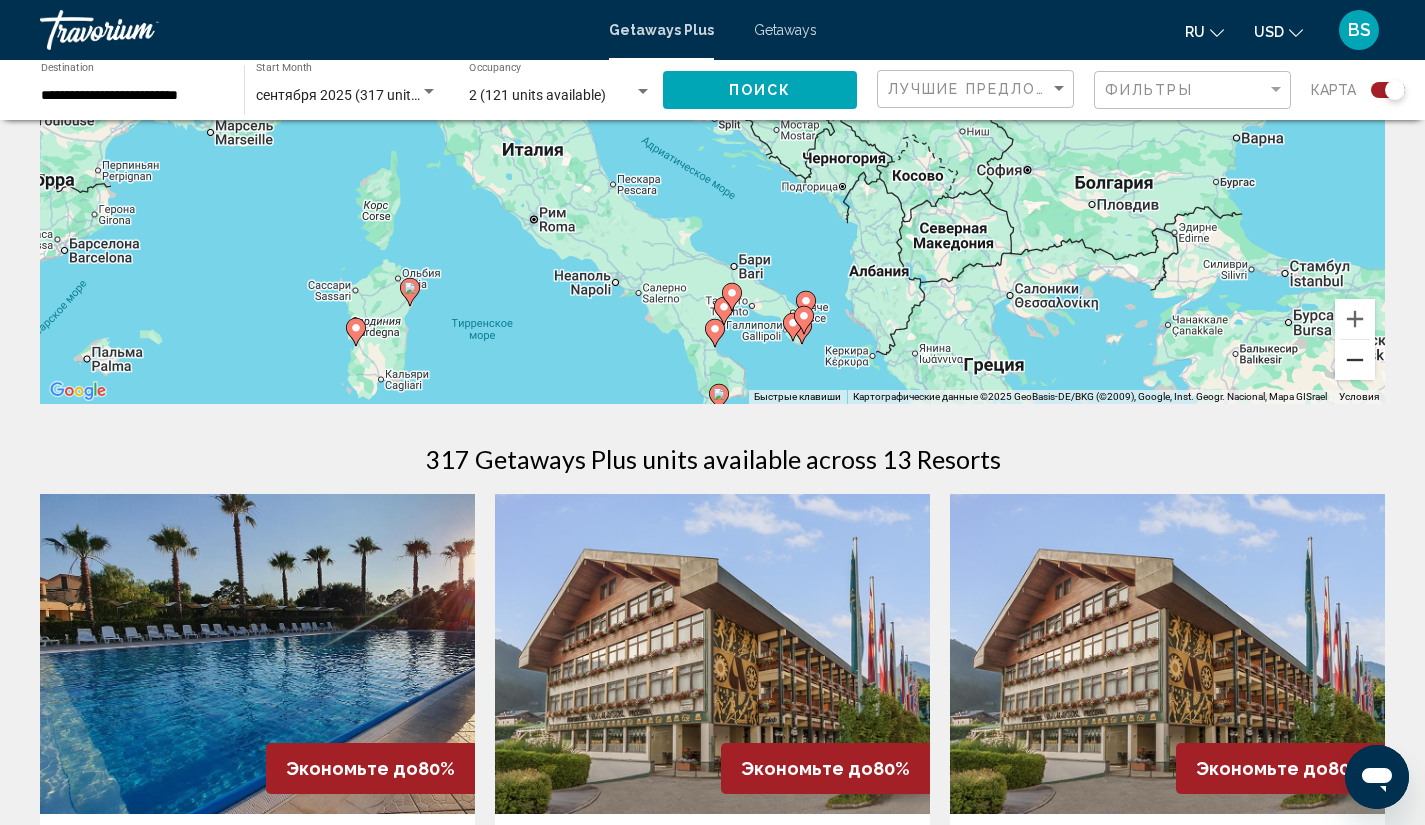 click at bounding box center [1355, 360] 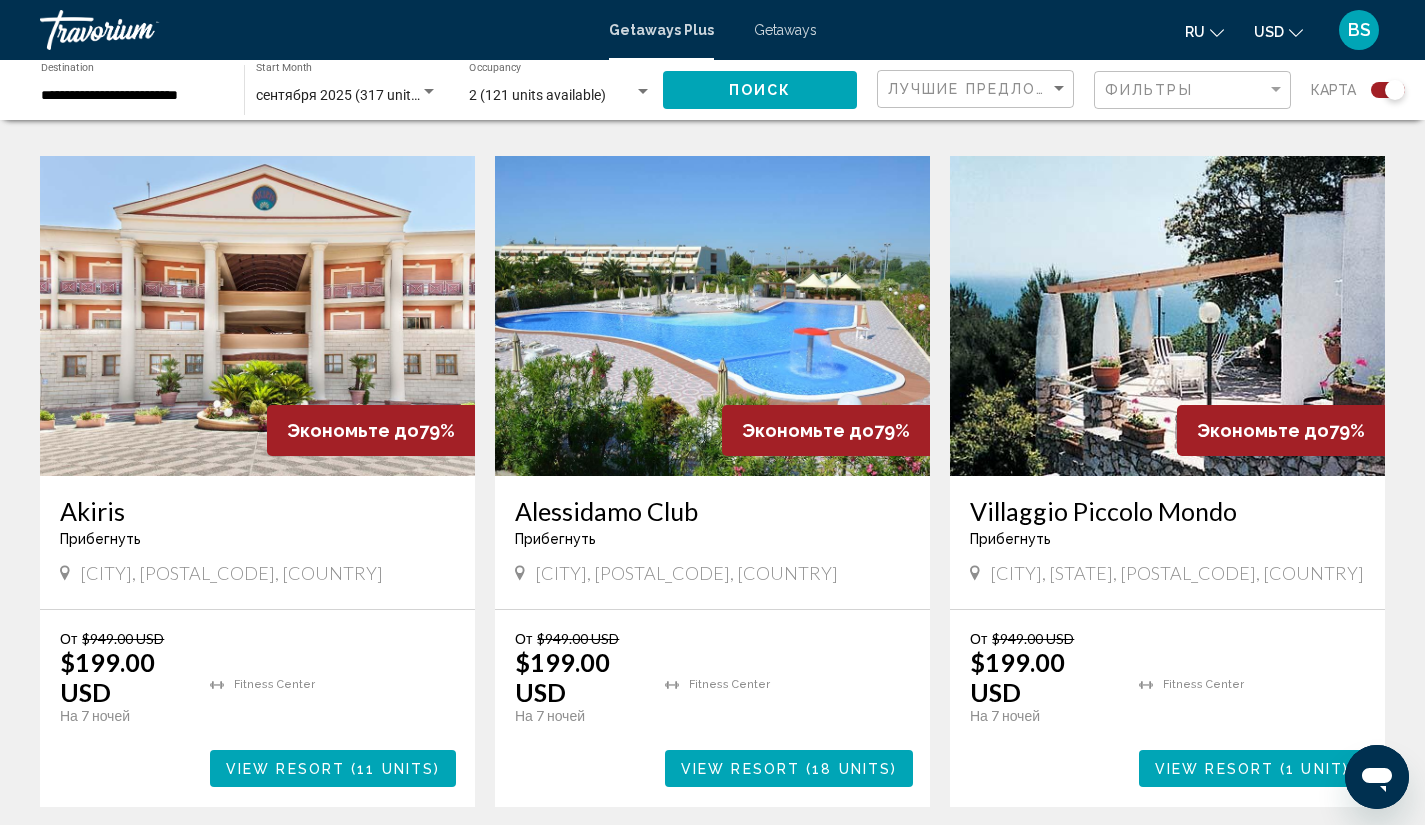 scroll, scrollTop: 3090, scrollLeft: 0, axis: vertical 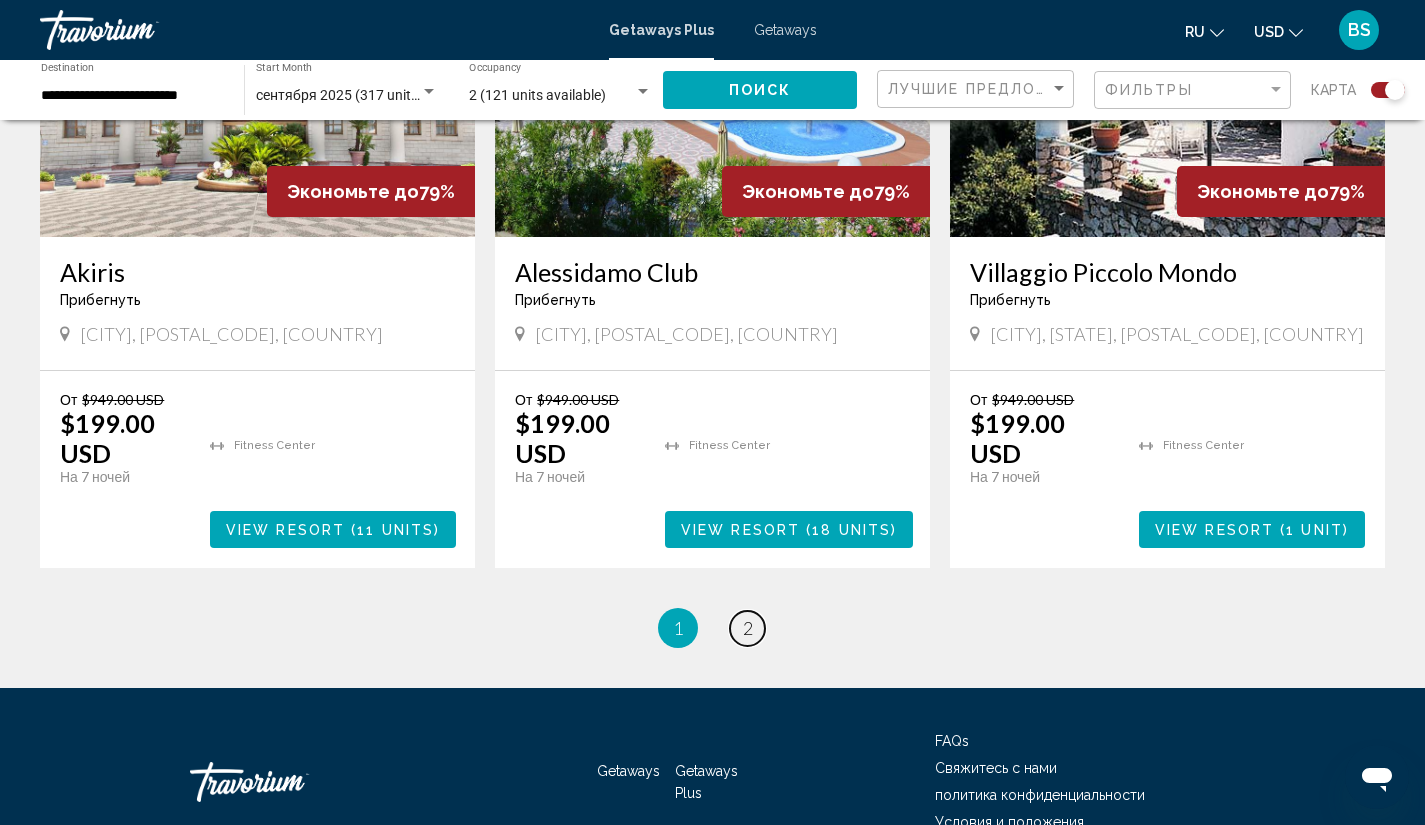 click on "page  2" at bounding box center (747, 628) 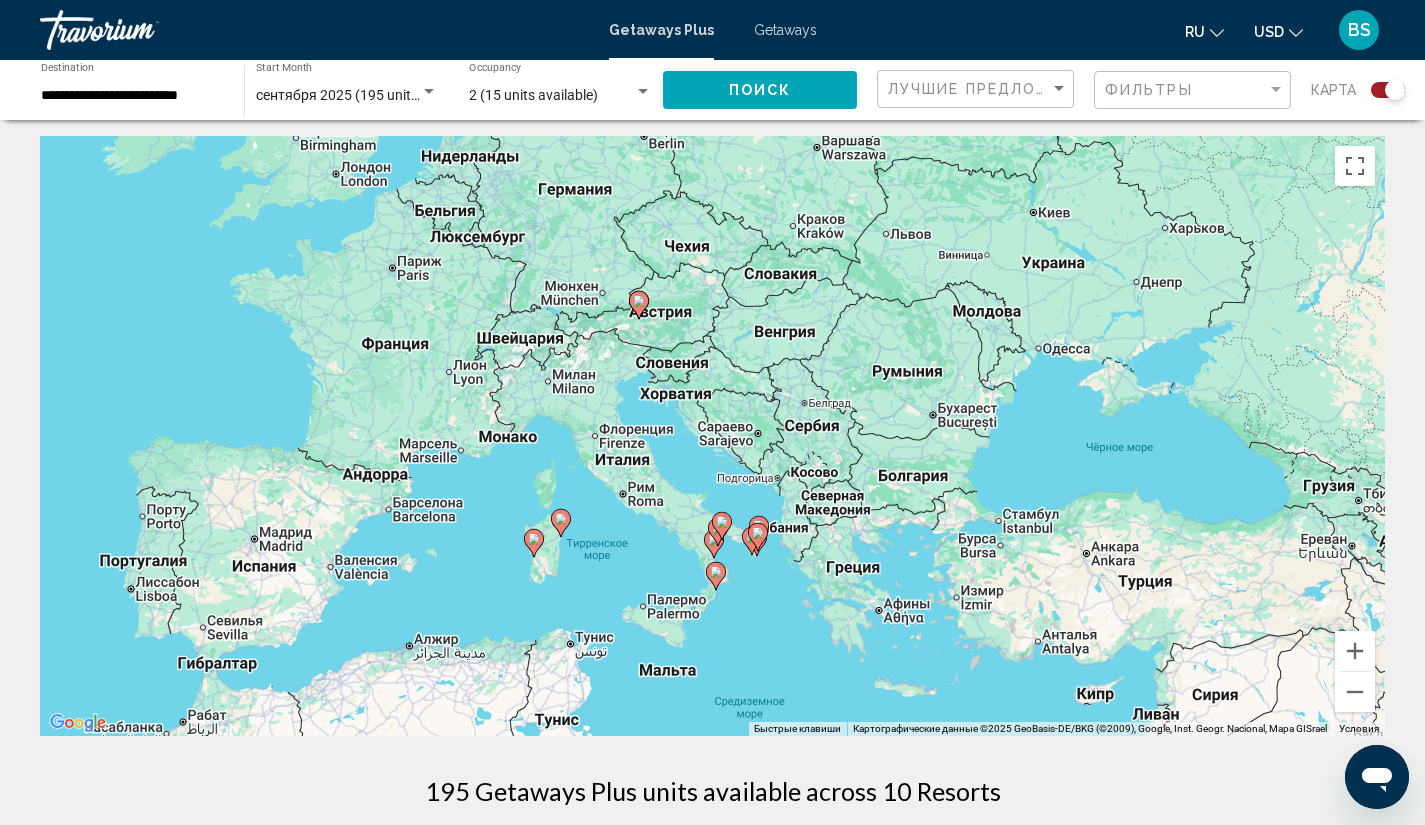 scroll, scrollTop: 0, scrollLeft: 0, axis: both 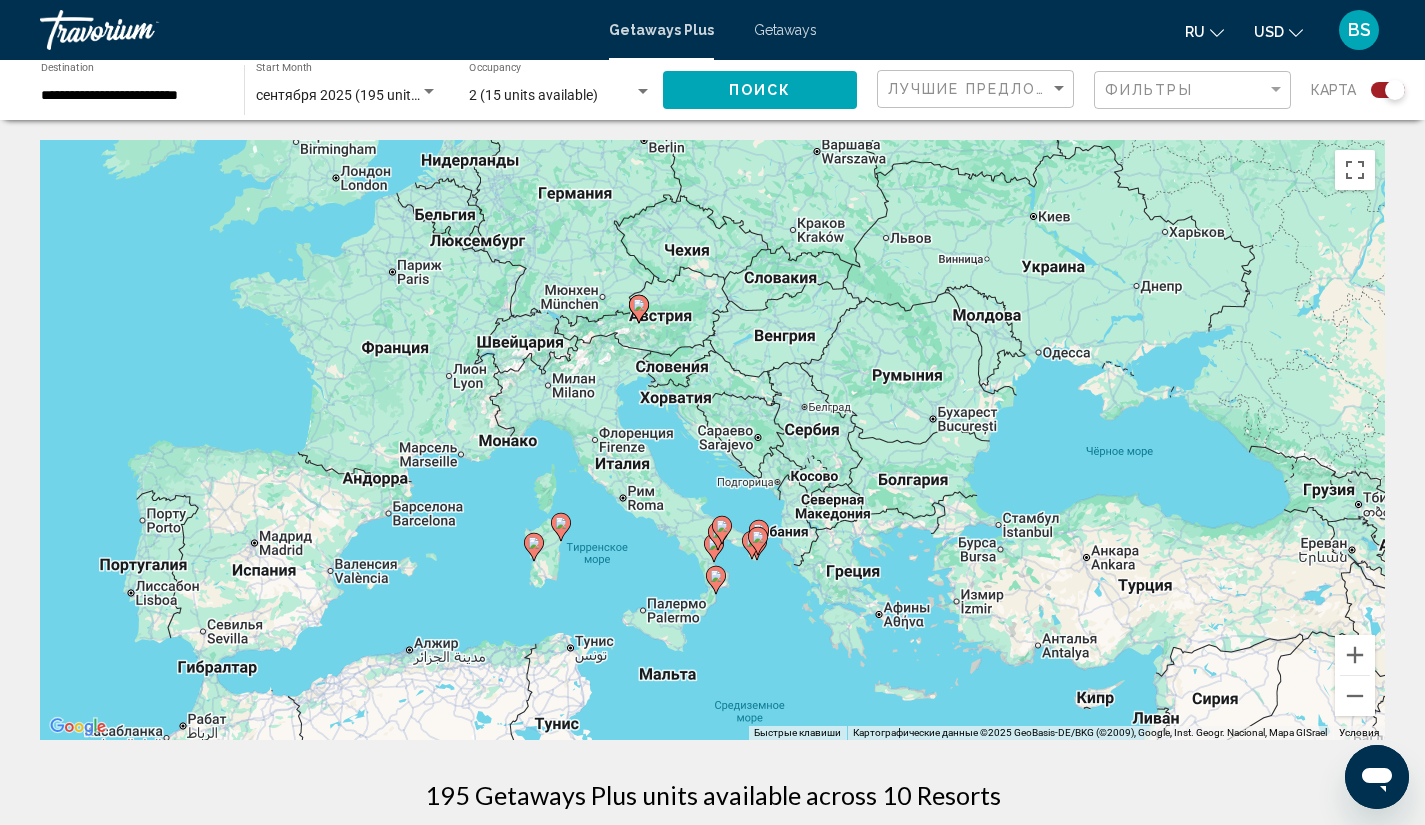 click on "**********" 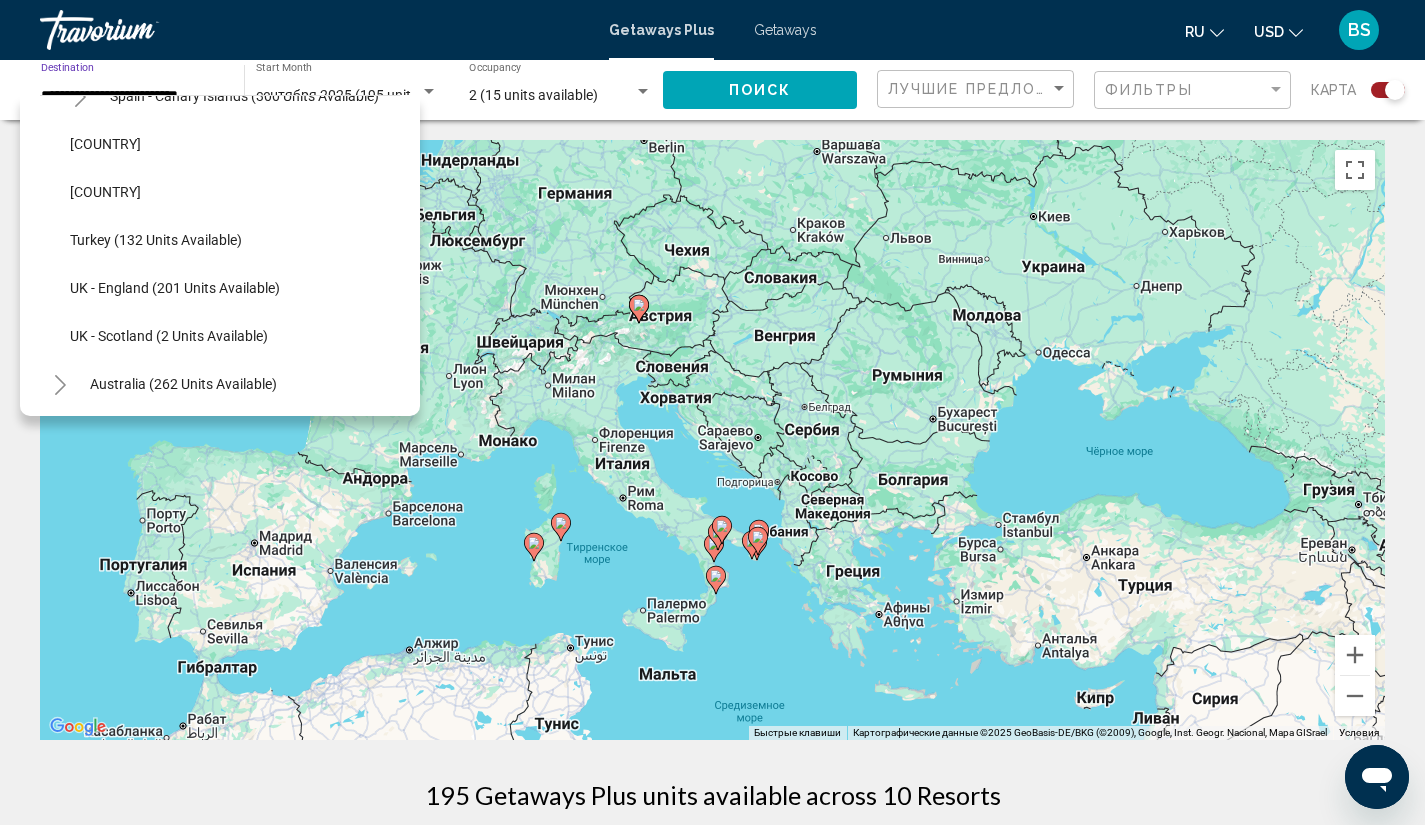 scroll, scrollTop: 851, scrollLeft: 0, axis: vertical 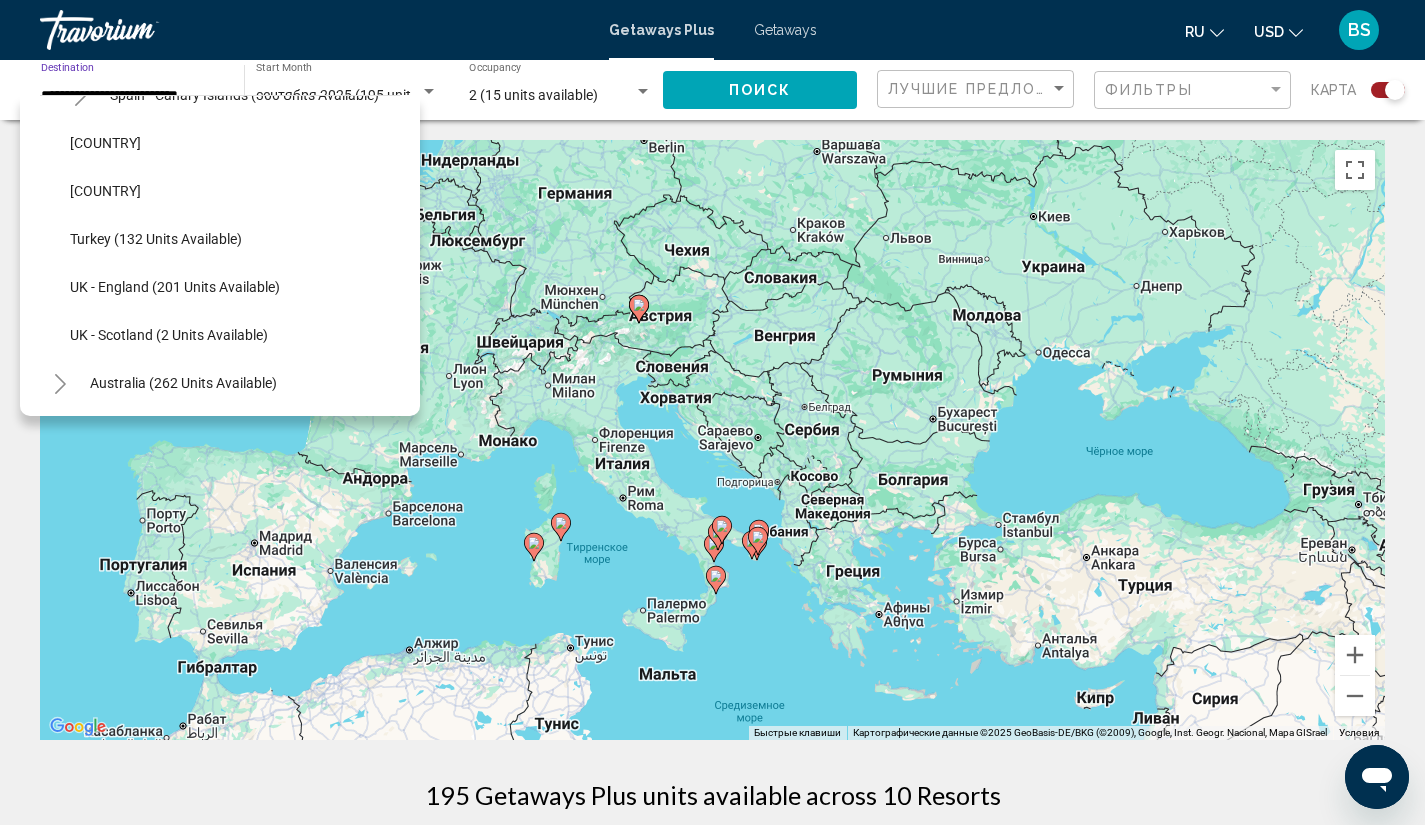 click on "Turkey (132 units available)" 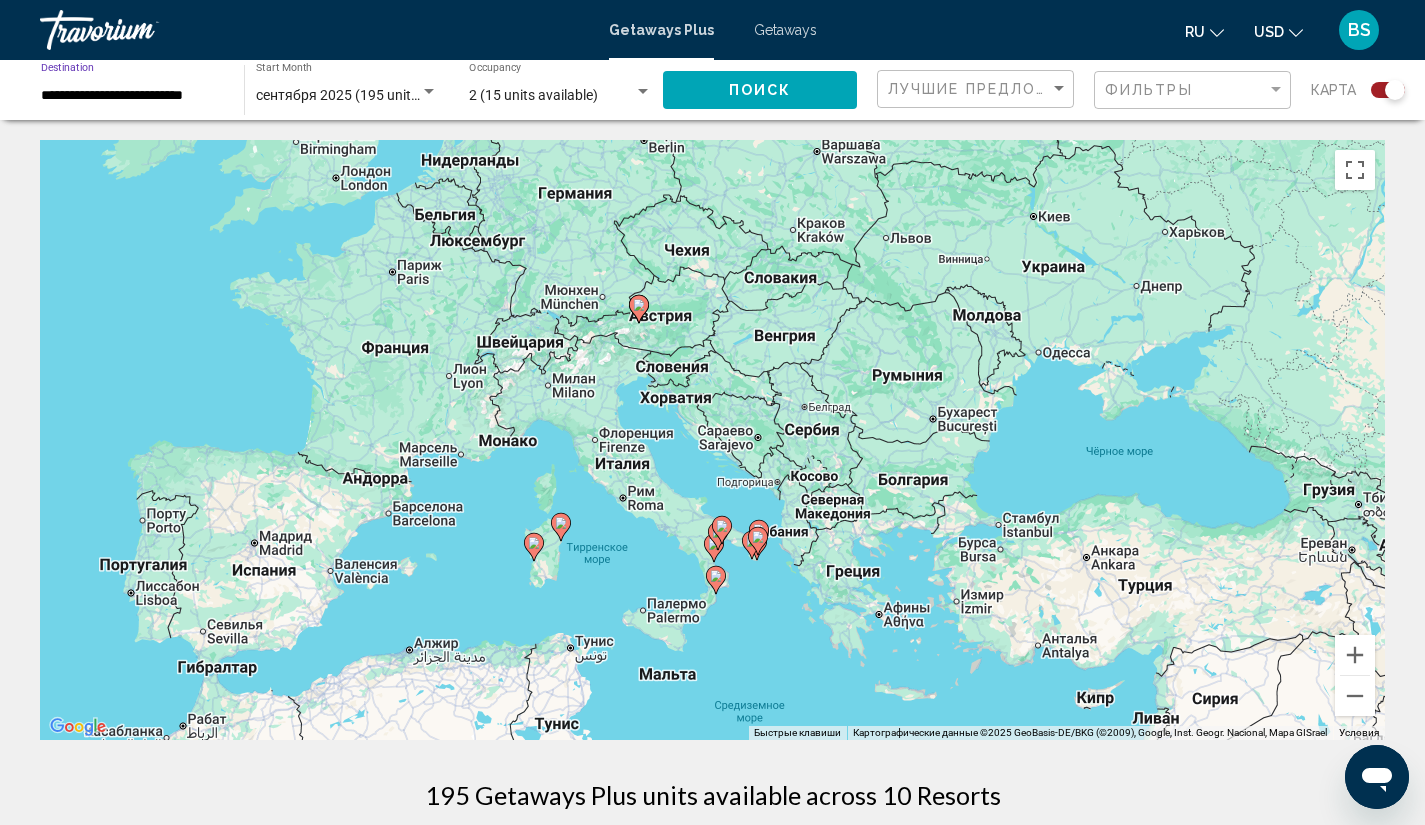 click on "Поиск" 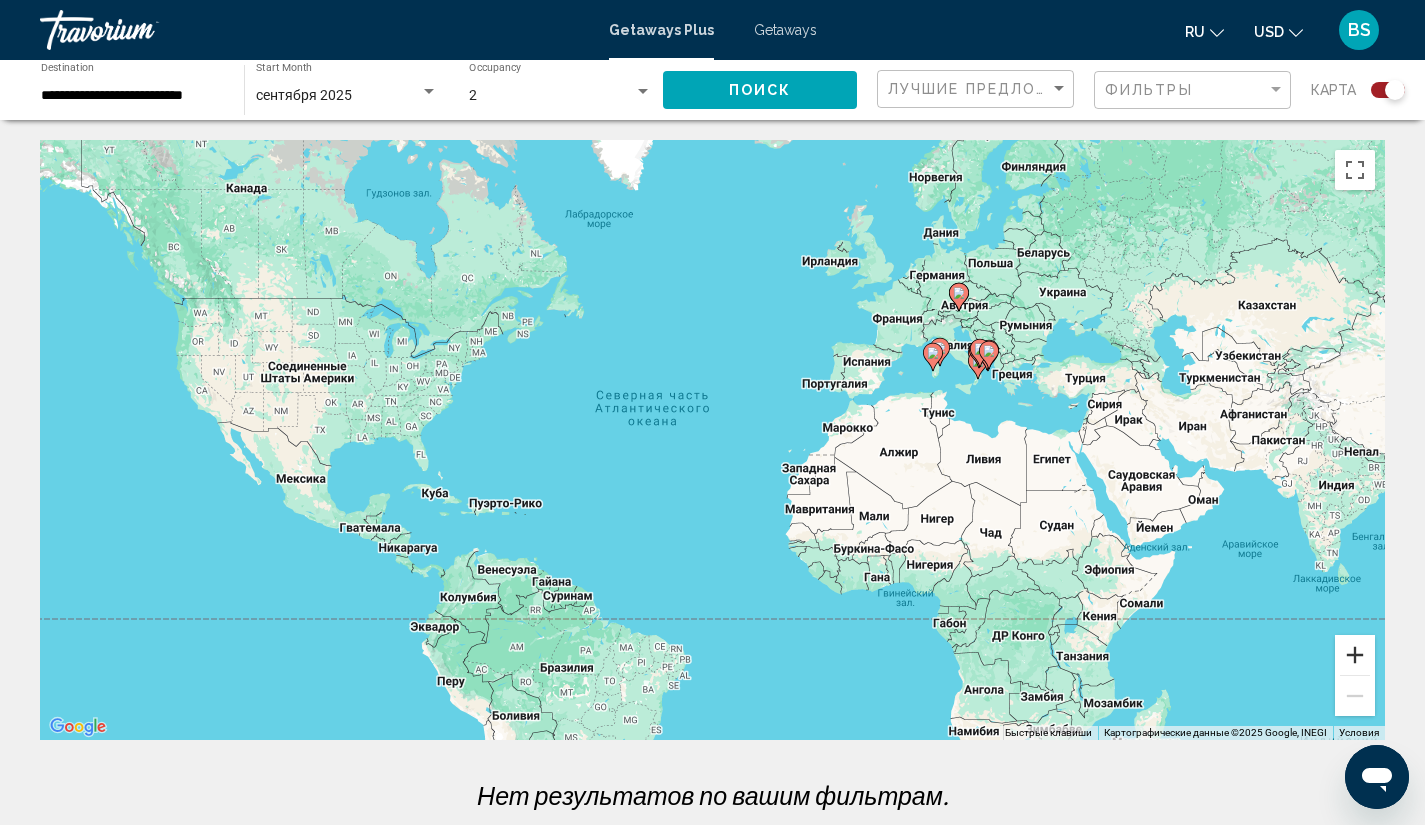 click at bounding box center (1355, 655) 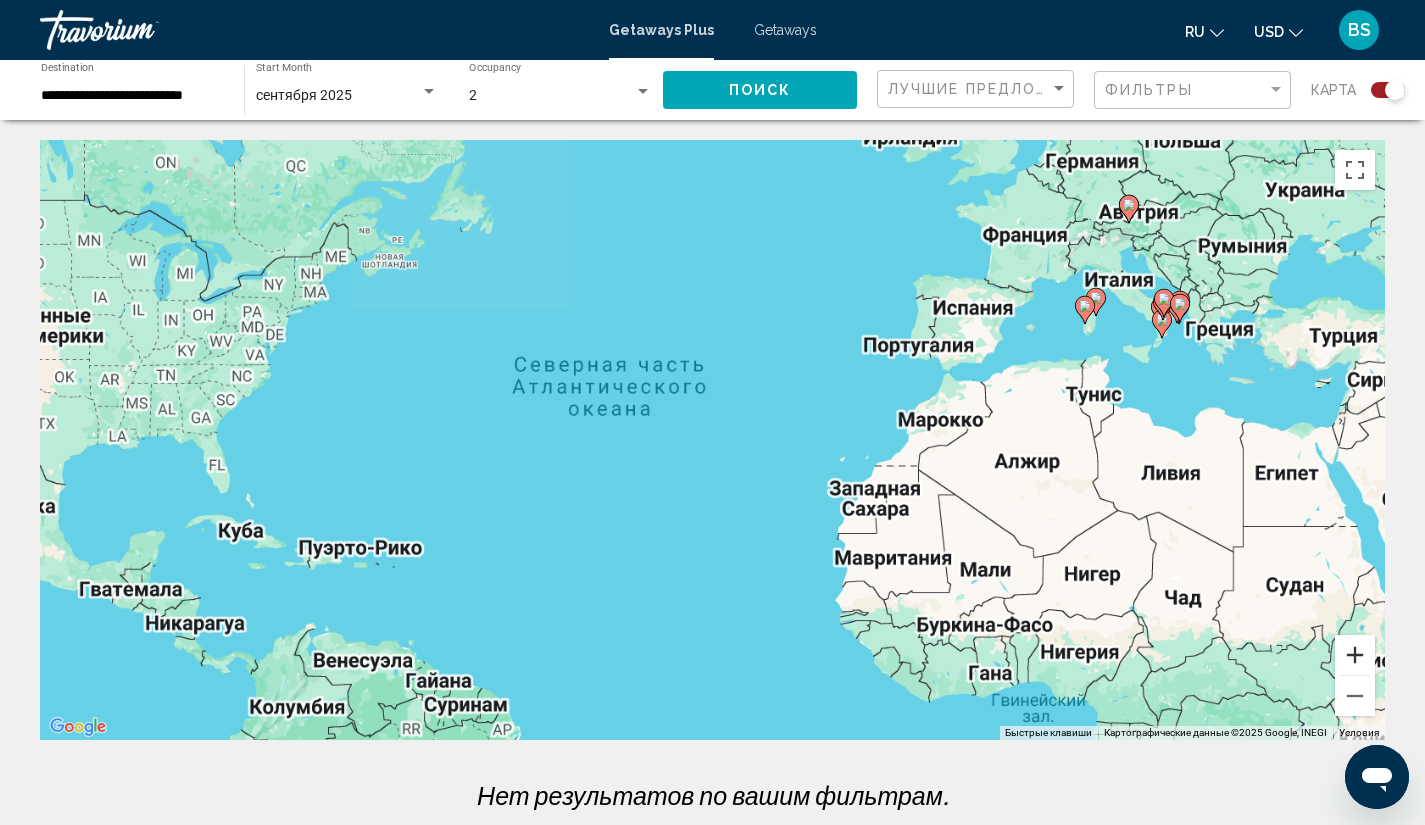 click at bounding box center [1355, 655] 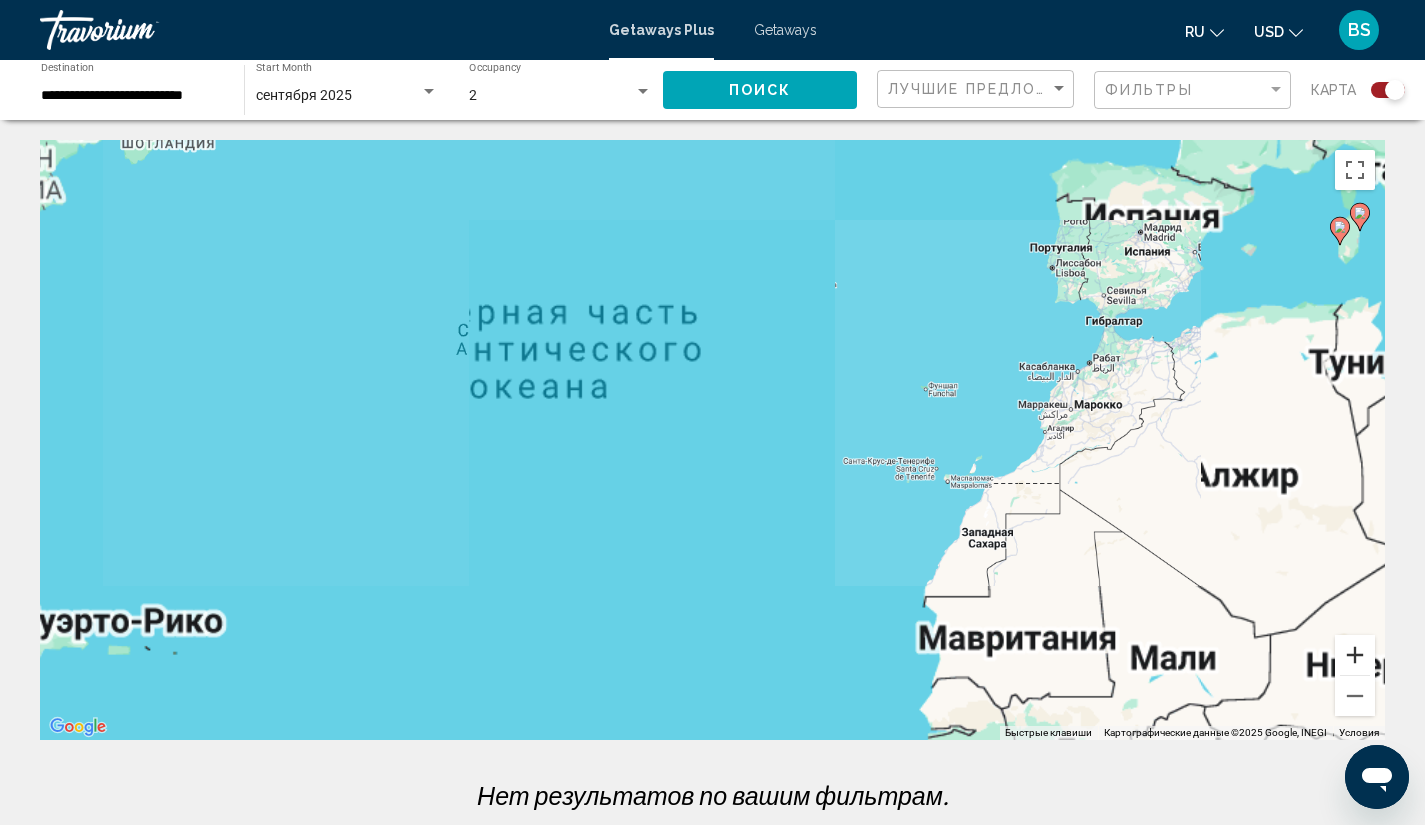 click at bounding box center (1355, 655) 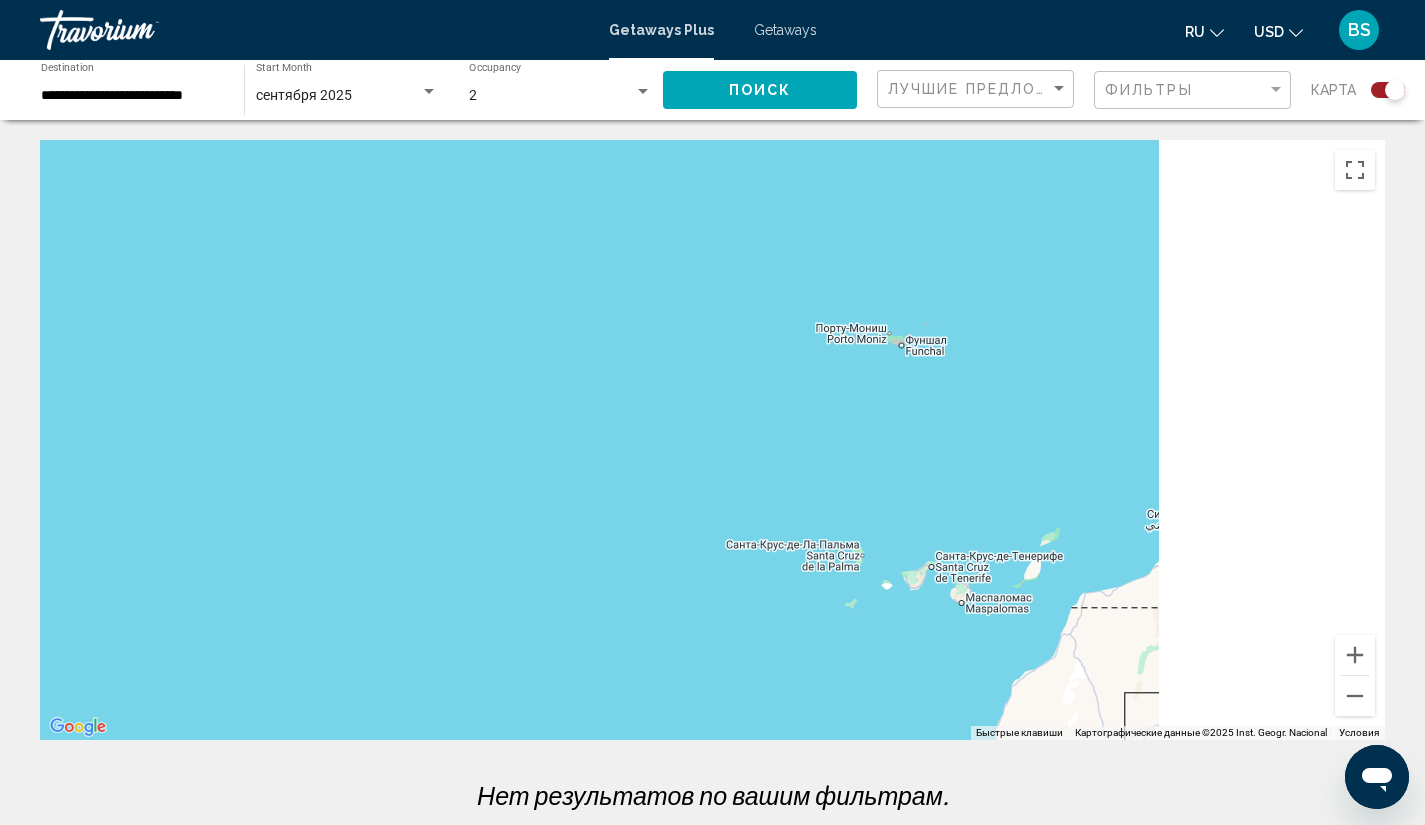drag, startPoint x: 1173, startPoint y: 319, endPoint x: 257, endPoint y: 532, distance: 940.4387 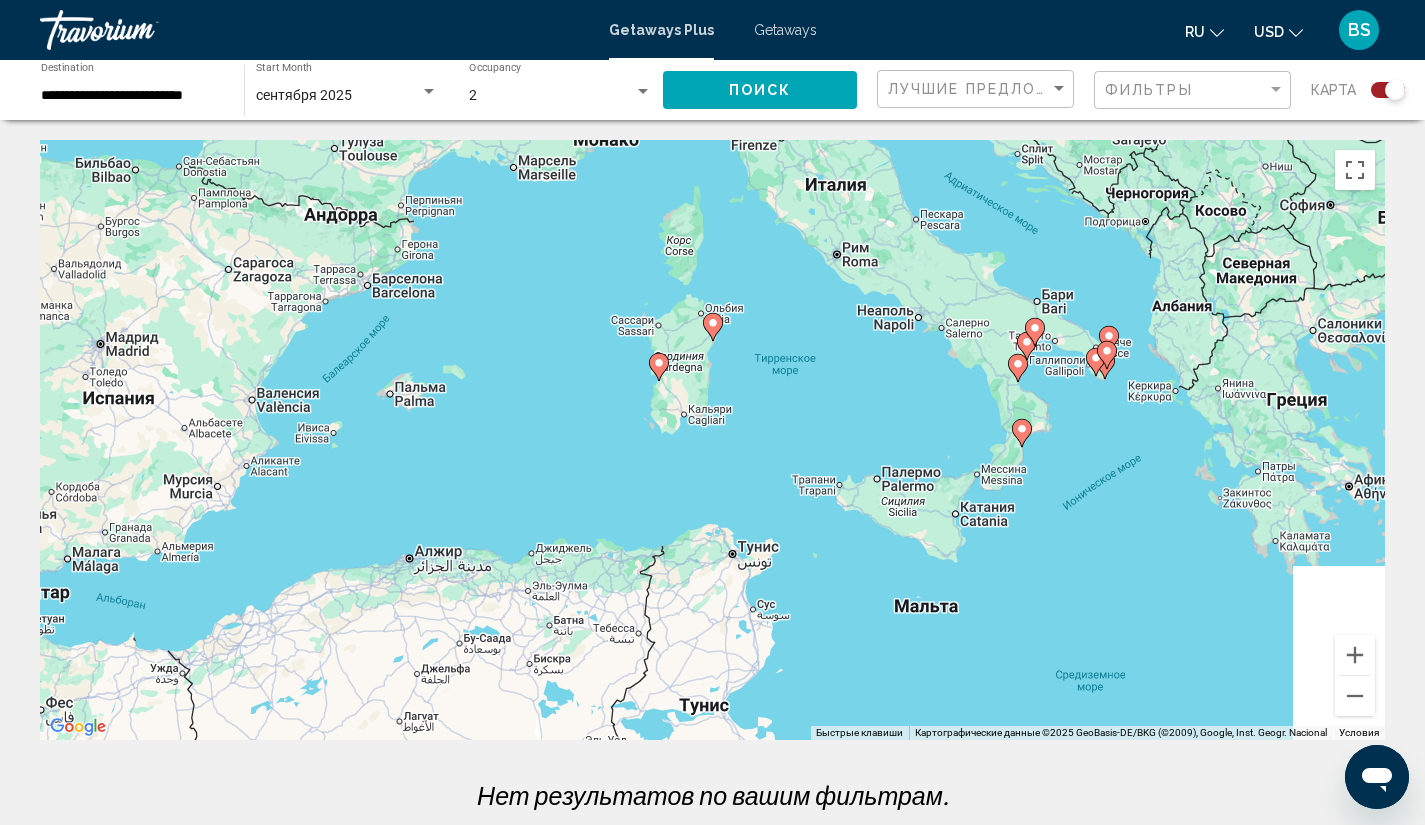drag, startPoint x: 979, startPoint y: 332, endPoint x: 544, endPoint y: 383, distance: 437.97946 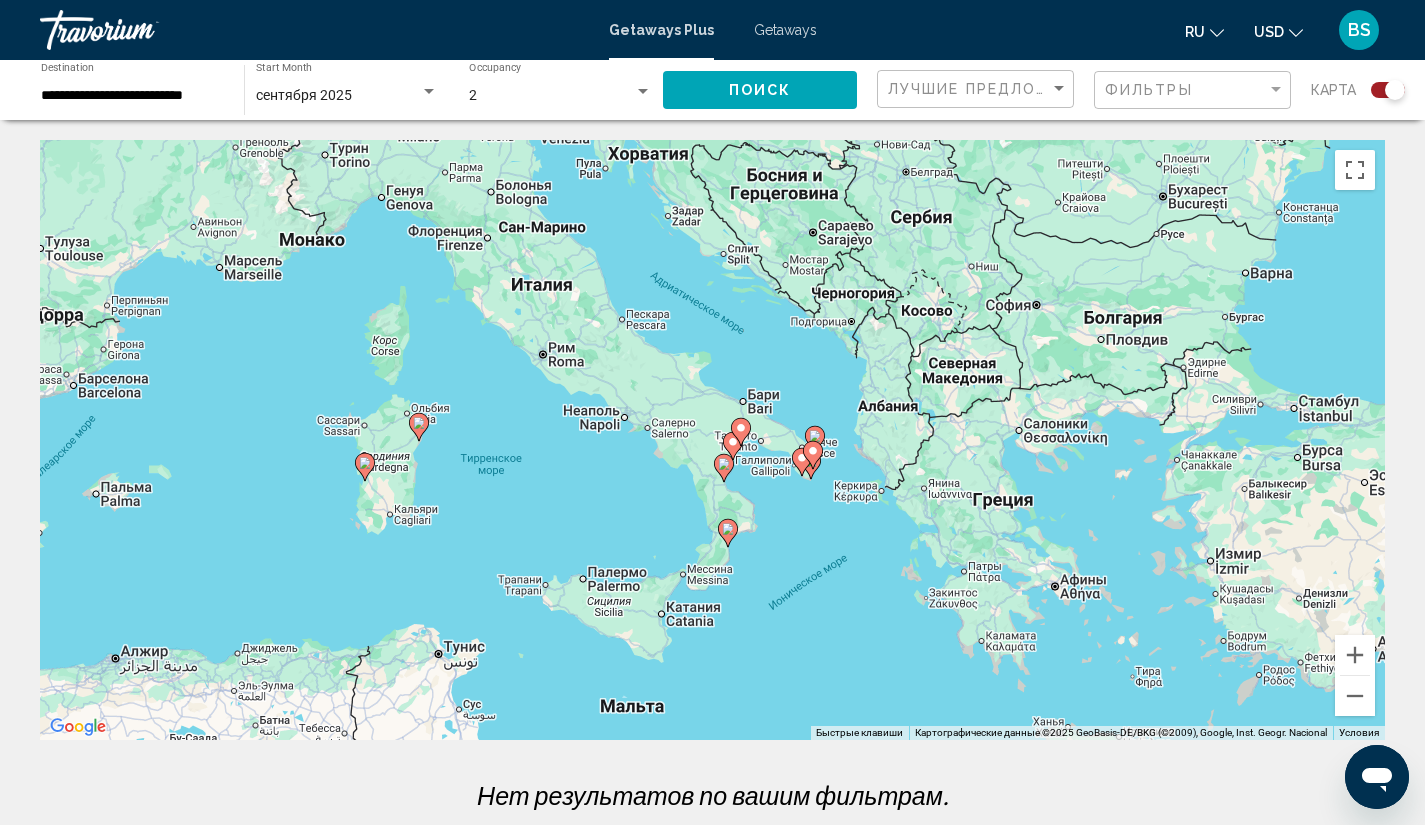 drag, startPoint x: 751, startPoint y: 326, endPoint x: 611, endPoint y: 398, distance: 157.42935 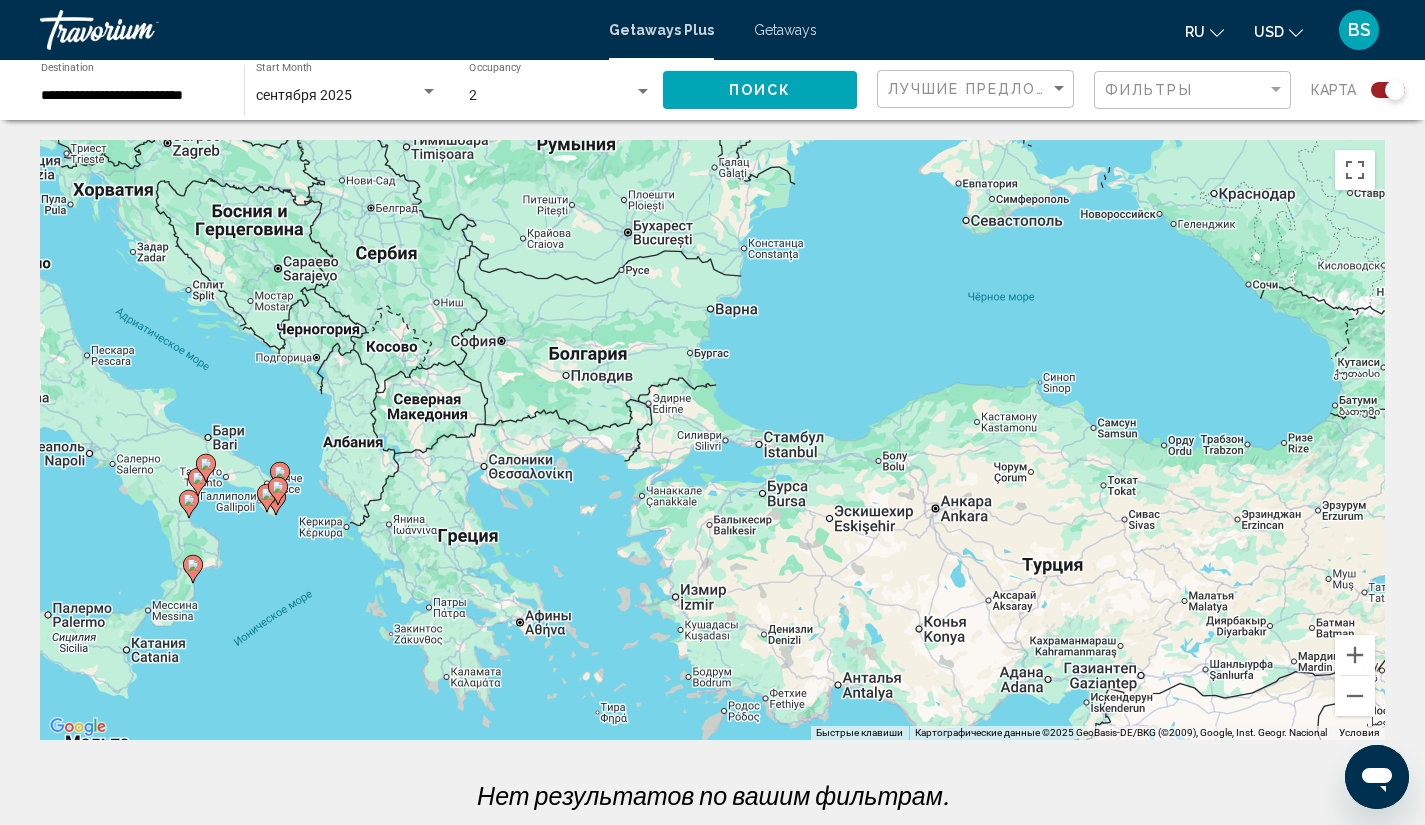 drag, startPoint x: 1004, startPoint y: 342, endPoint x: 514, endPoint y: 368, distance: 490.6893 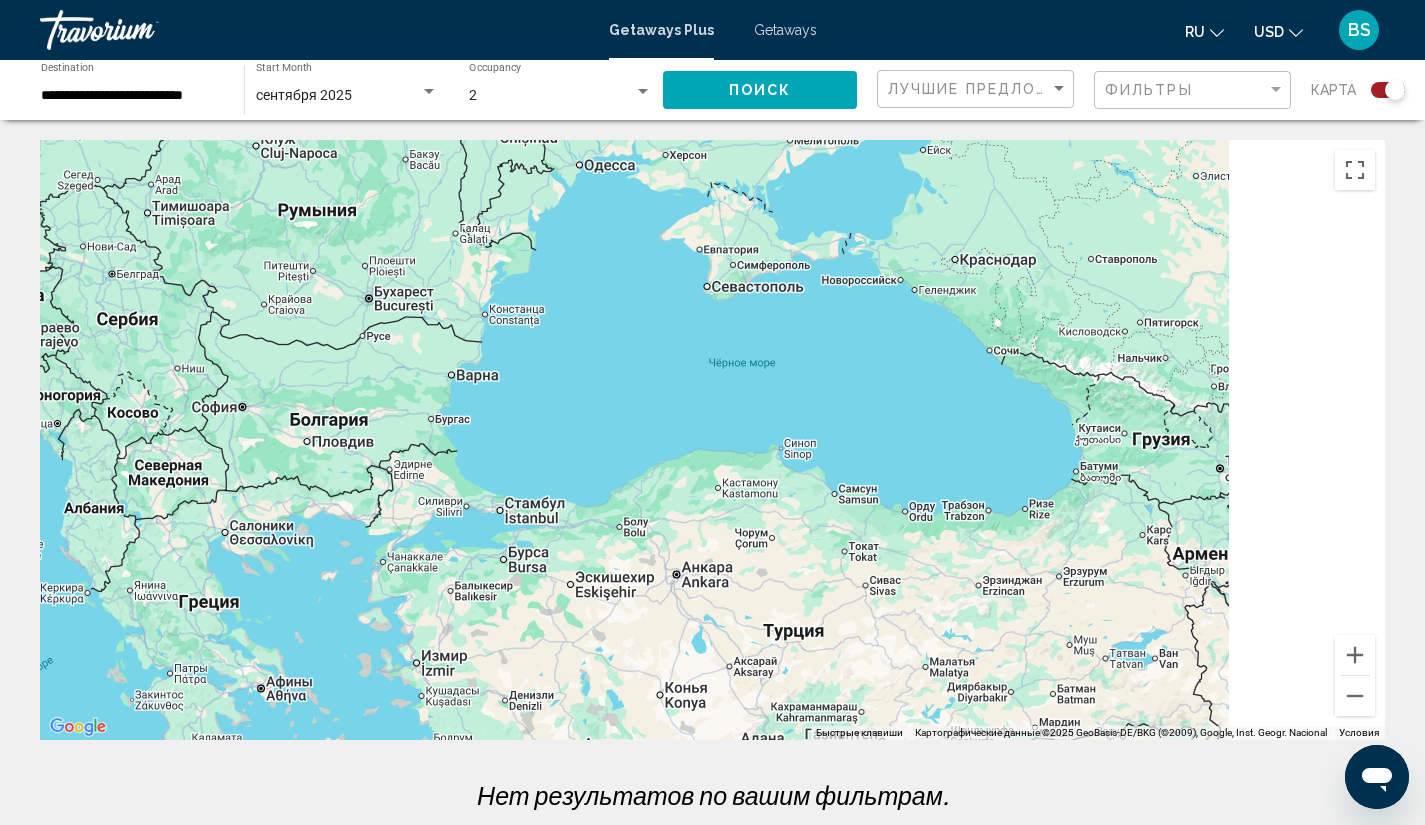 drag, startPoint x: 929, startPoint y: 337, endPoint x: 634, endPoint y: 405, distance: 302.73587 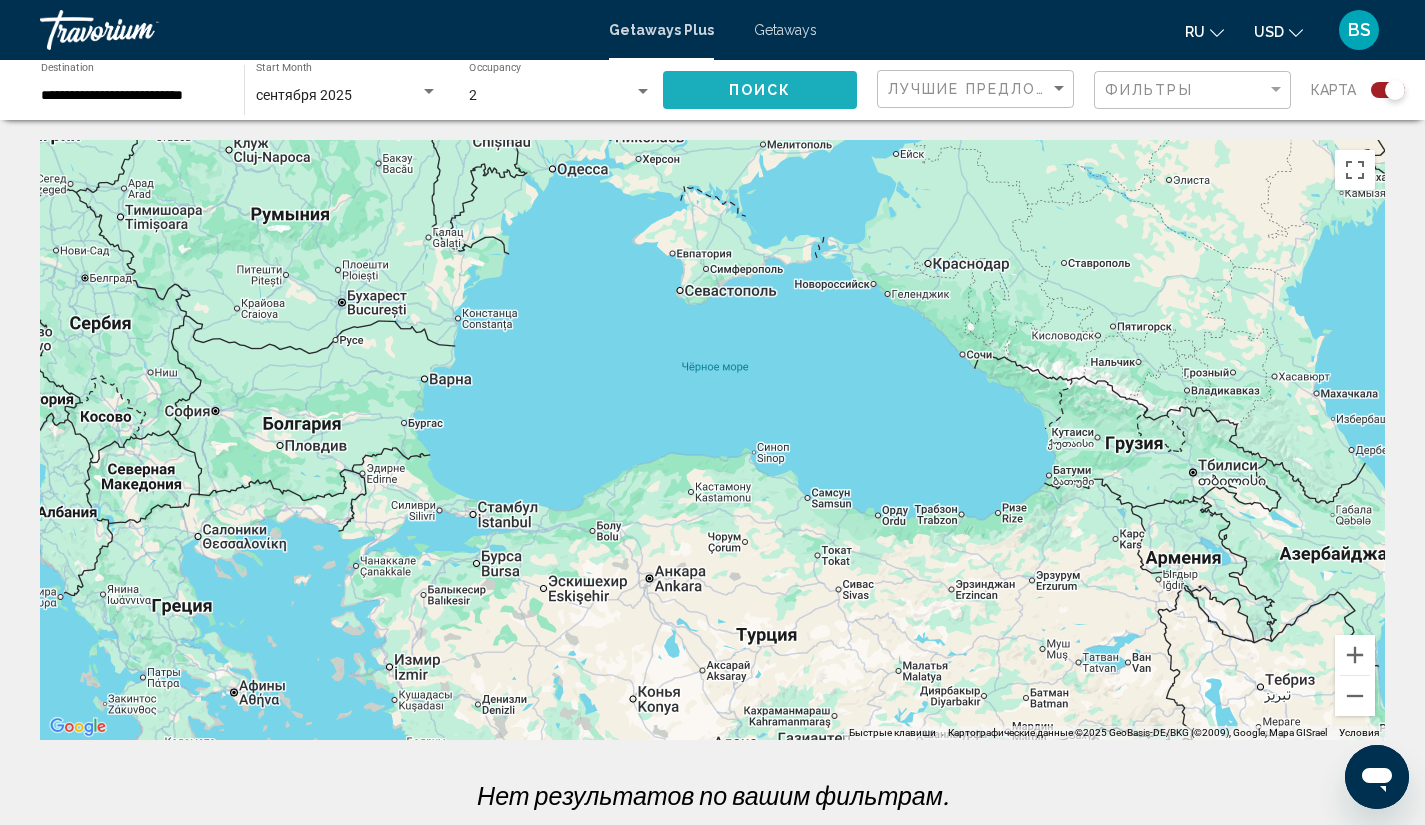 click on "Поиск" 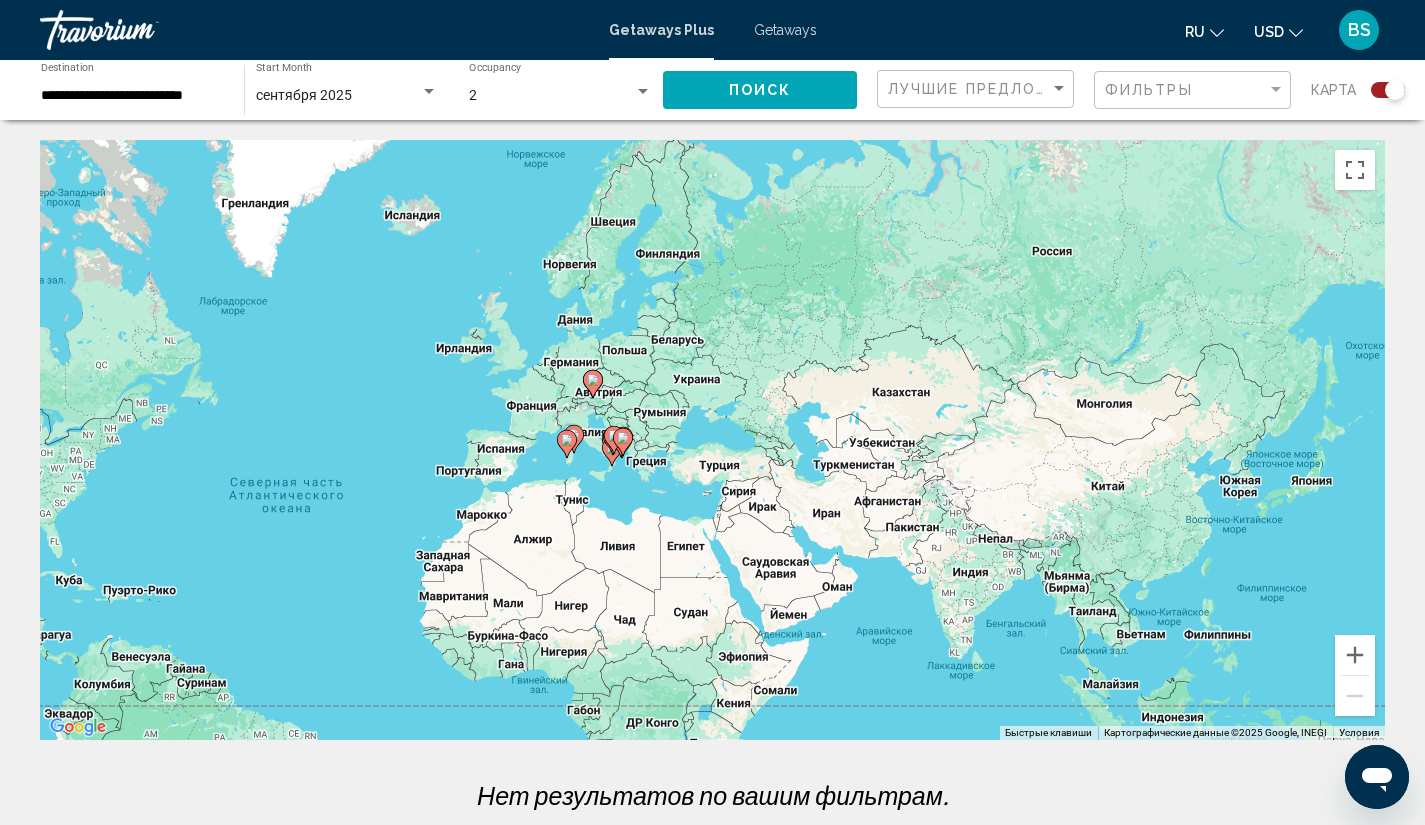 scroll, scrollTop: 245, scrollLeft: 0, axis: vertical 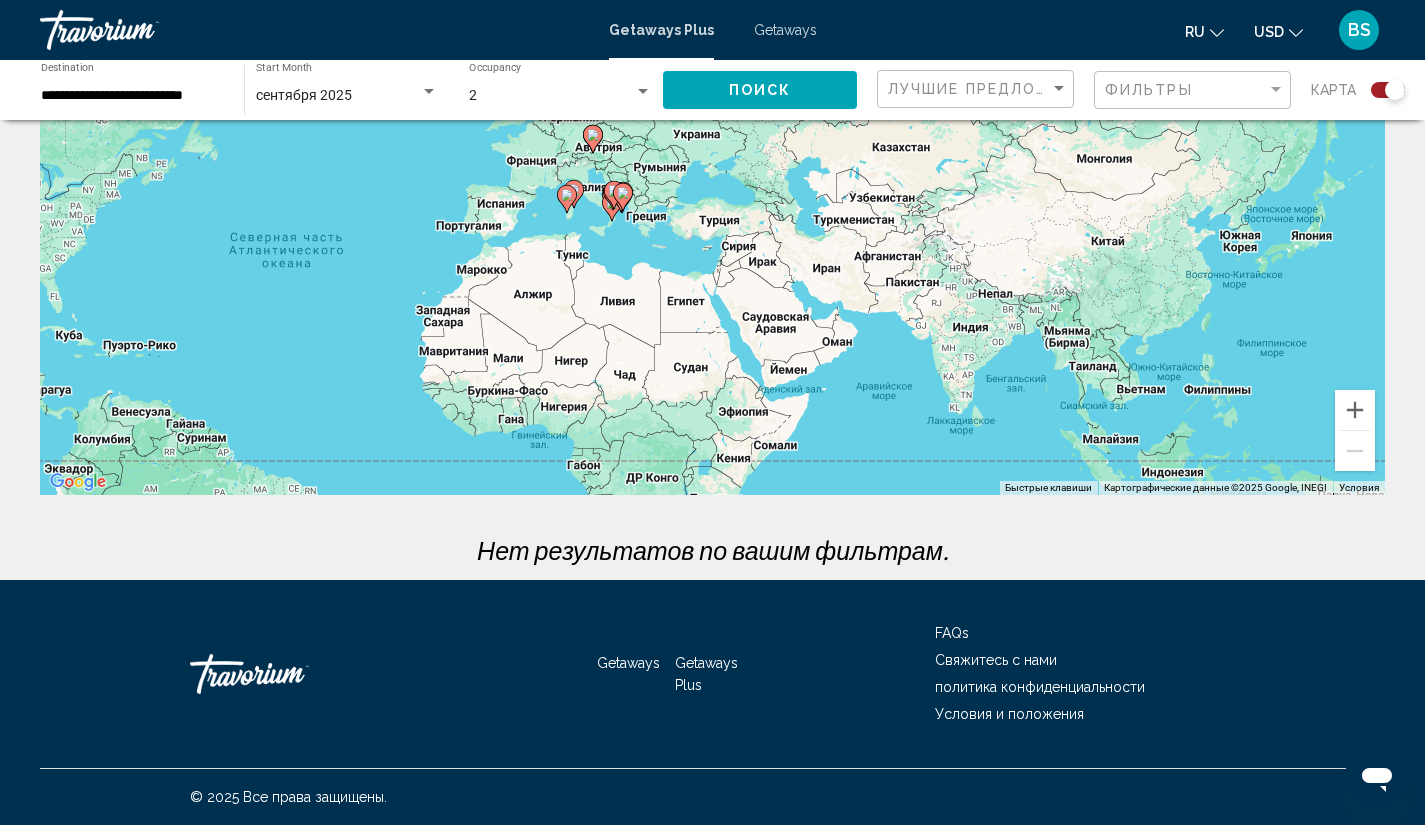 click 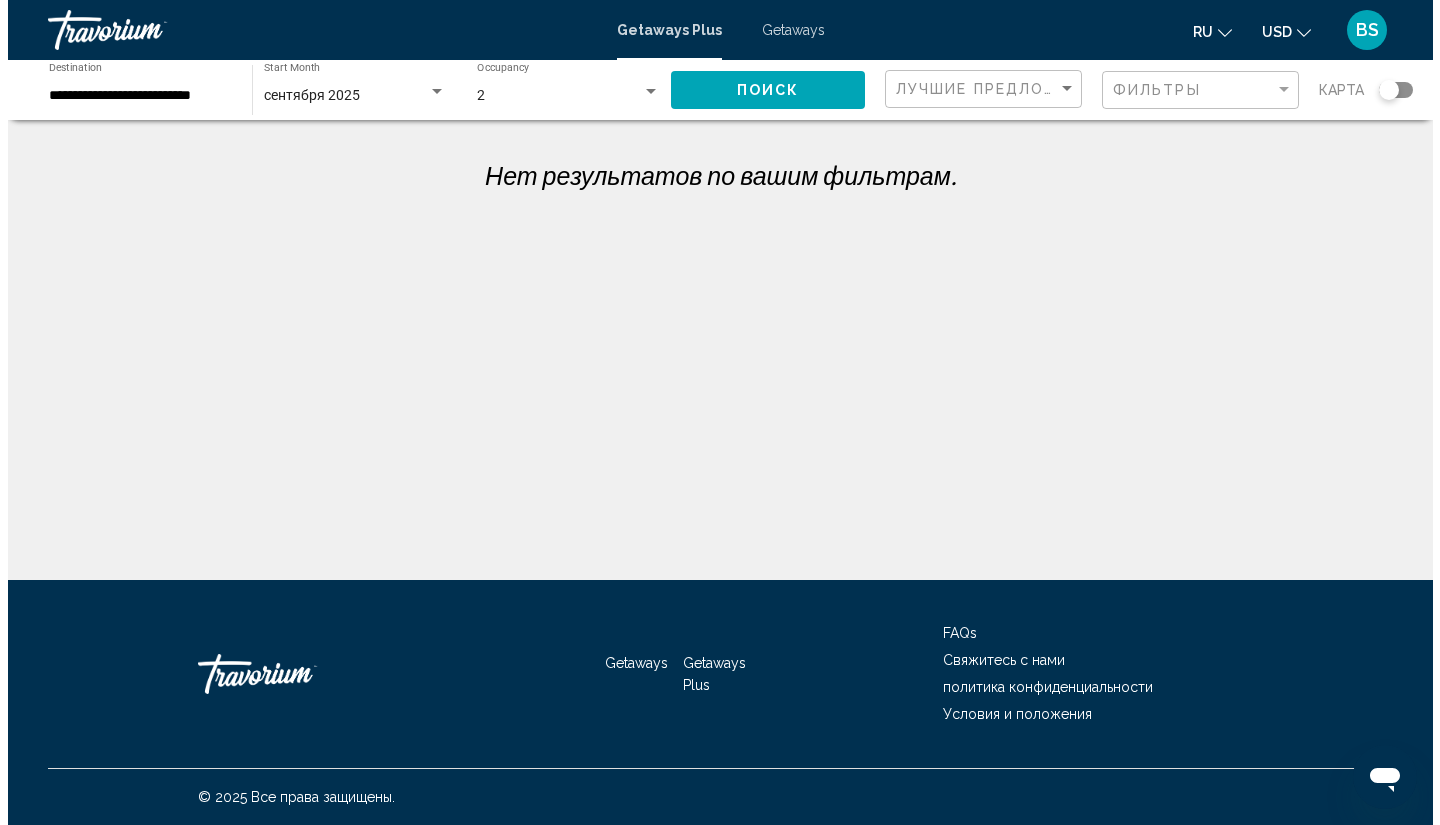 scroll, scrollTop: 0, scrollLeft: 0, axis: both 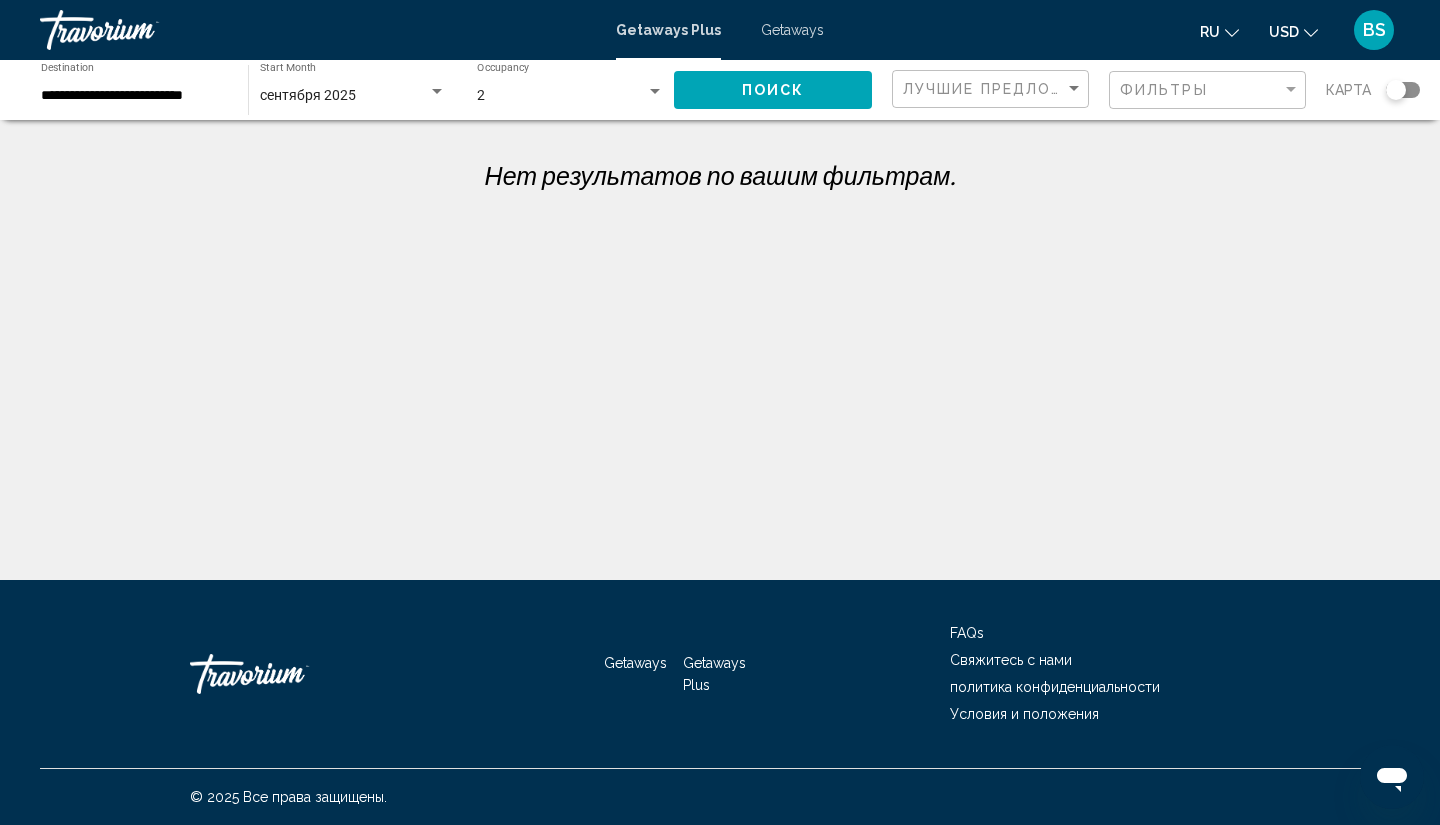 click on "**********" at bounding box center [134, 96] 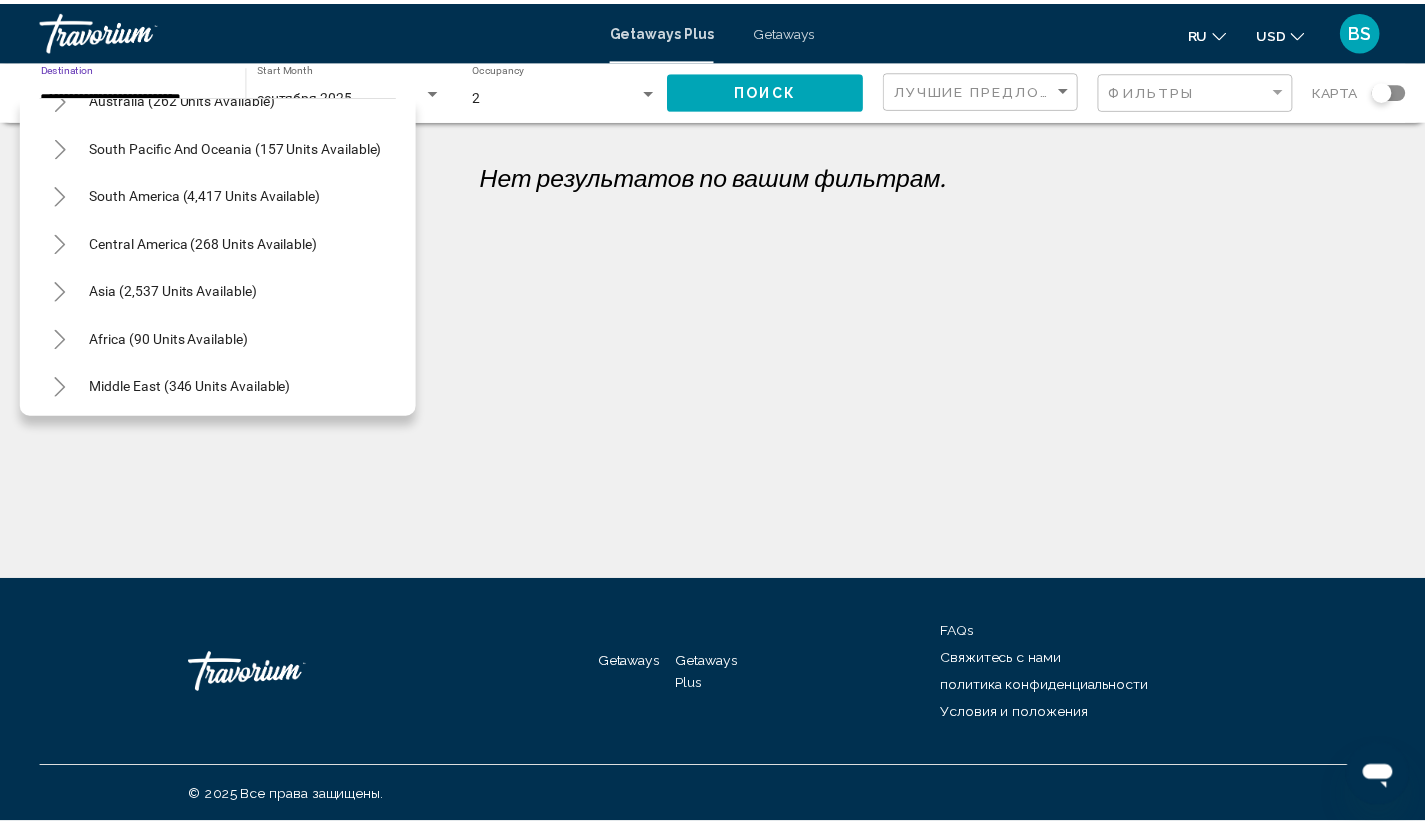 scroll, scrollTop: 1155, scrollLeft: 0, axis: vertical 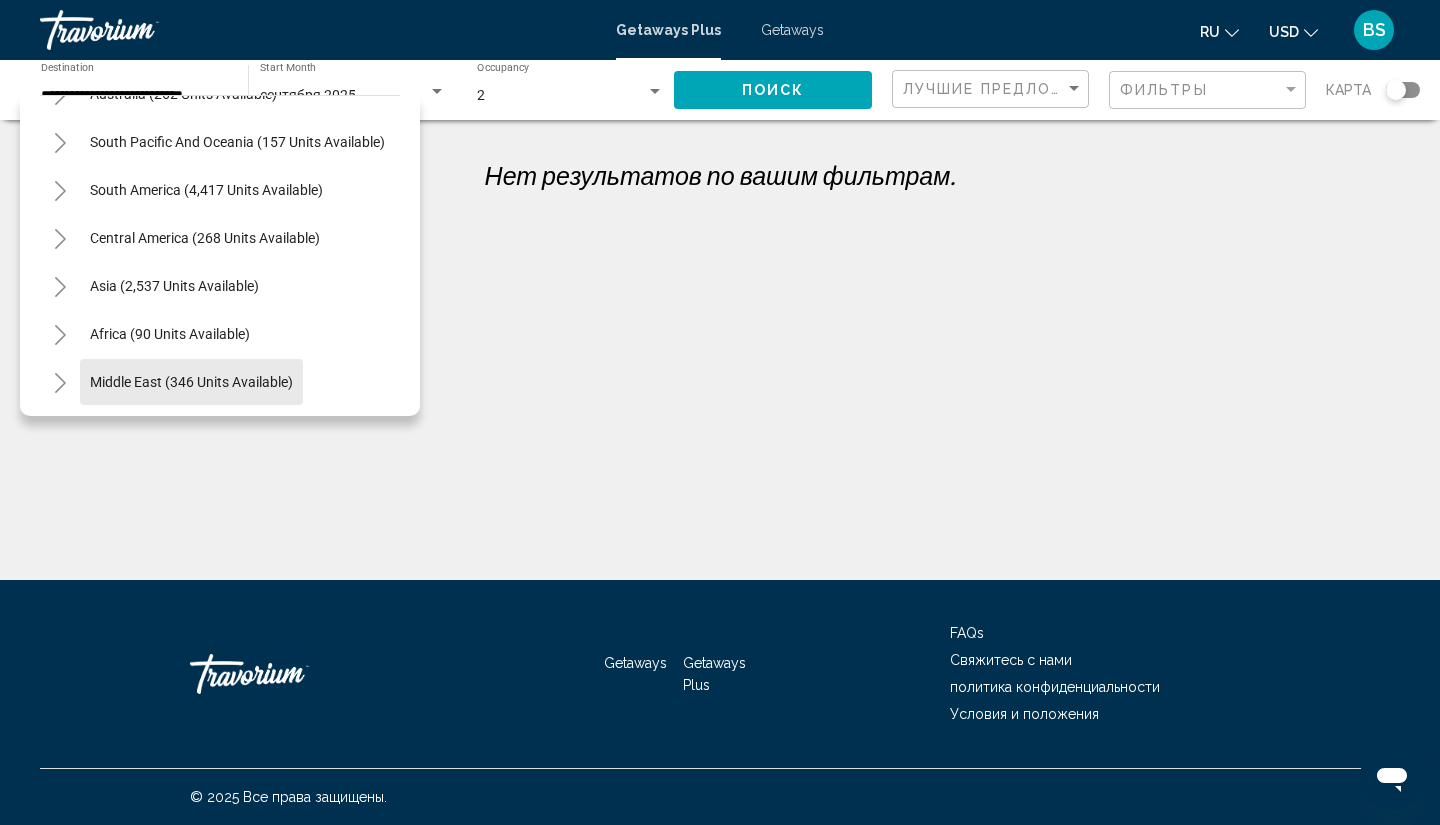click on "Middle East (346 units available)" 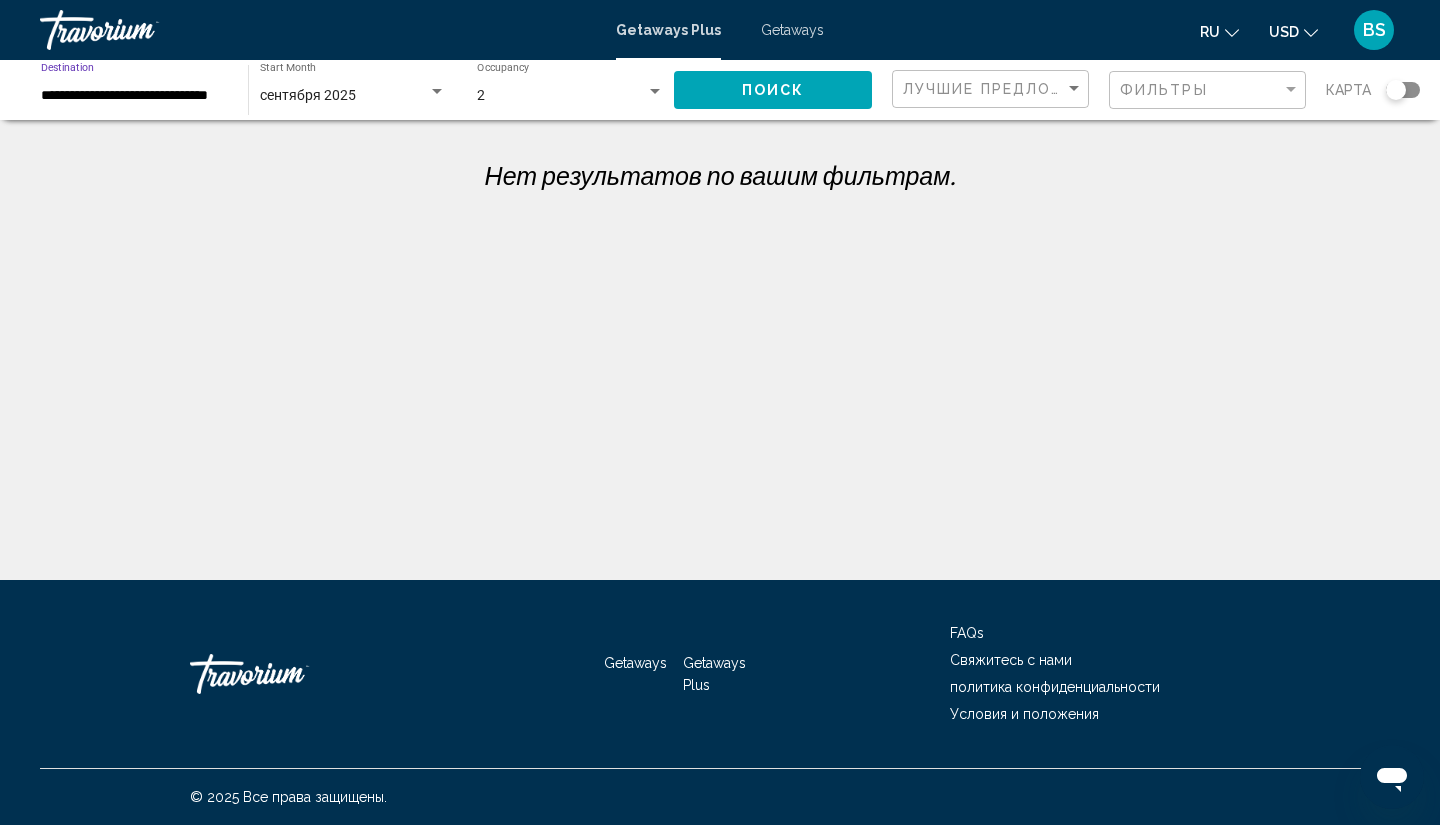 click on "Поиск" 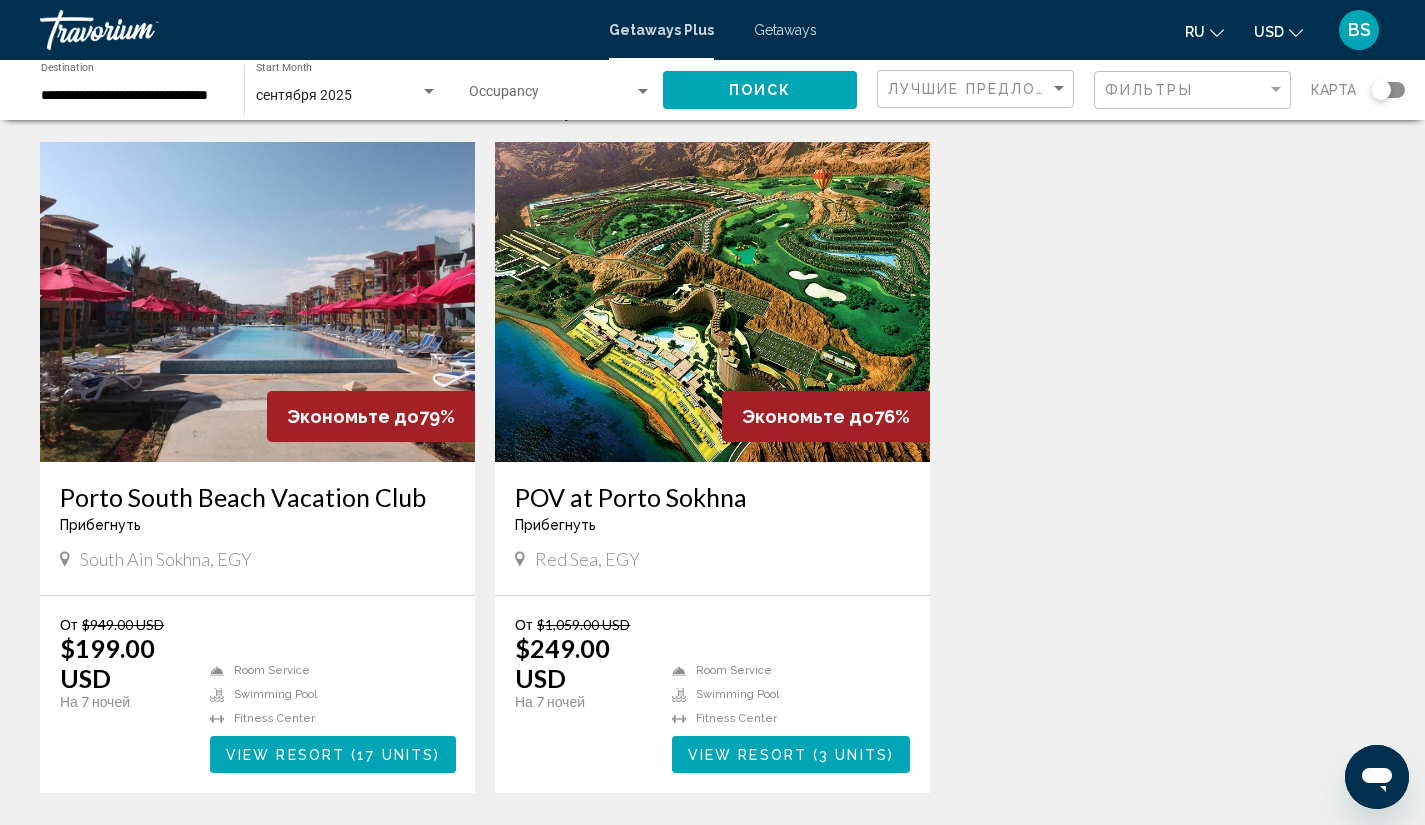 scroll, scrollTop: 0, scrollLeft: 0, axis: both 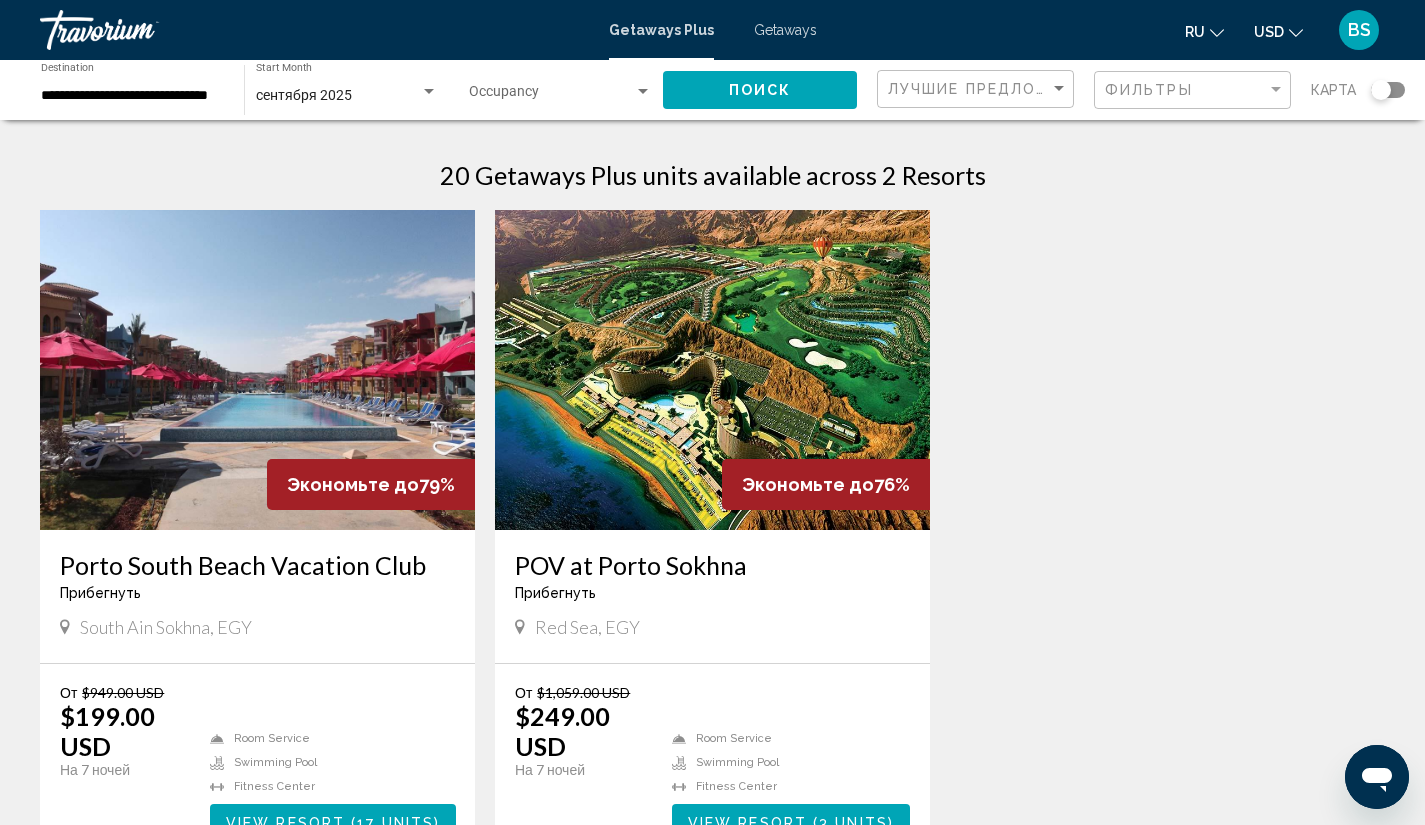 click on "Getaways" at bounding box center [785, 30] 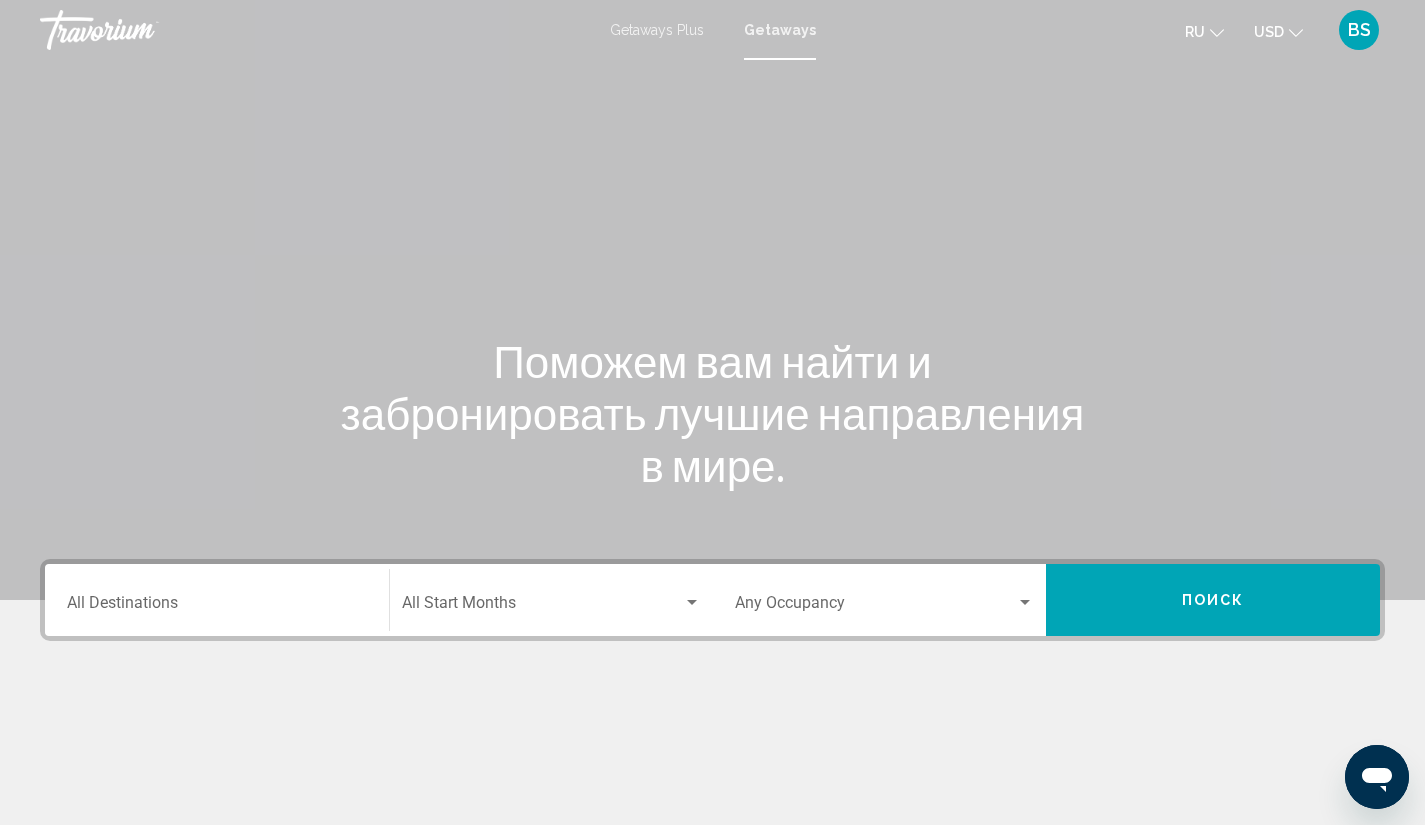 click on "Destination All Destinations" at bounding box center [217, 607] 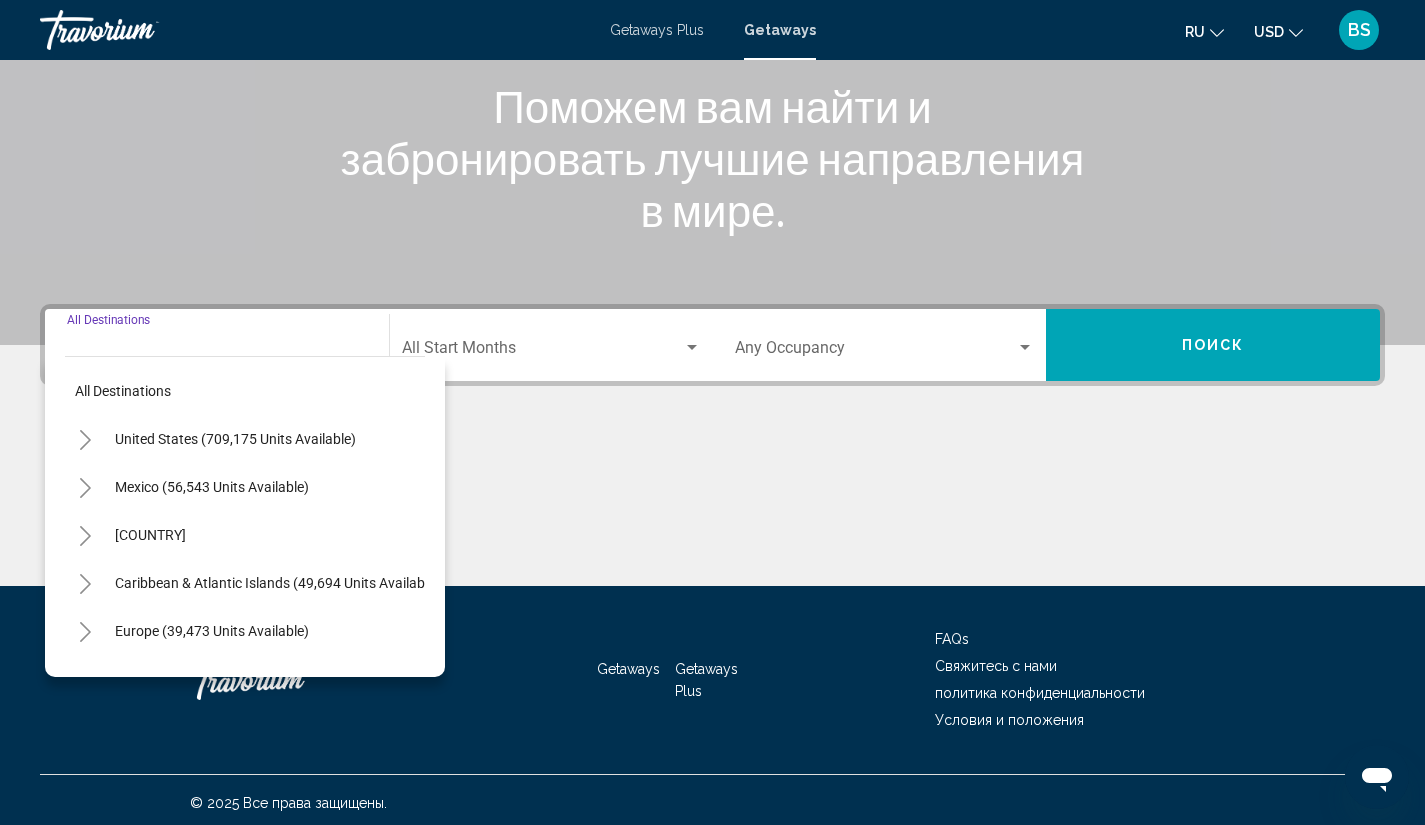 scroll, scrollTop: 261, scrollLeft: 0, axis: vertical 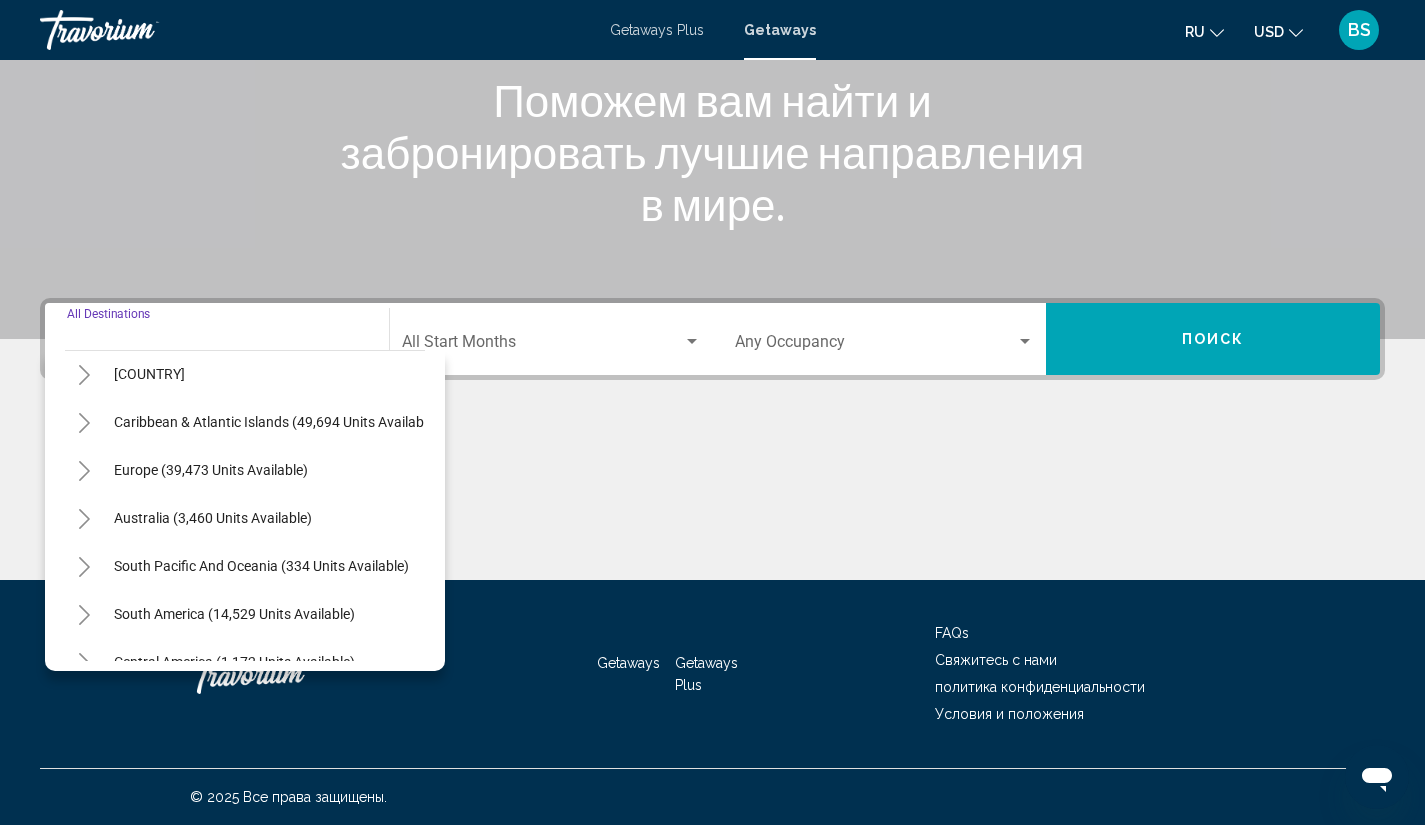 click on "Europe (39,473 units available)" at bounding box center [213, 518] 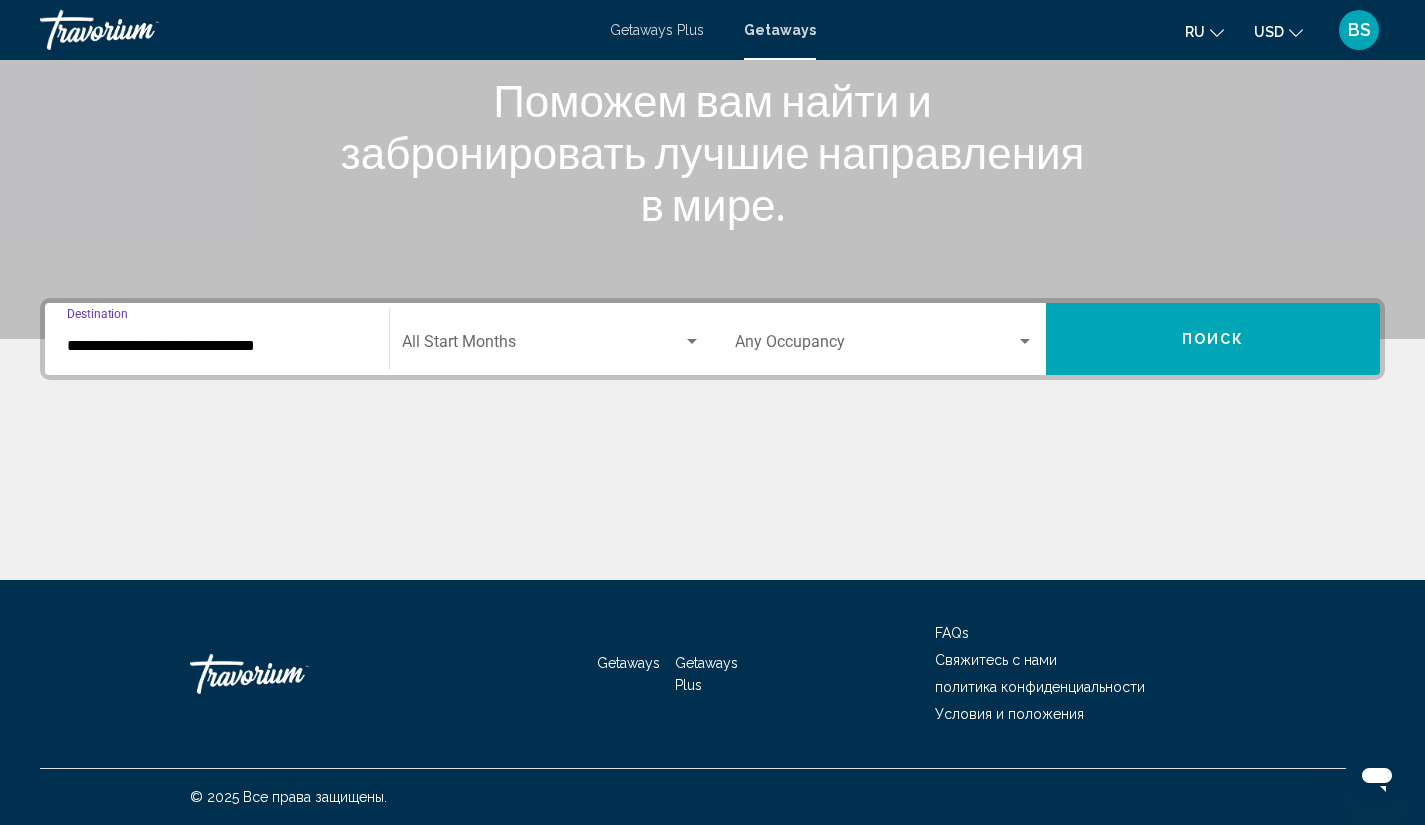 click on "Поиск" at bounding box center (1213, 340) 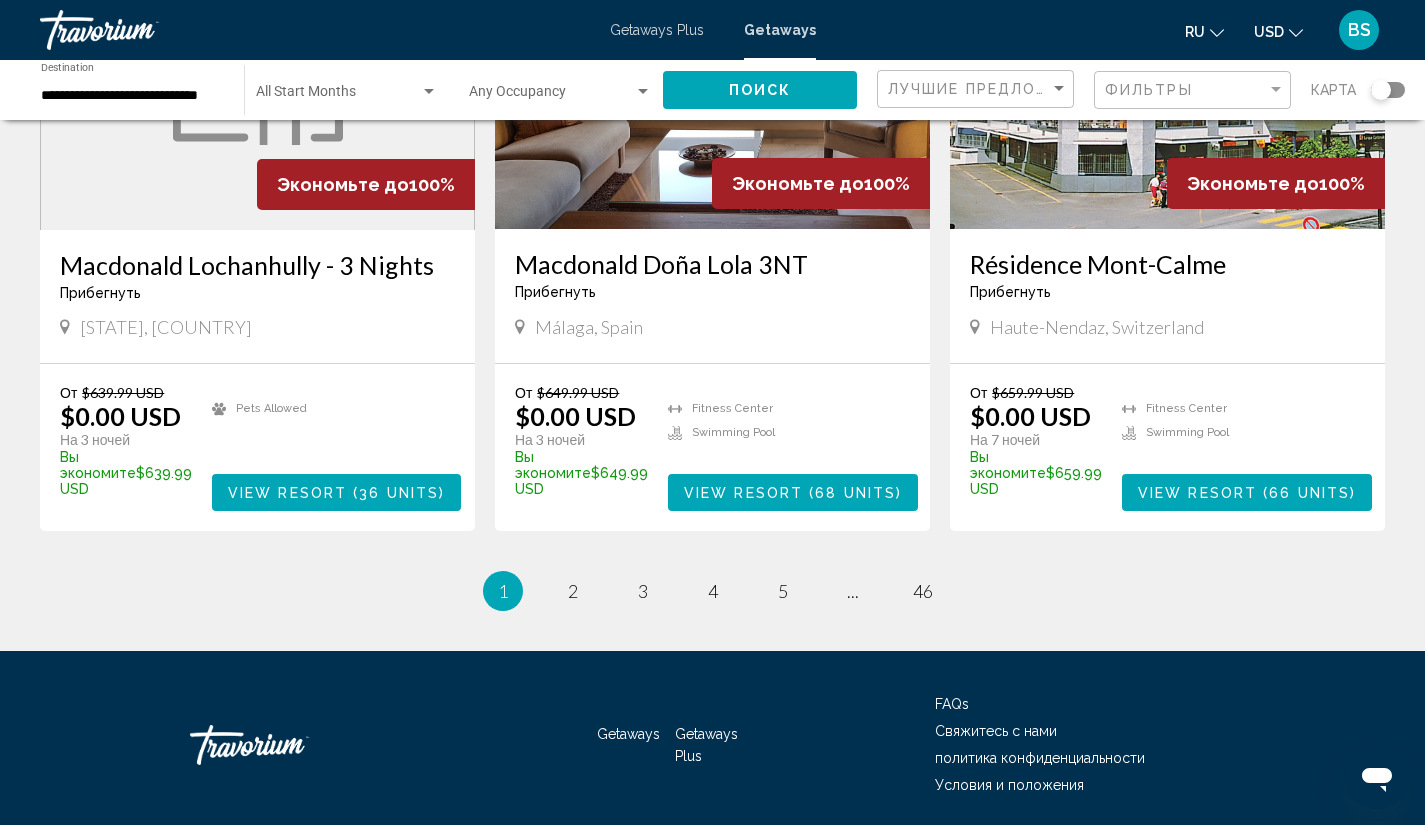 scroll, scrollTop: 2321, scrollLeft: 0, axis: vertical 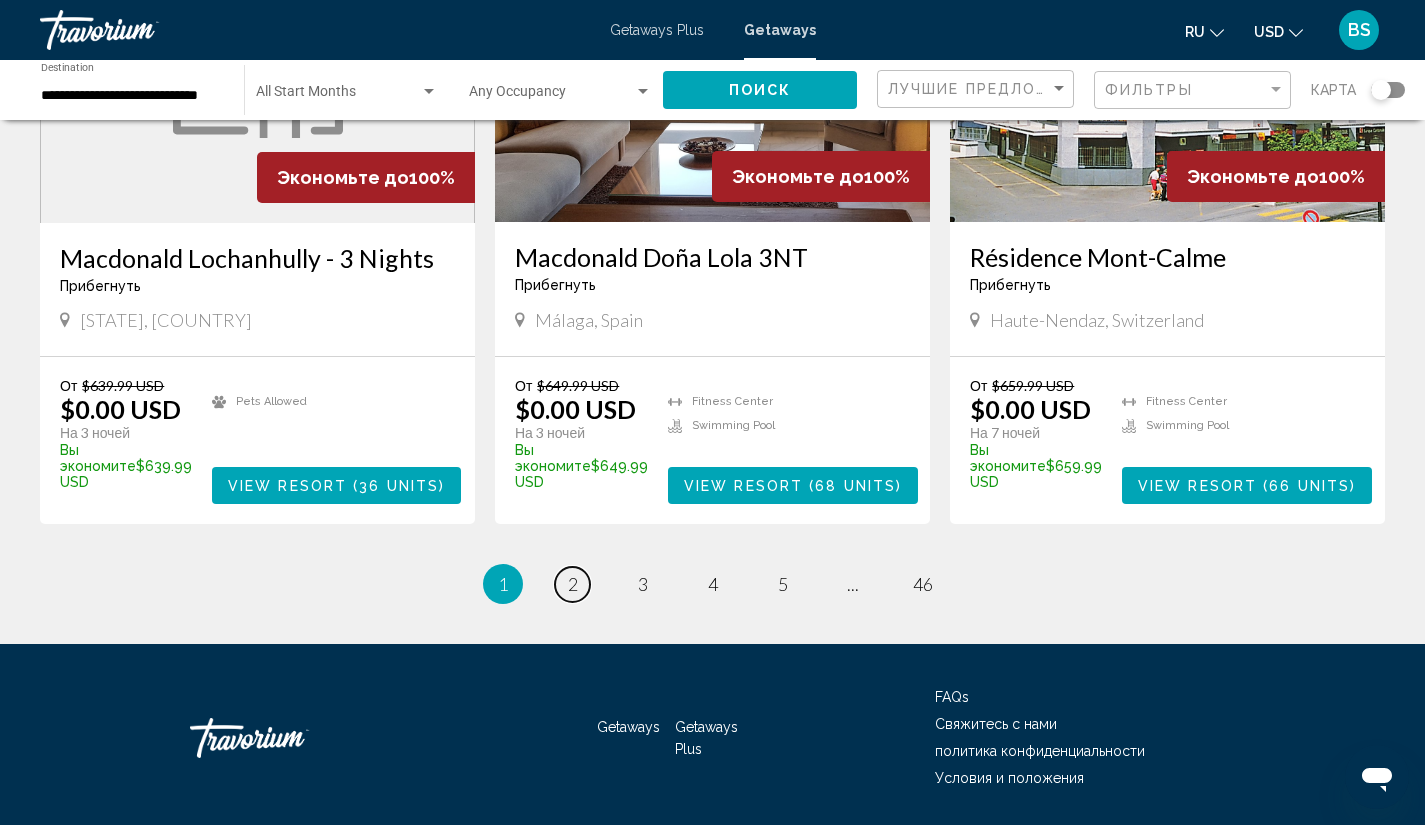 click on "page  2" at bounding box center (572, 584) 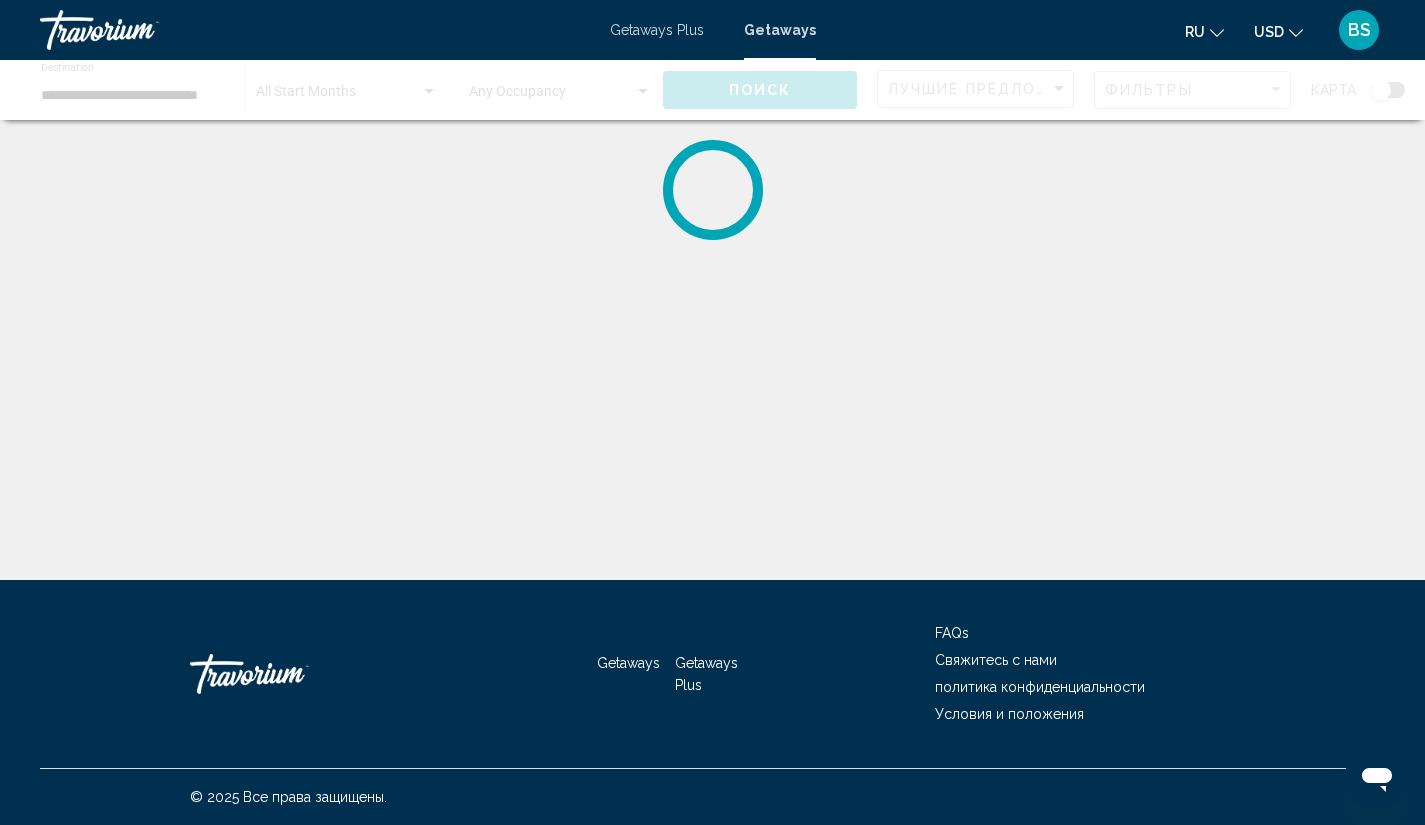 scroll, scrollTop: 0, scrollLeft: 0, axis: both 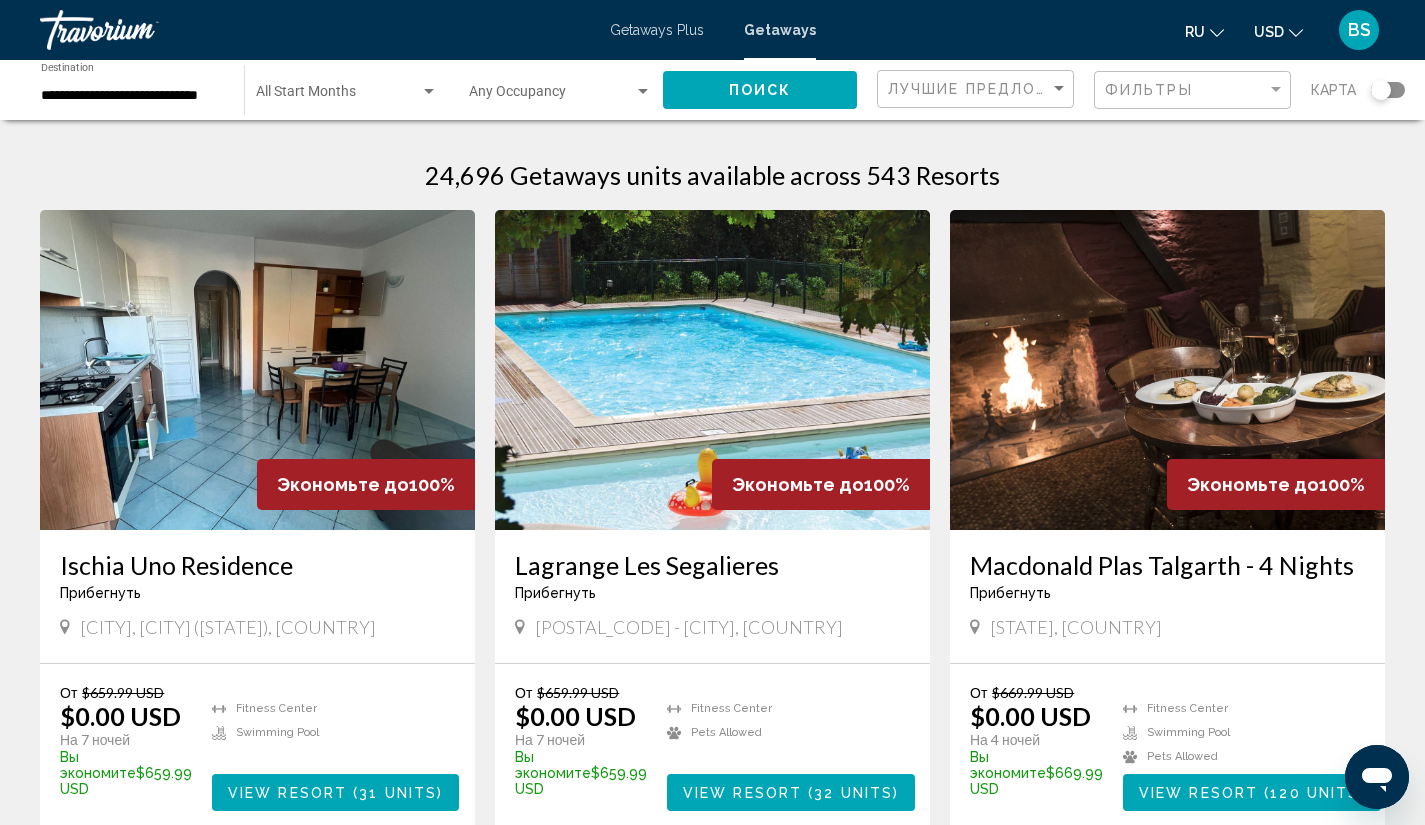 click at bounding box center (712, 370) 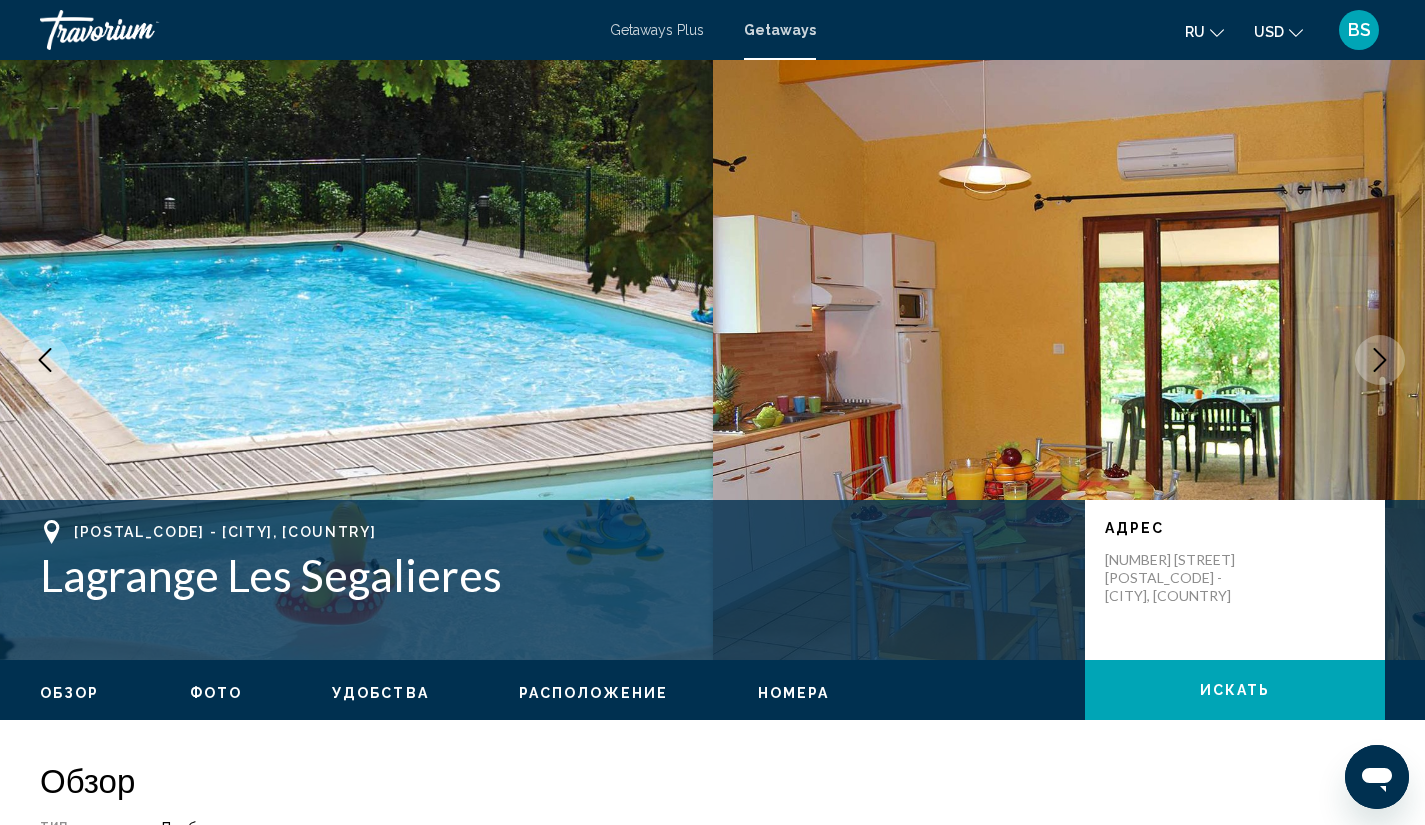 click 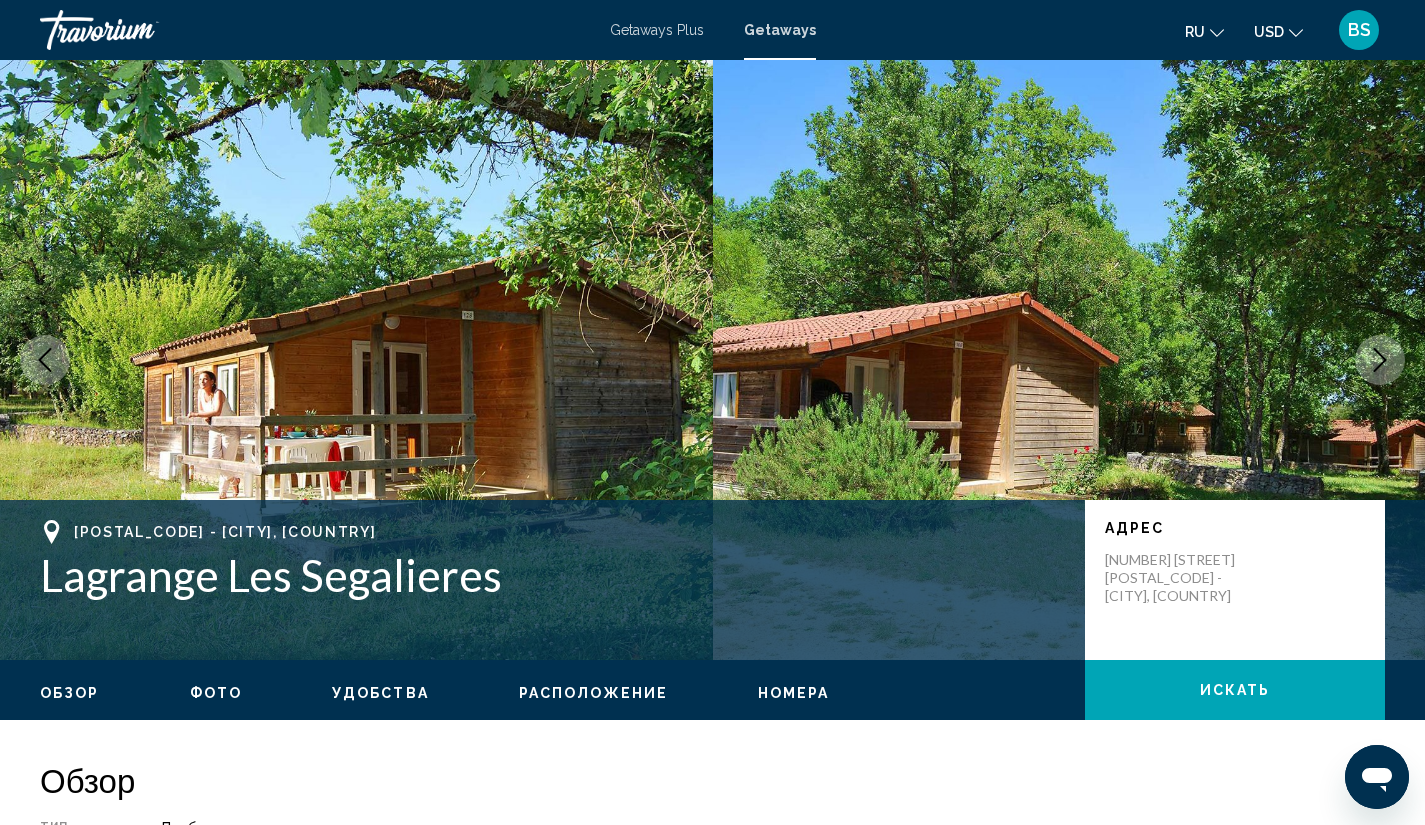 click 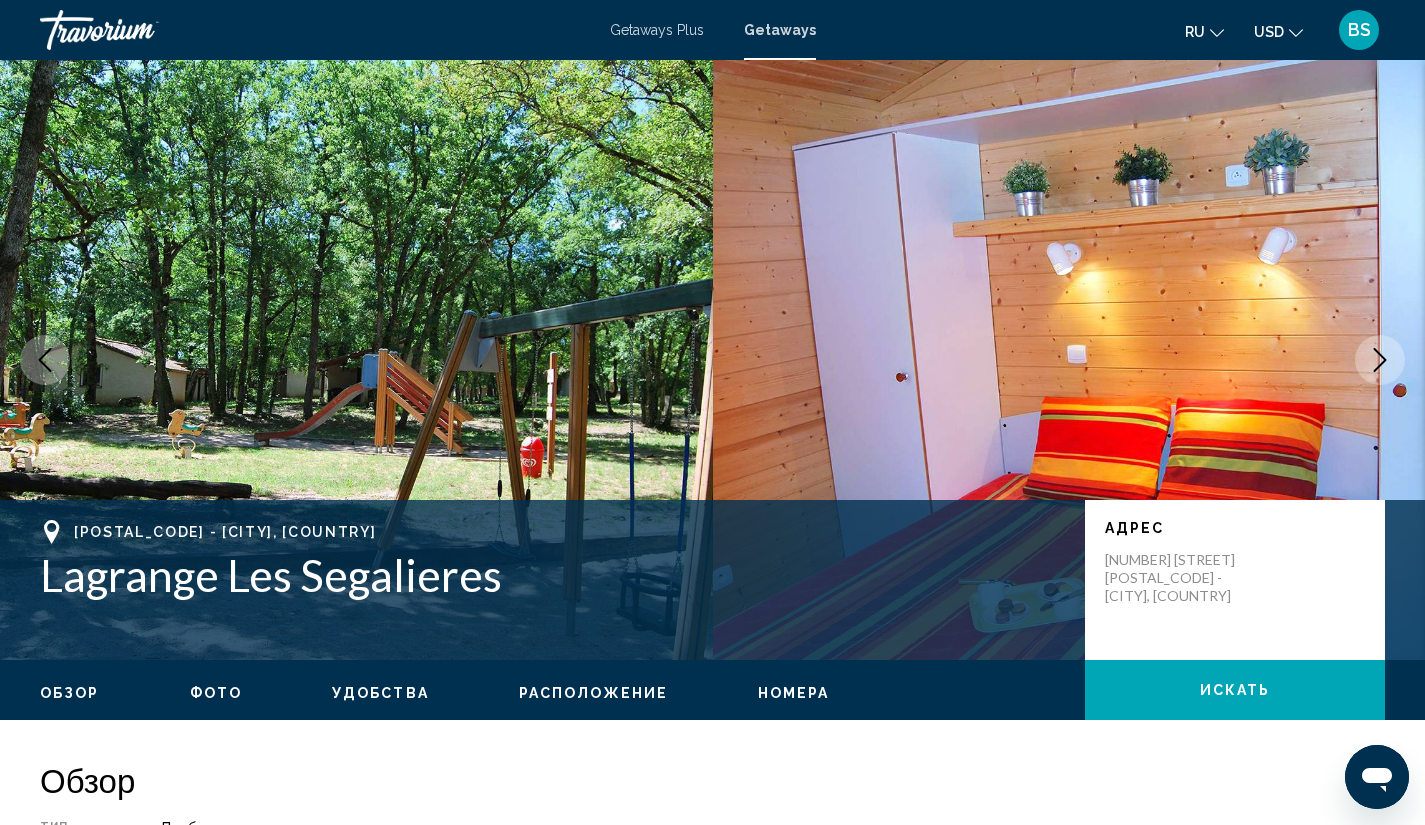 click 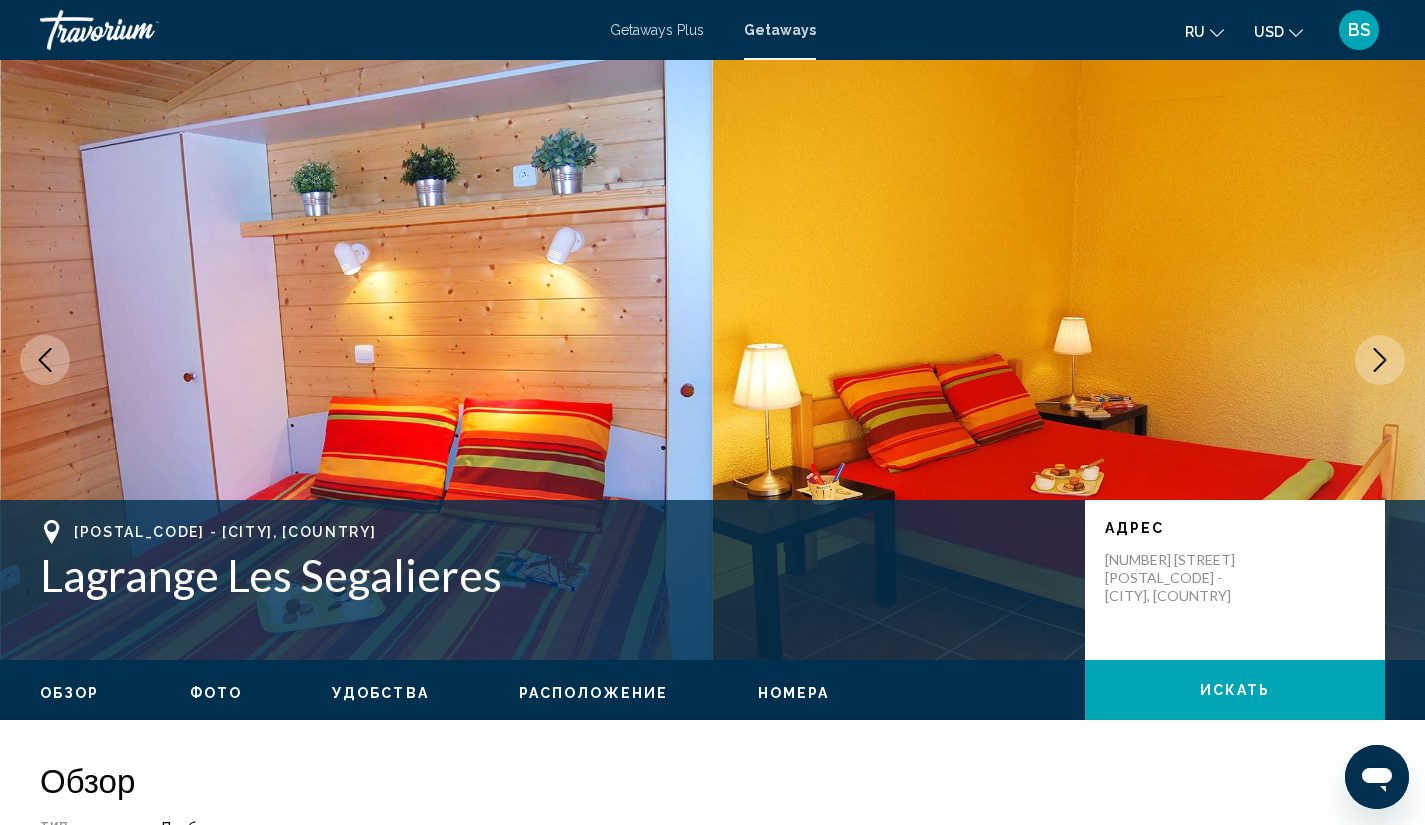 click 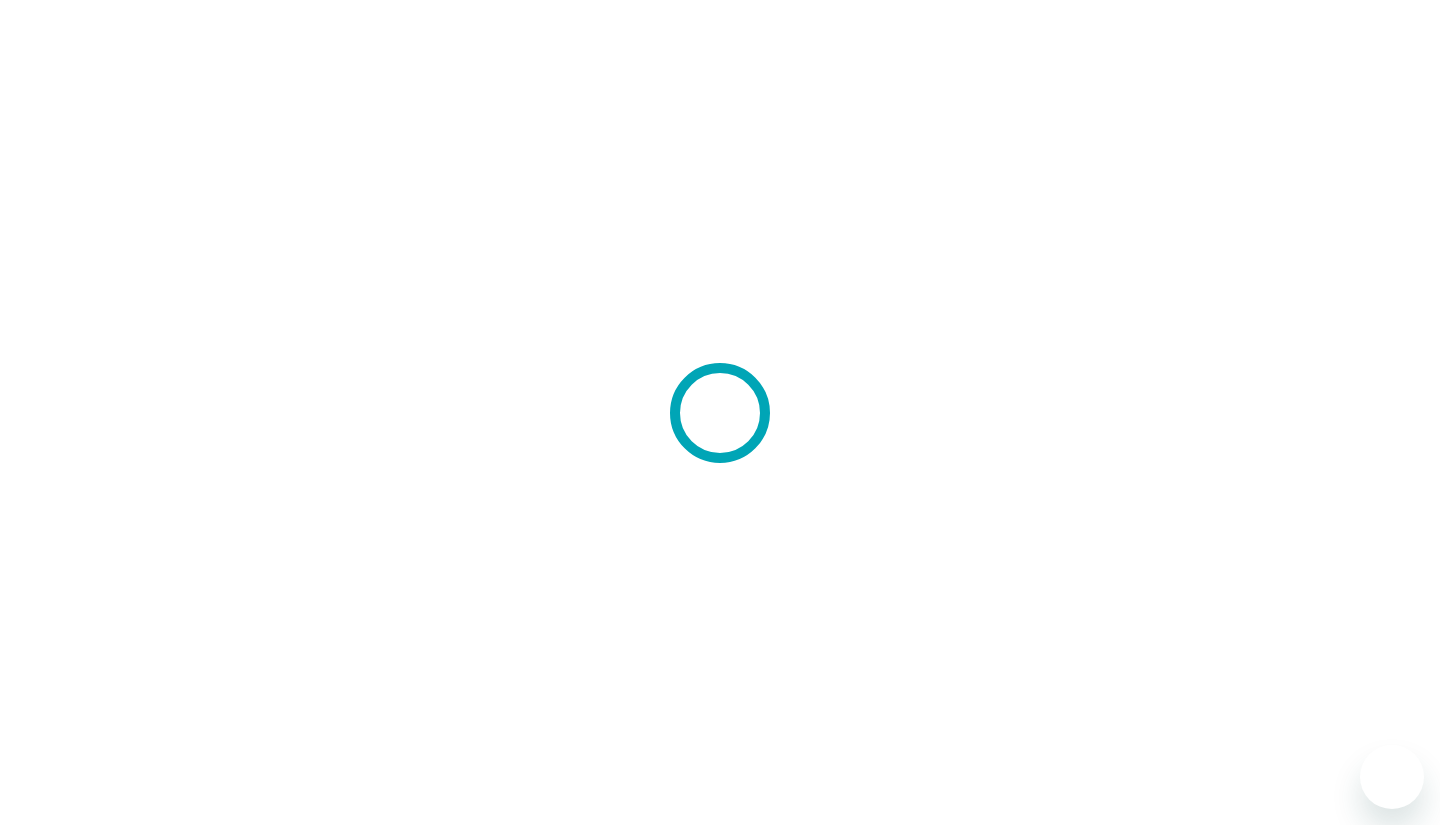 scroll, scrollTop: 0, scrollLeft: 0, axis: both 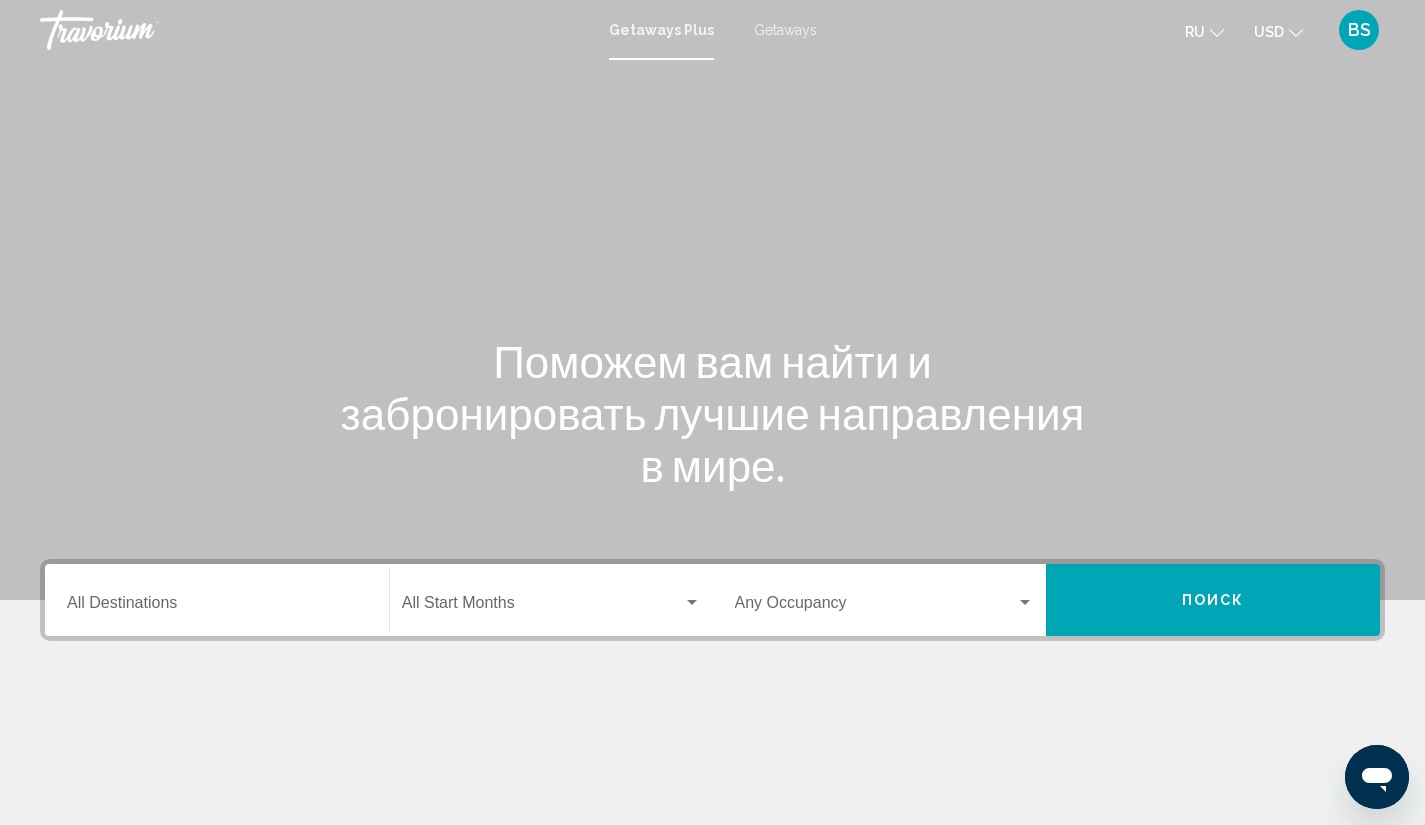 click on "Поиск" at bounding box center (1213, 600) 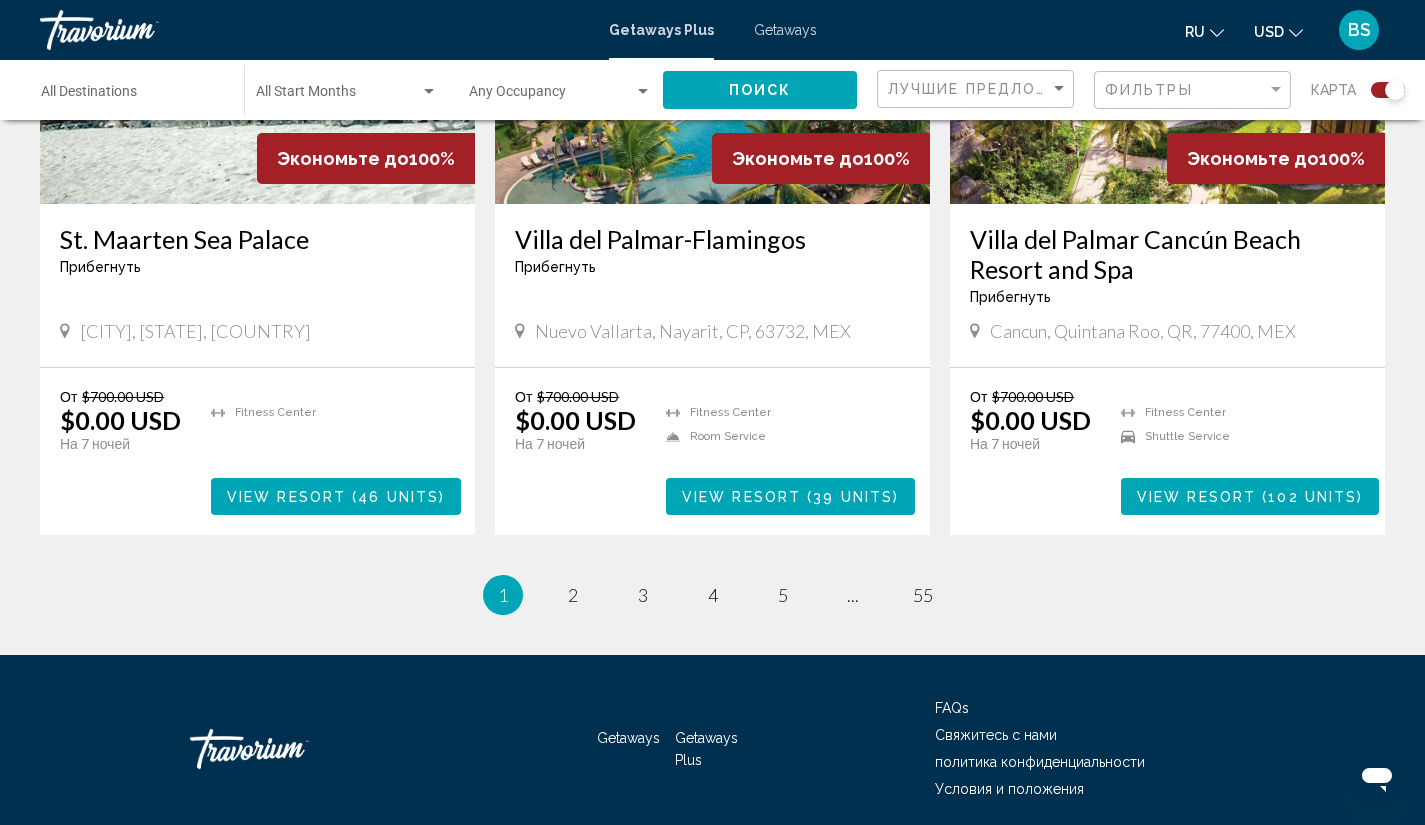 scroll, scrollTop: 3030, scrollLeft: 0, axis: vertical 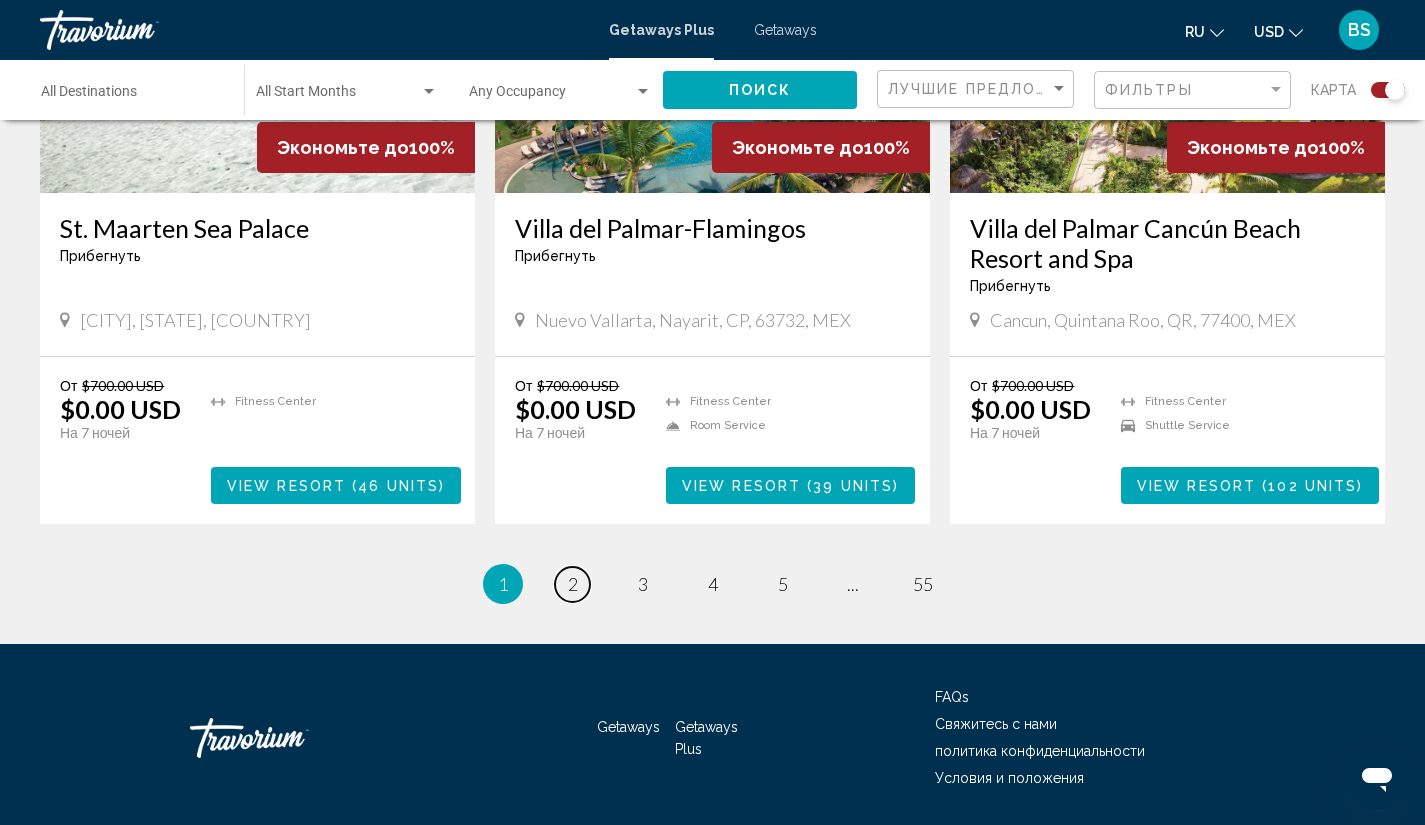 click on "page  2" at bounding box center [572, 584] 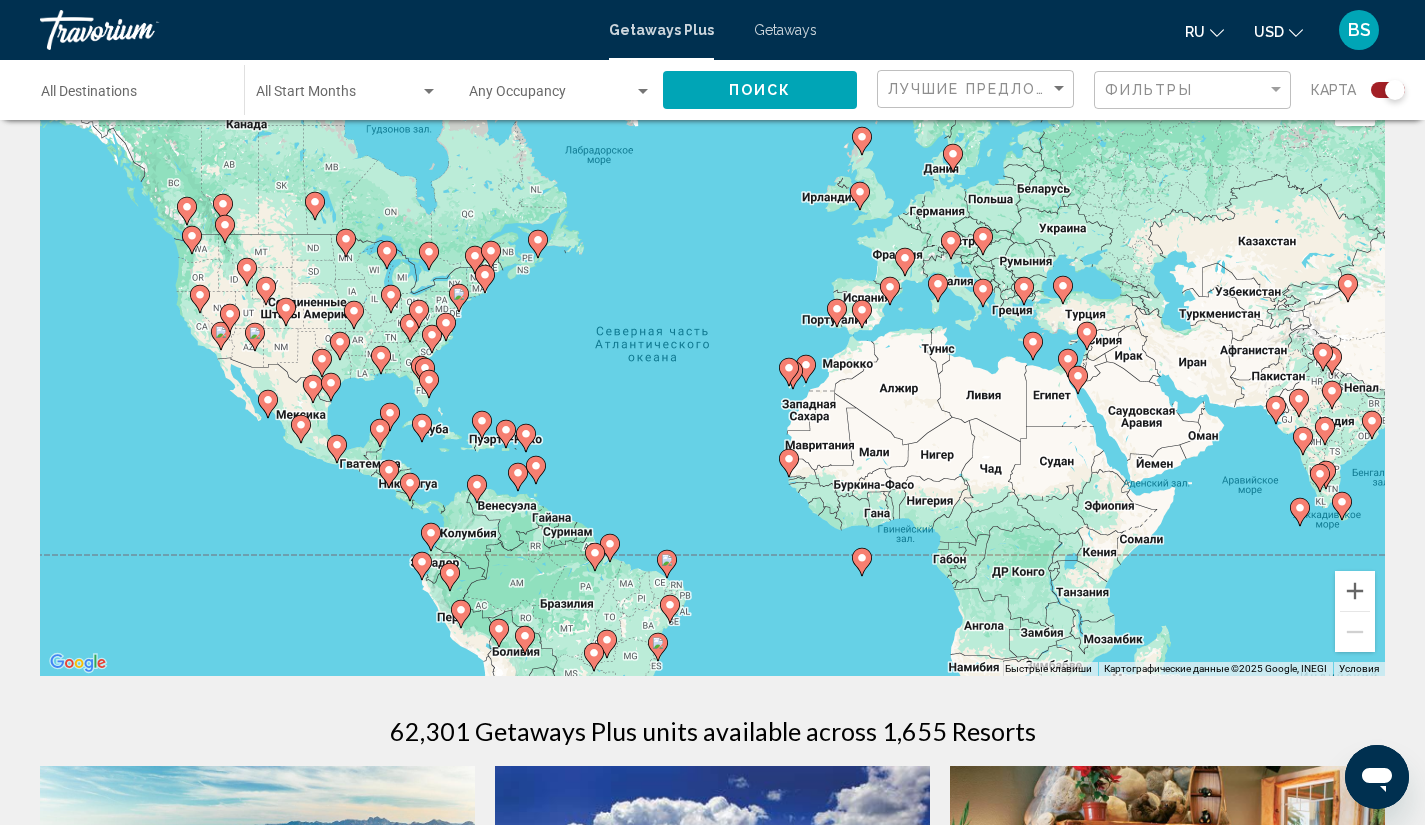 scroll, scrollTop: 0, scrollLeft: 0, axis: both 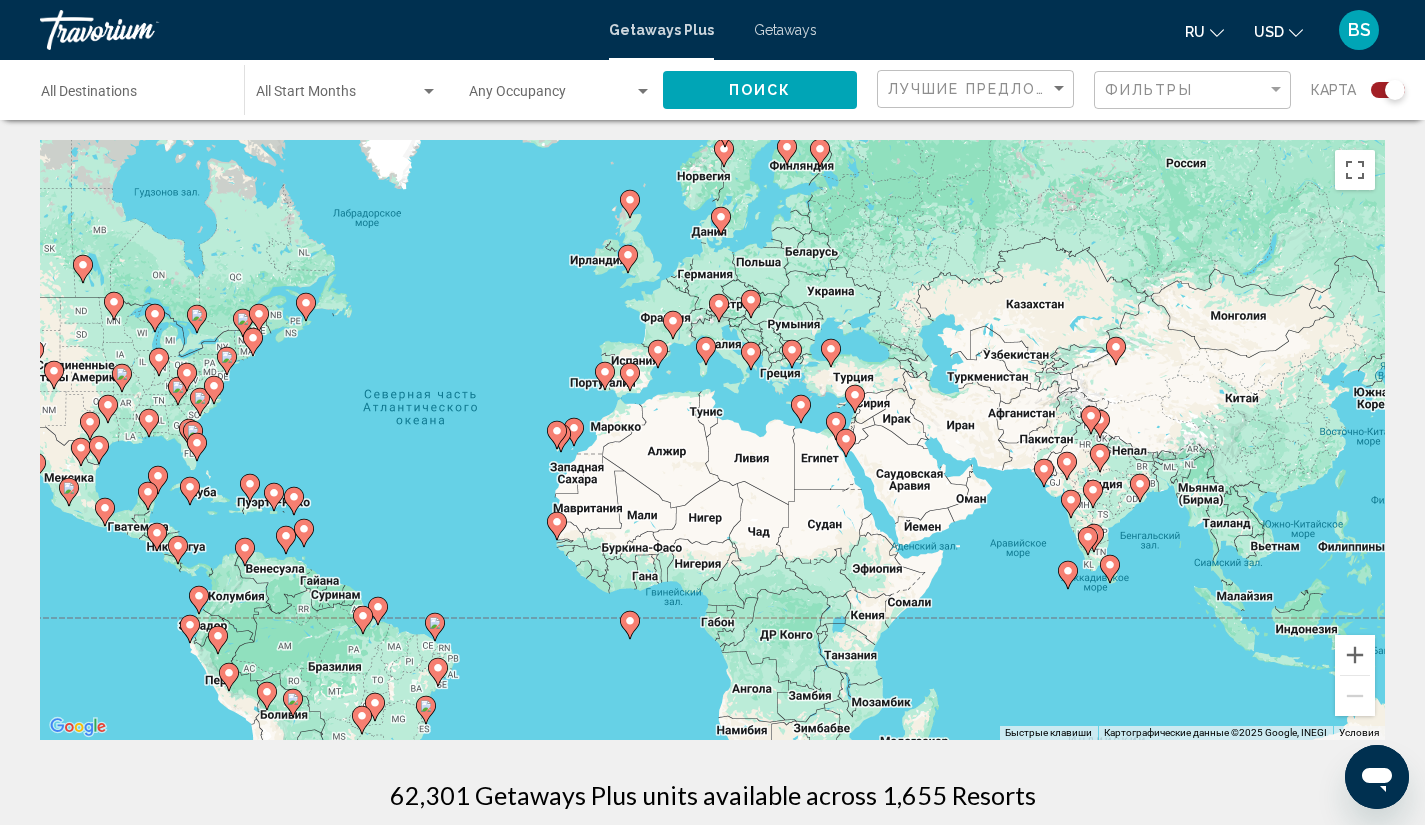 drag, startPoint x: 1165, startPoint y: 420, endPoint x: 930, endPoint y: 419, distance: 235.00212 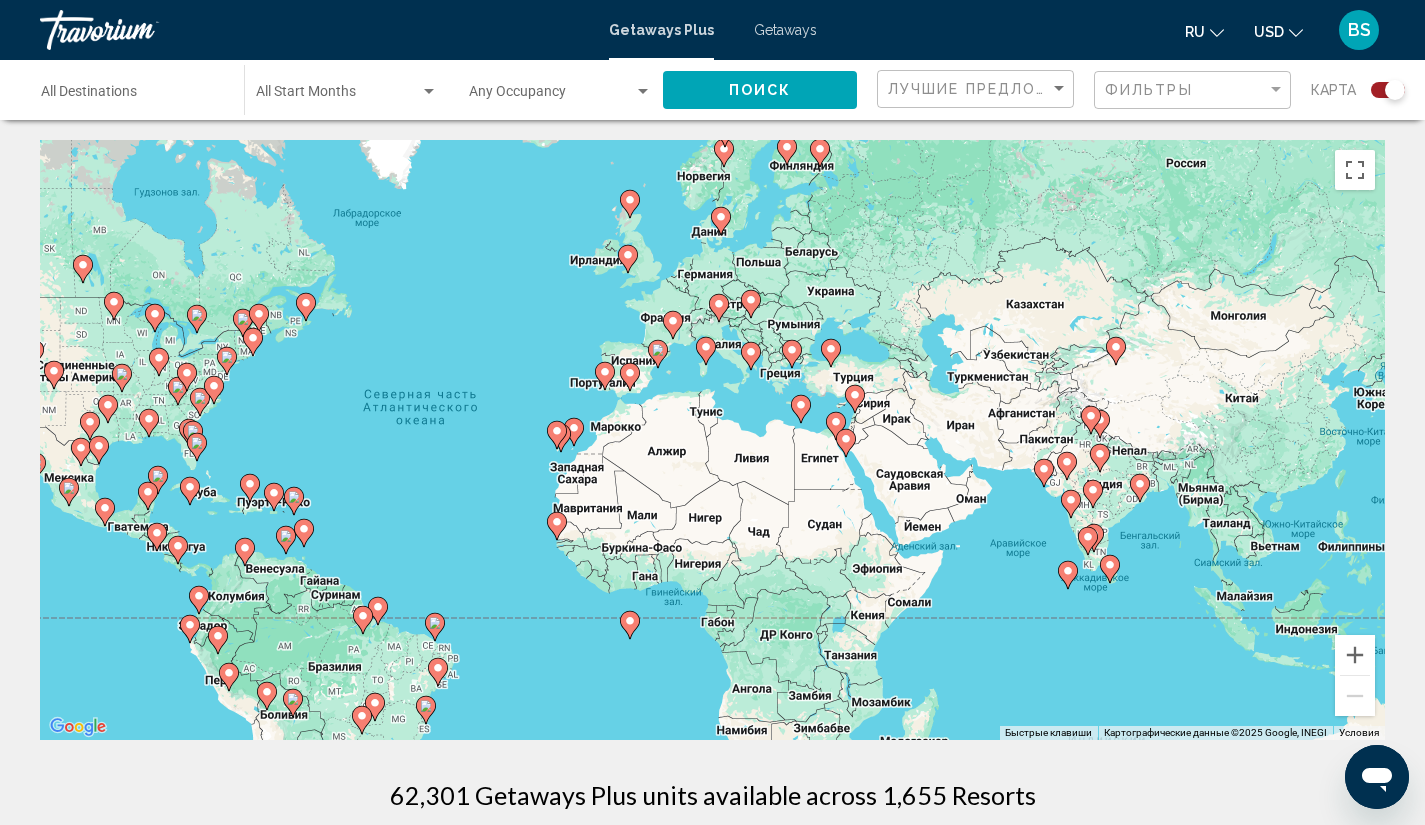 click on "Чтобы активировать перетаскивание с помощью клавиатуры, нажмите Alt + Ввод. После этого перемещайте маркер, используя клавиши со стрелками. Чтобы завершить перетаскивание, нажмите клавишу Ввод. Чтобы отменить действие, нажмите клавишу Esc." at bounding box center [712, 440] 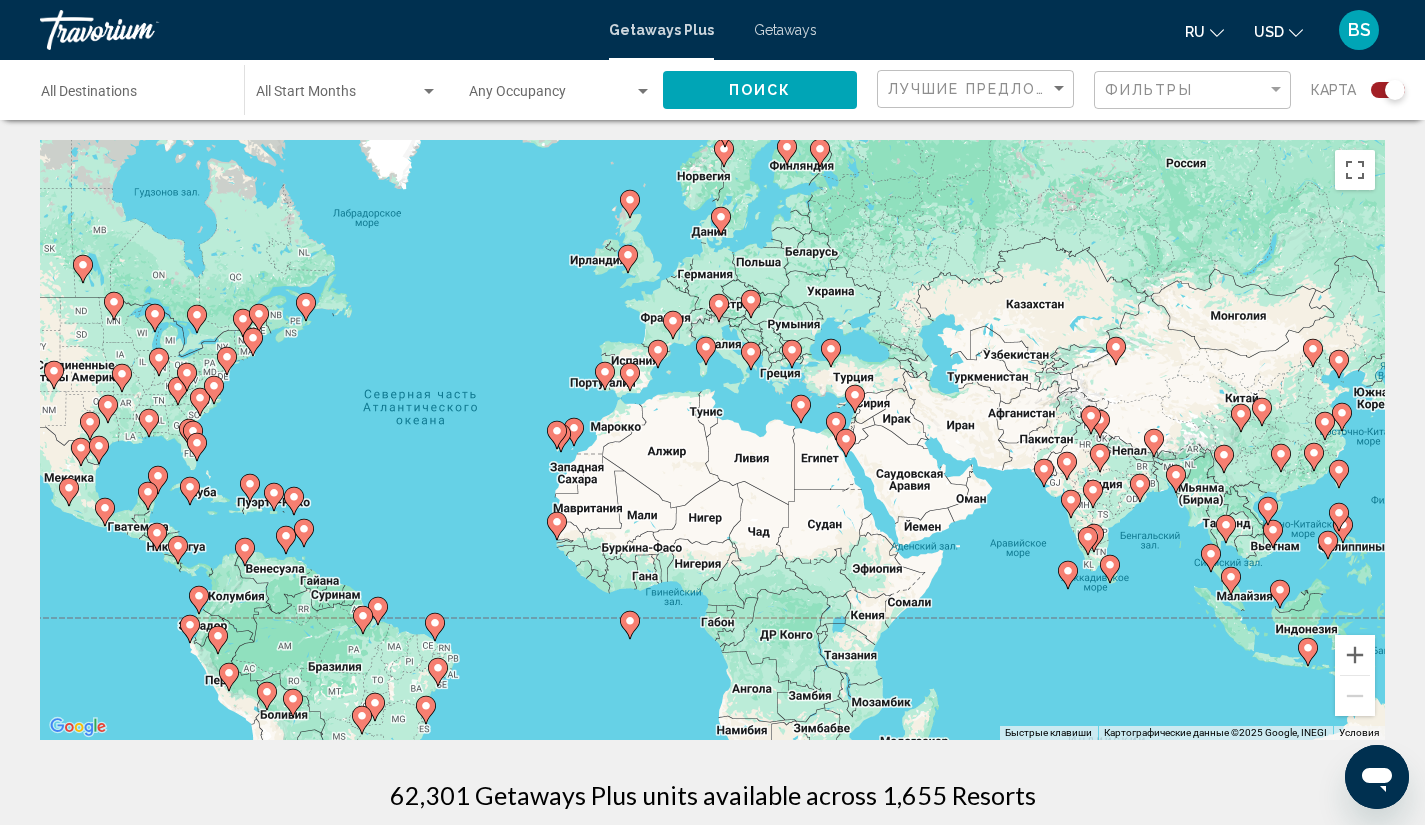click 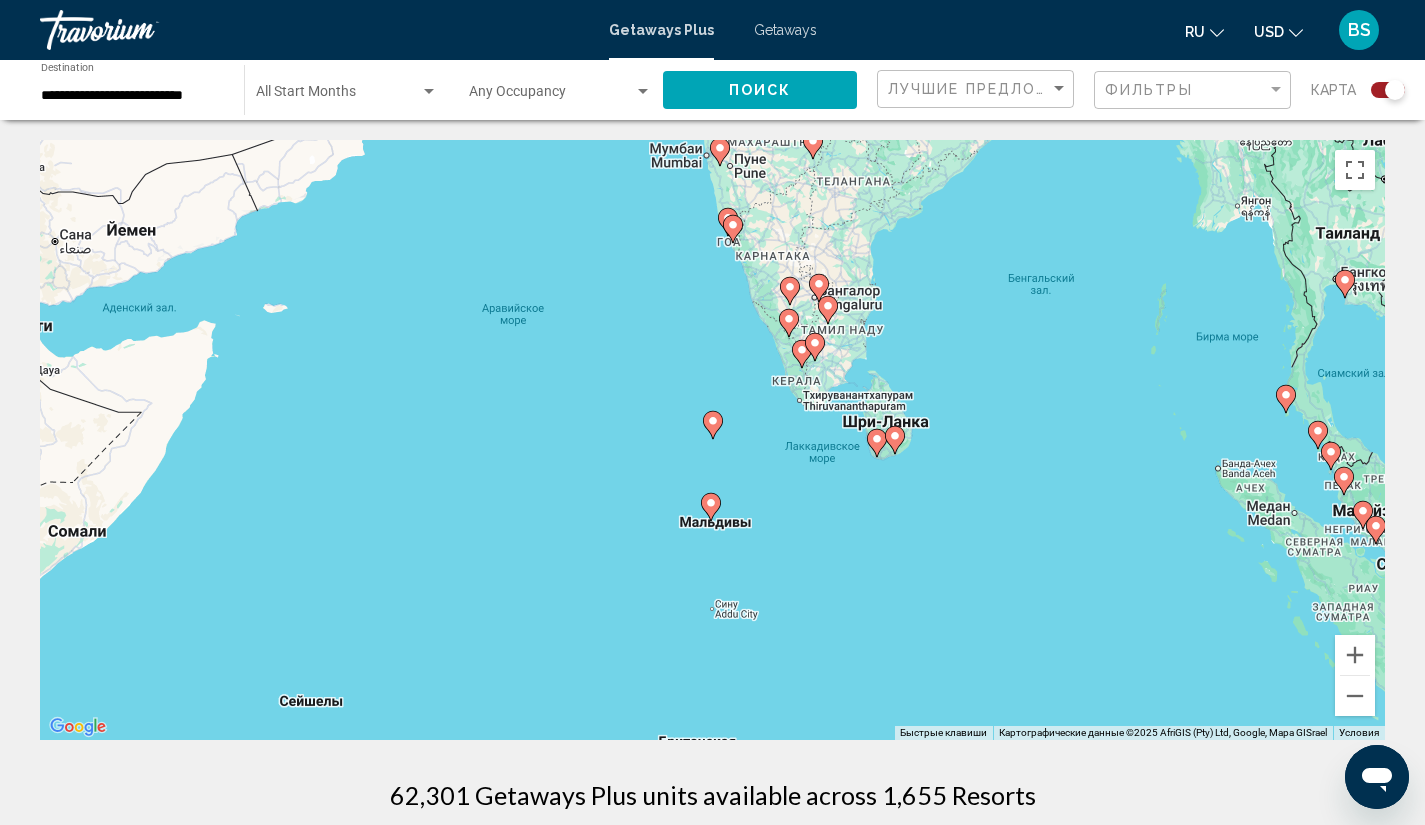 click 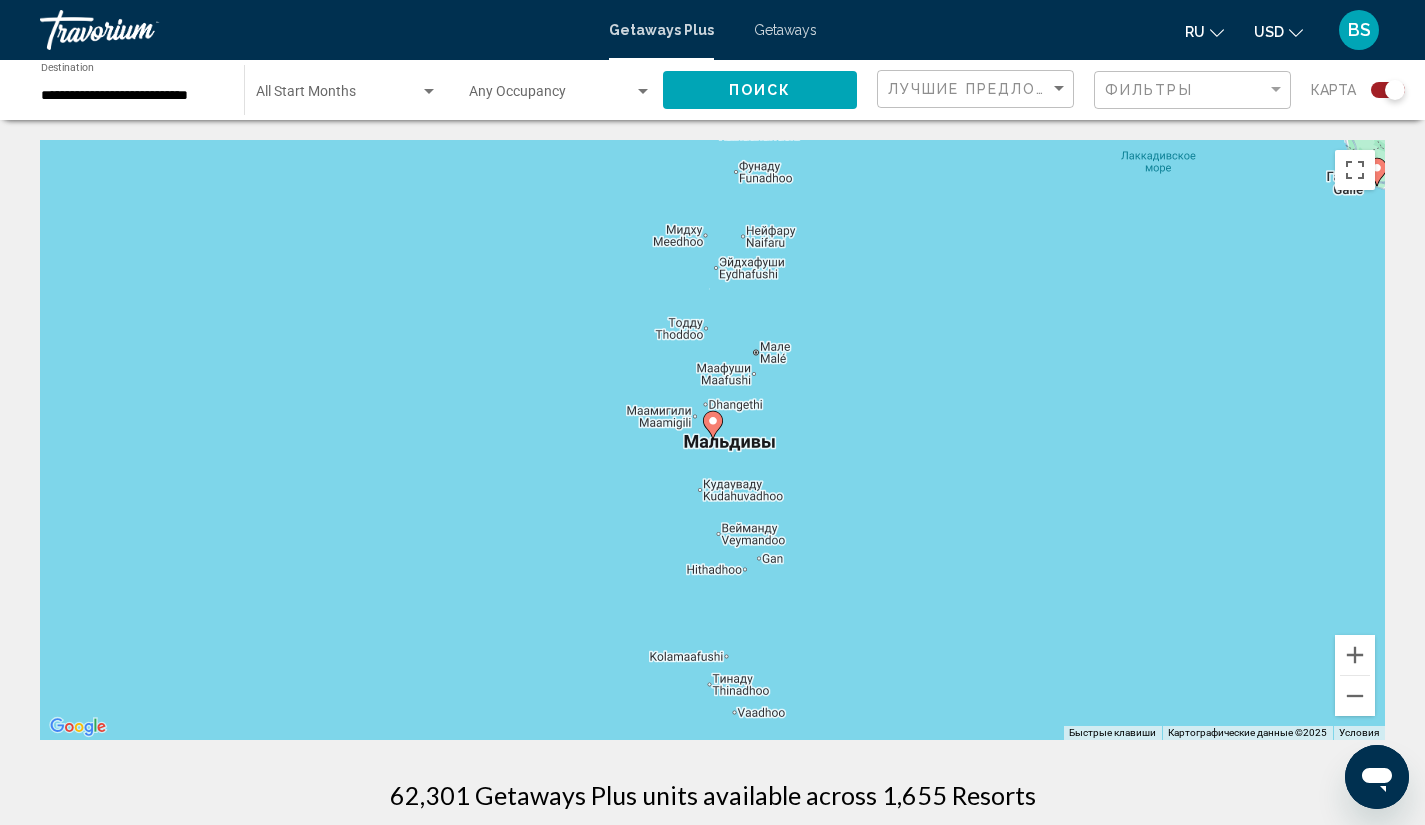 click 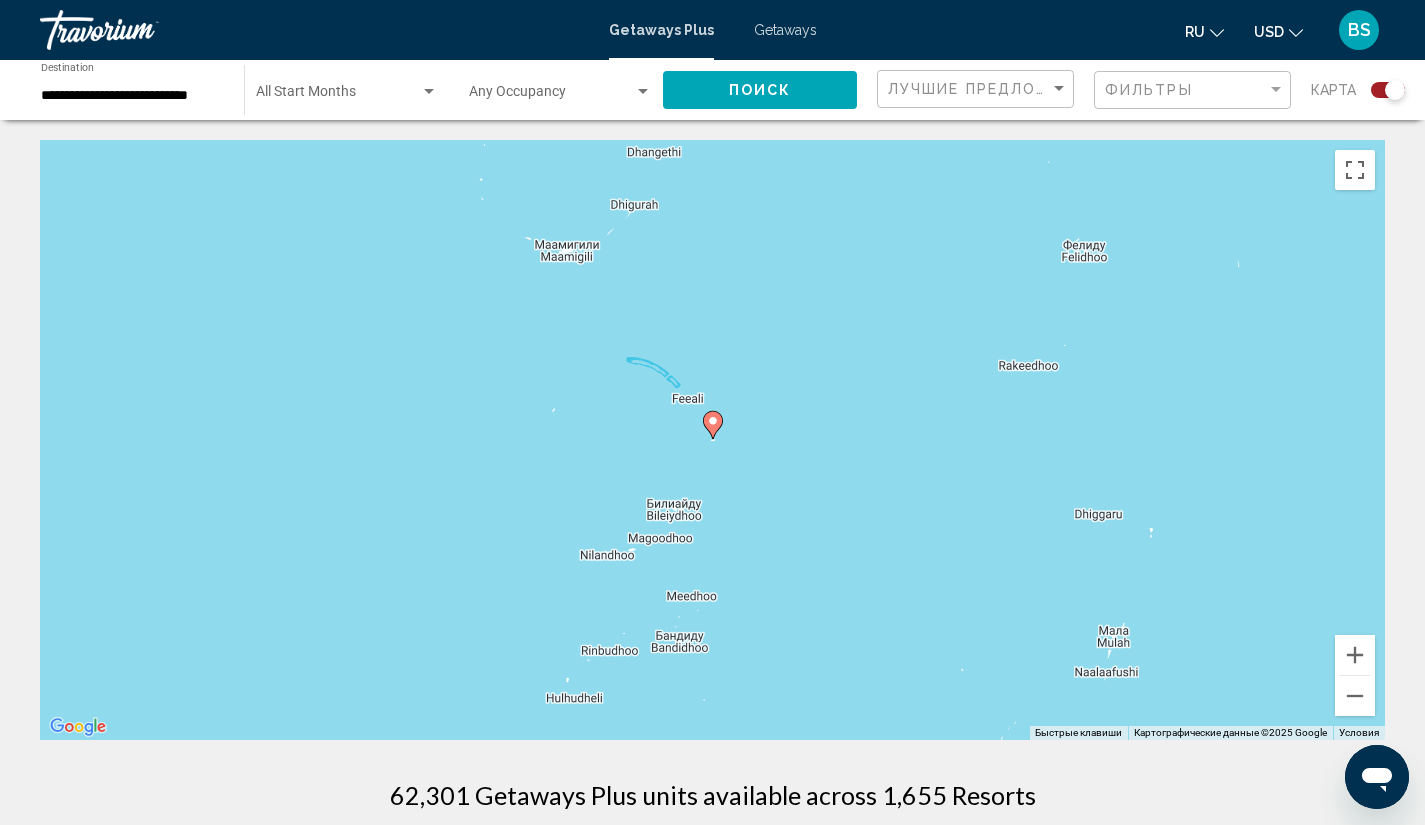 click 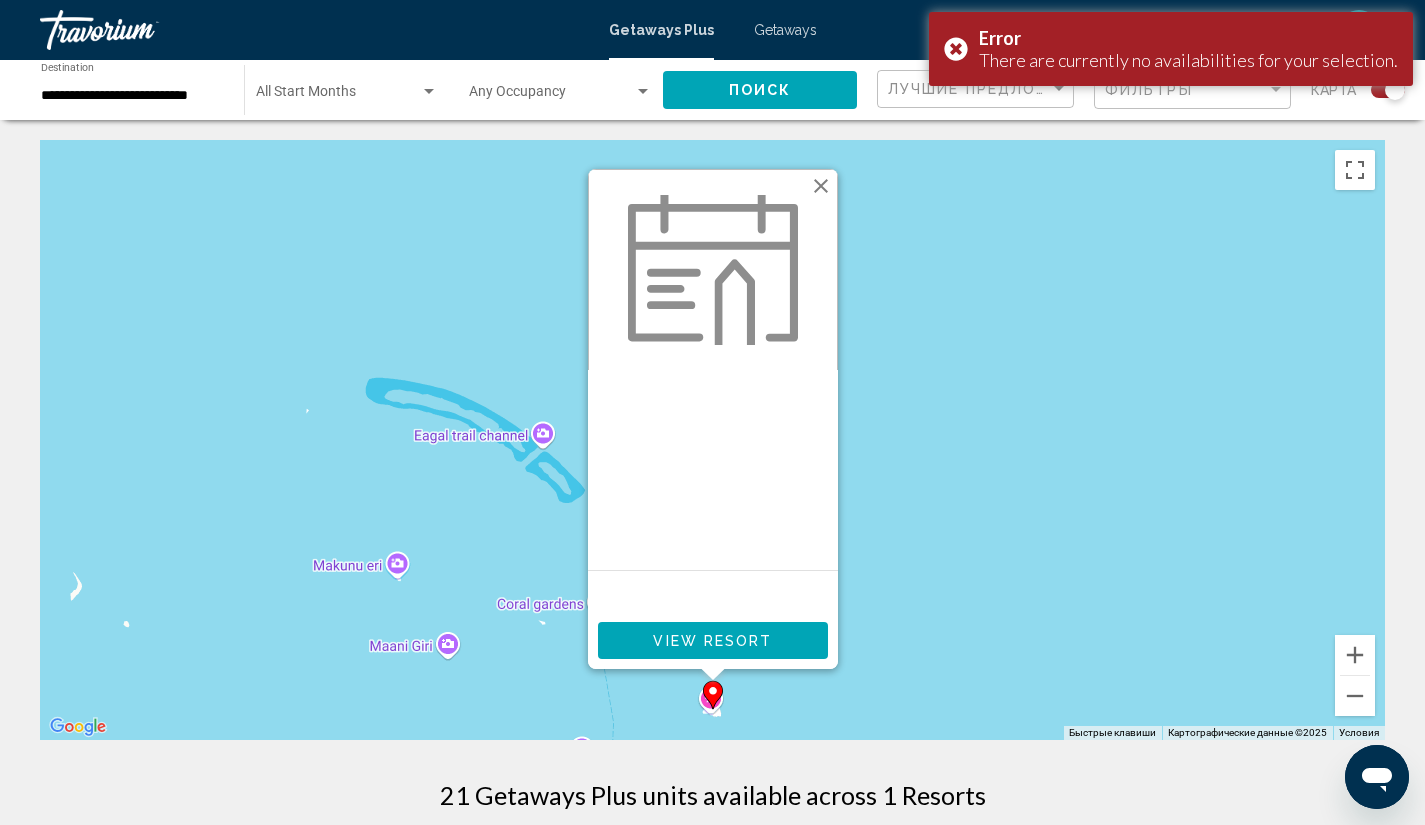 click on "View Resort" at bounding box center (712, 641) 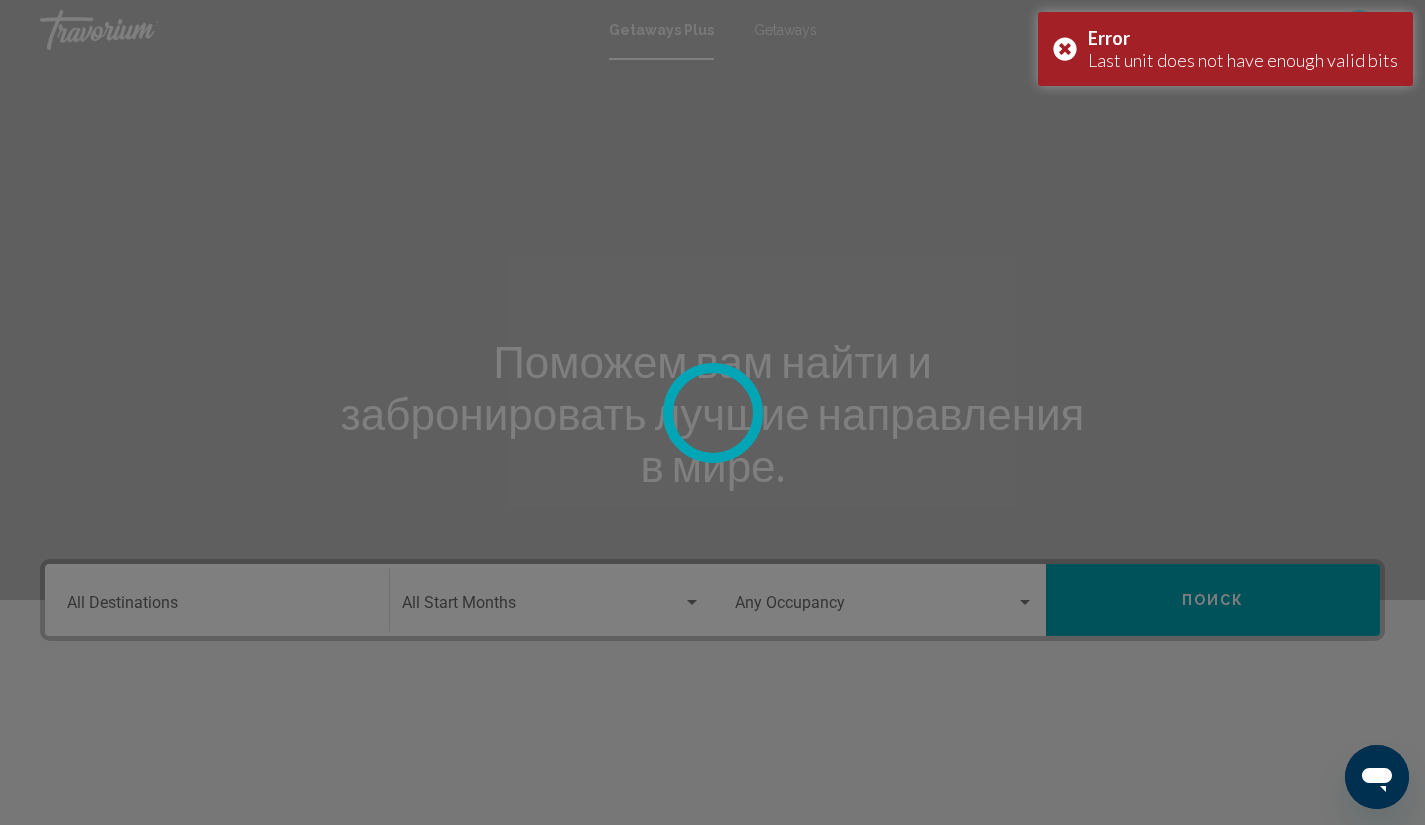 click at bounding box center (712, 412) 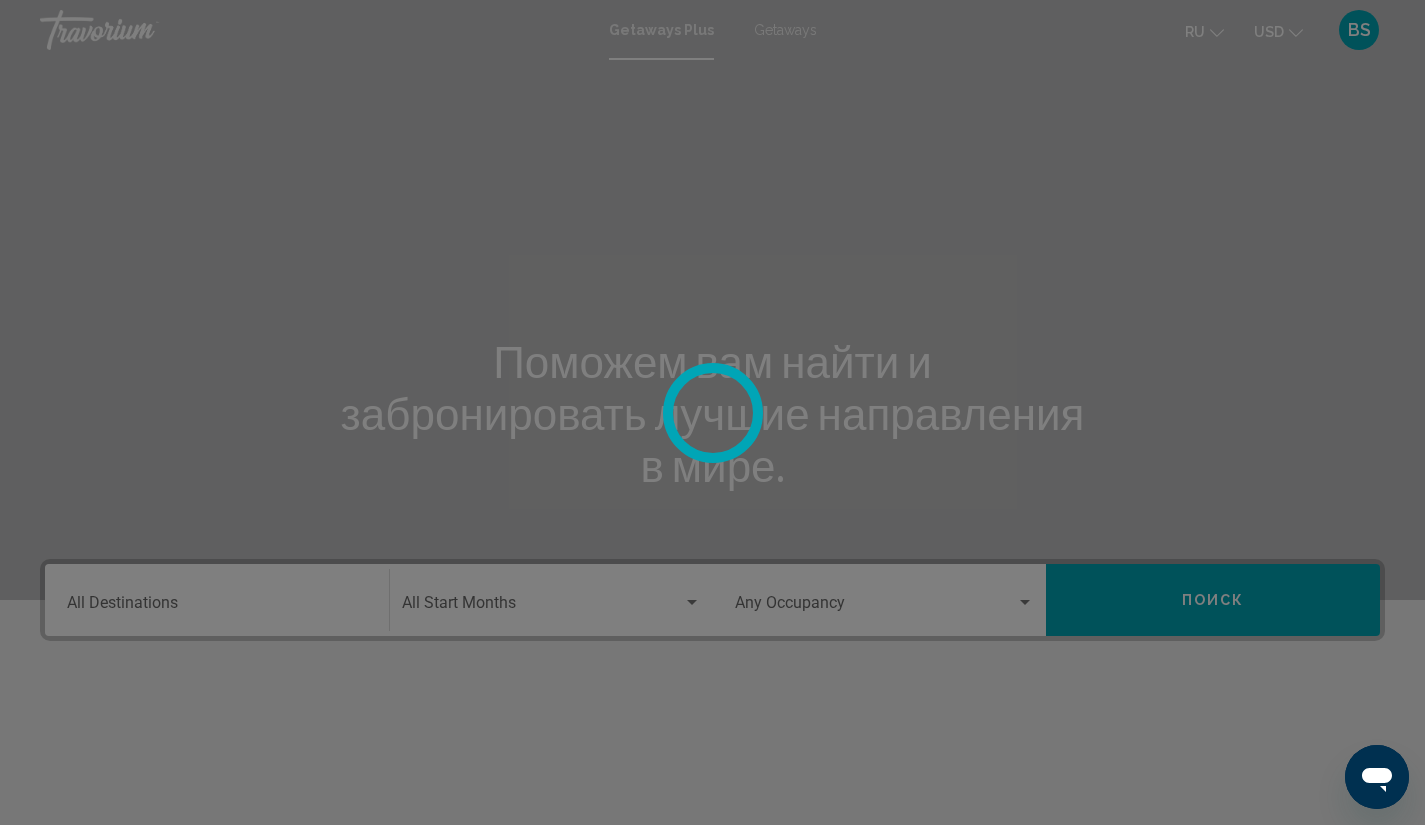 click at bounding box center (712, 412) 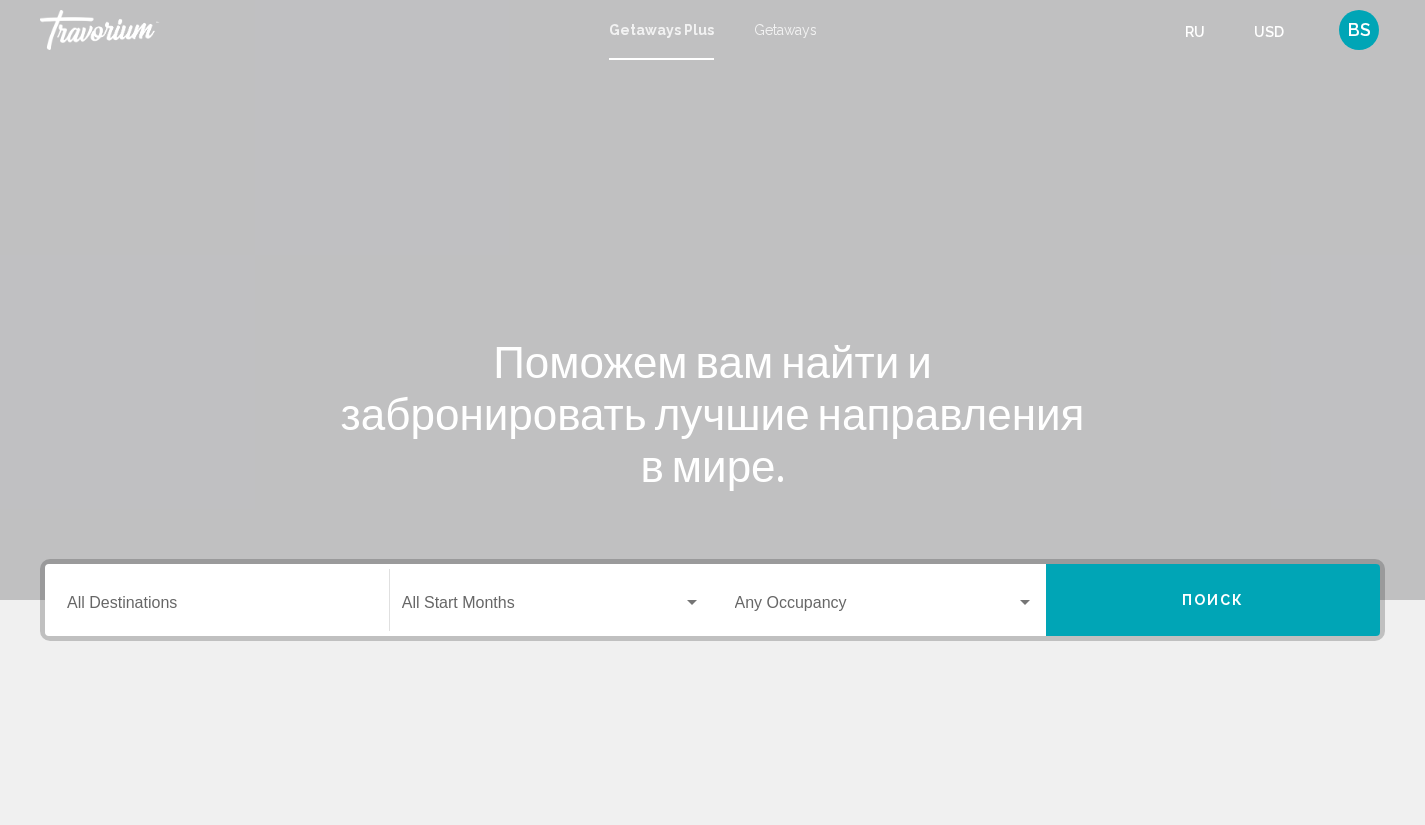 scroll, scrollTop: 0, scrollLeft: 0, axis: both 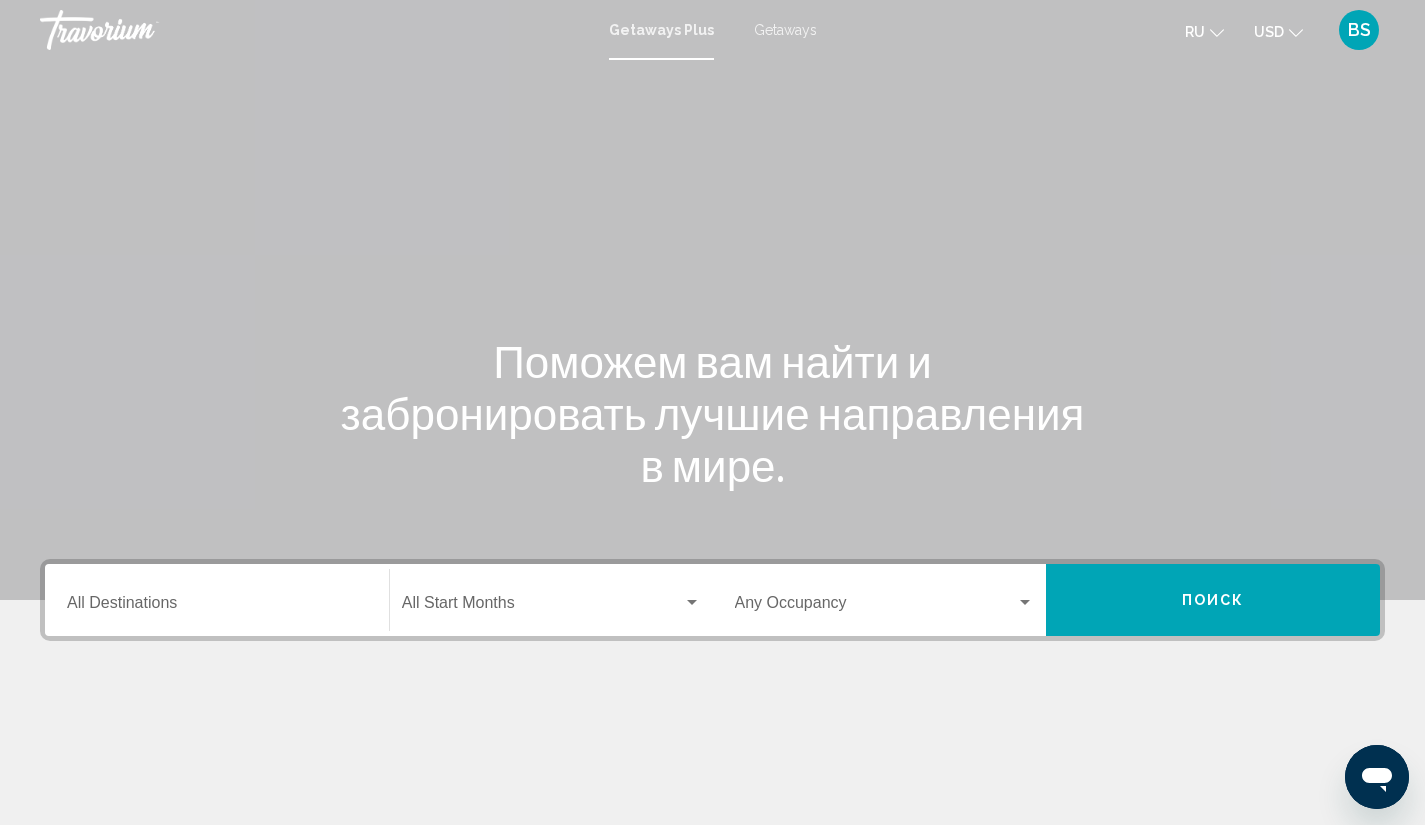 click on "Destination All Destinations" at bounding box center (217, 600) 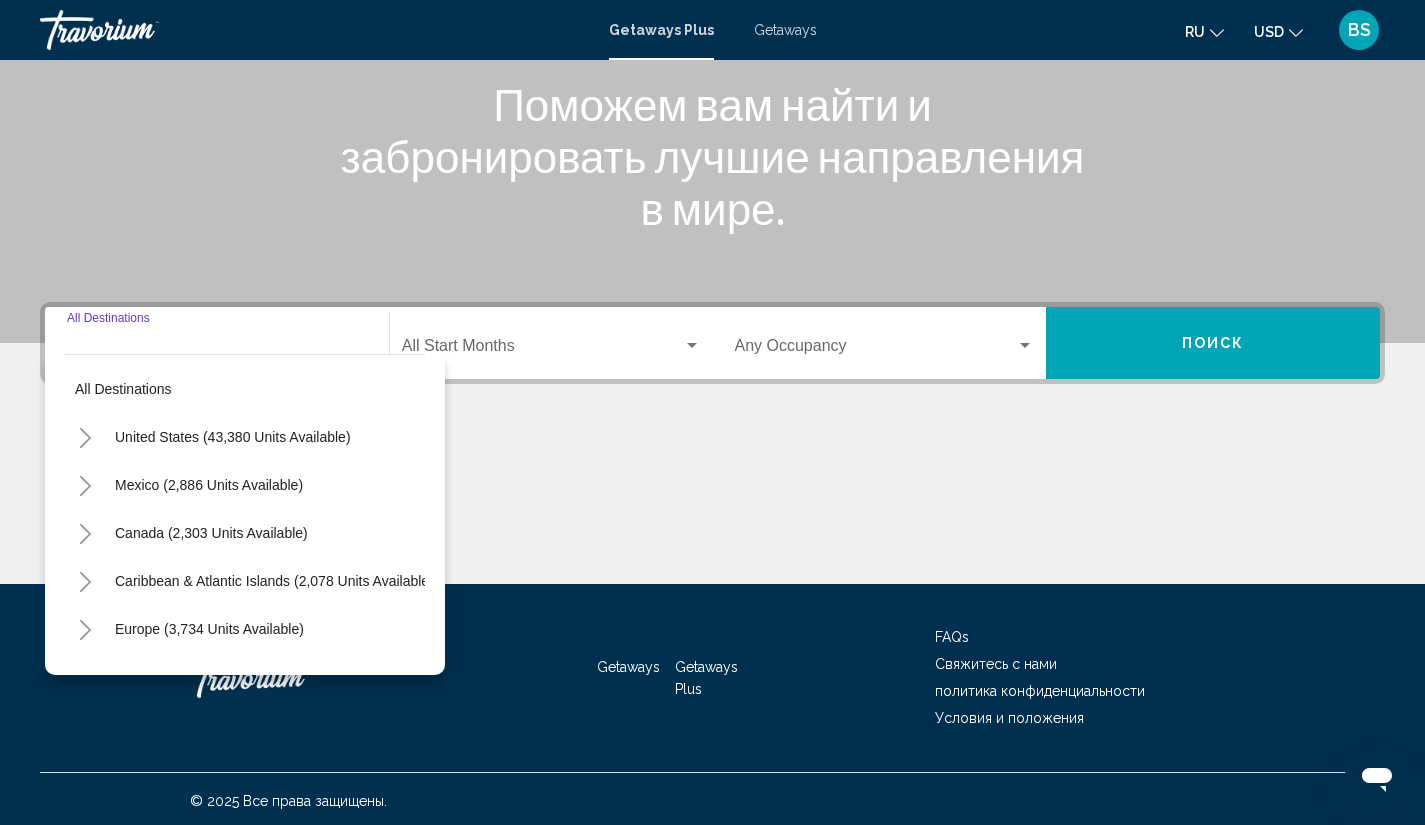 scroll, scrollTop: 261, scrollLeft: 0, axis: vertical 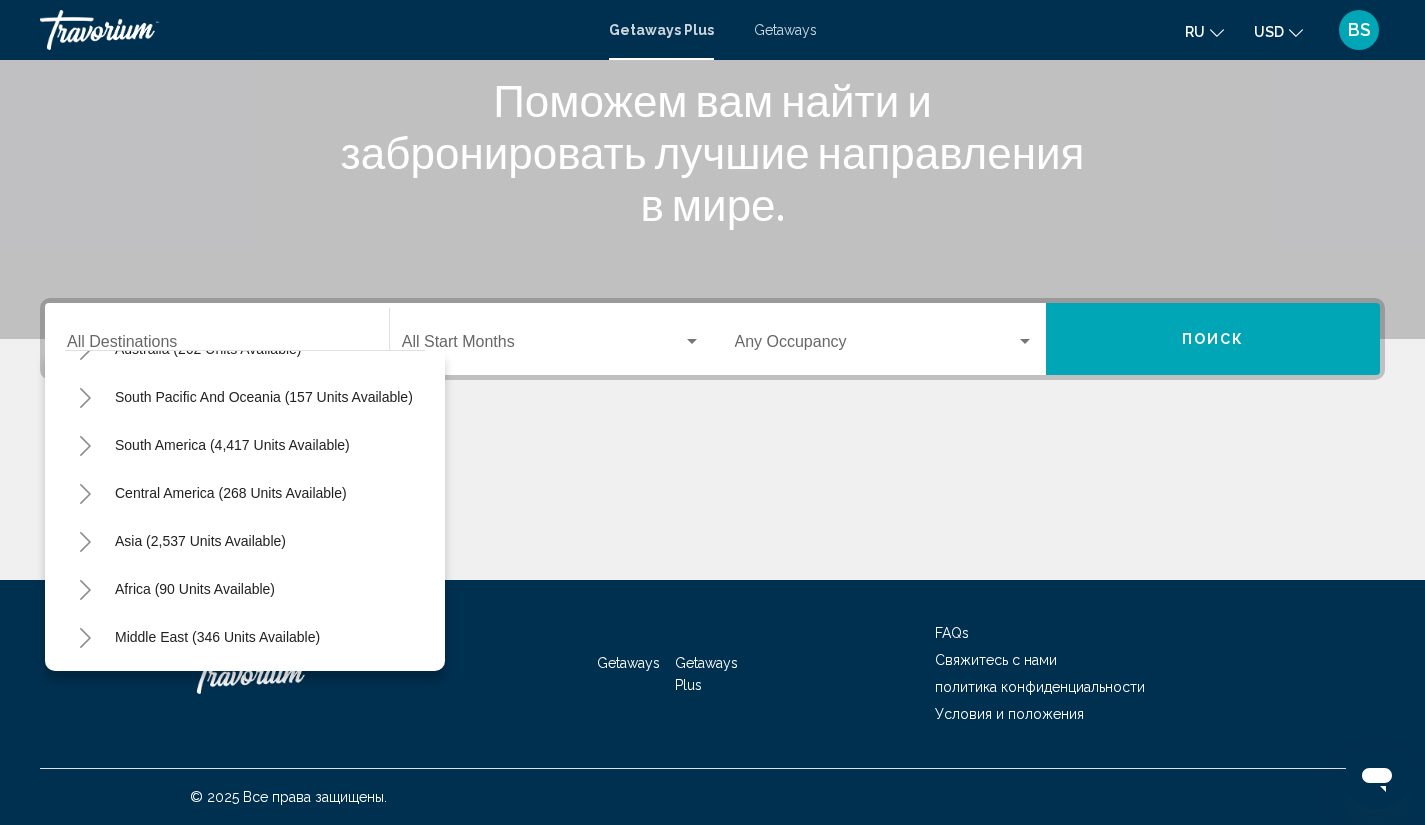 click on "Asia (2,537 units available)" at bounding box center (195, 589) 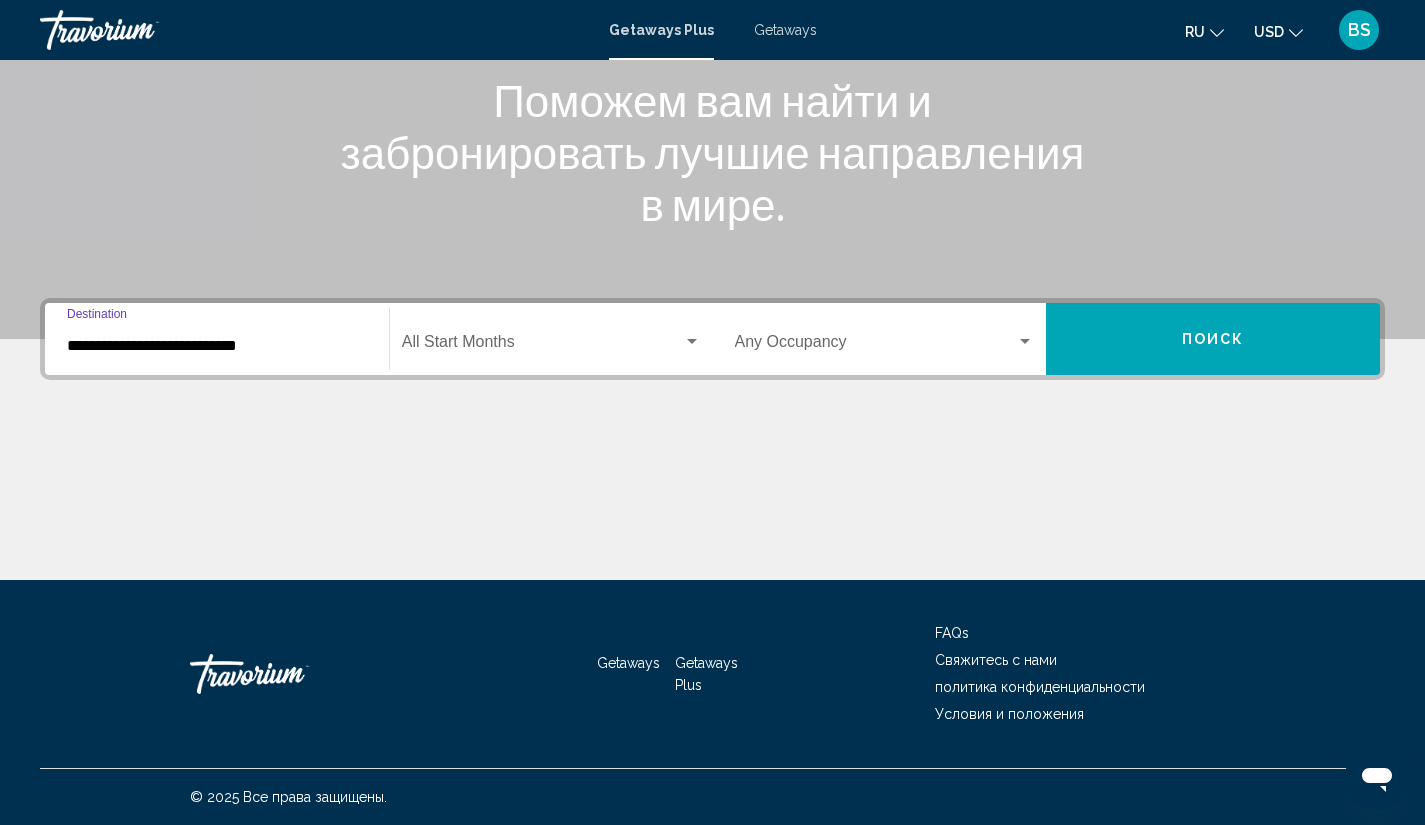 click on "**********" at bounding box center (217, 346) 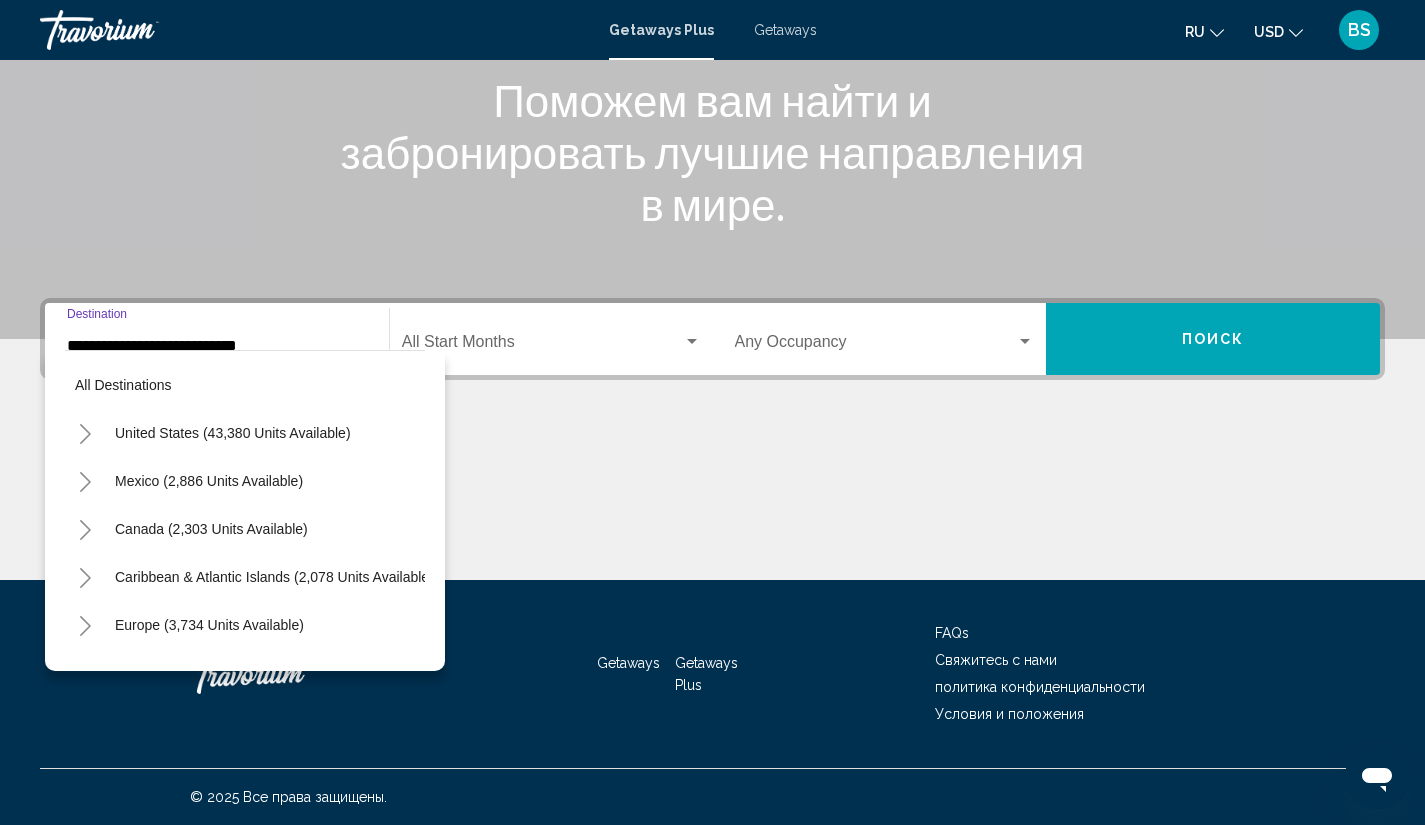 scroll, scrollTop: 366, scrollLeft: 0, axis: vertical 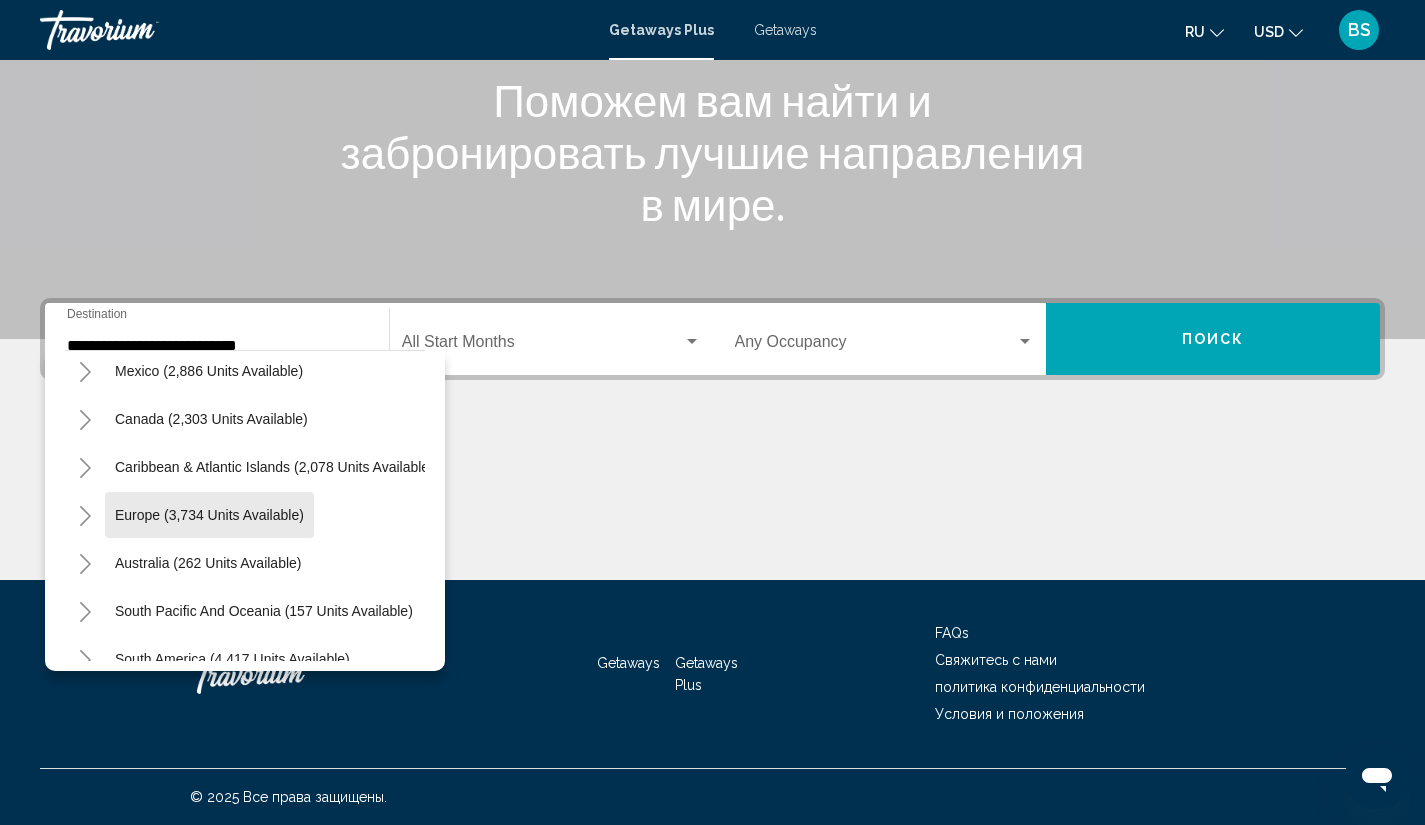 click on "Europe (3,734 units available)" 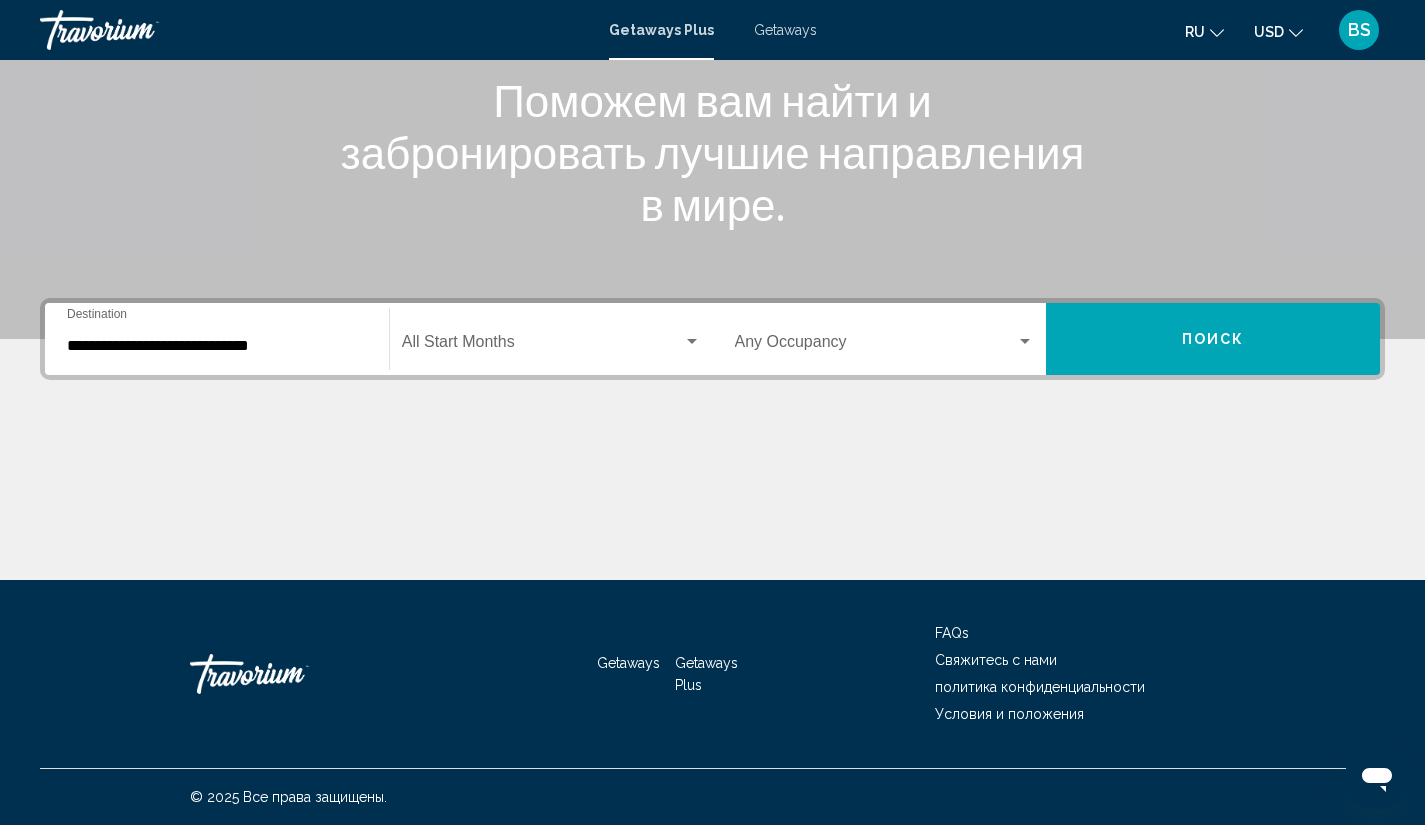 click on "**********" at bounding box center (217, 339) 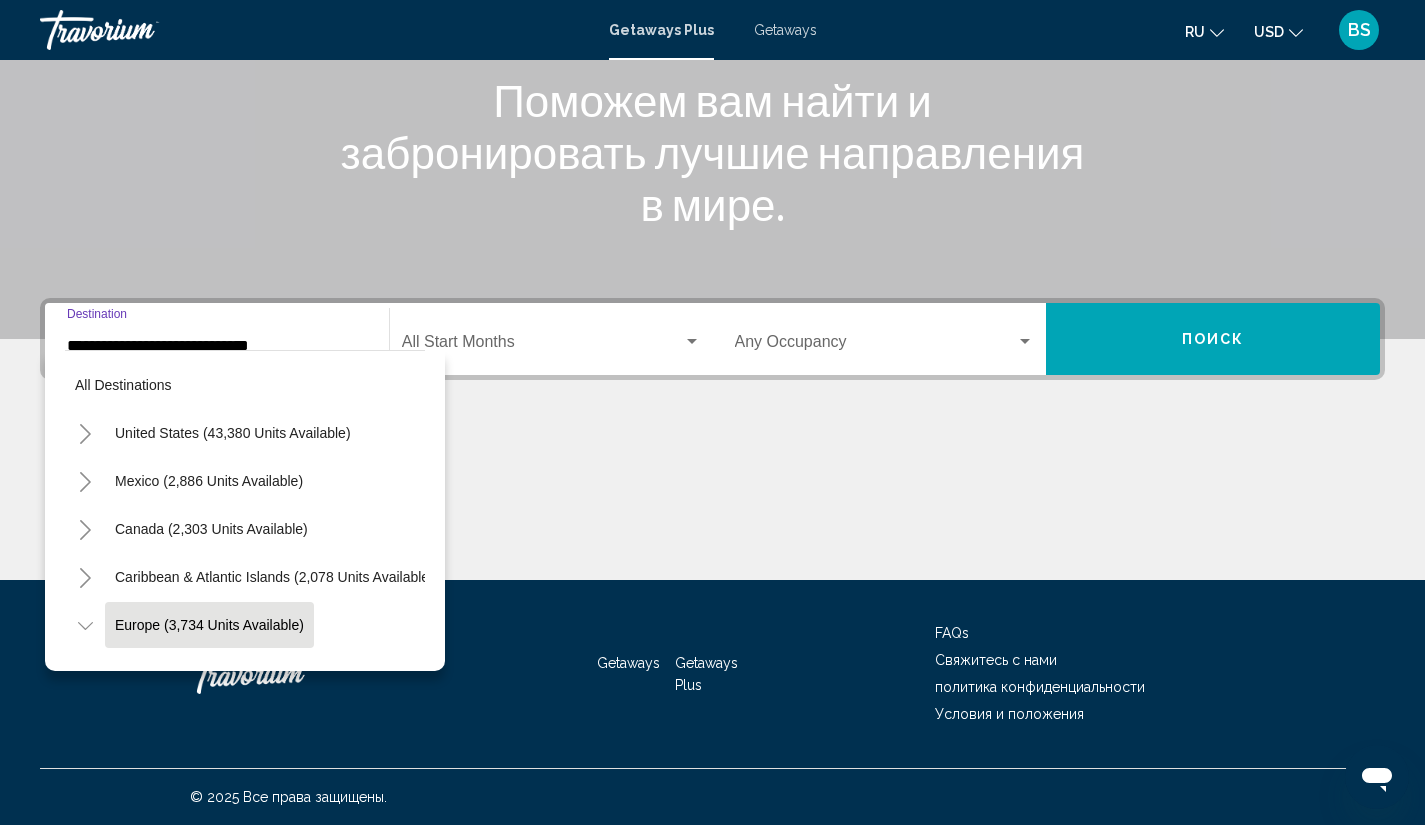 scroll, scrollTop: 126, scrollLeft: 0, axis: vertical 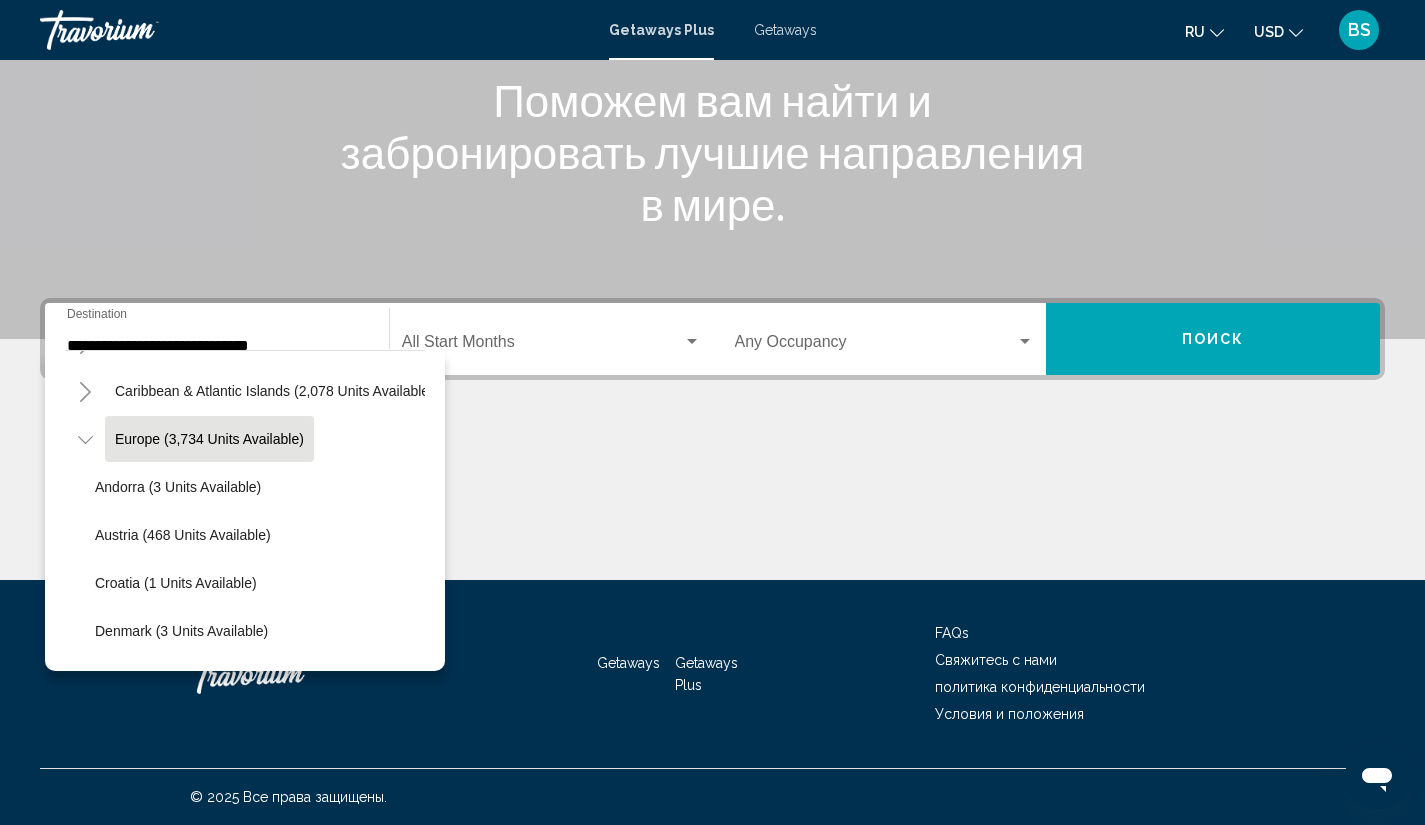 click 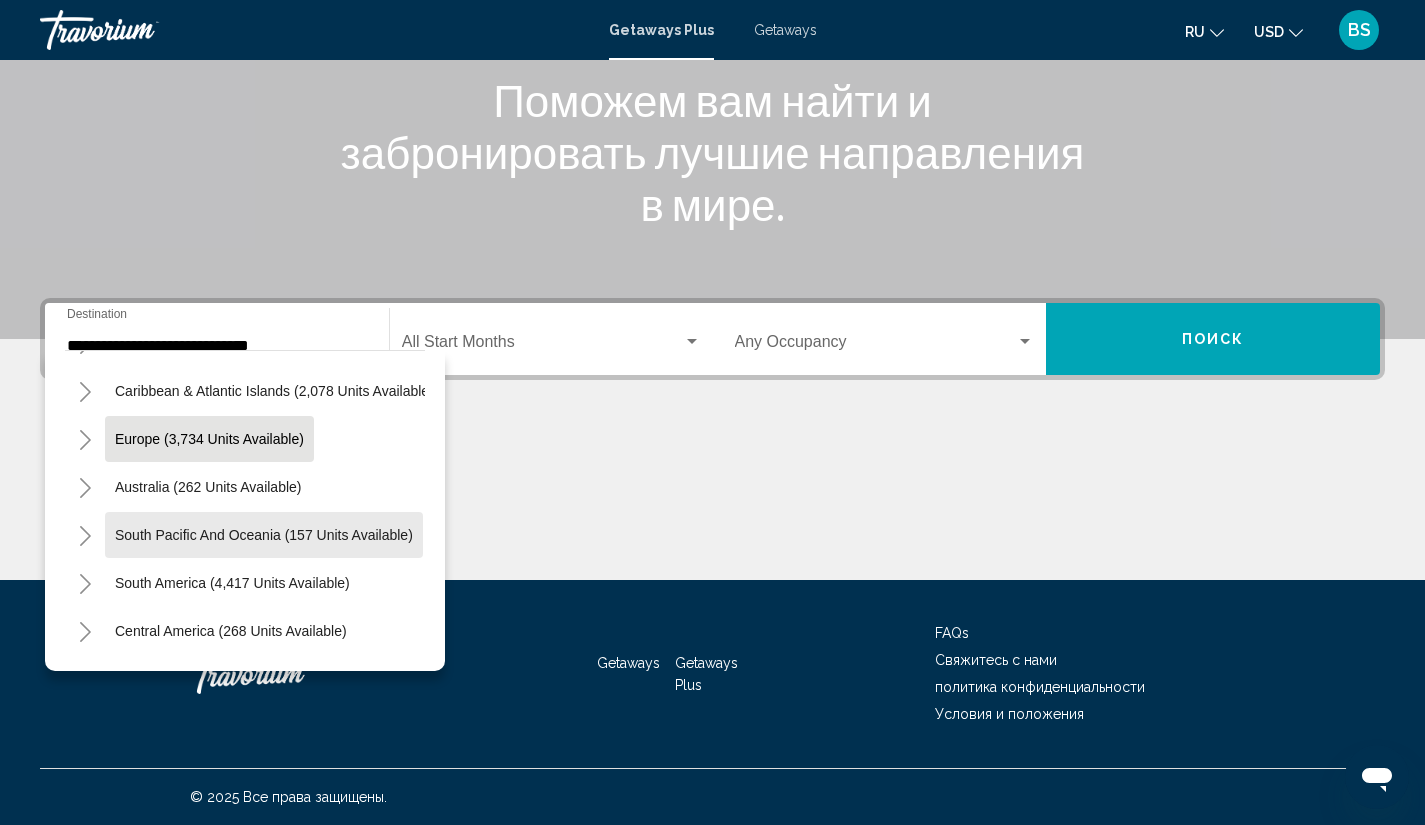 click on "South Pacific and Oceania (157 units available)" 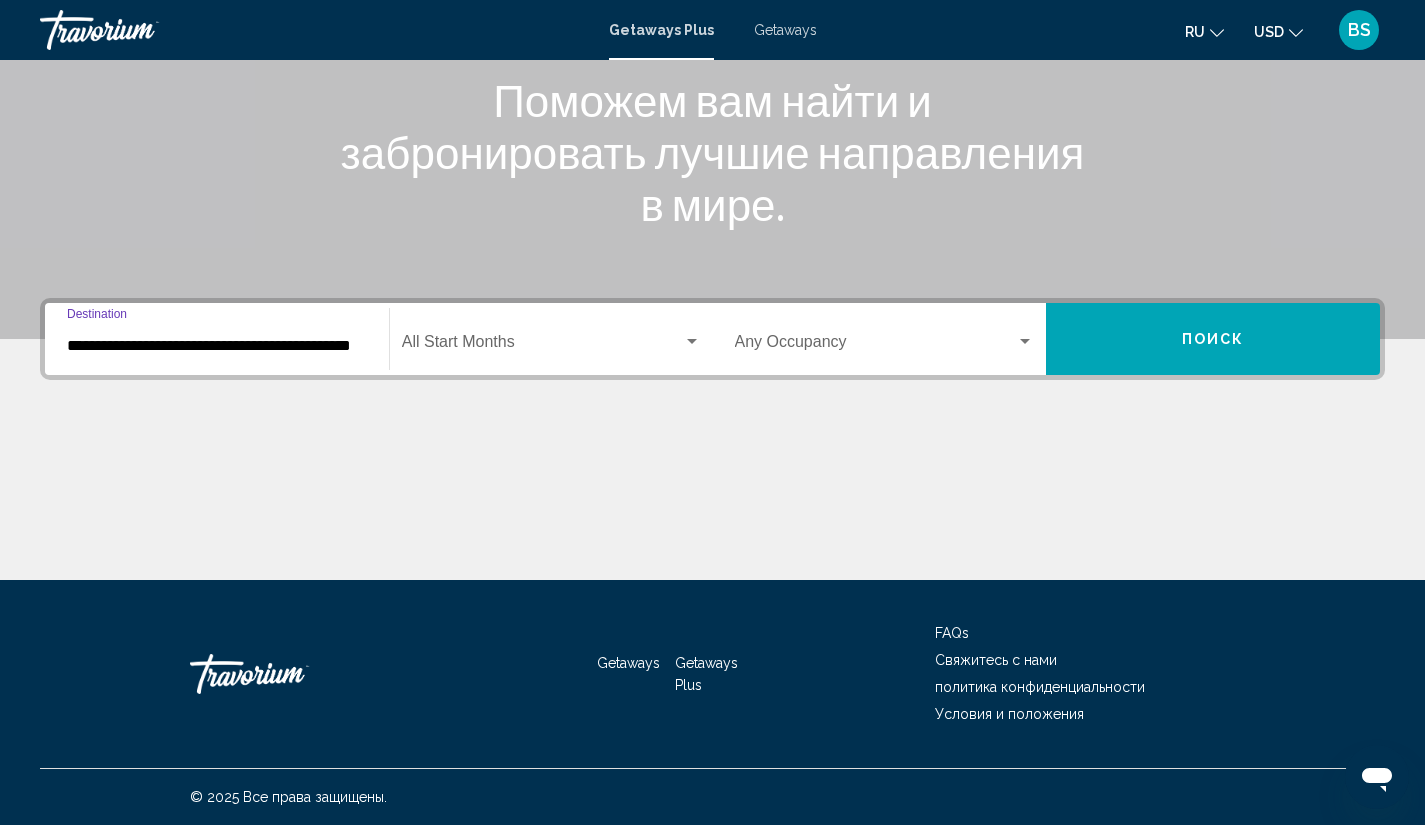 click on "**********" at bounding box center (217, 339) 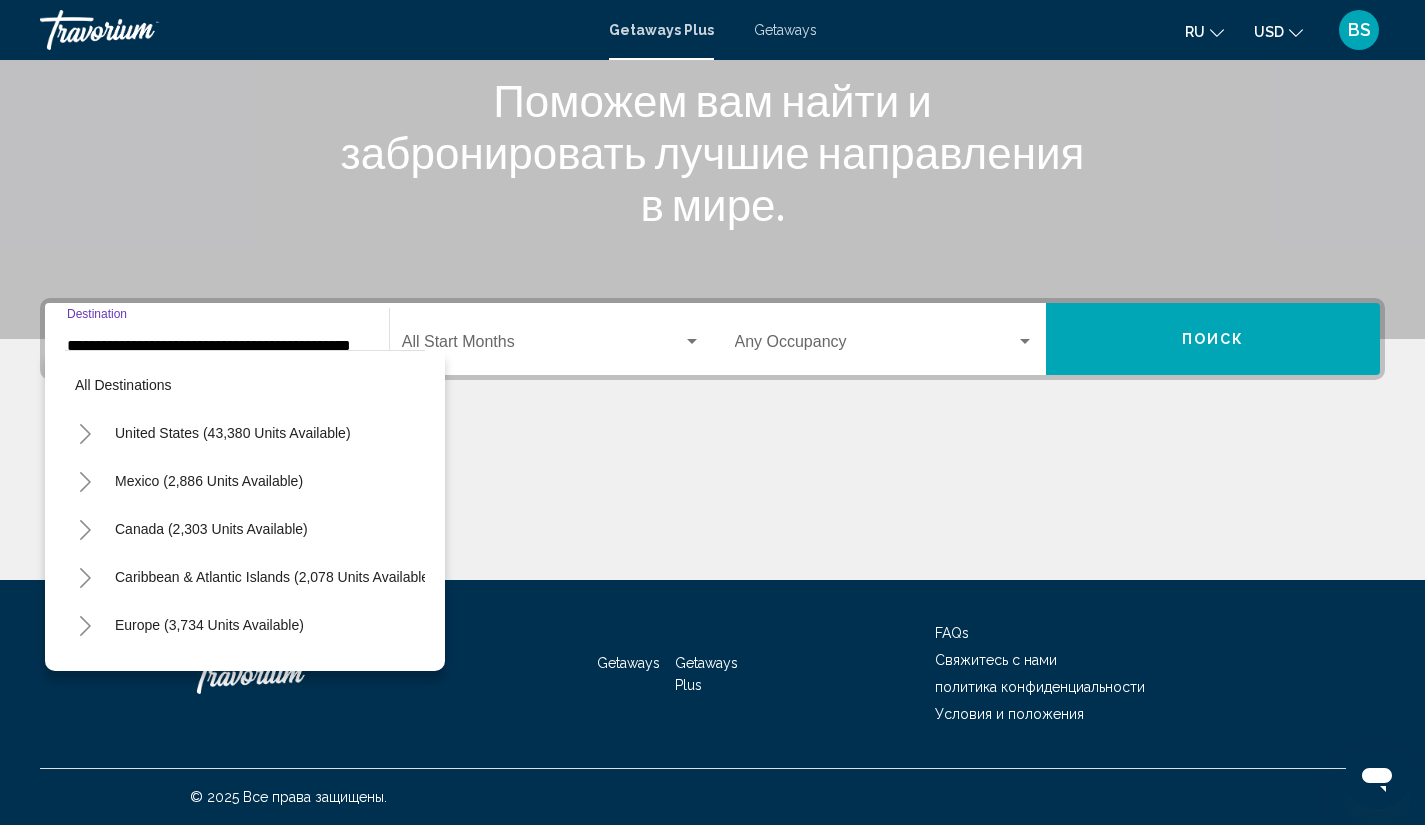 scroll, scrollTop: 0, scrollLeft: 36, axis: horizontal 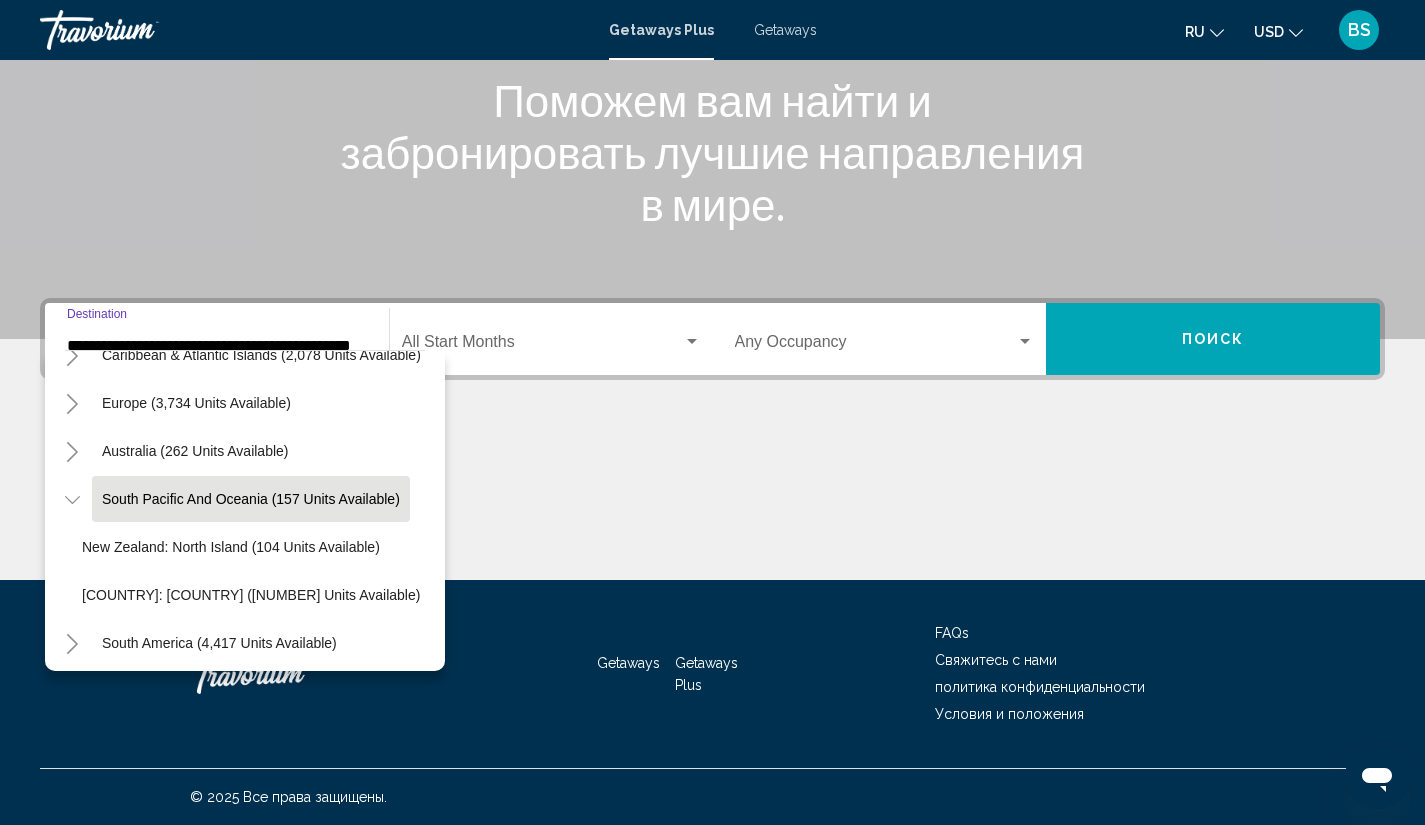 click 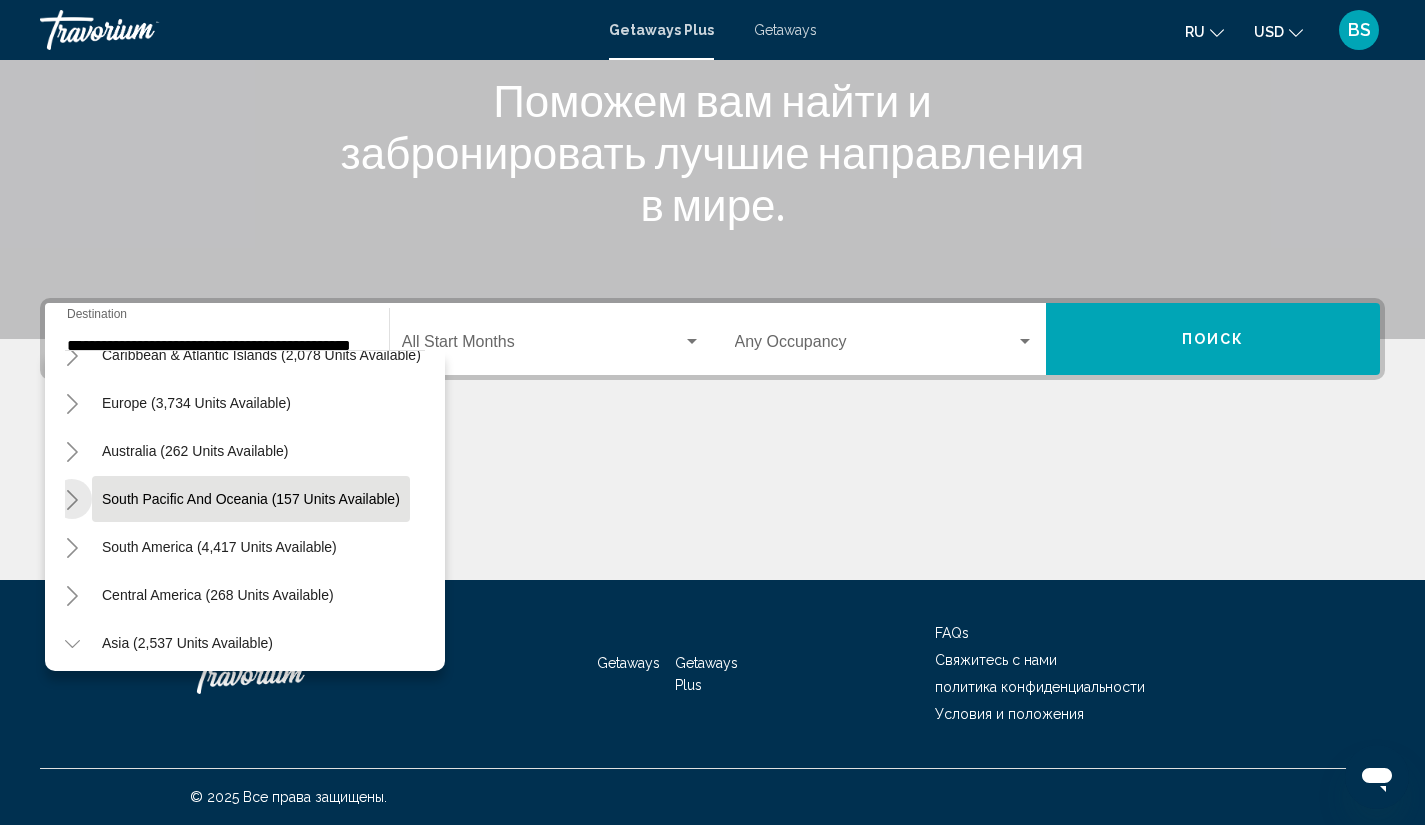 click 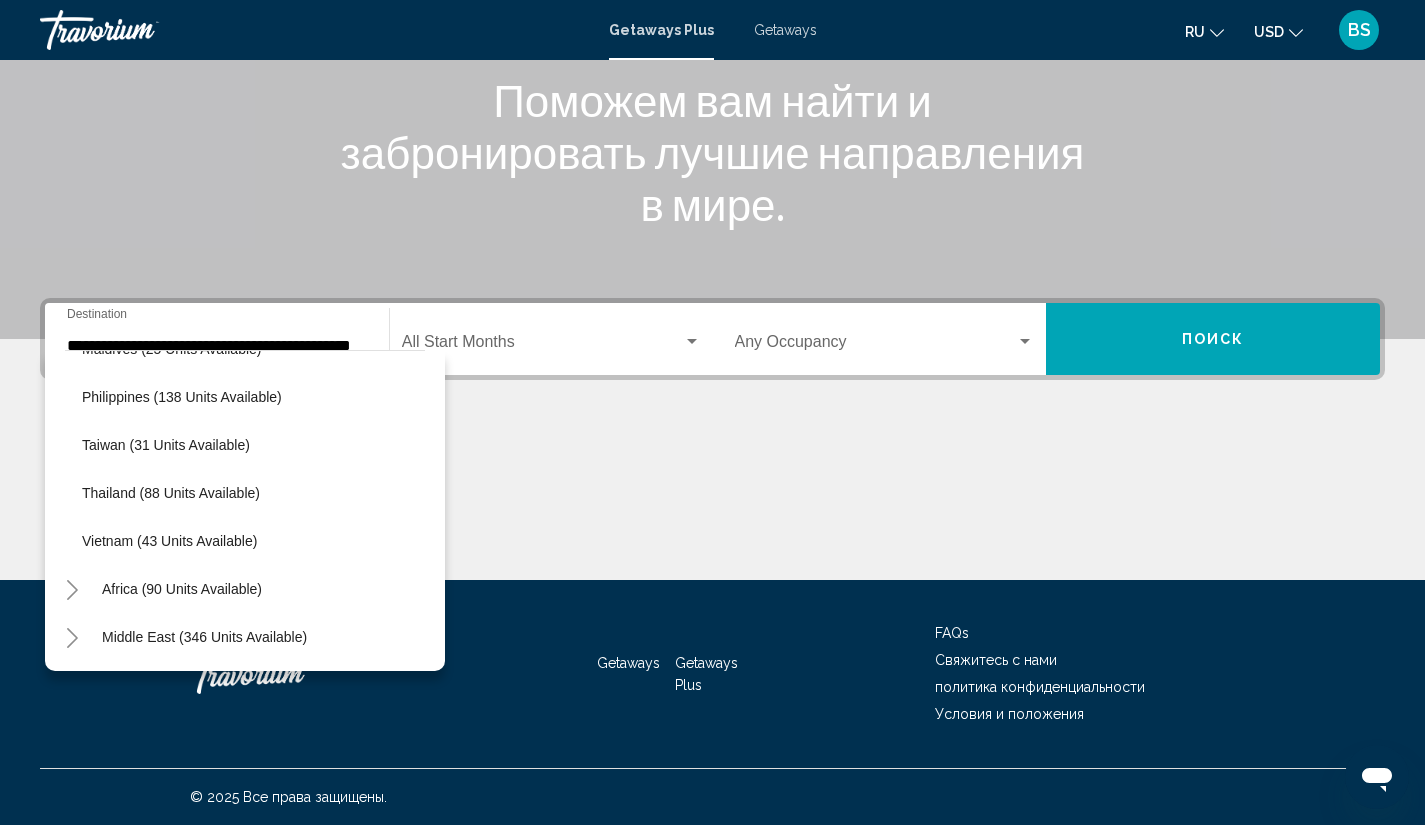 scroll, scrollTop: 915, scrollLeft: 13, axis: both 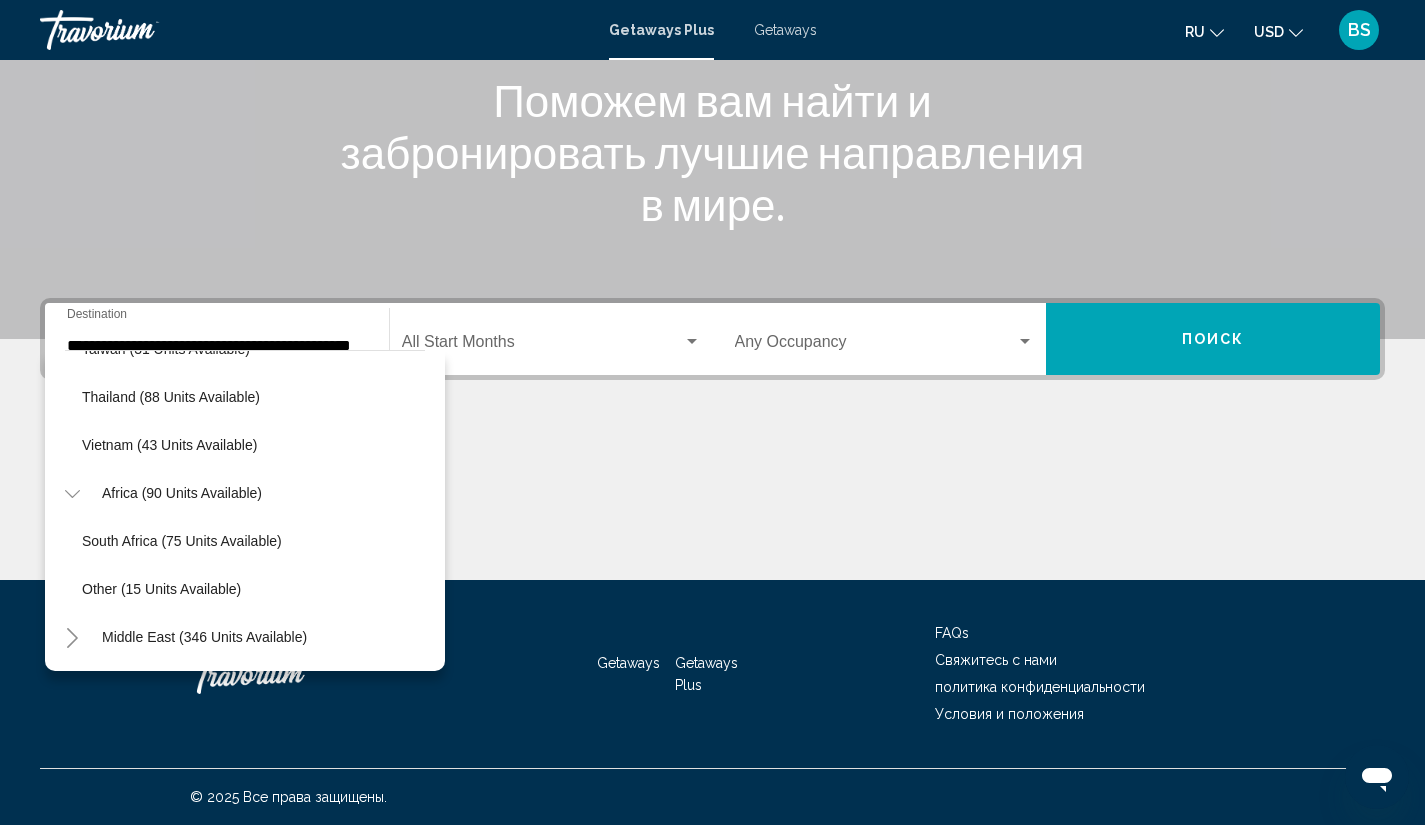 click 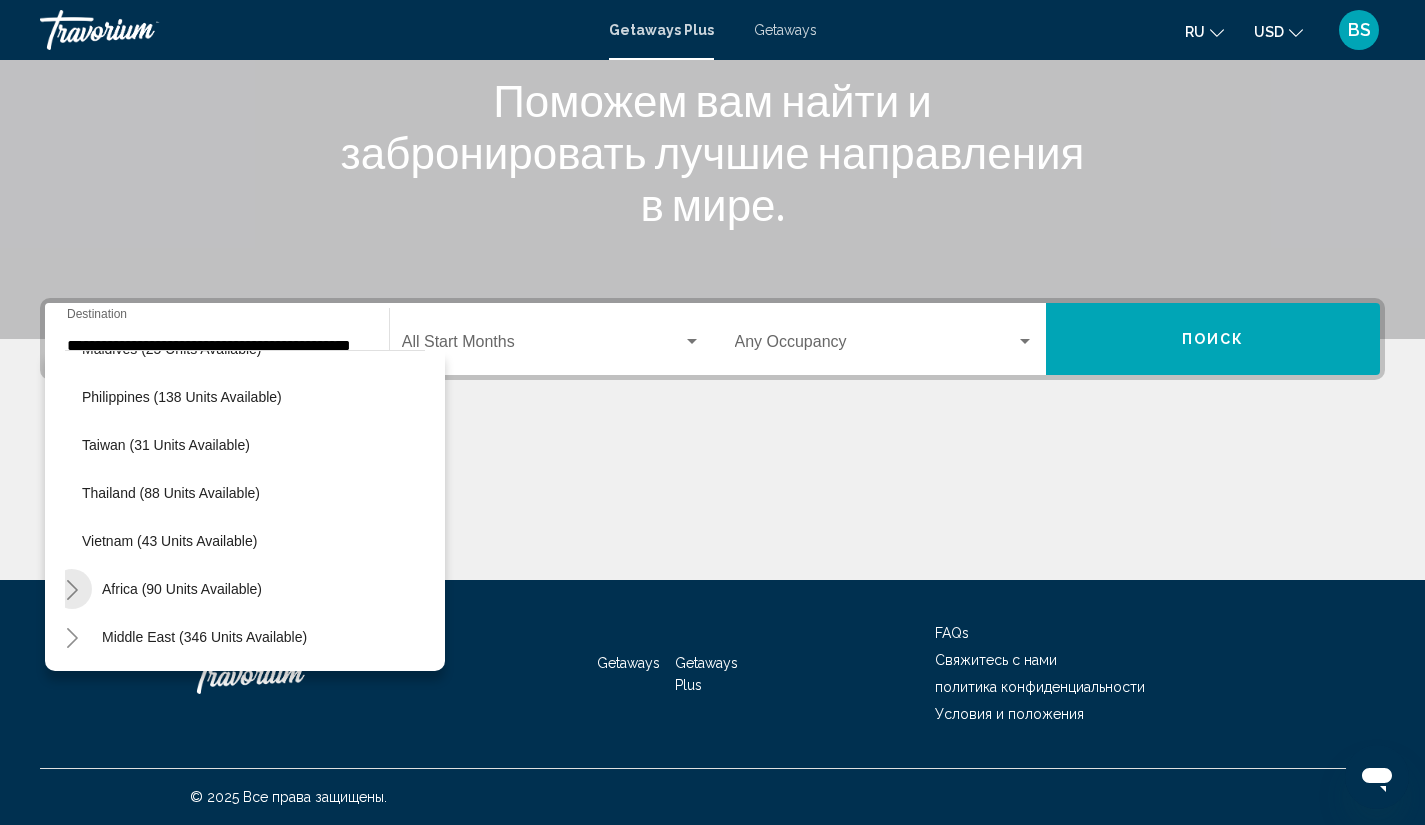scroll, scrollTop: 915, scrollLeft: 13, axis: both 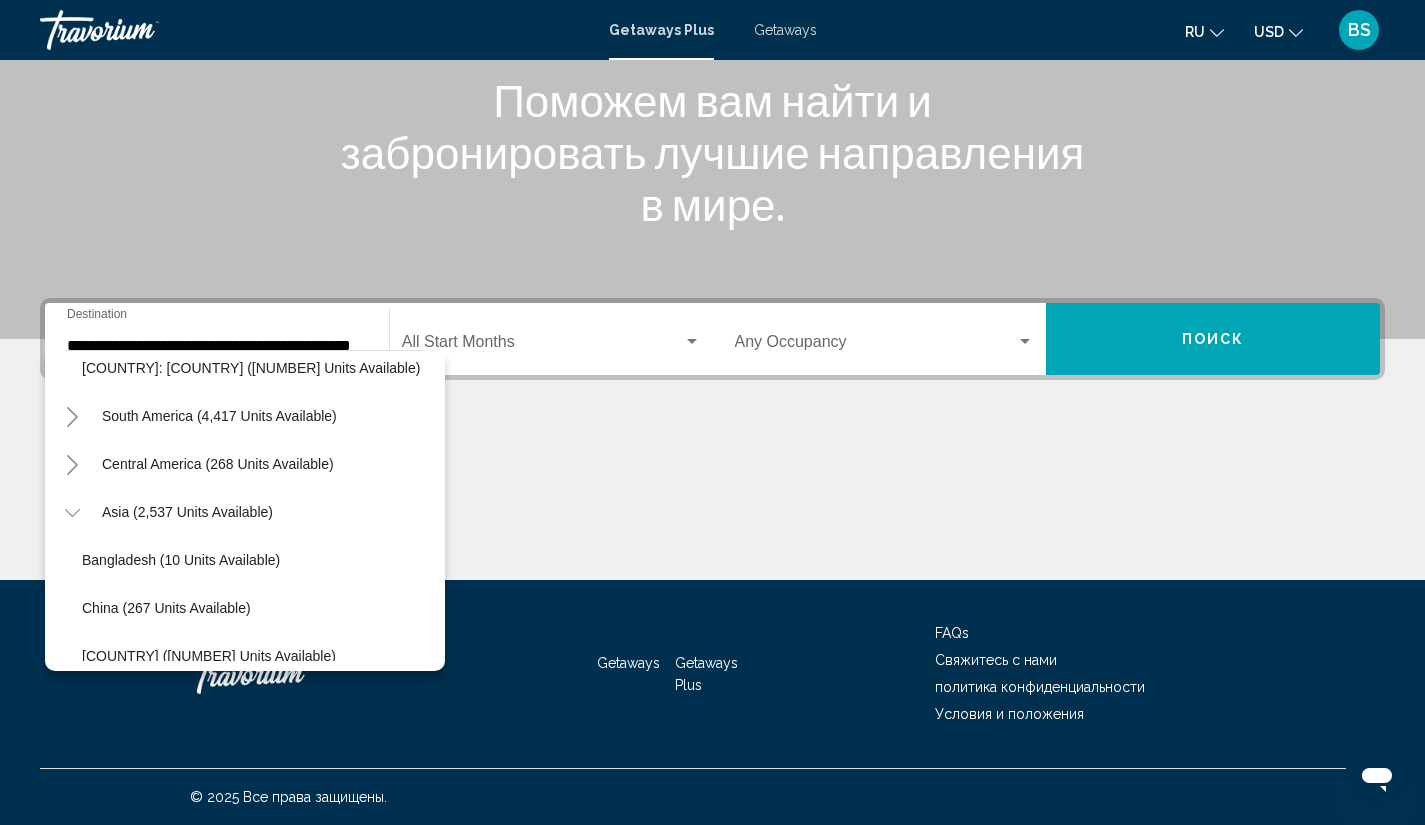 click on "Asia (2,537 units available)" at bounding box center [182, 1040] 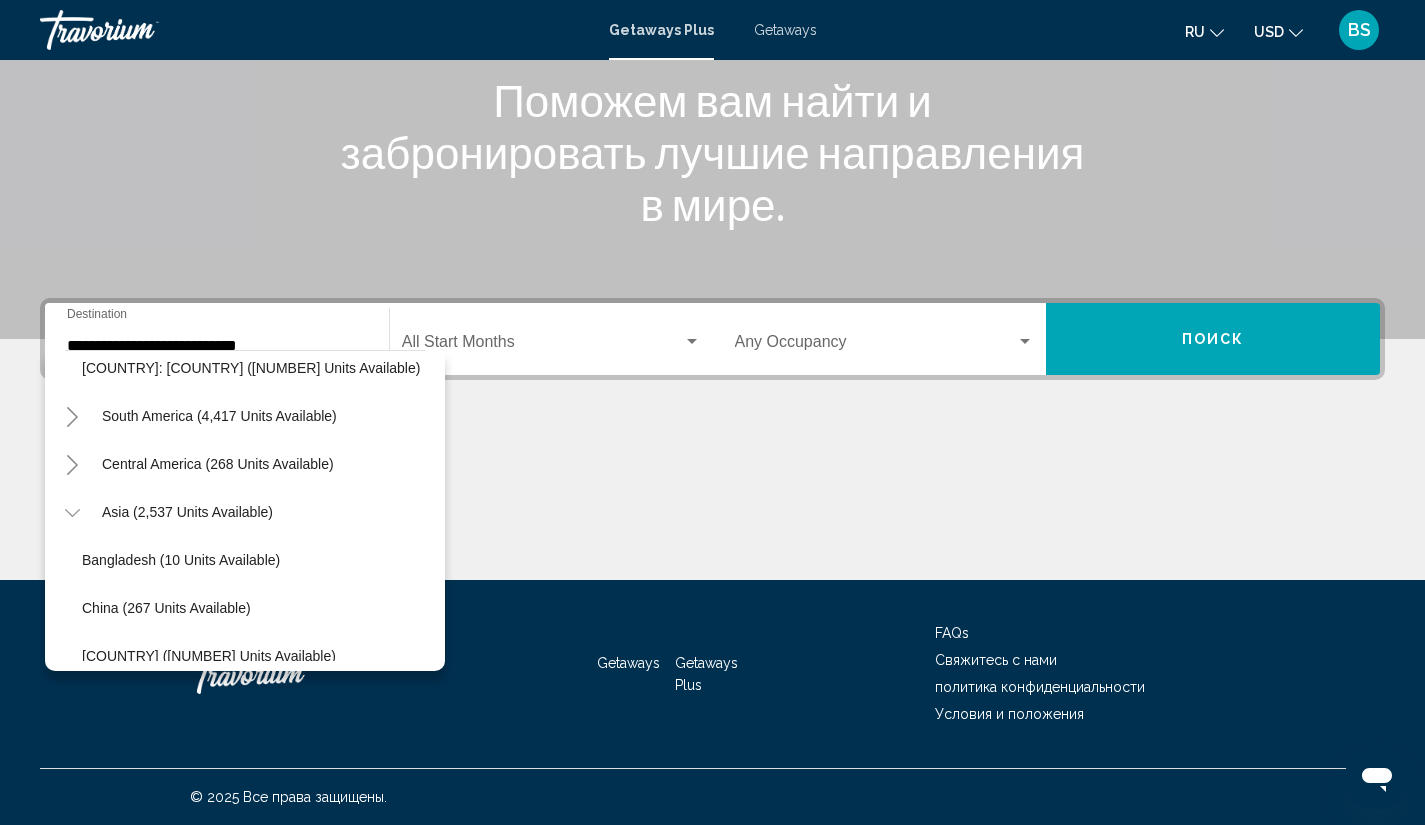 scroll, scrollTop: 0, scrollLeft: 0, axis: both 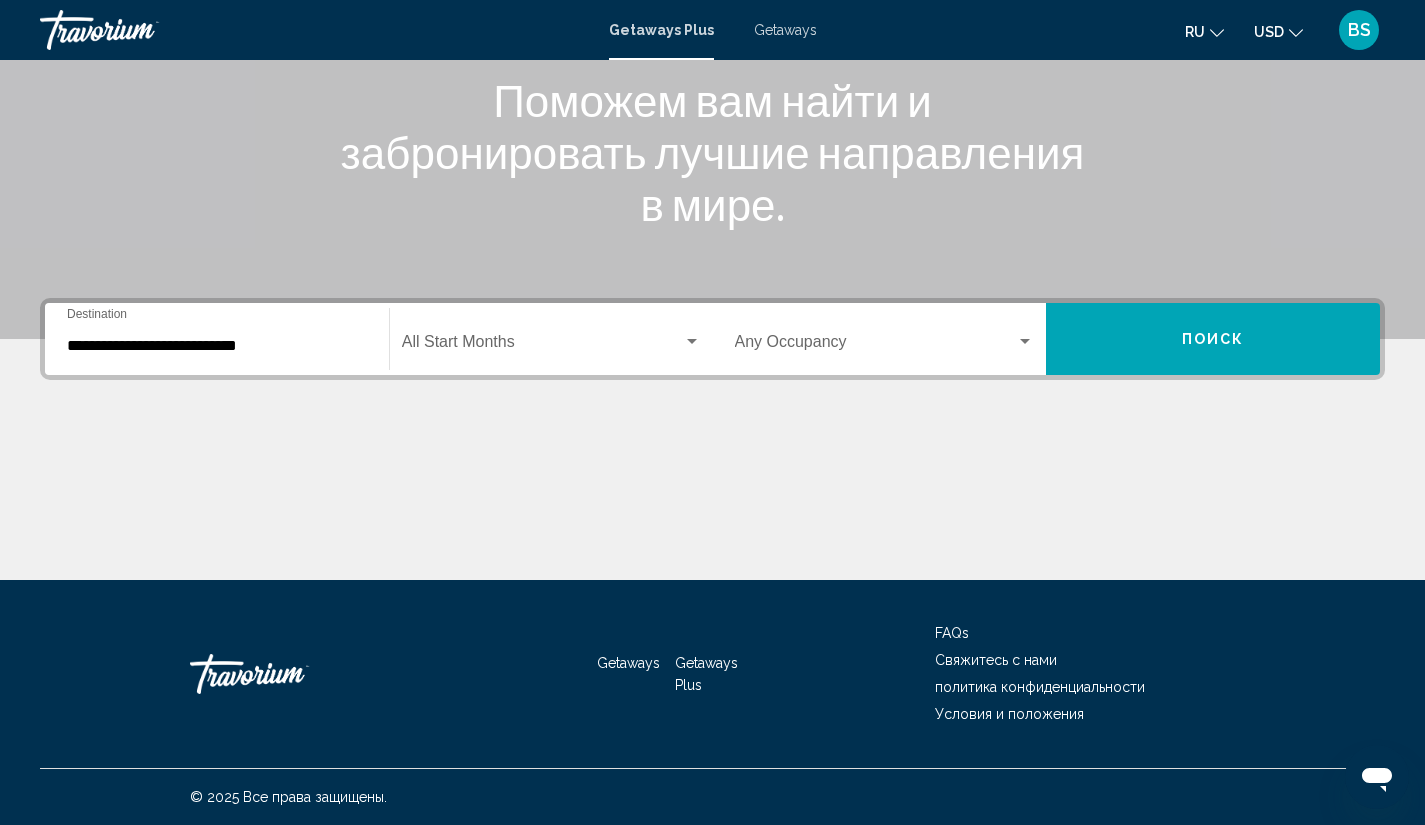 click on "**********" at bounding box center [217, 339] 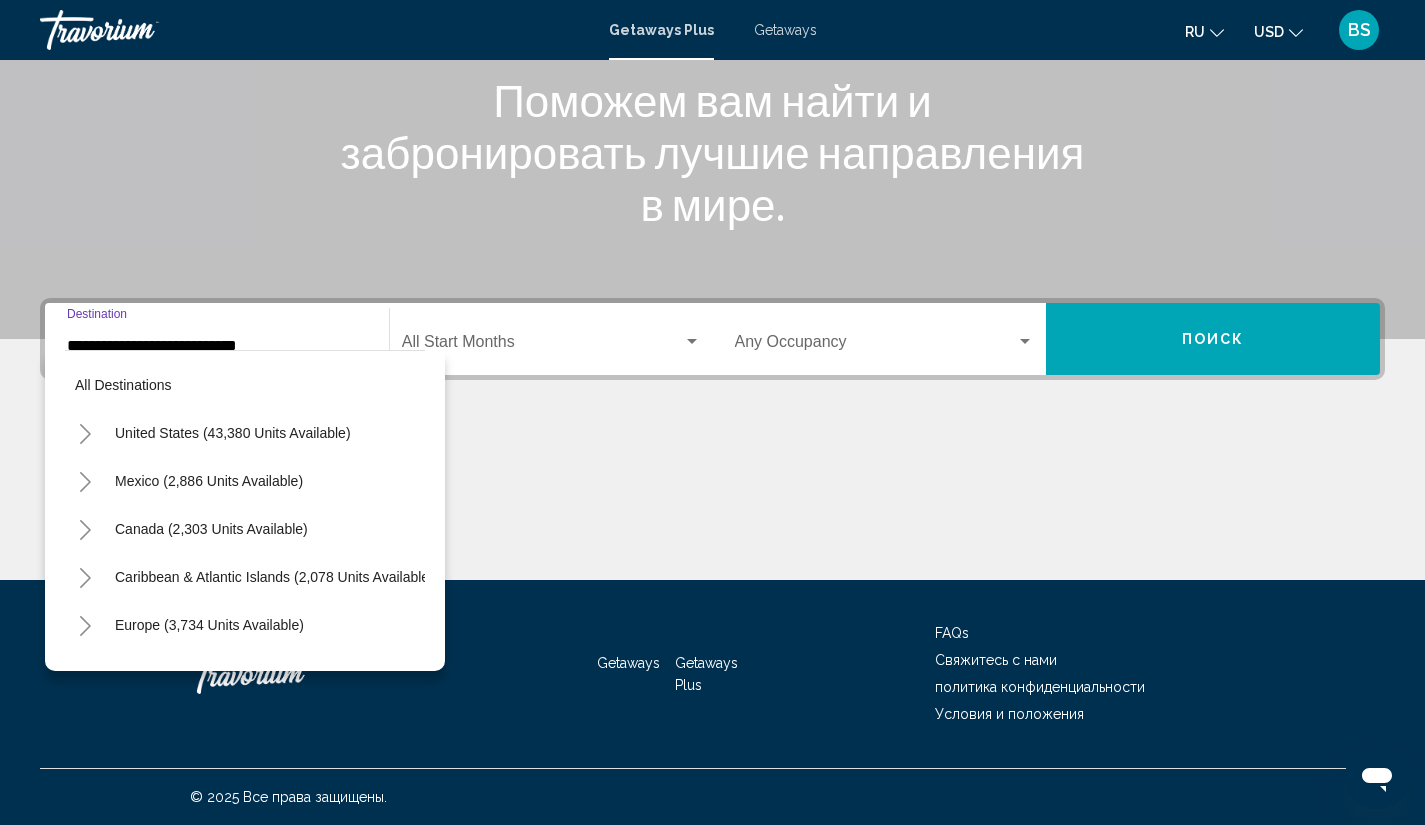 scroll, scrollTop: 462, scrollLeft: 0, axis: vertical 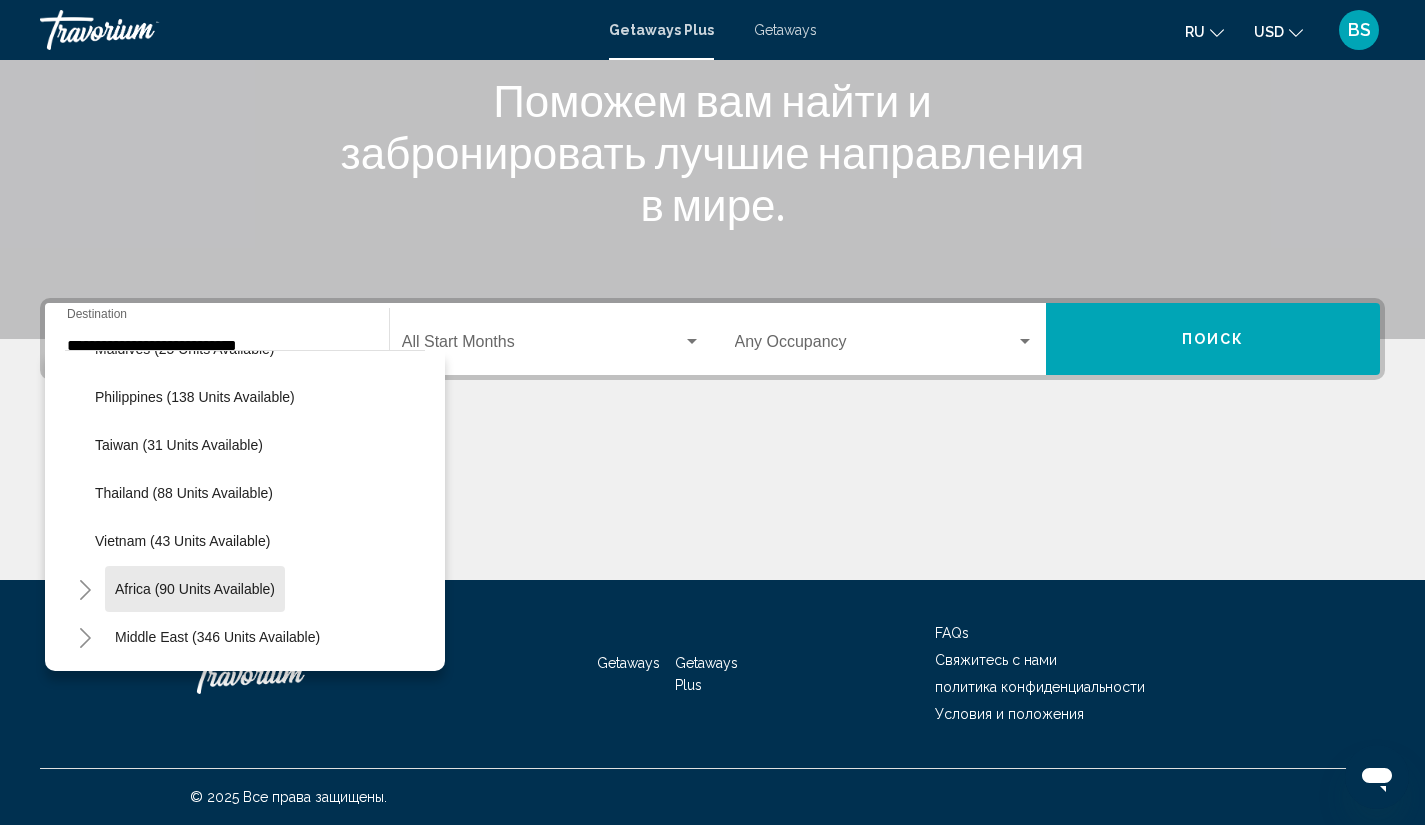 click on "Africa (90 units available)" 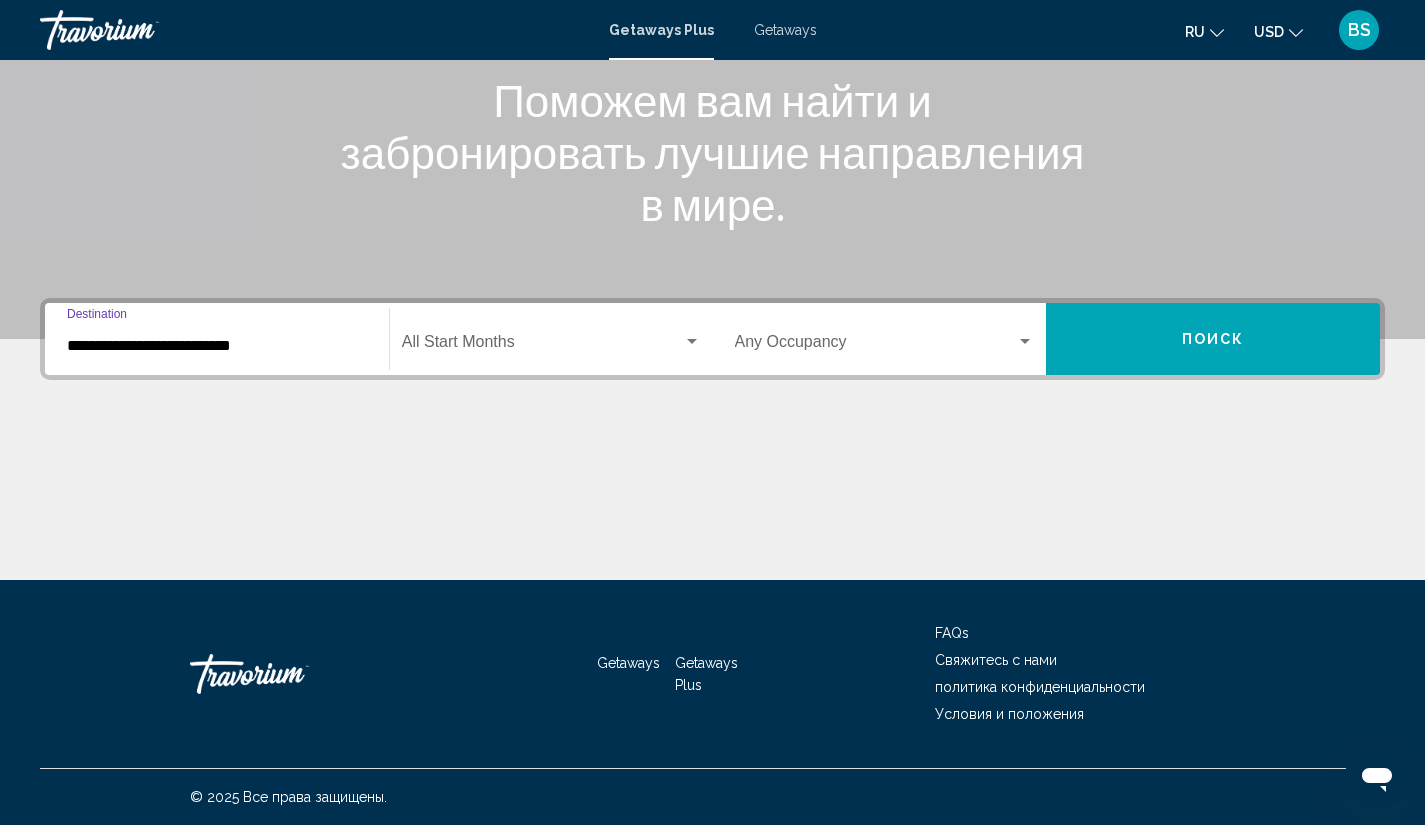 click on "**********" at bounding box center (217, 346) 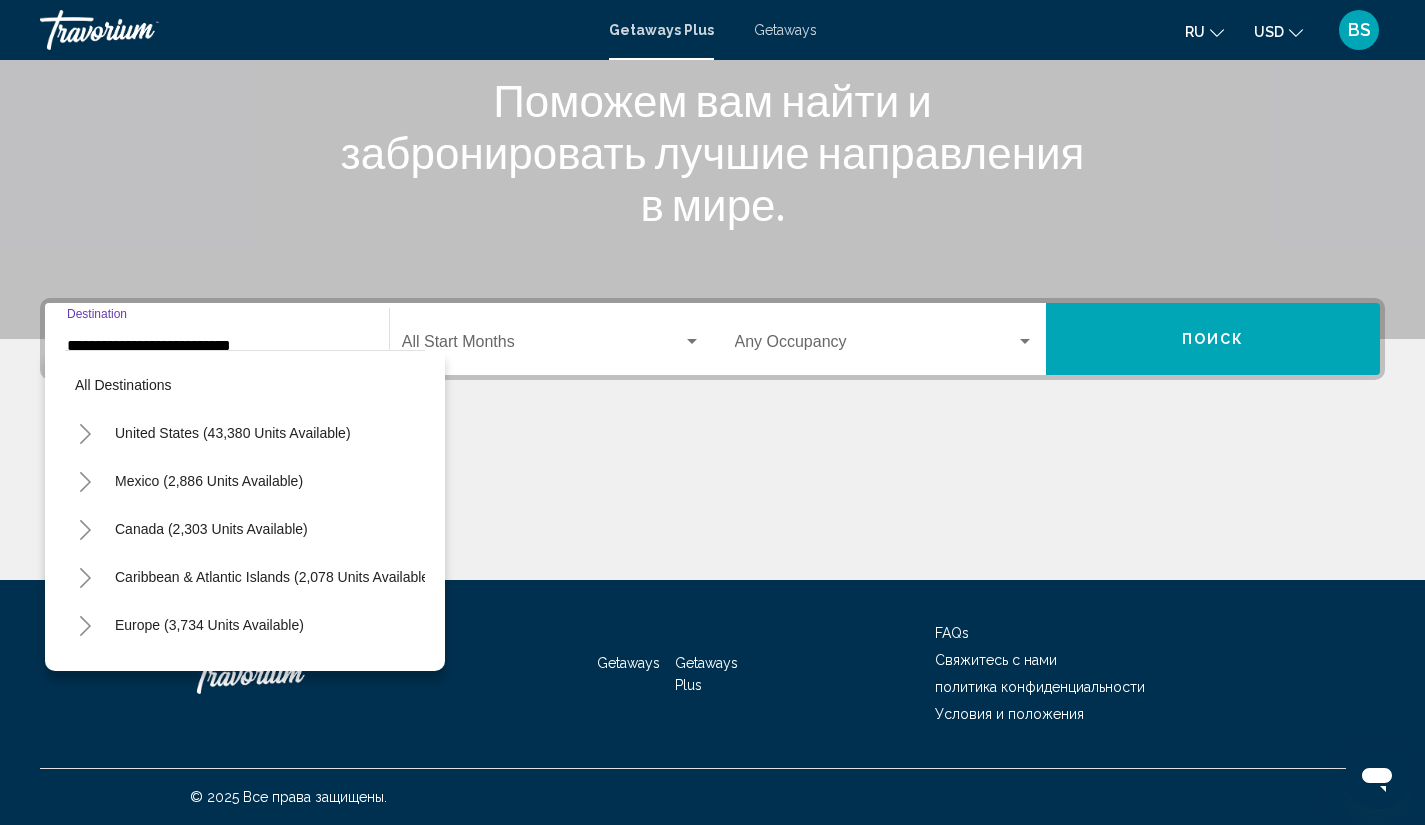 scroll, scrollTop: 990, scrollLeft: 0, axis: vertical 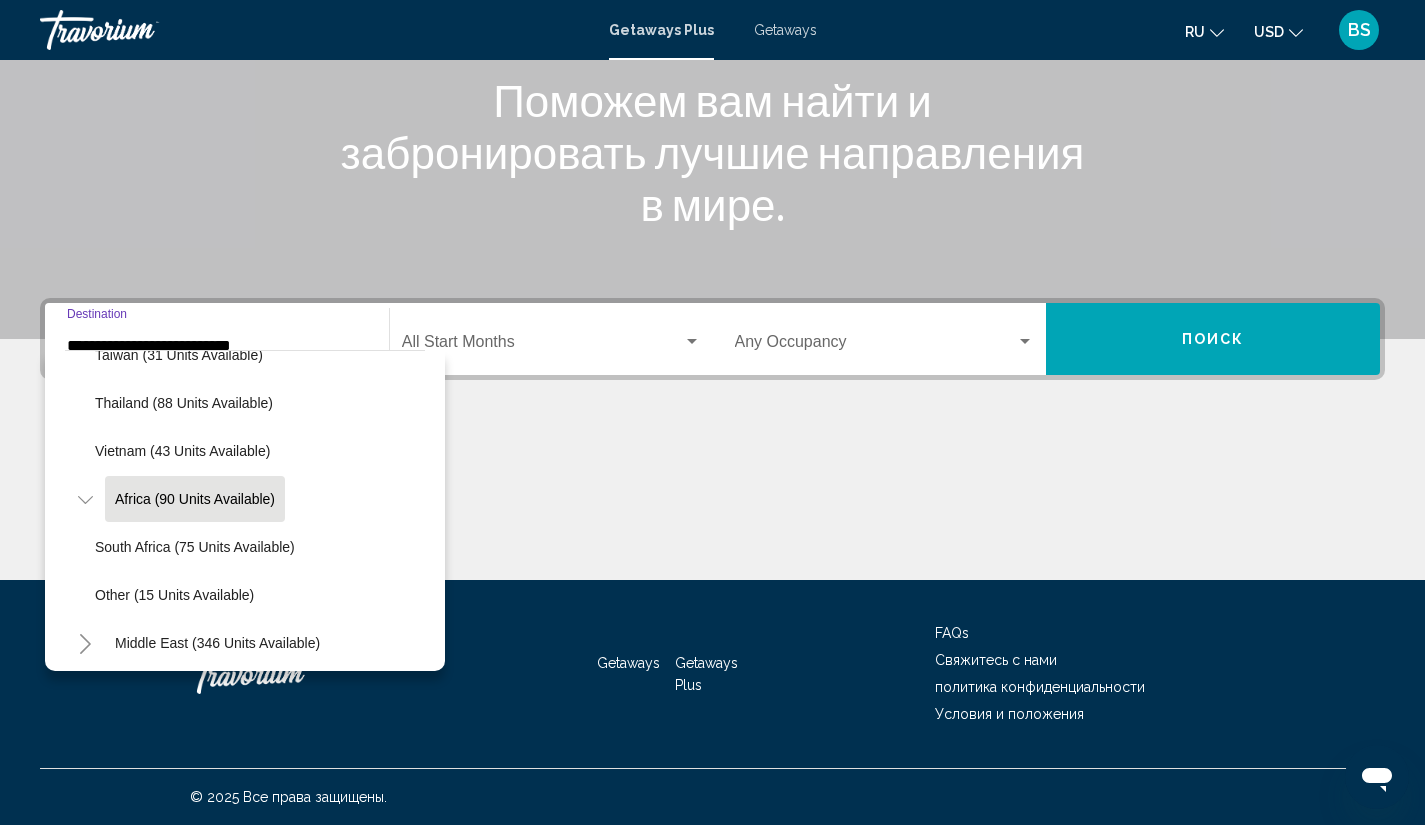 click at bounding box center (712, 505) 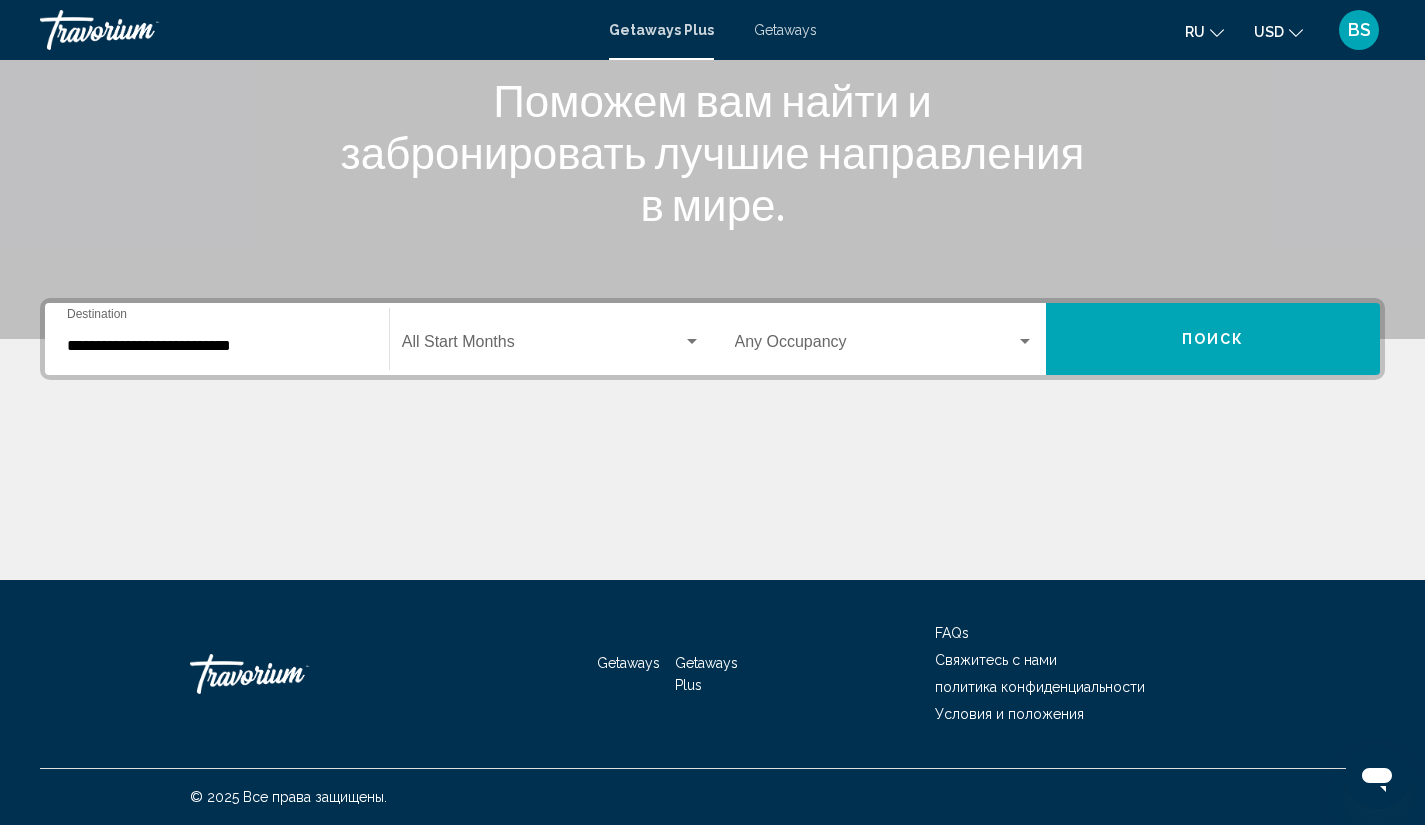 click on "**********" at bounding box center [217, 346] 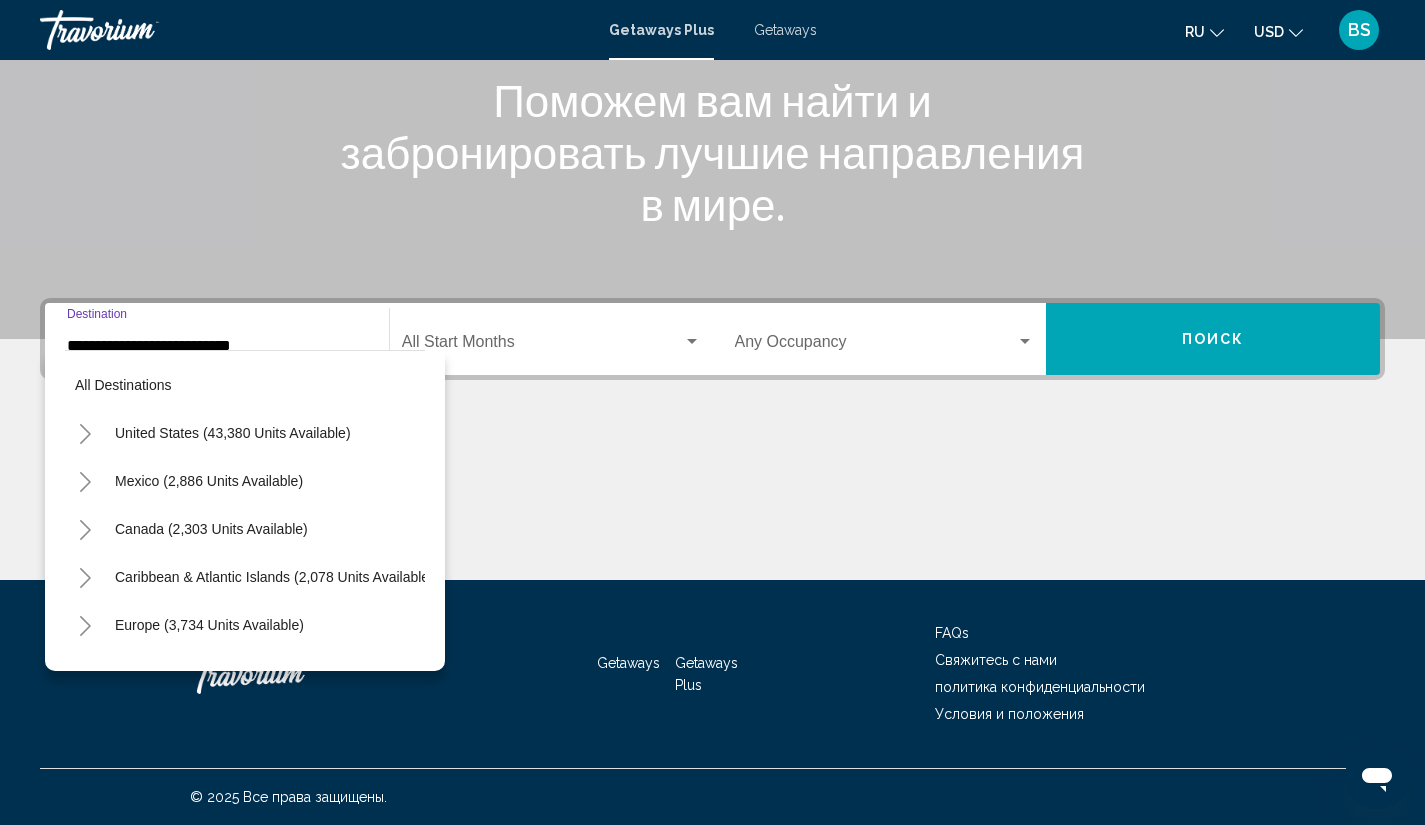 scroll, scrollTop: 990, scrollLeft: 0, axis: vertical 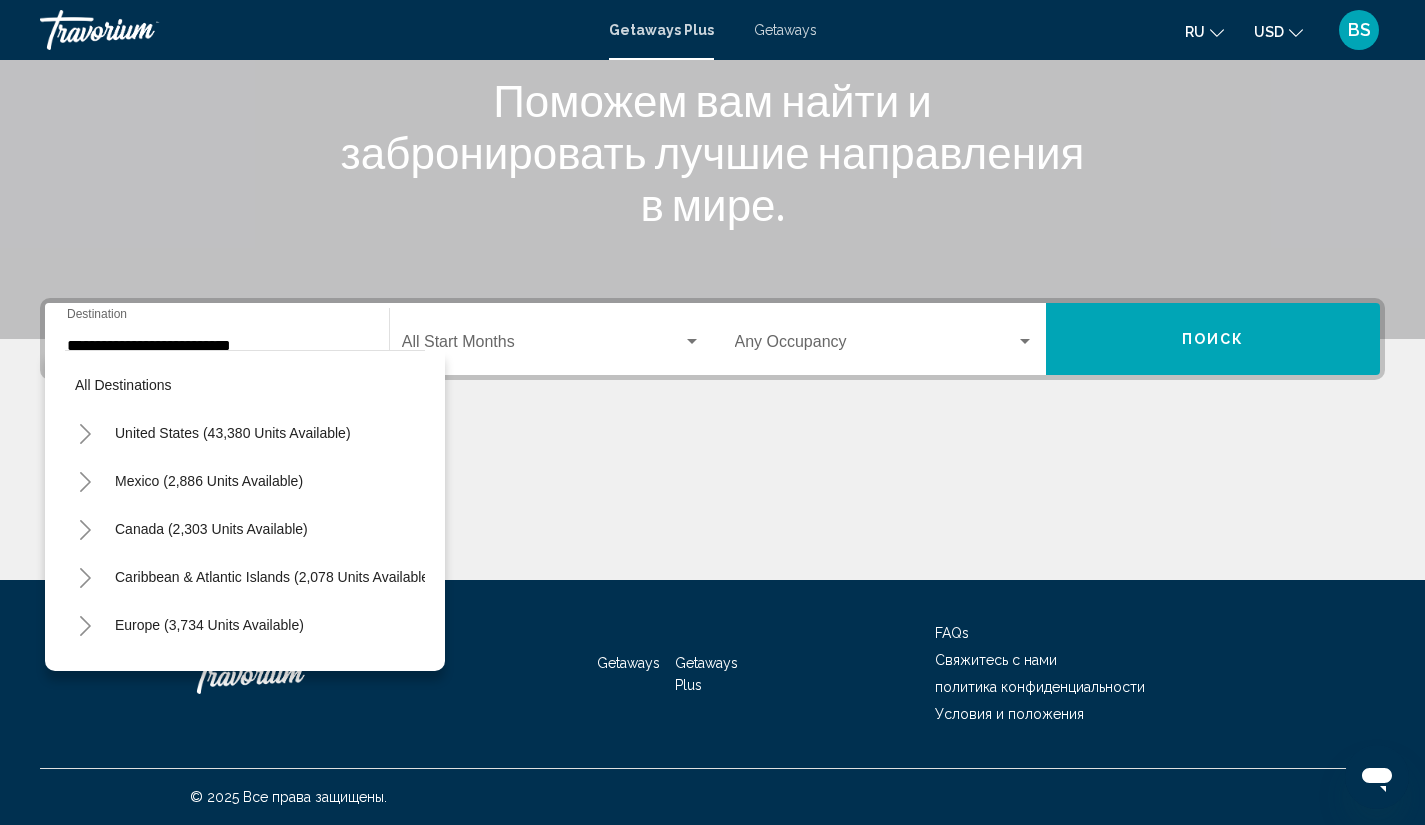 click on "All destinations" at bounding box center [123, 385] 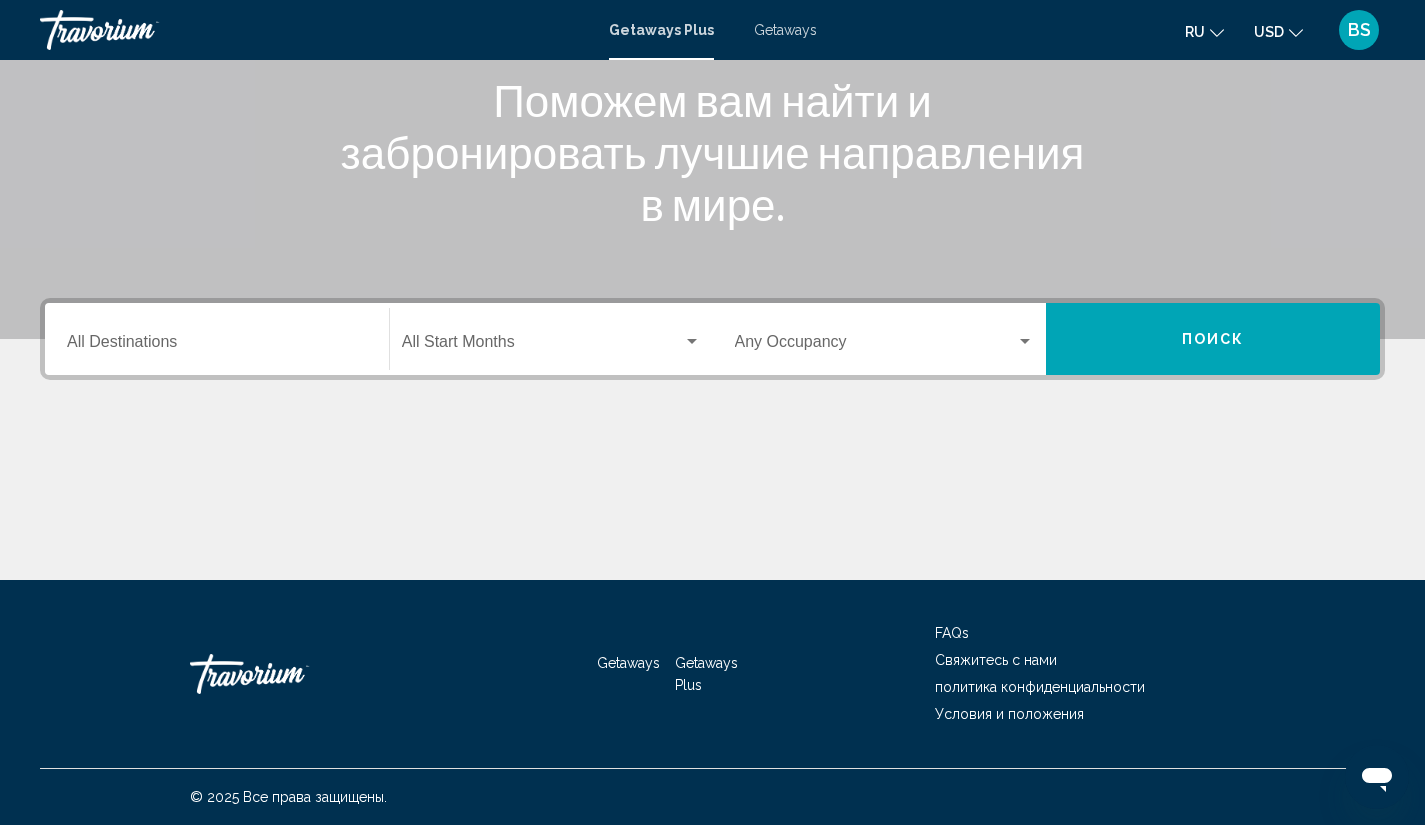 click at bounding box center [542, 346] 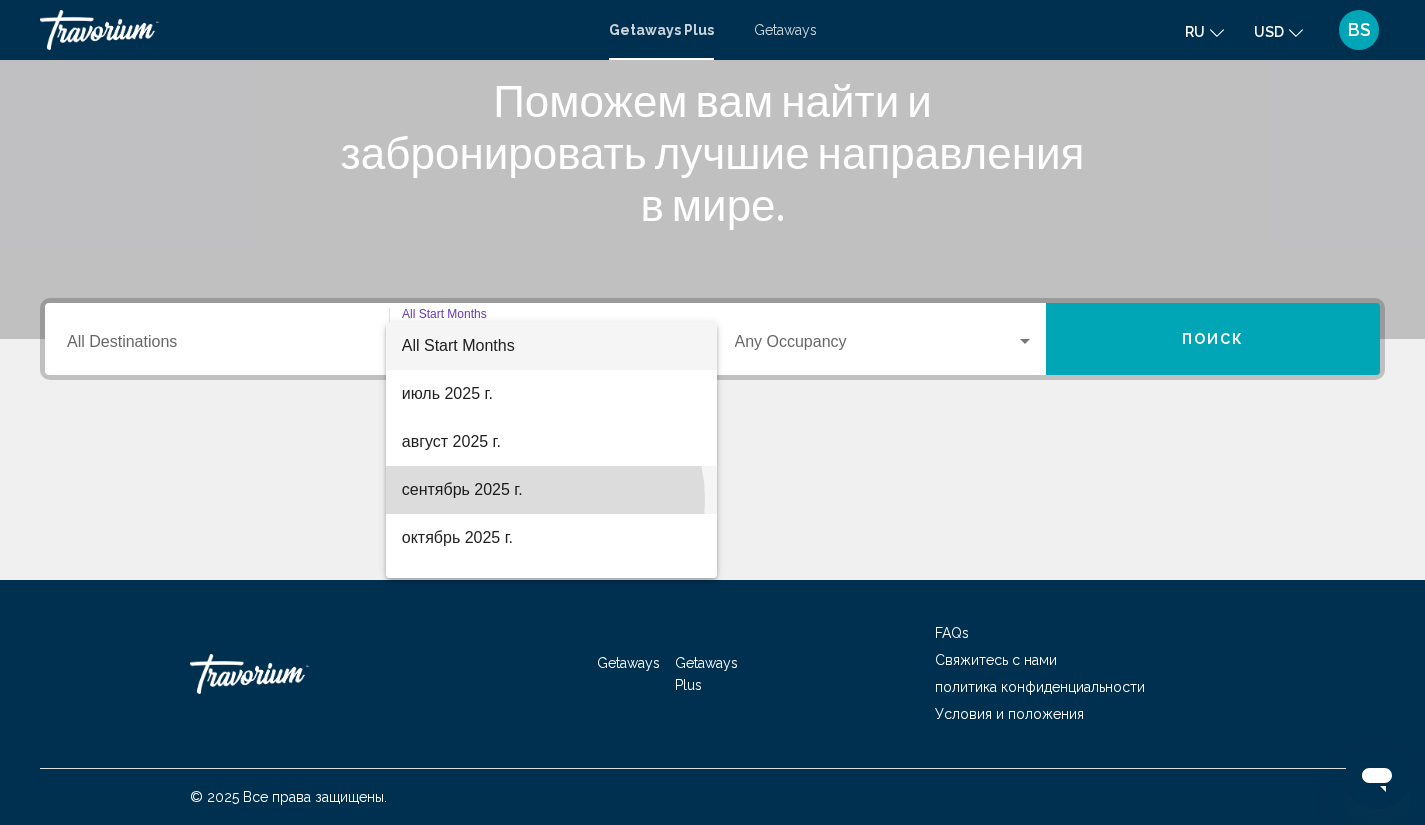 click on "сентябрь 2025 г." at bounding box center (551, 490) 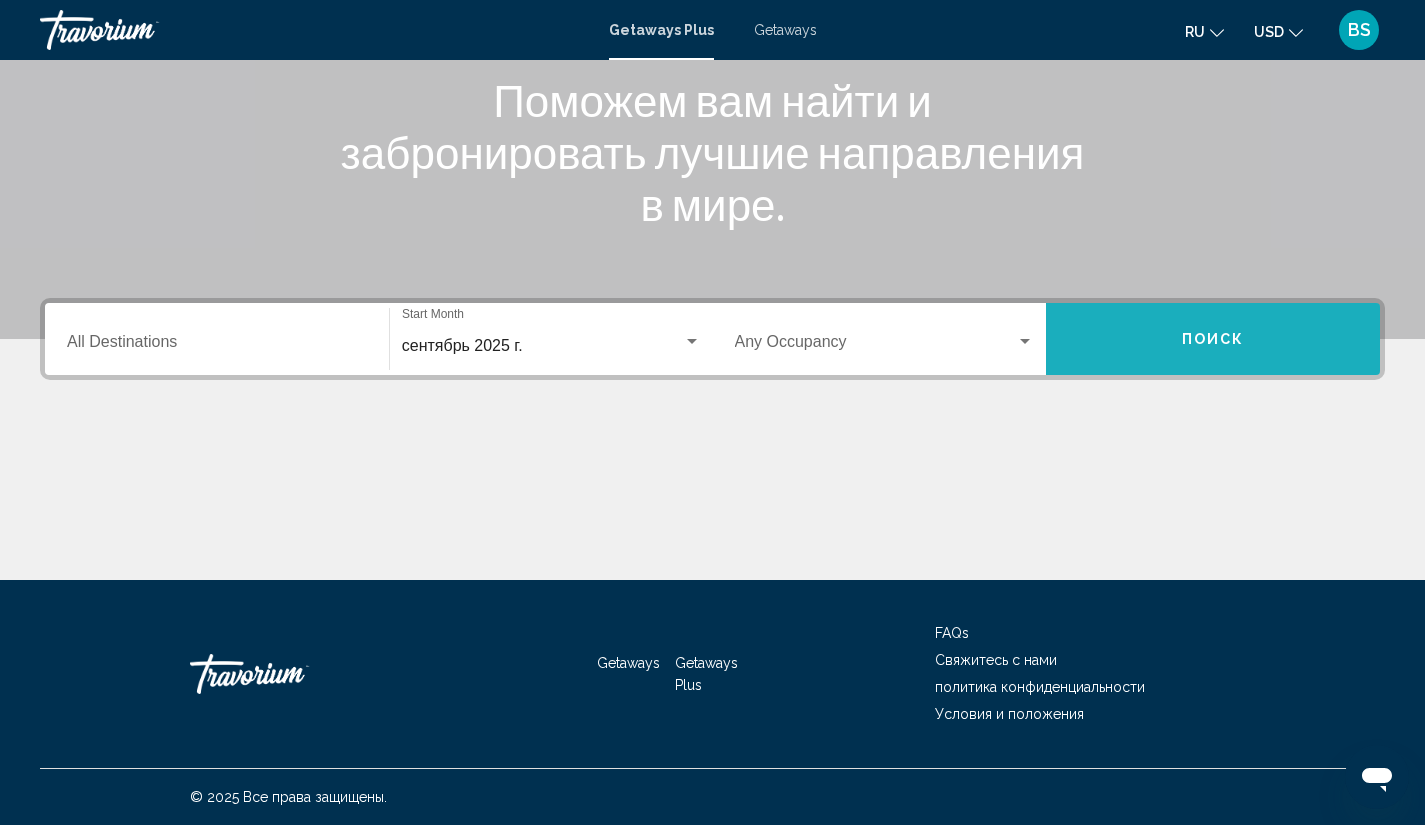 click on "Поиск" at bounding box center (1213, 339) 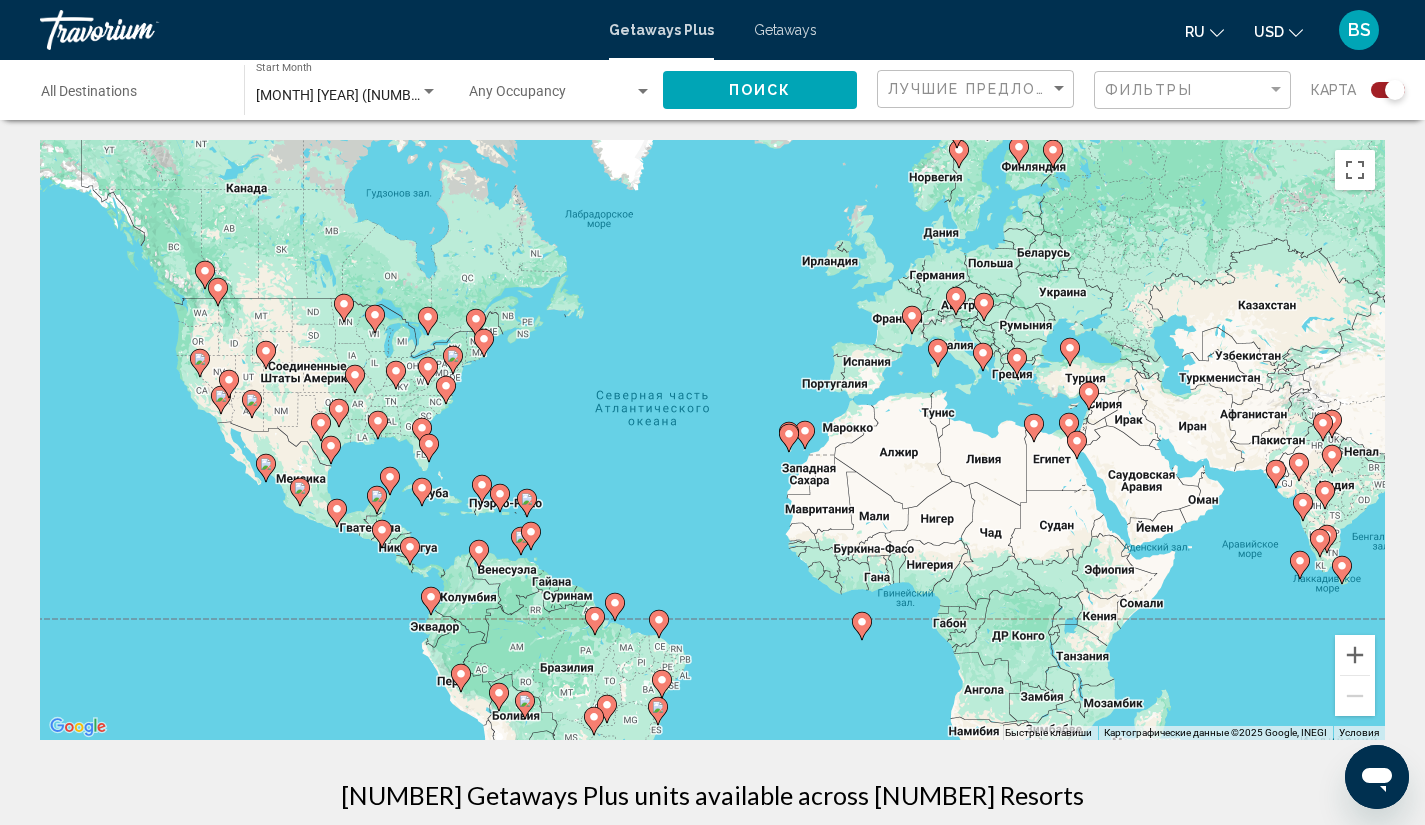 click 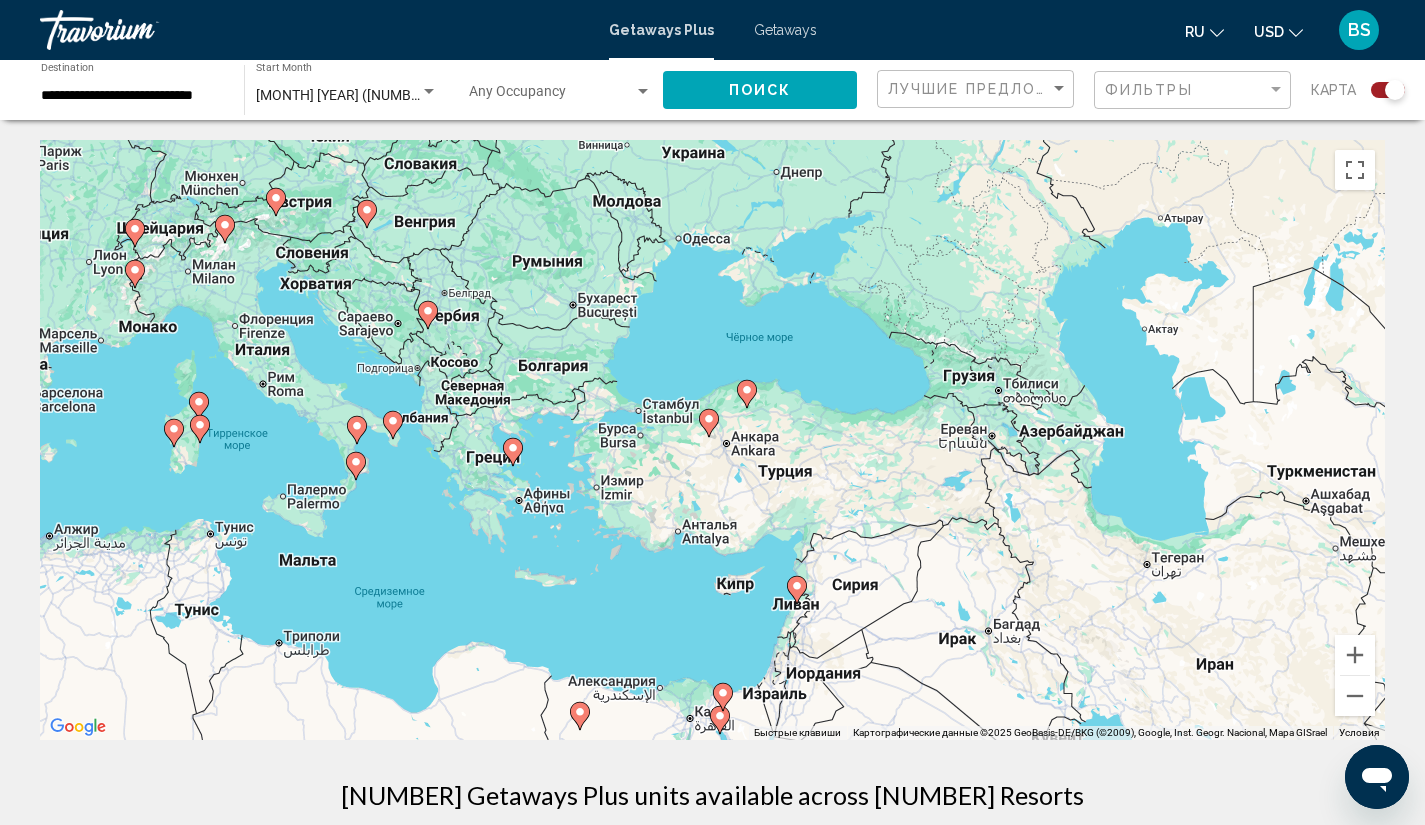 click 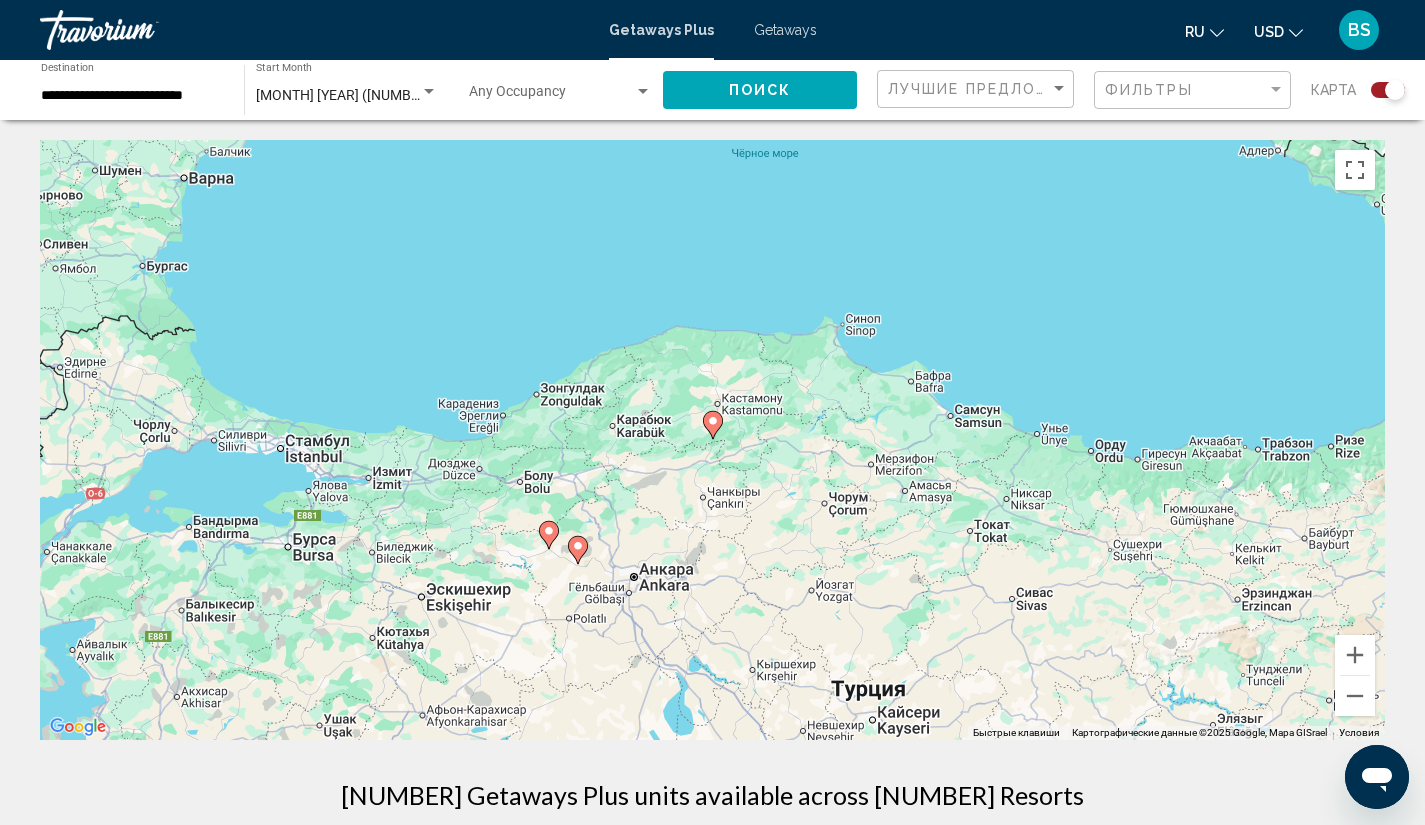 click 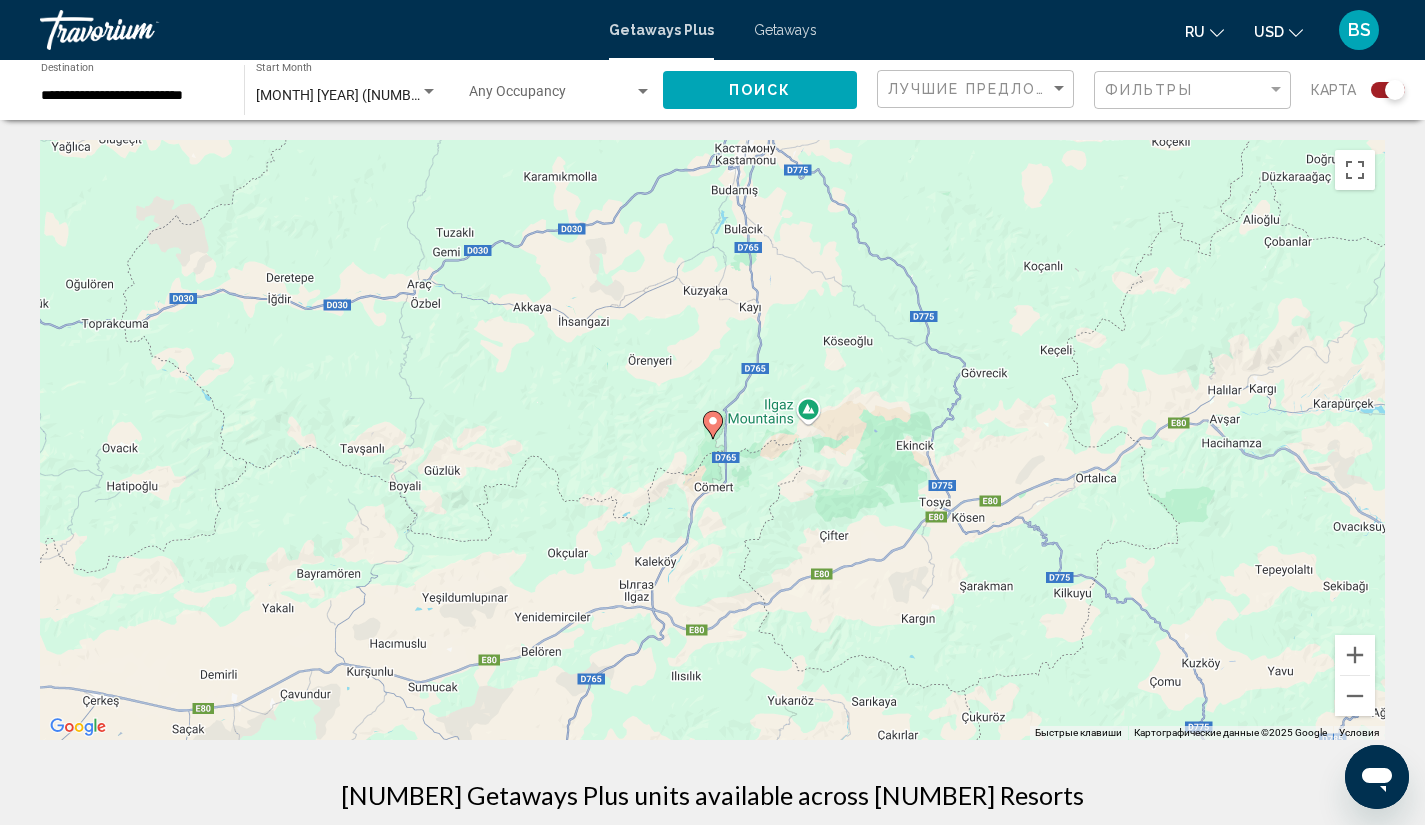click 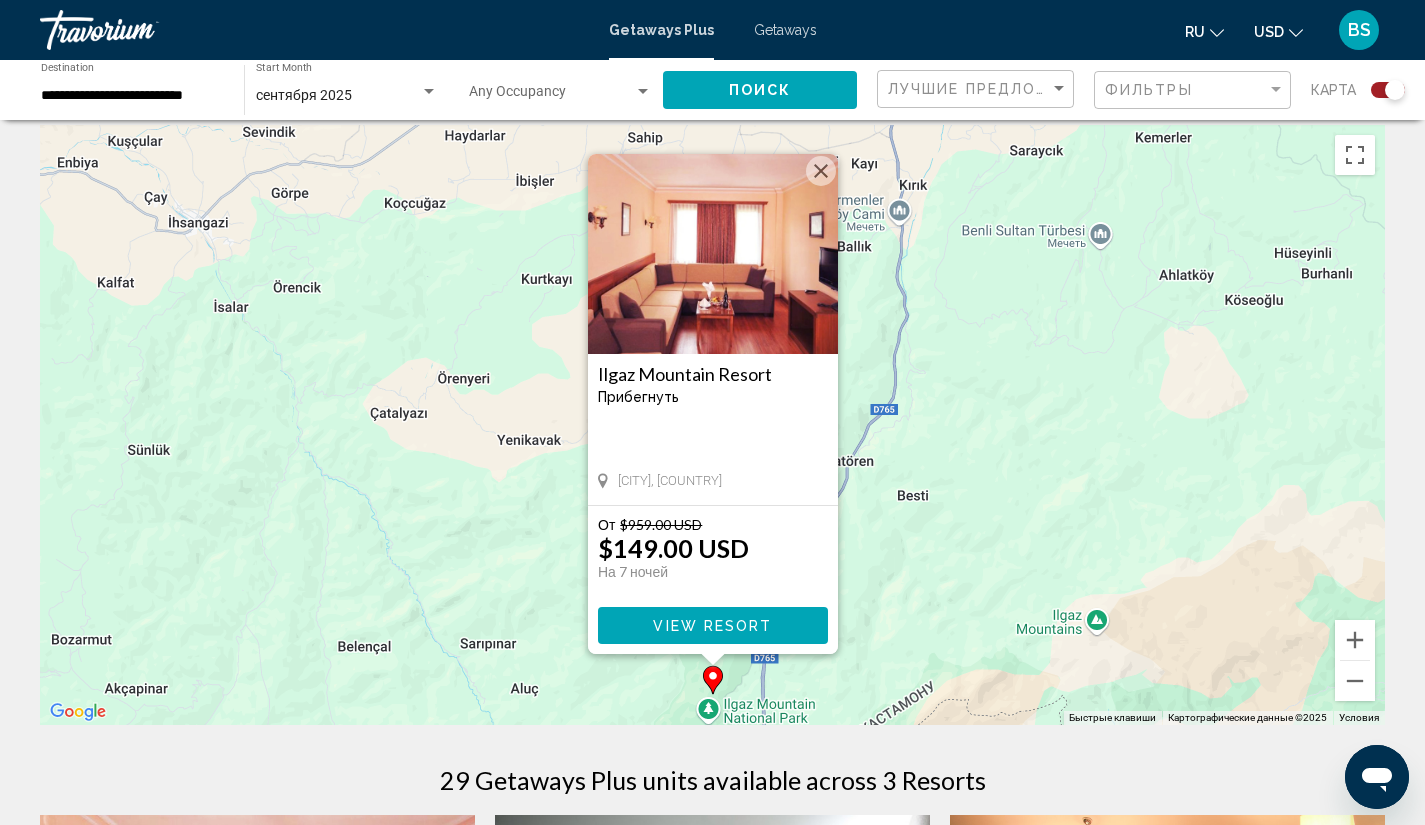 scroll, scrollTop: 28, scrollLeft: 0, axis: vertical 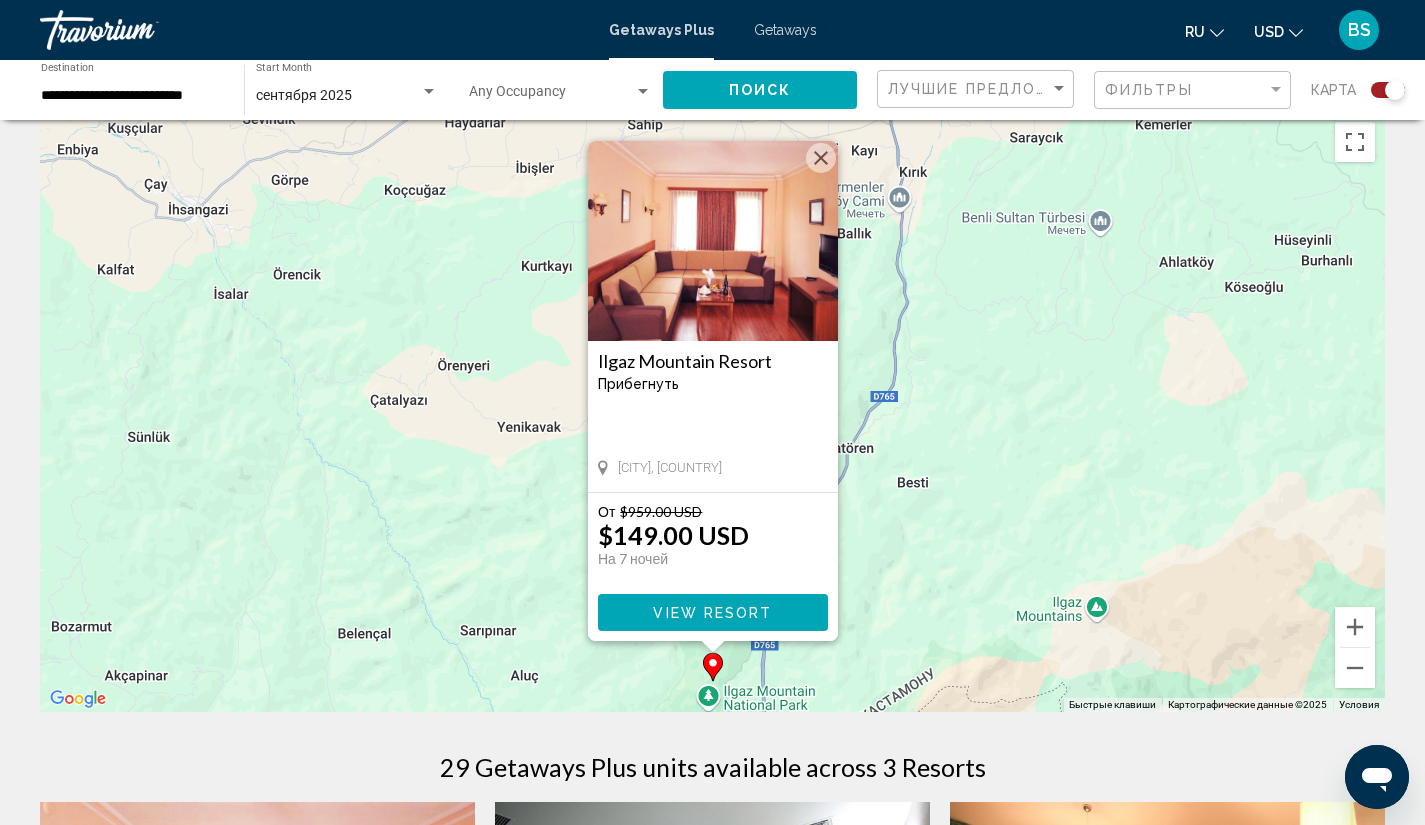 click at bounding box center [821, 158] 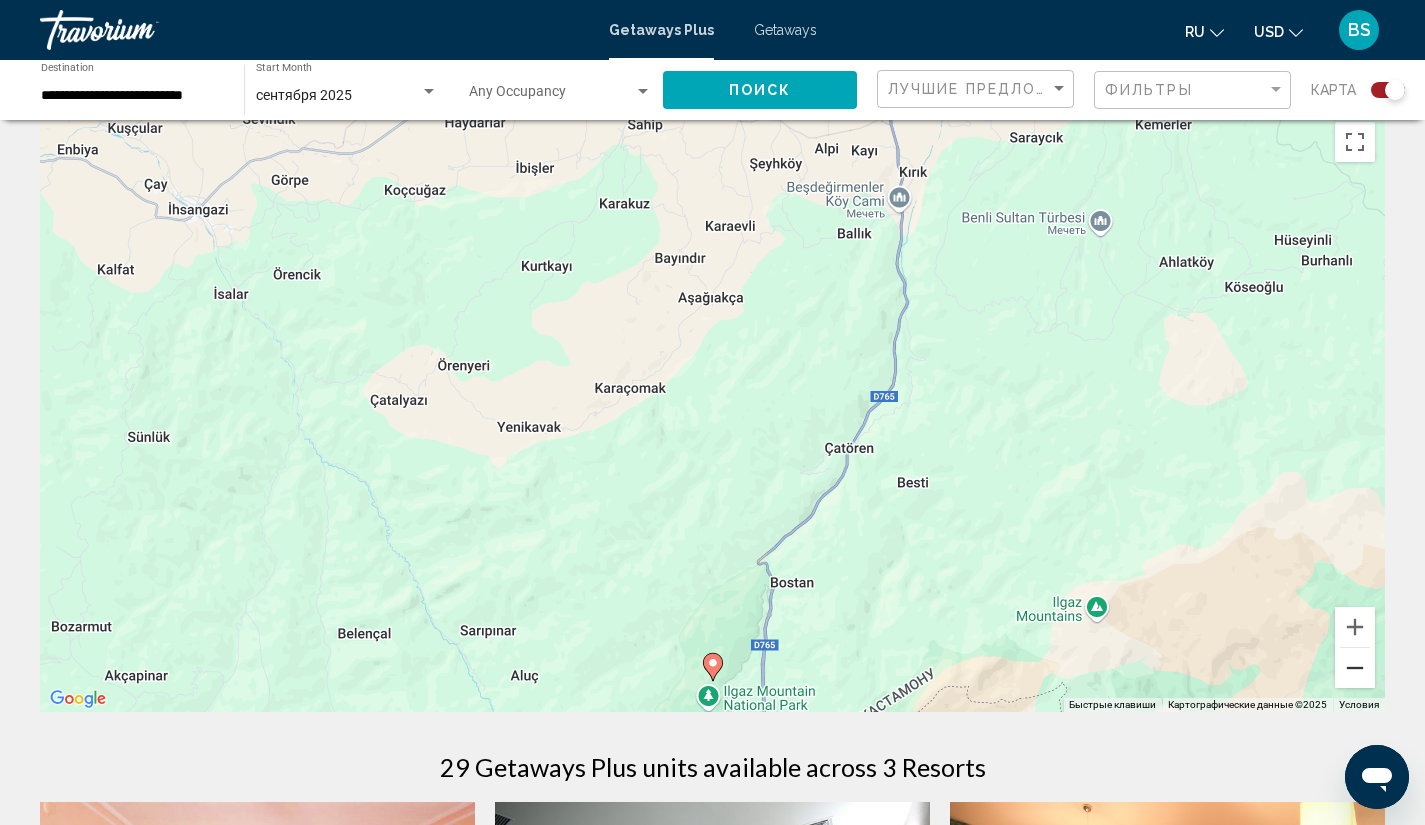 click at bounding box center [1355, 668] 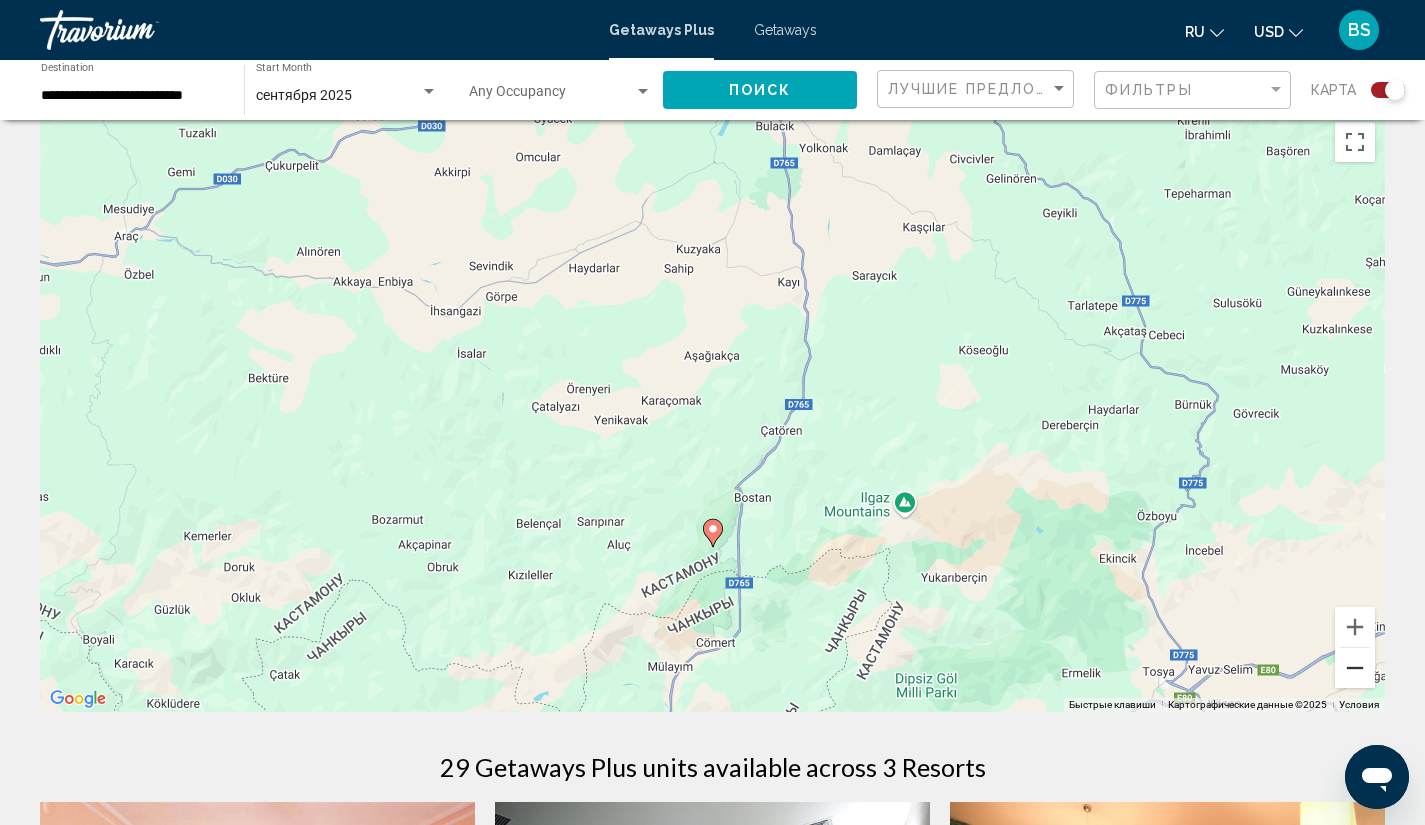 click at bounding box center [1355, 668] 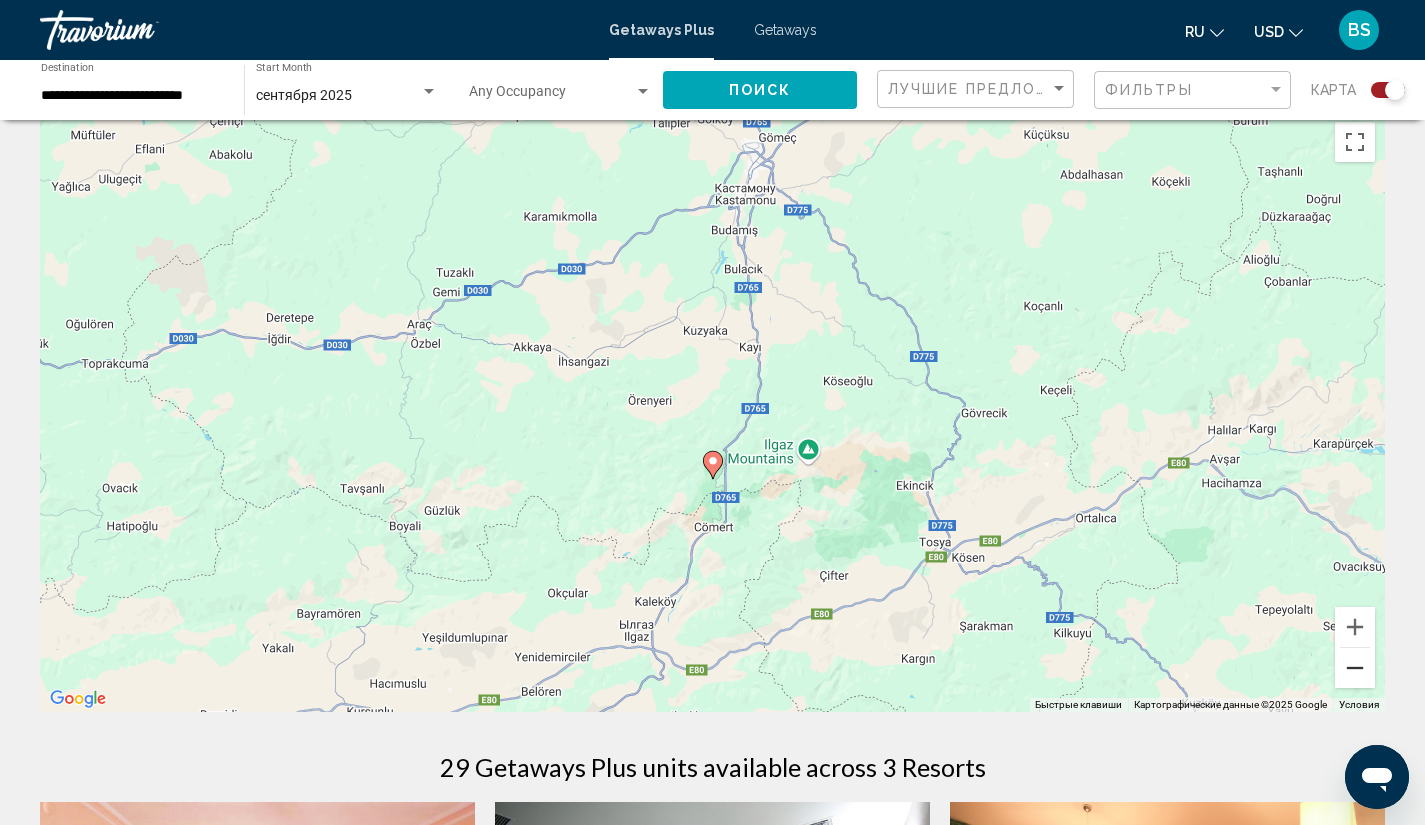 click at bounding box center (1355, 668) 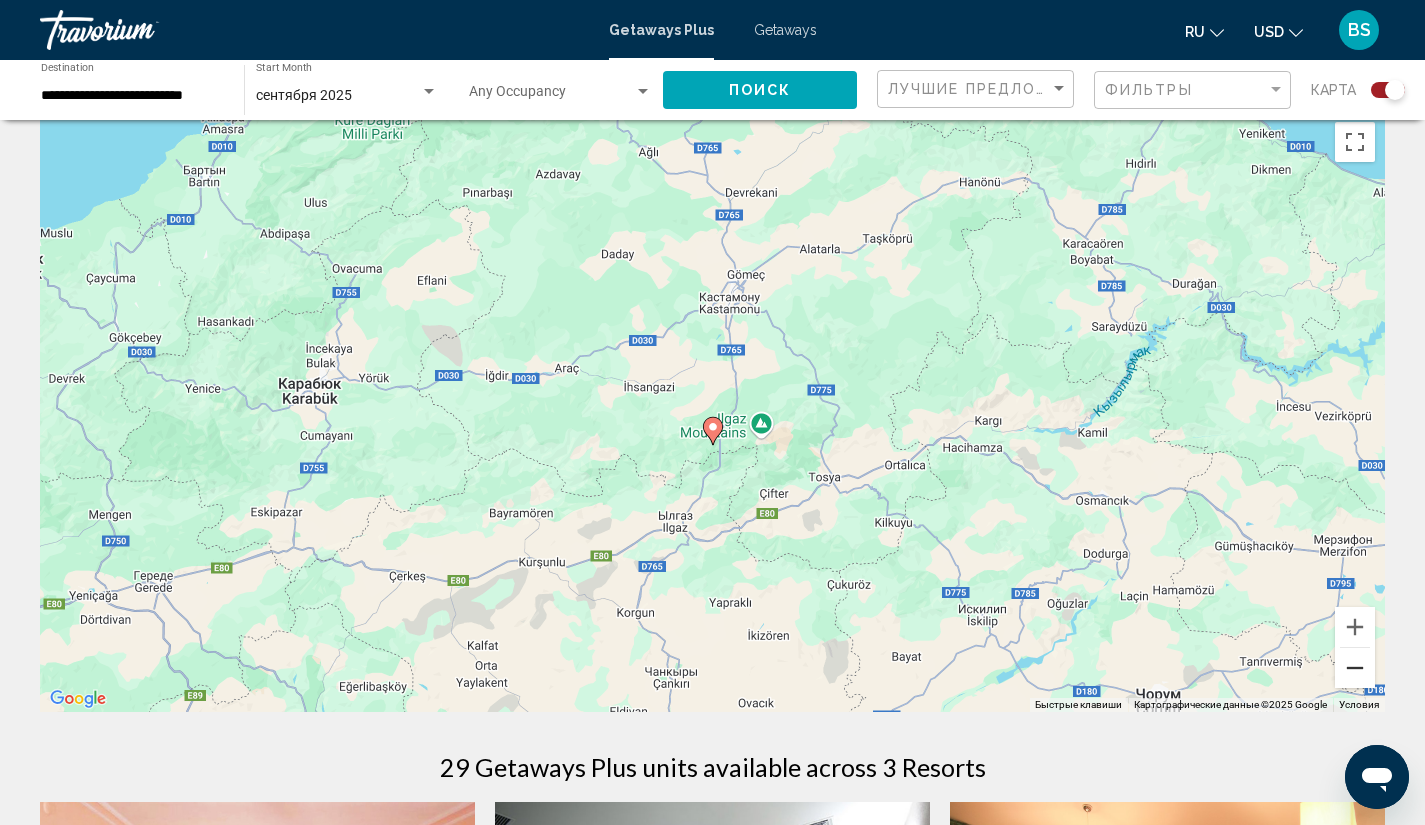 click at bounding box center [1355, 668] 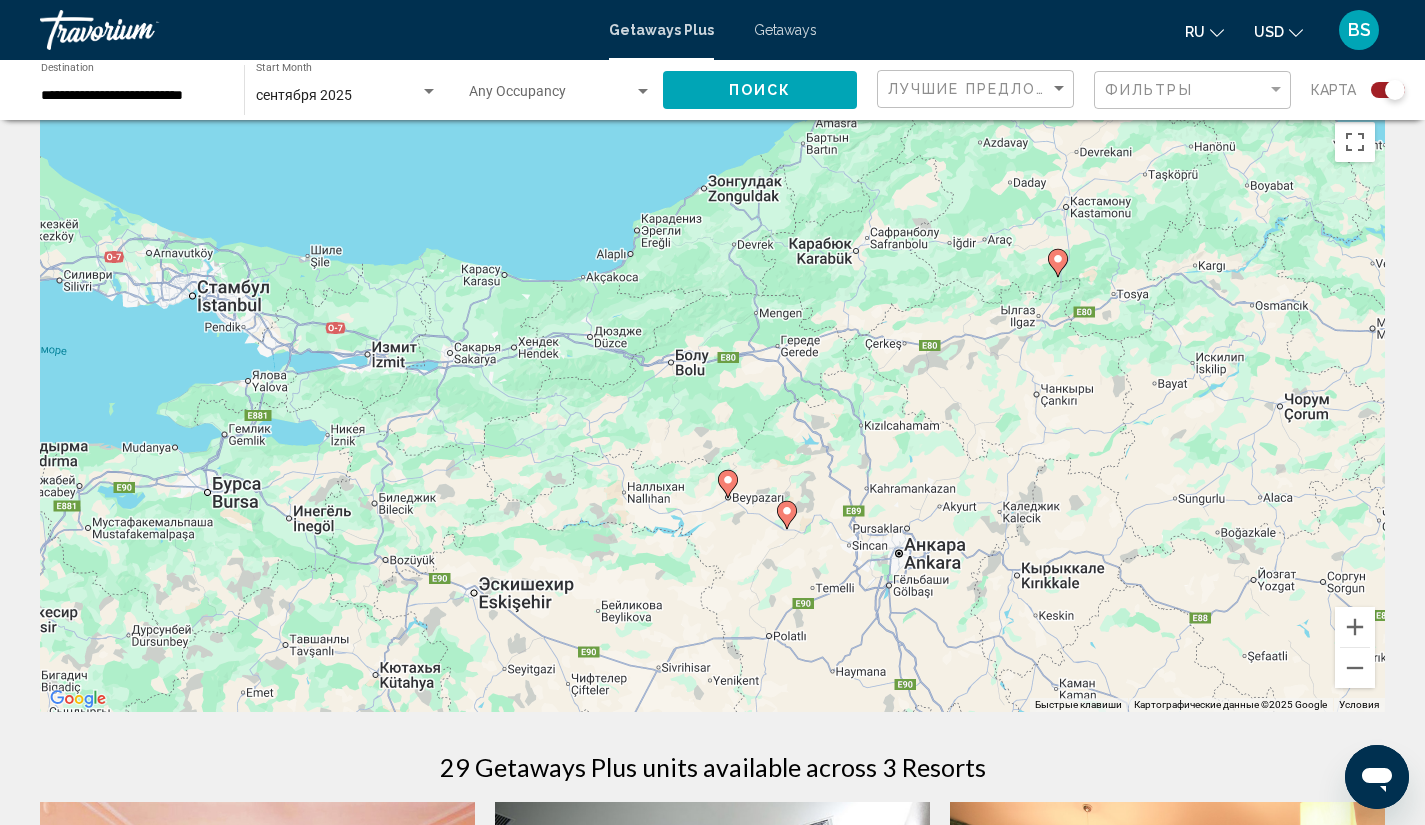 drag, startPoint x: 598, startPoint y: 557, endPoint x: 875, endPoint y: 427, distance: 305.98856 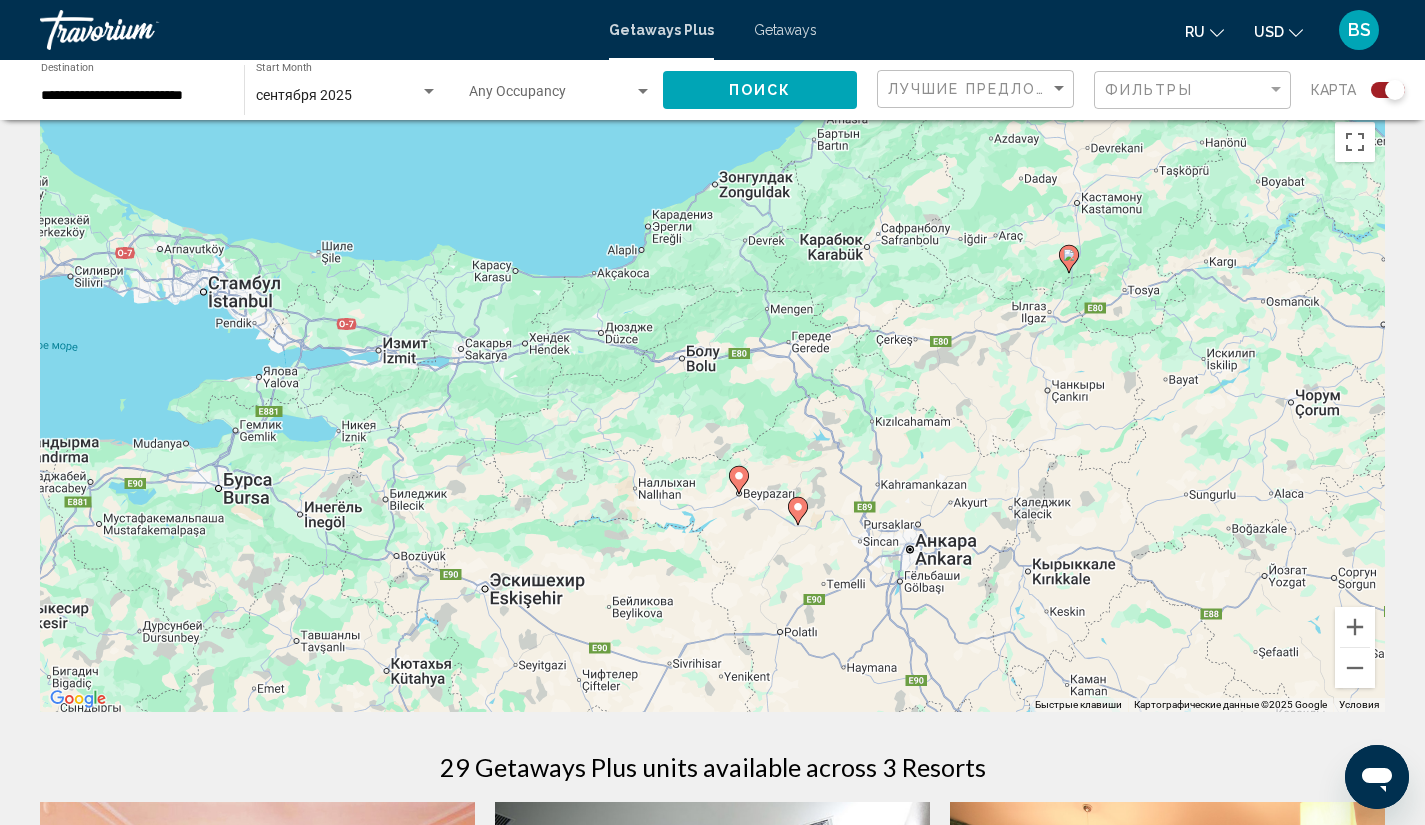 click 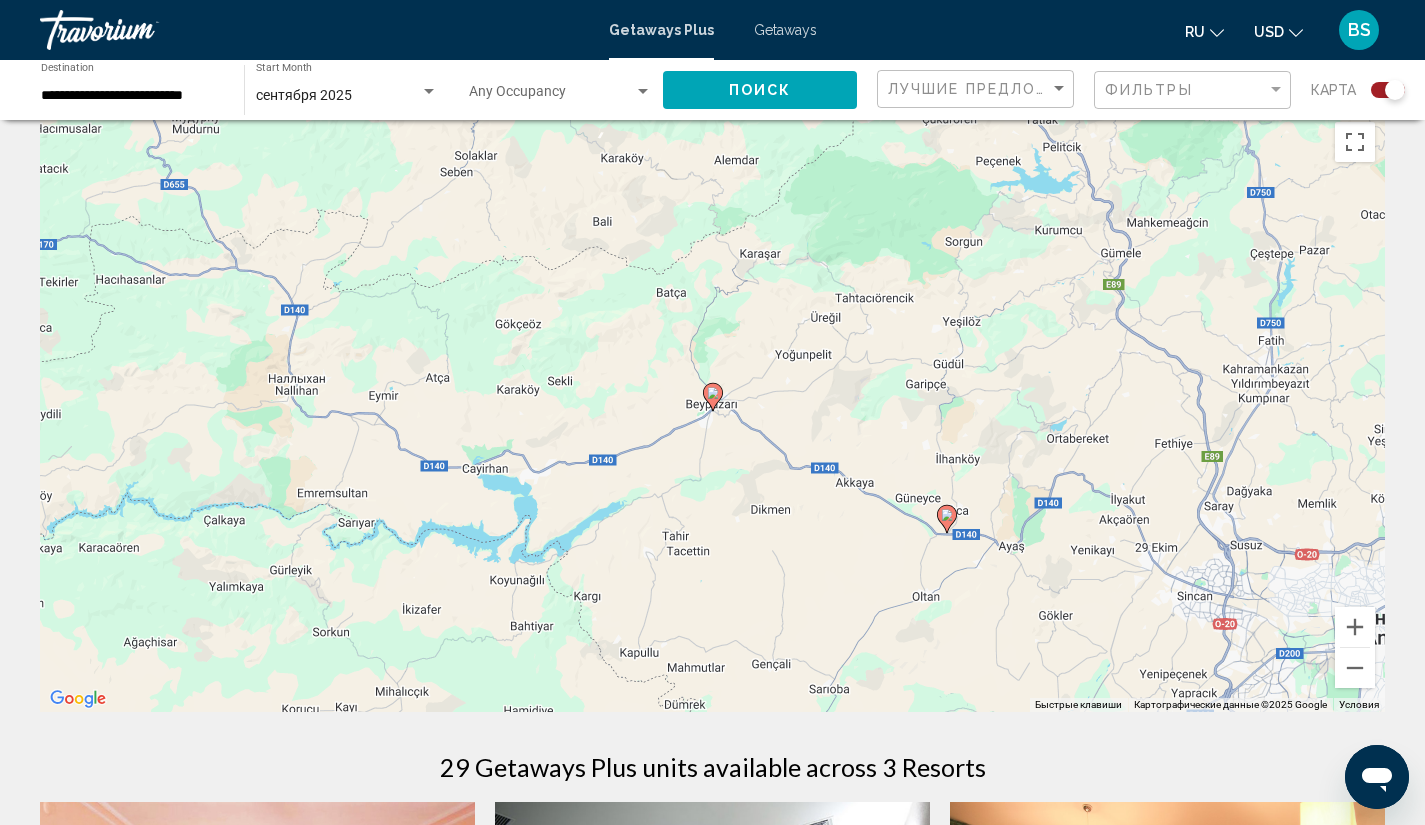 click 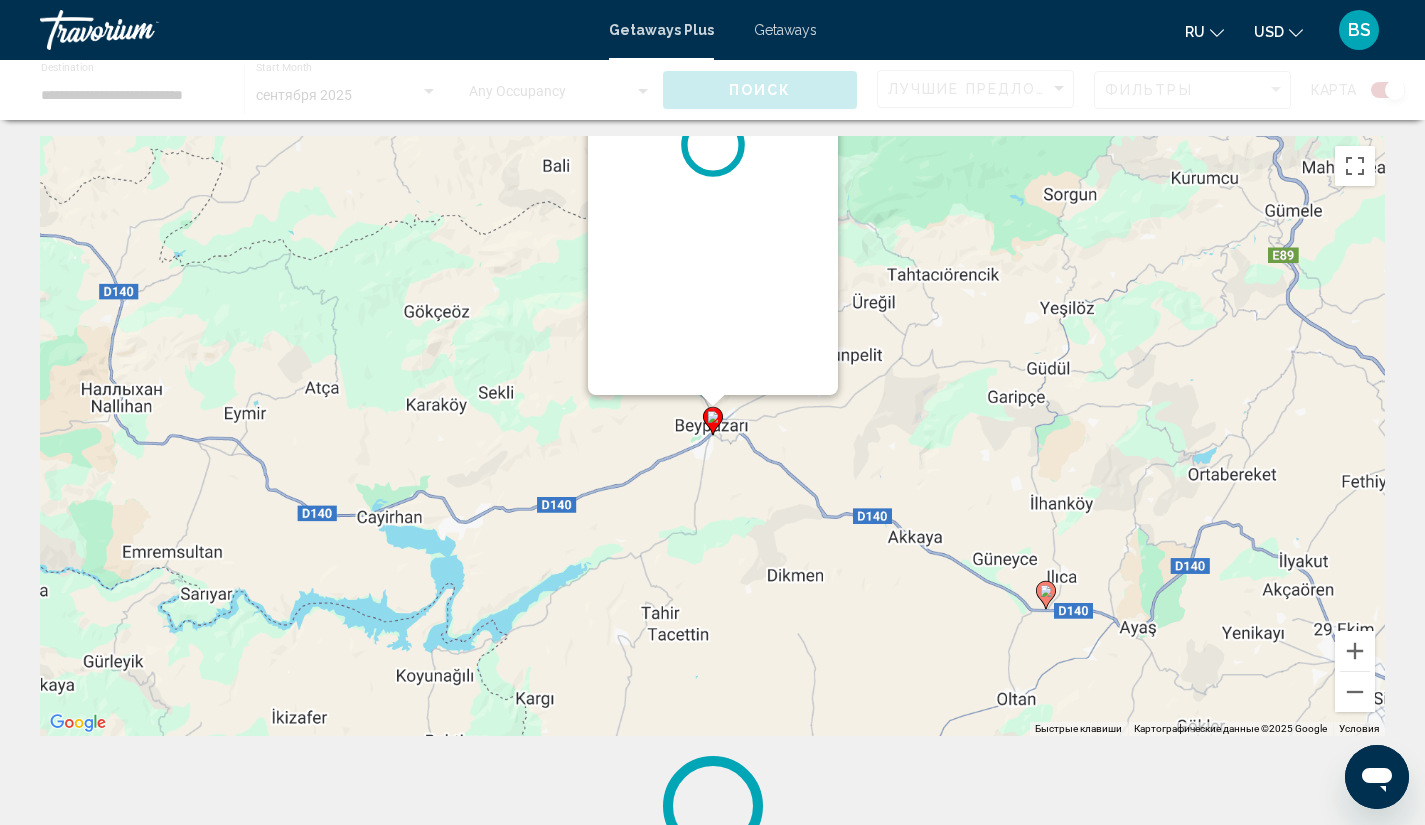 scroll, scrollTop: 0, scrollLeft: 0, axis: both 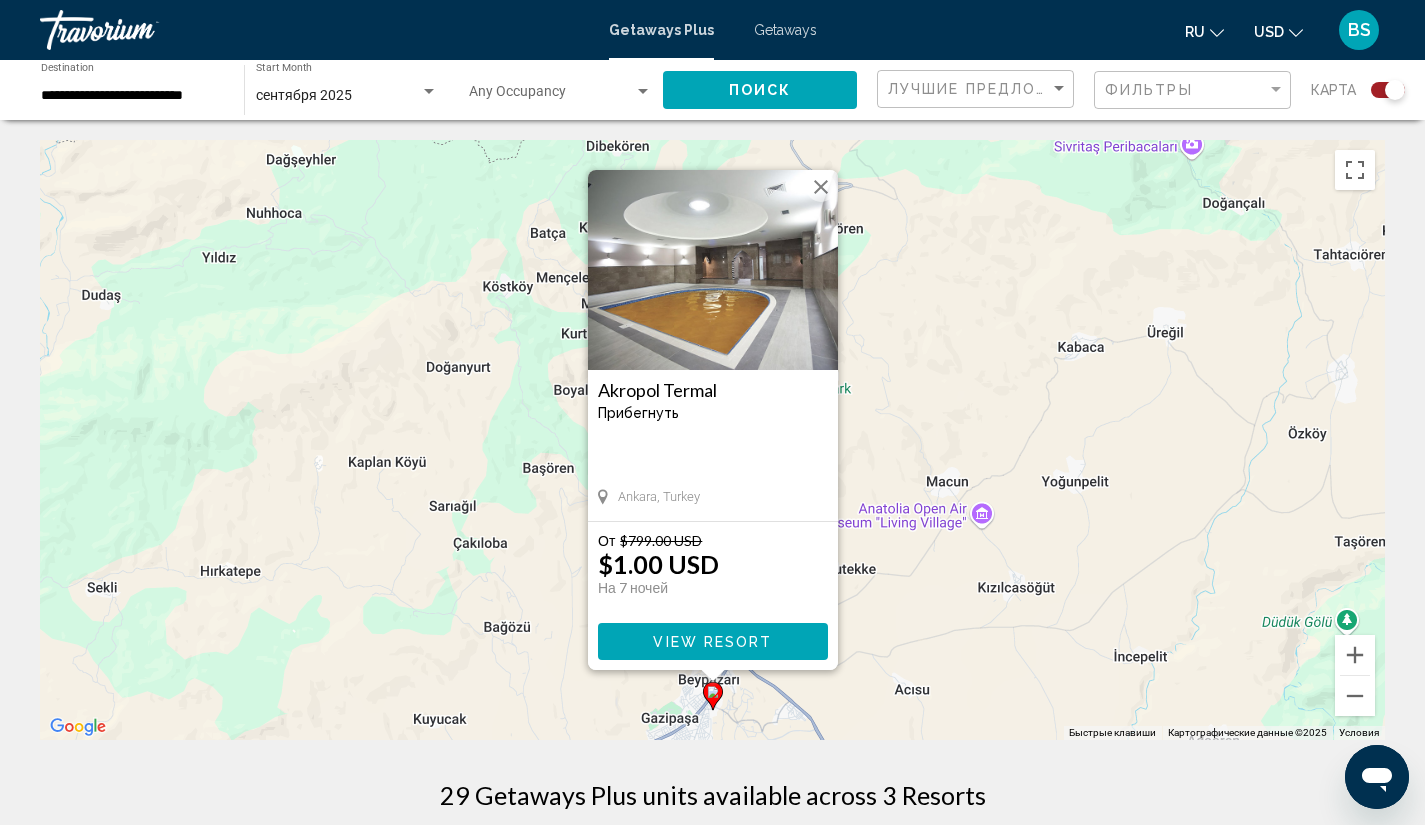 click at bounding box center (821, 187) 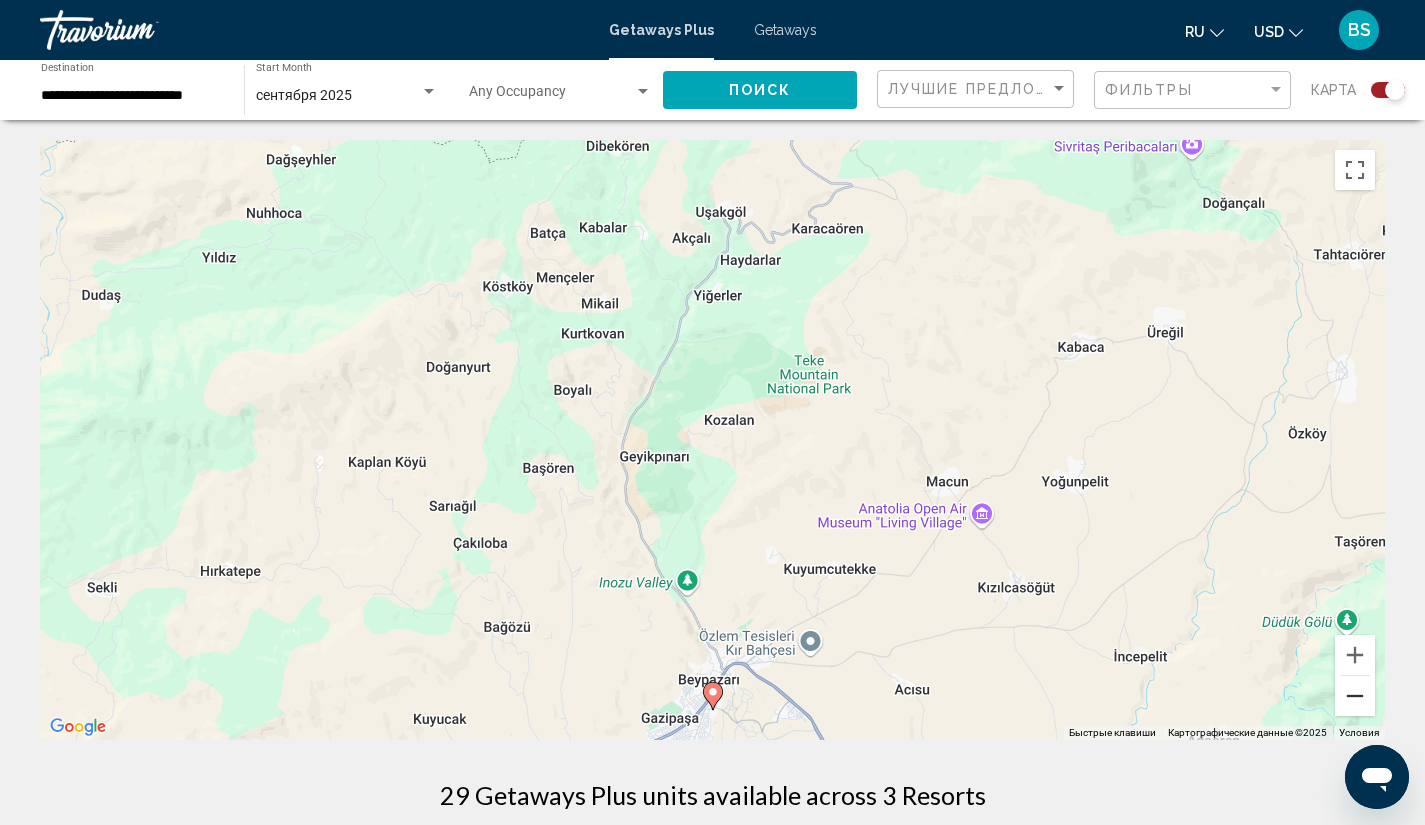 click at bounding box center [1355, 696] 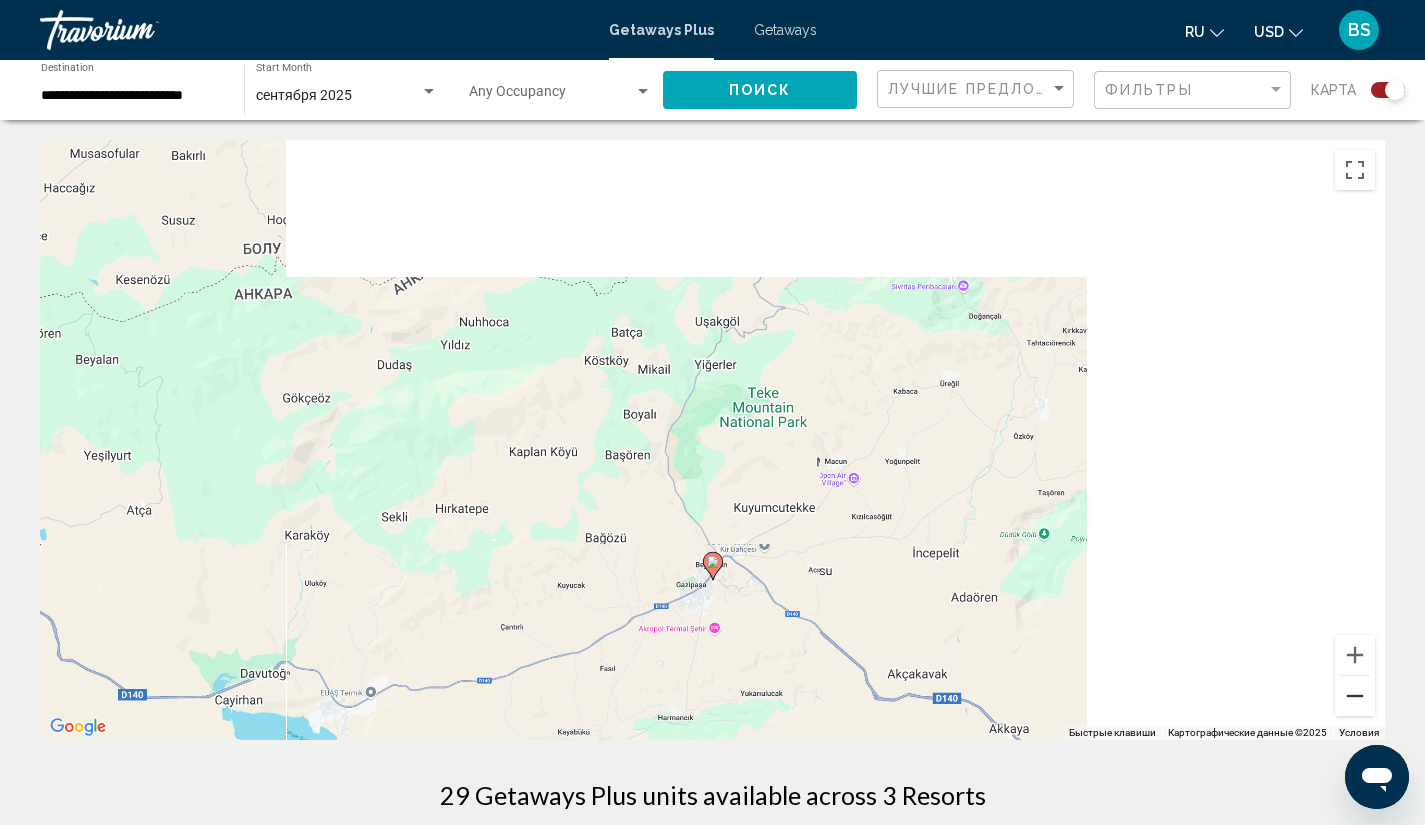 click at bounding box center (1355, 696) 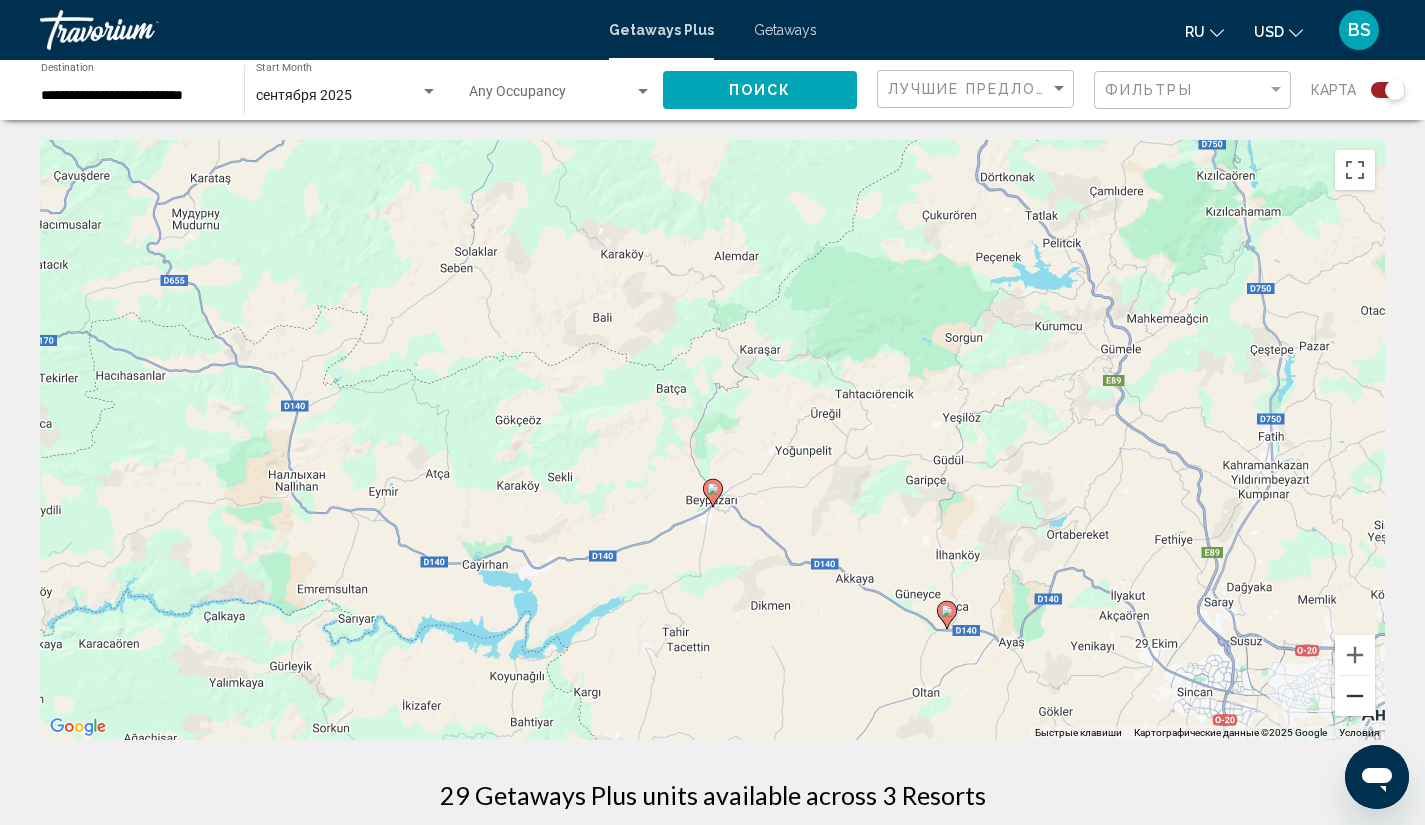 click at bounding box center (1355, 696) 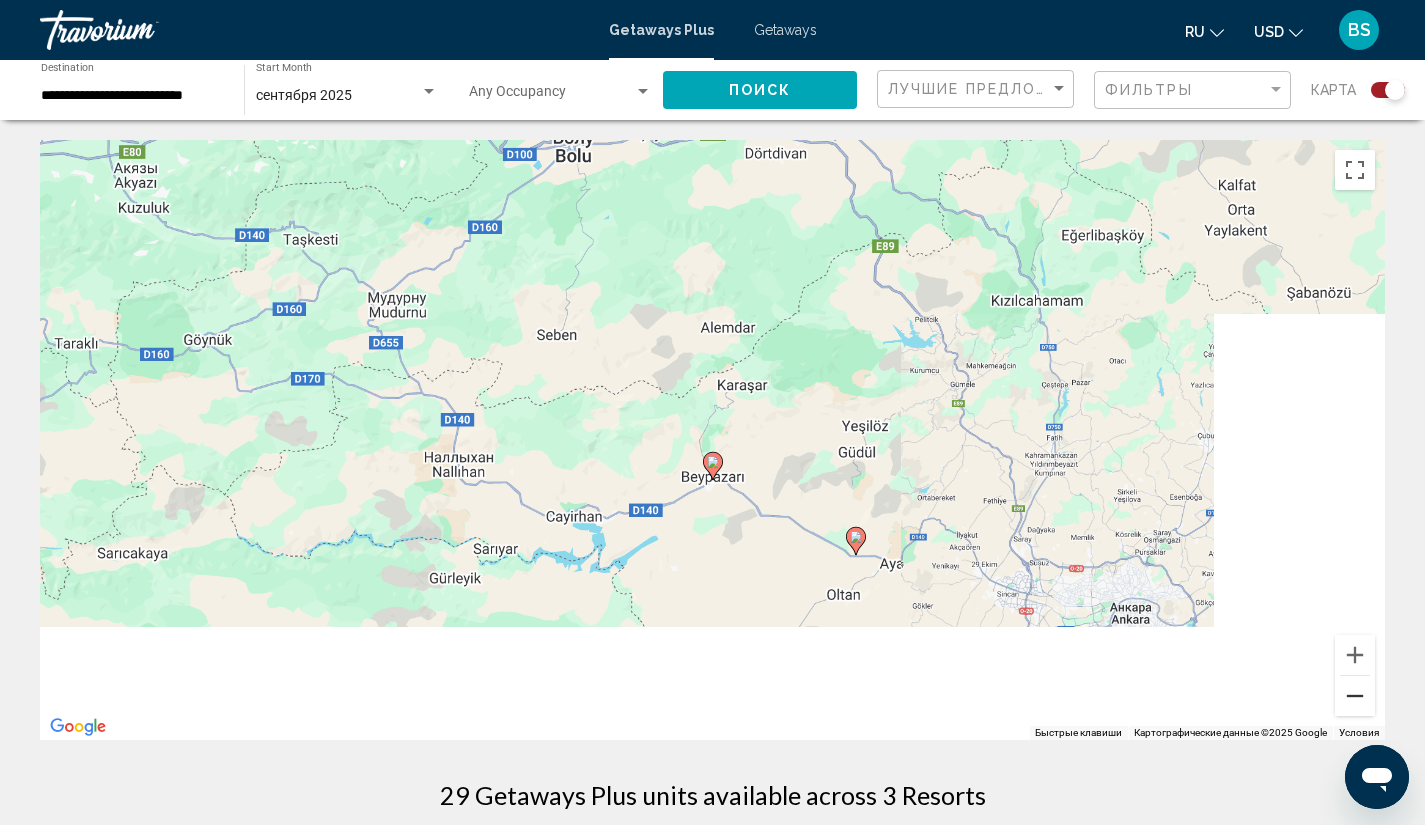 click at bounding box center [1355, 696] 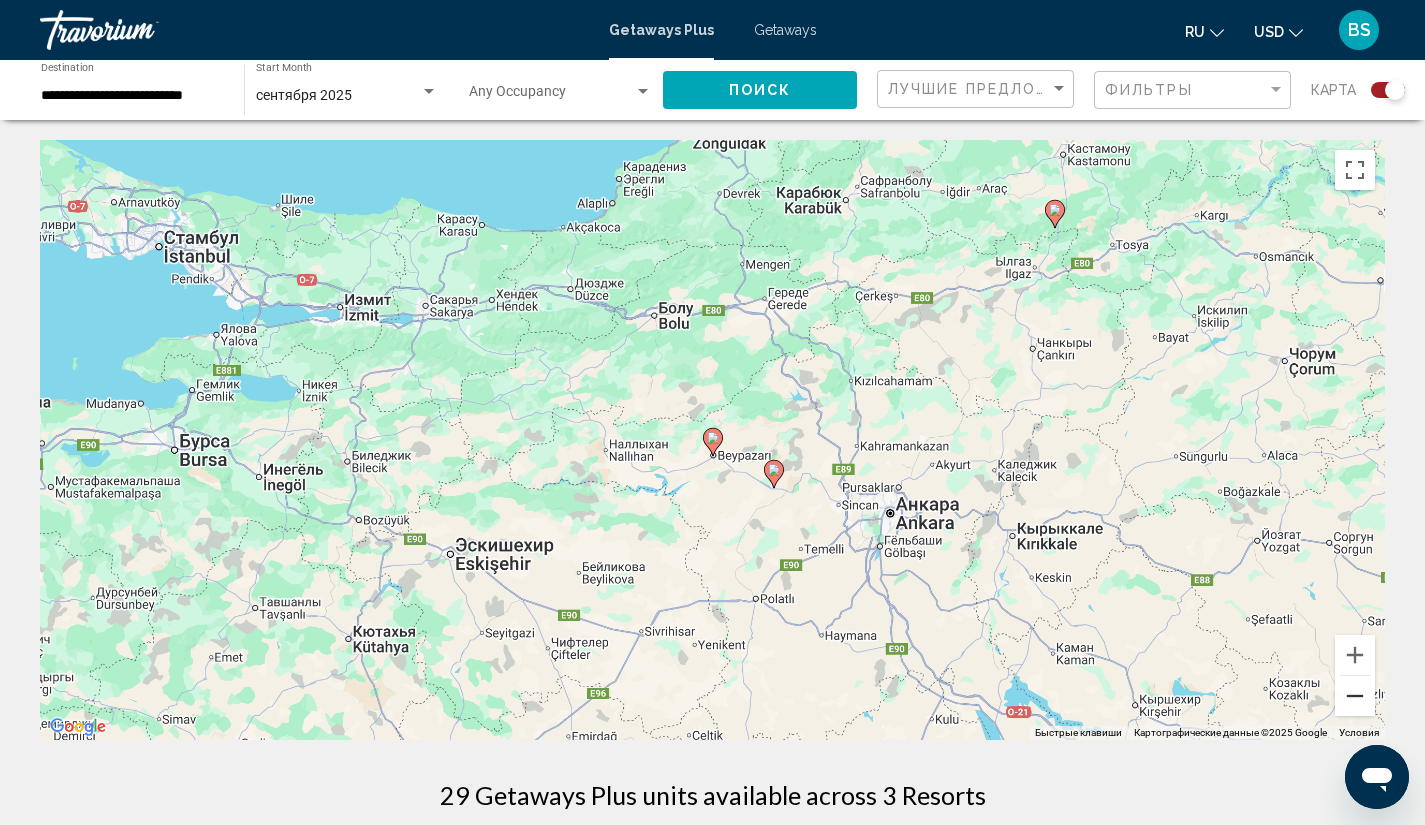 click at bounding box center (1355, 696) 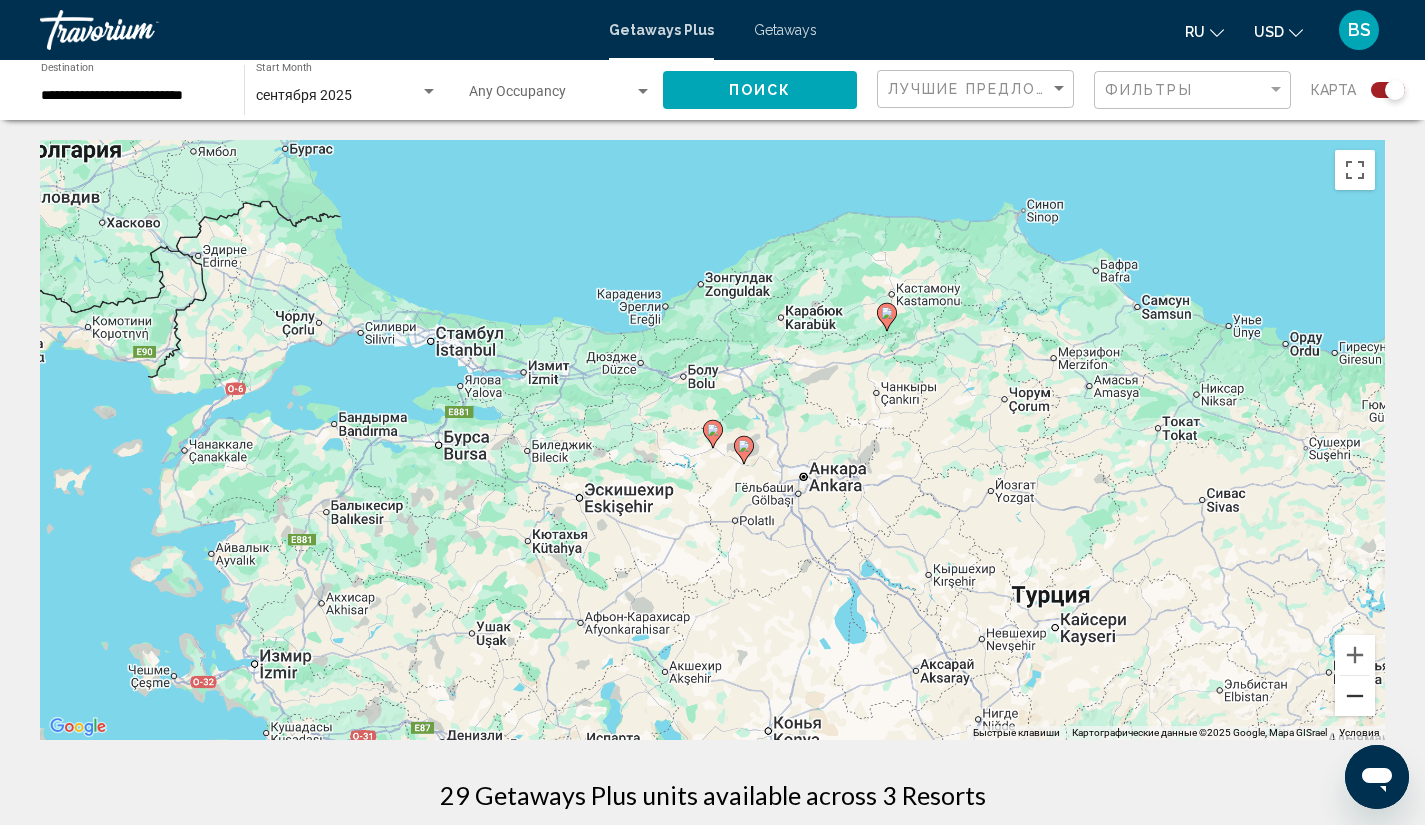 click at bounding box center [1355, 696] 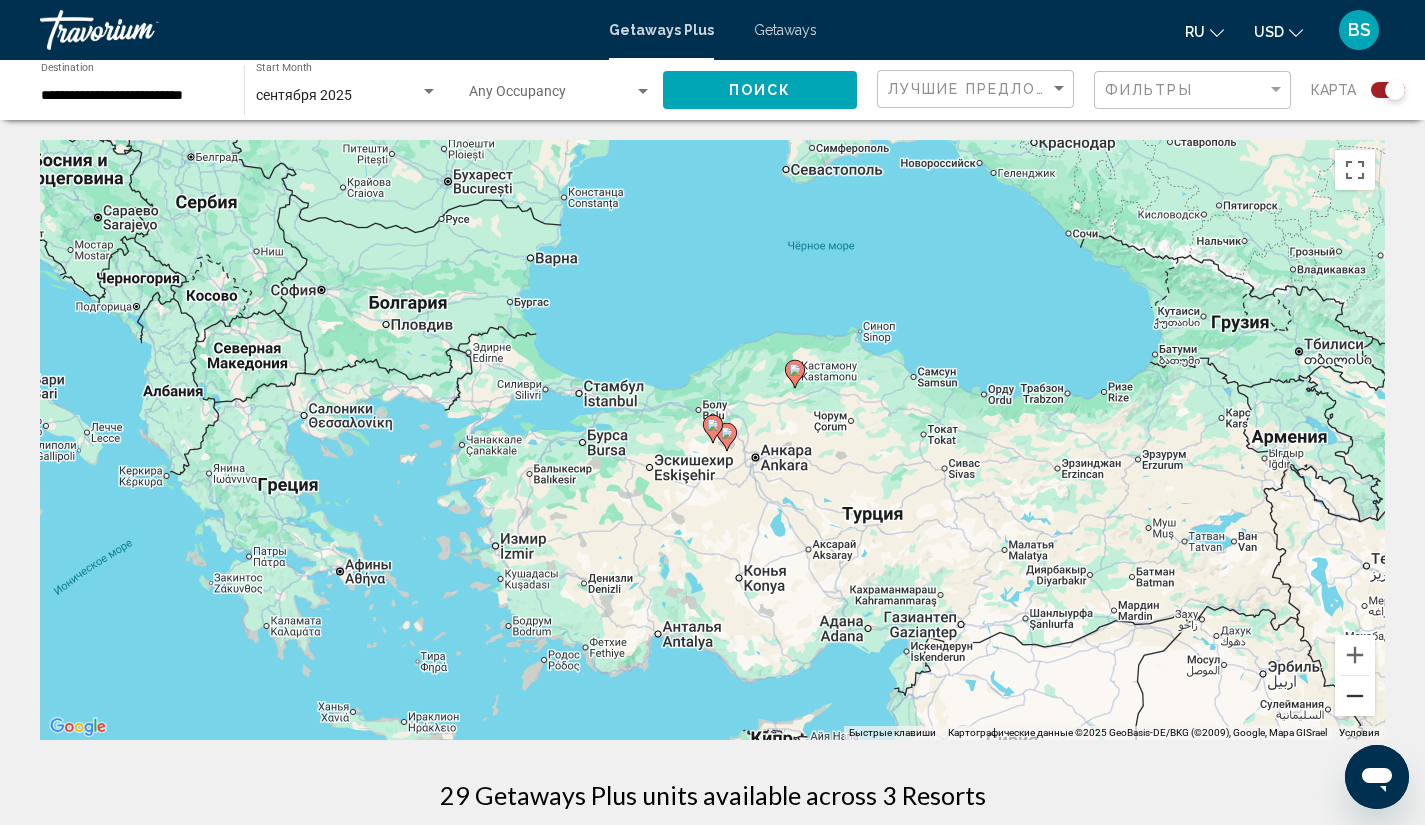 click at bounding box center (1355, 696) 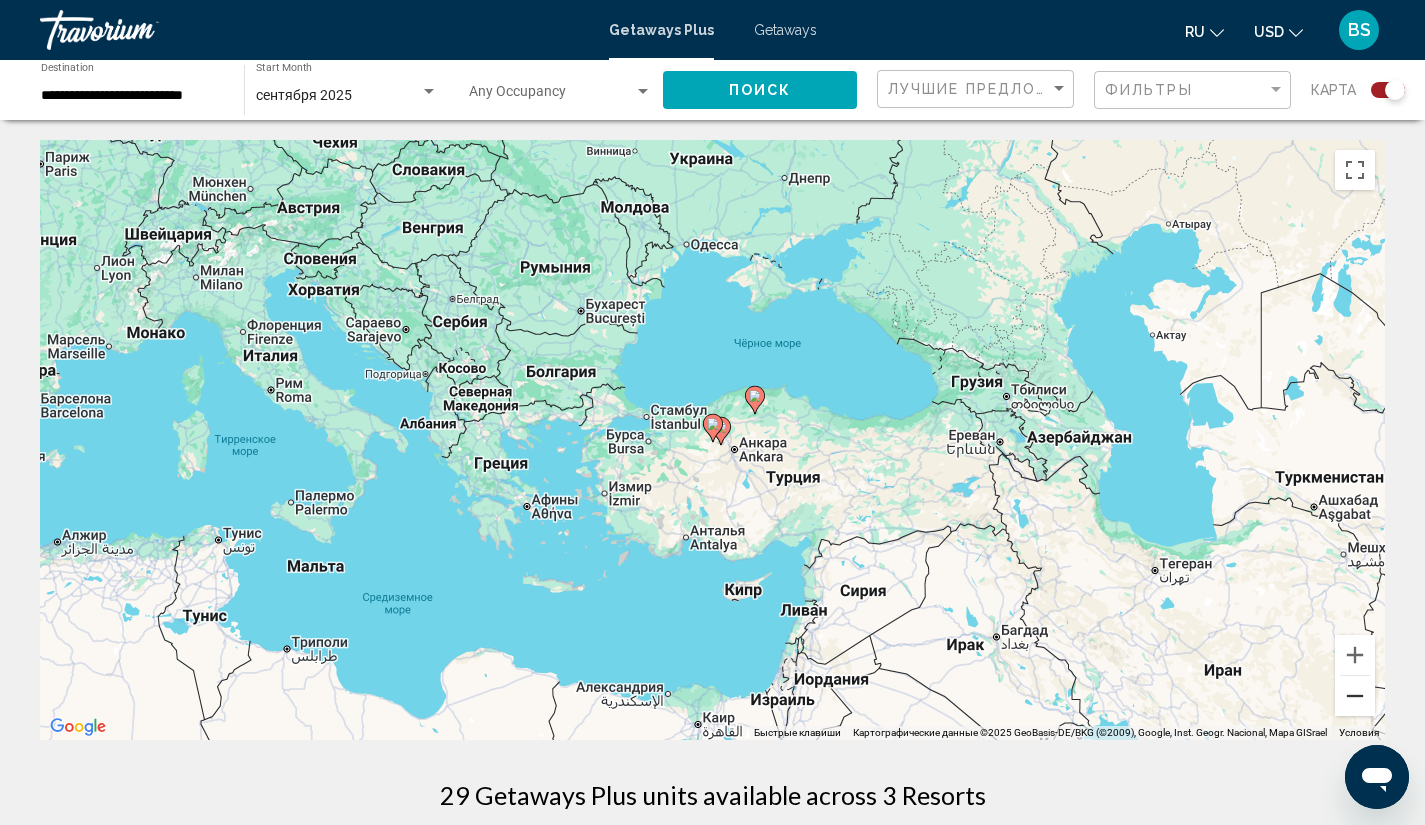 click at bounding box center (1355, 696) 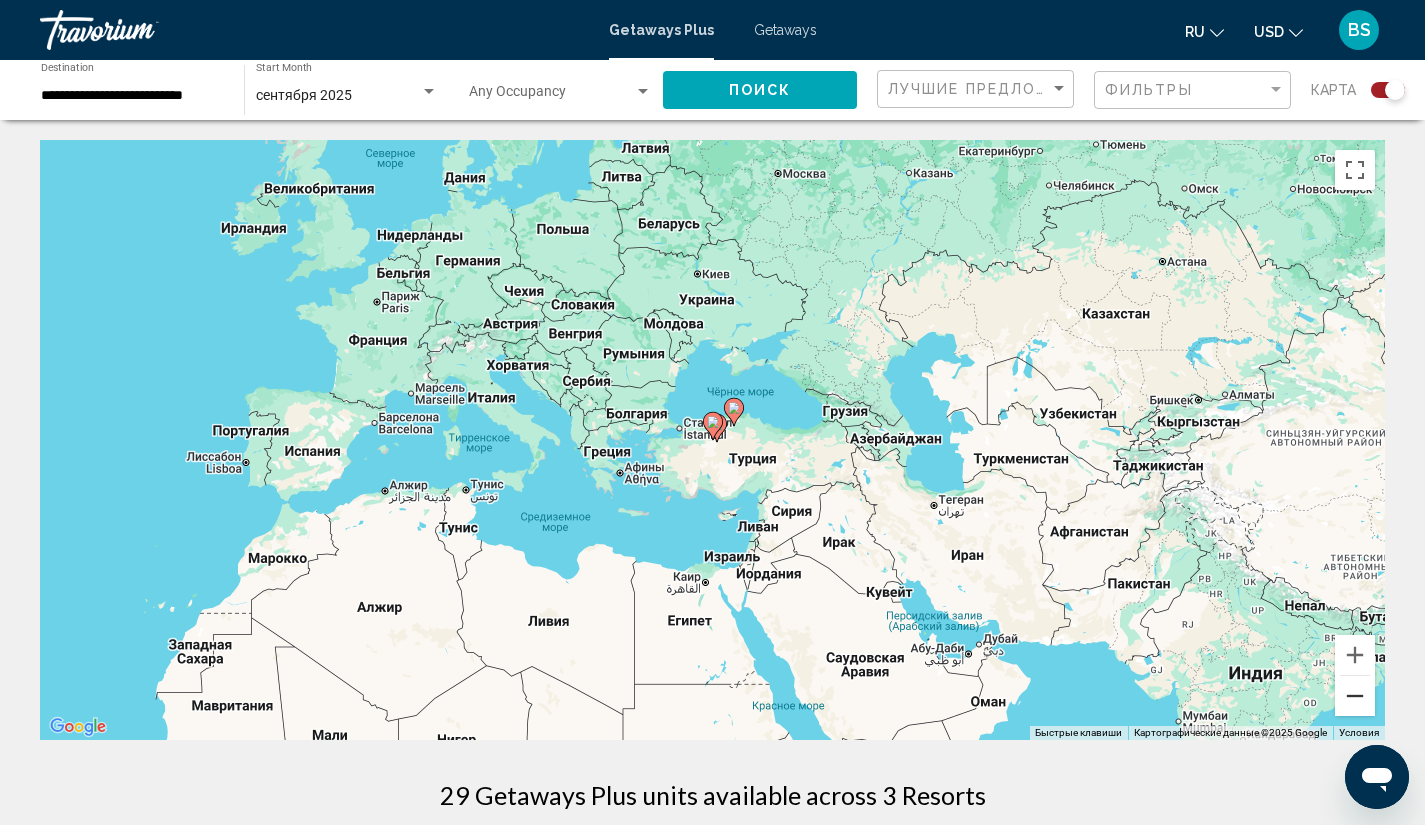 click at bounding box center [1355, 696] 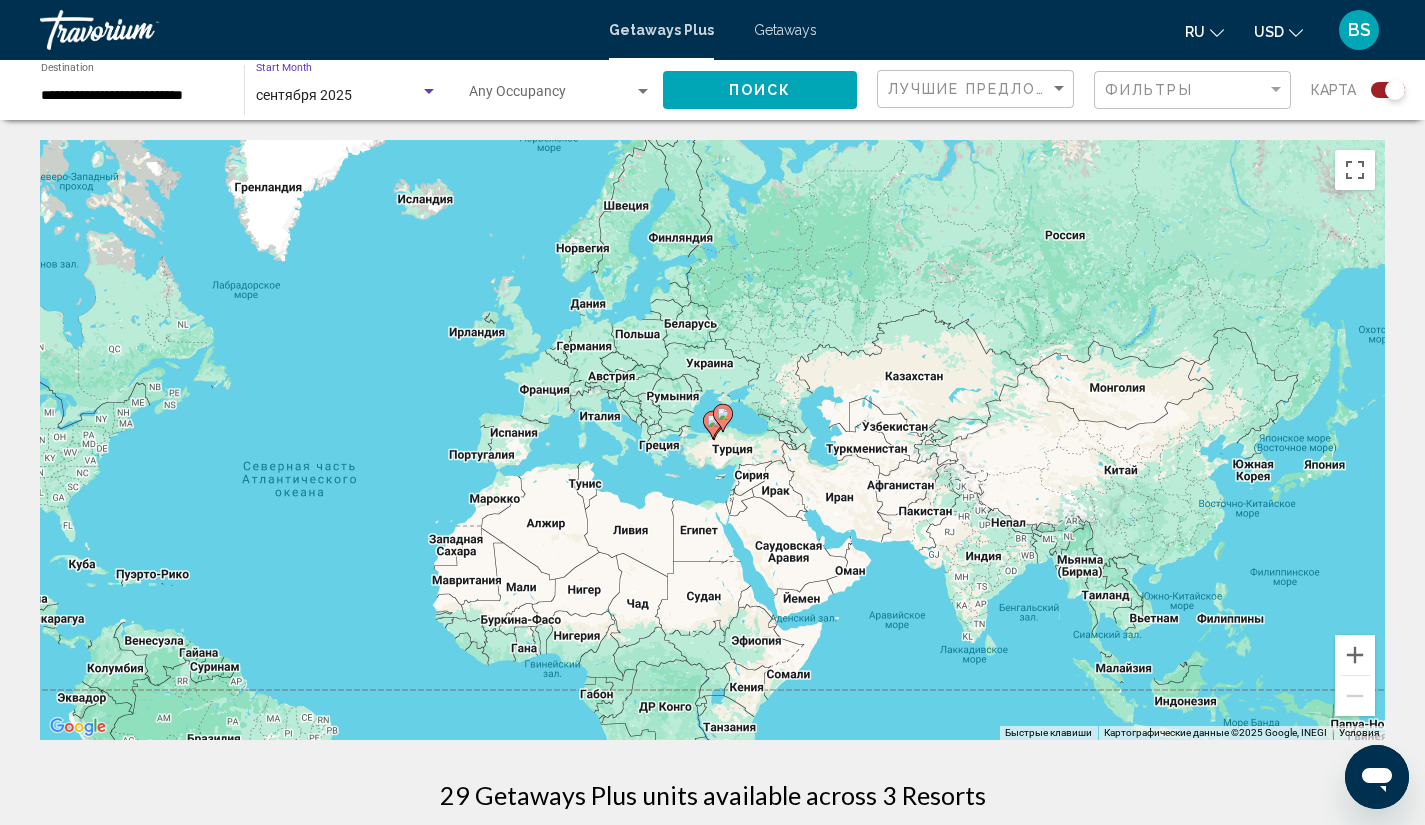 click at bounding box center (429, 92) 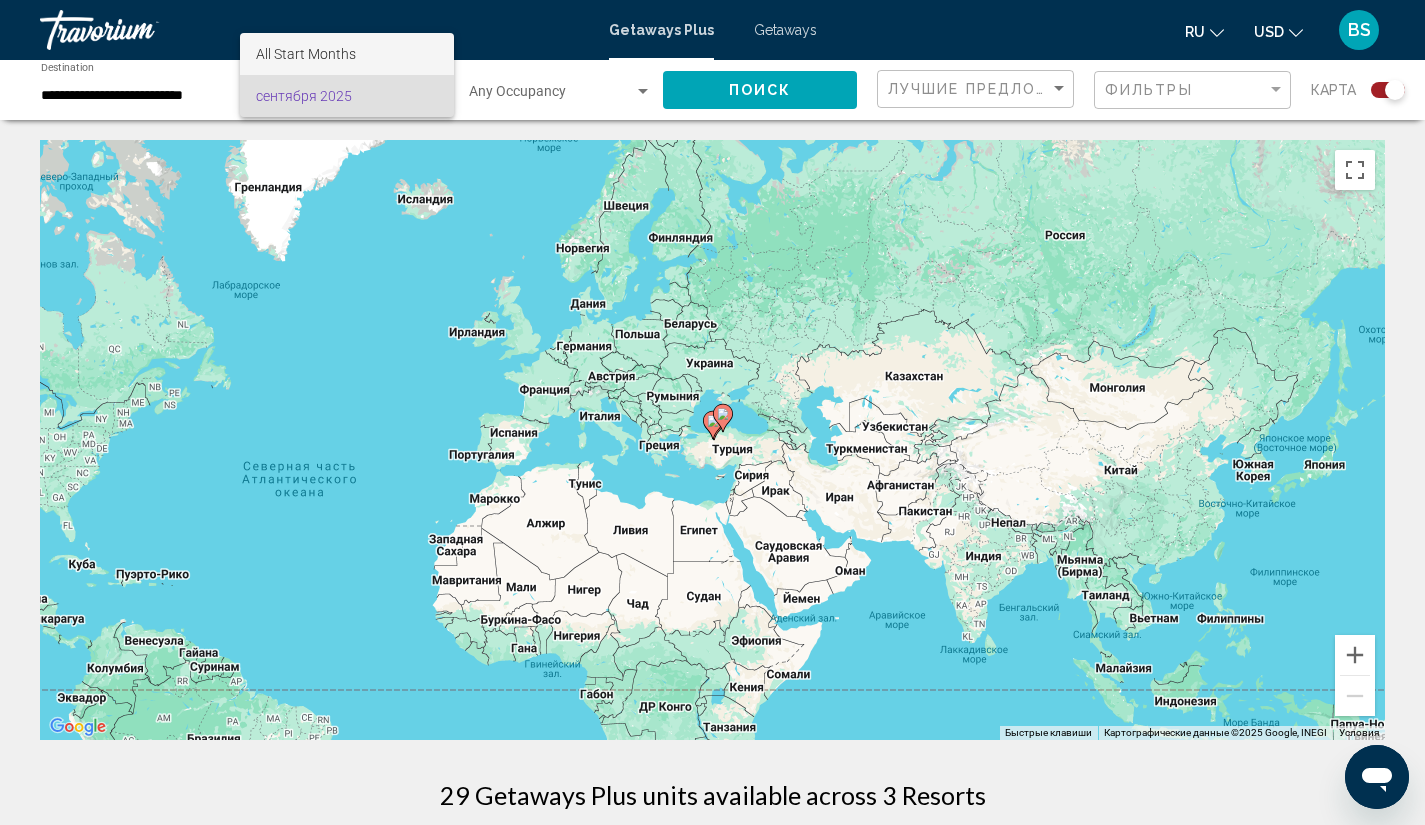 click on "All Start Months" at bounding box center [306, 54] 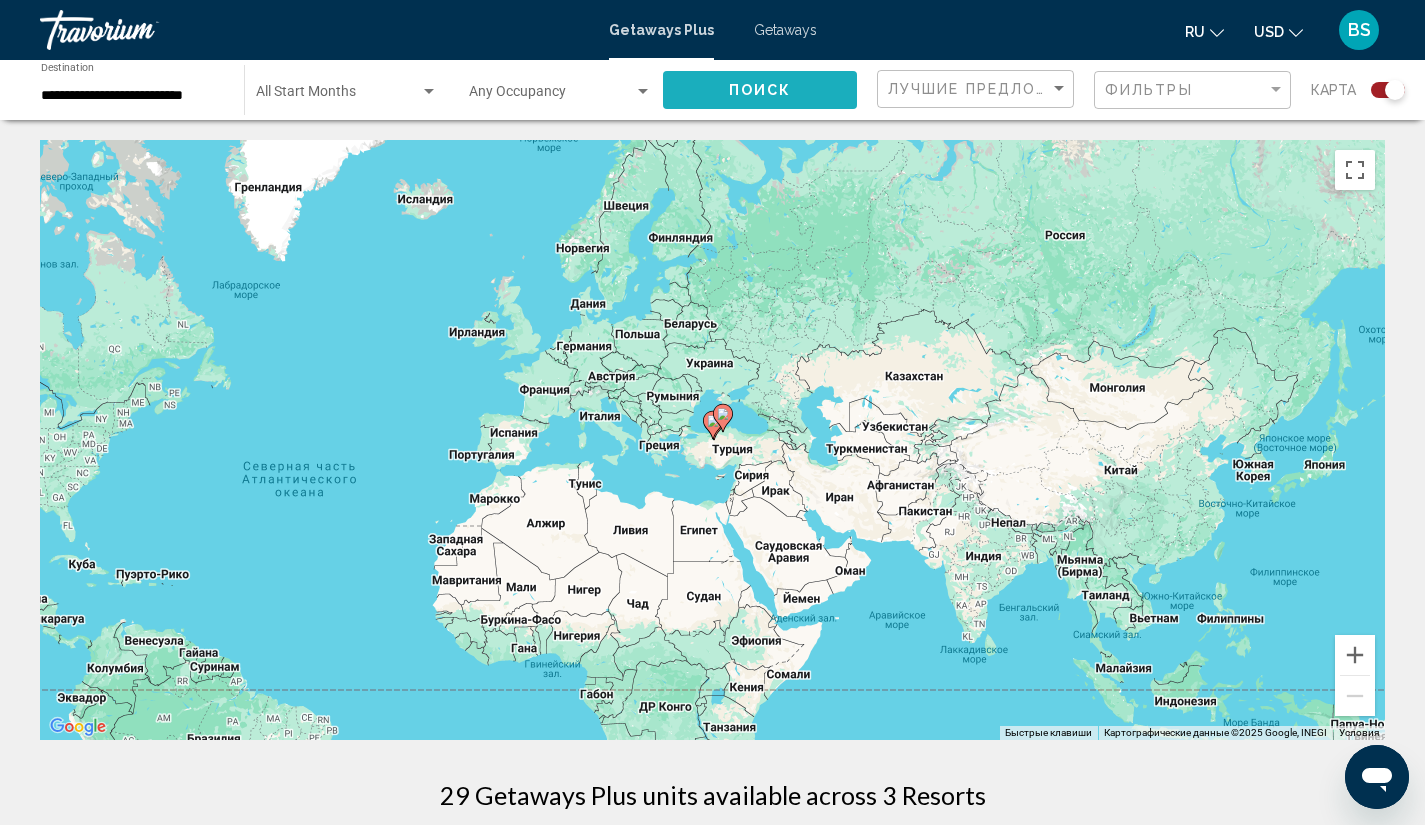 click on "Поиск" 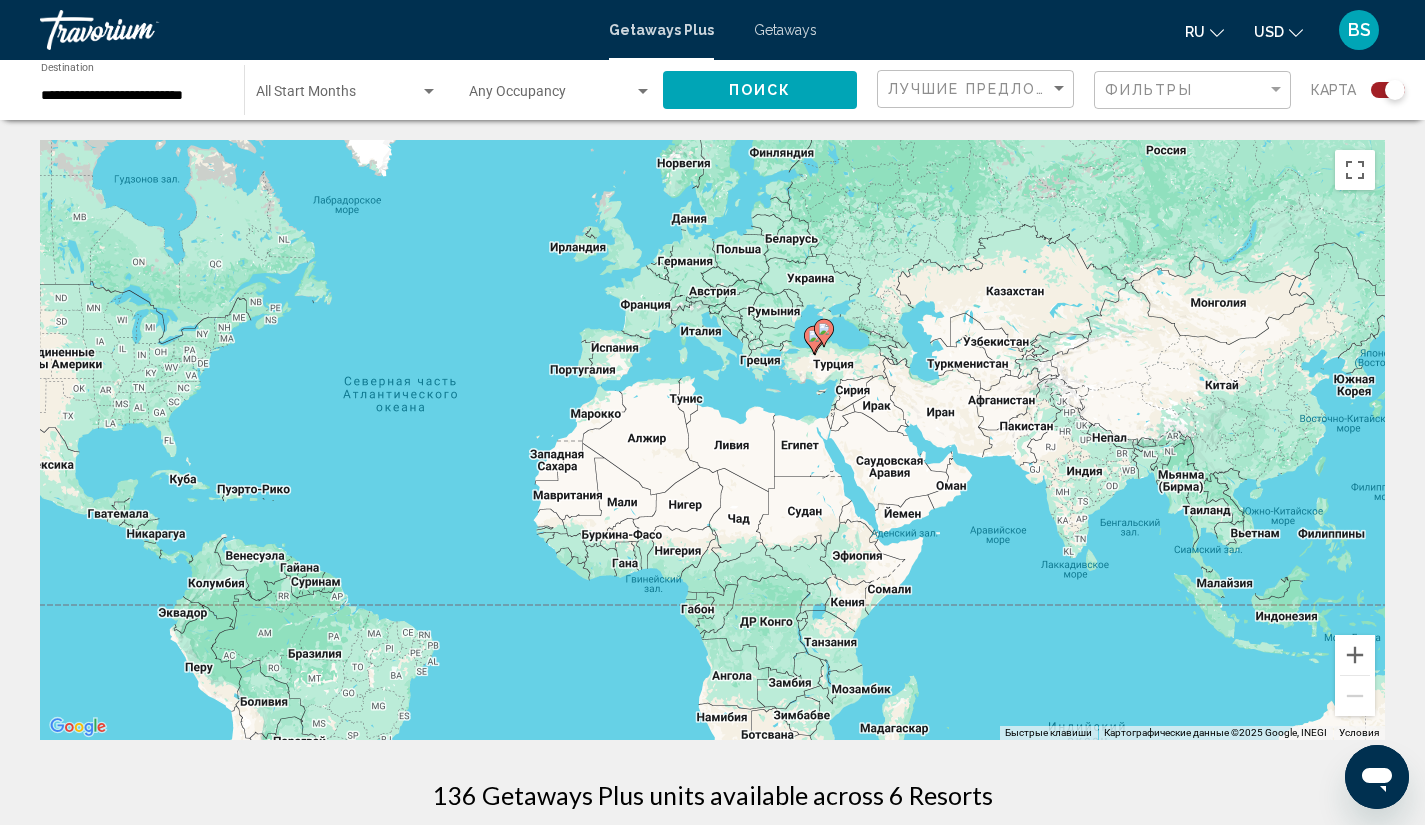 drag, startPoint x: 1066, startPoint y: 412, endPoint x: 809, endPoint y: 371, distance: 260.24988 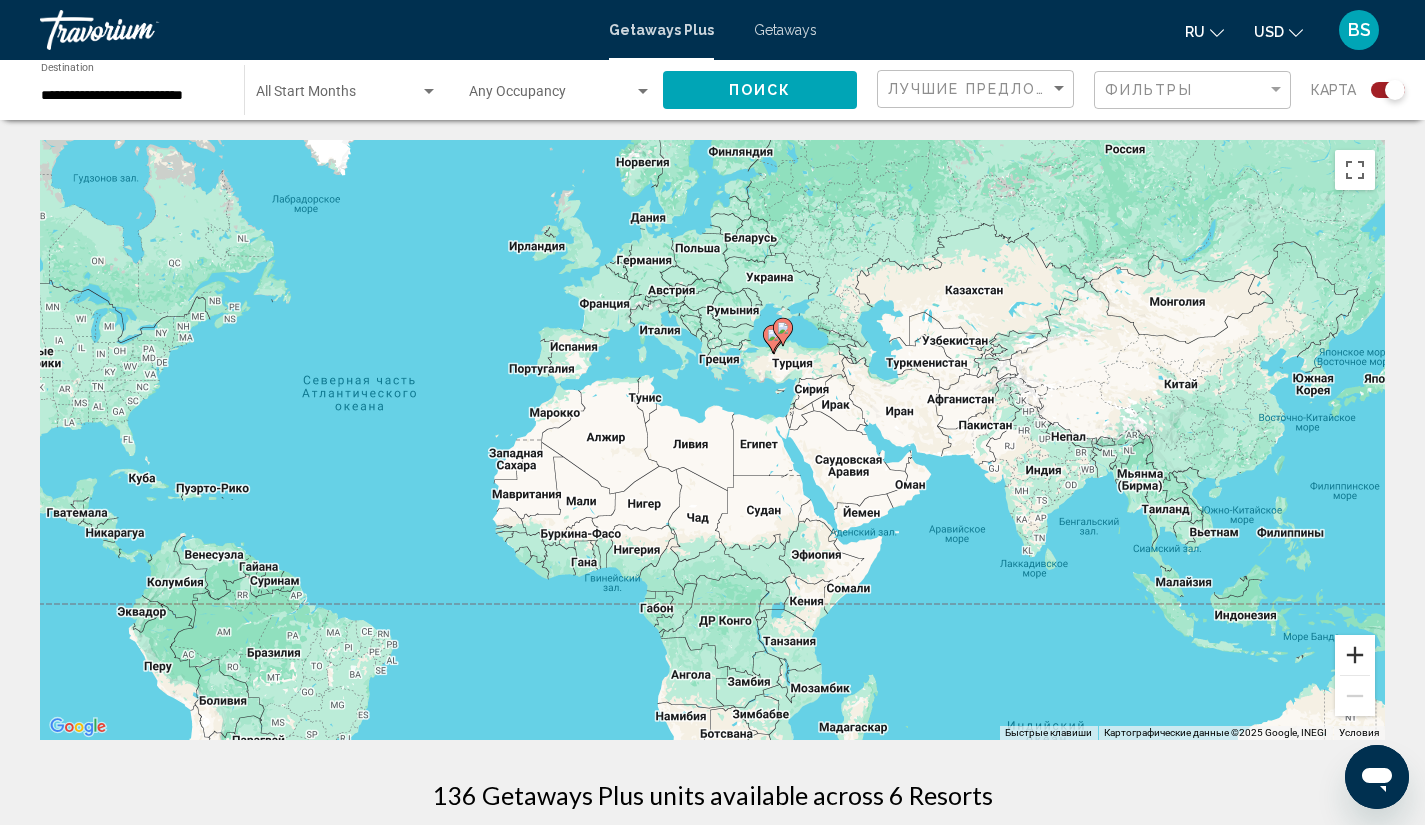 click at bounding box center [1355, 655] 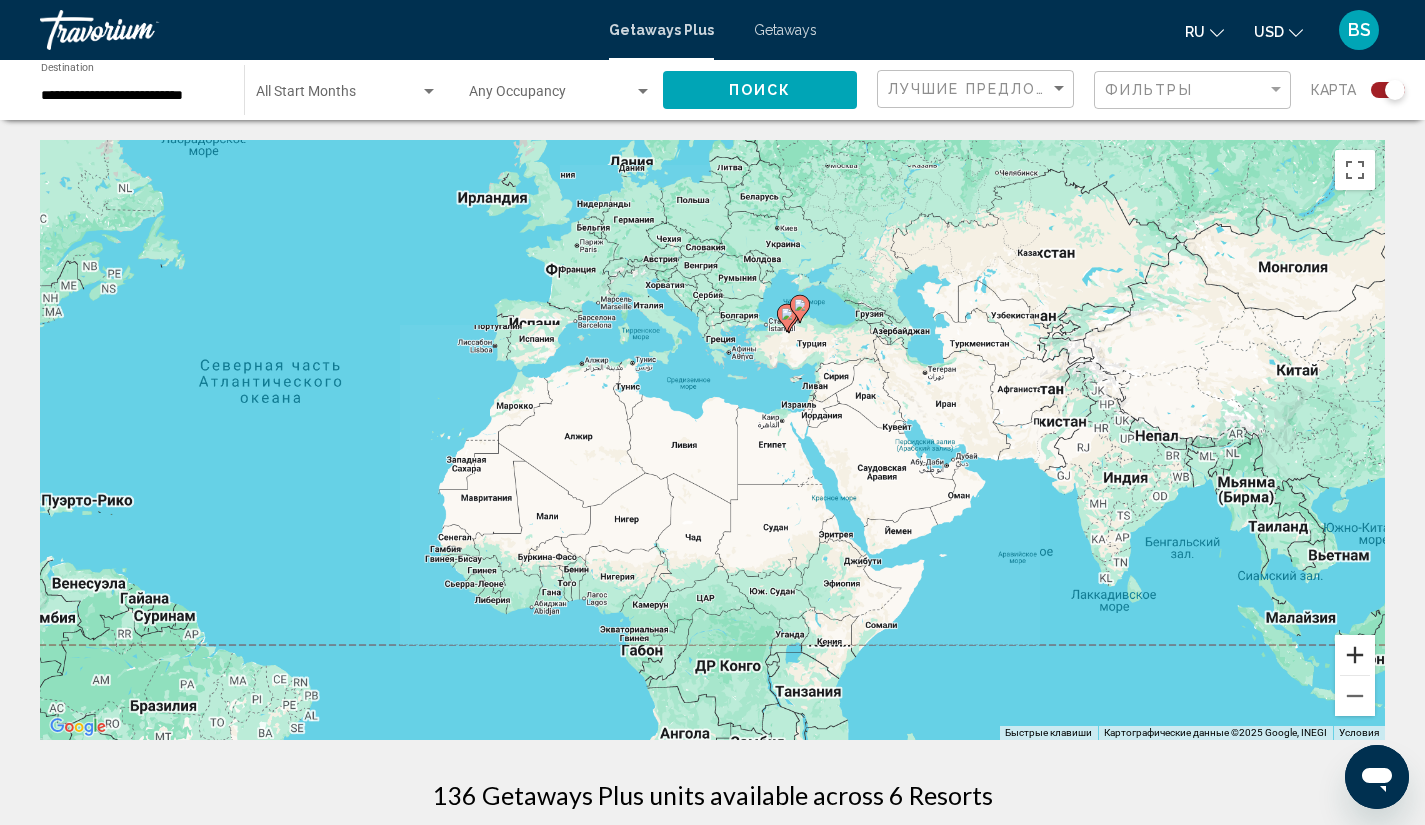 click at bounding box center (1355, 655) 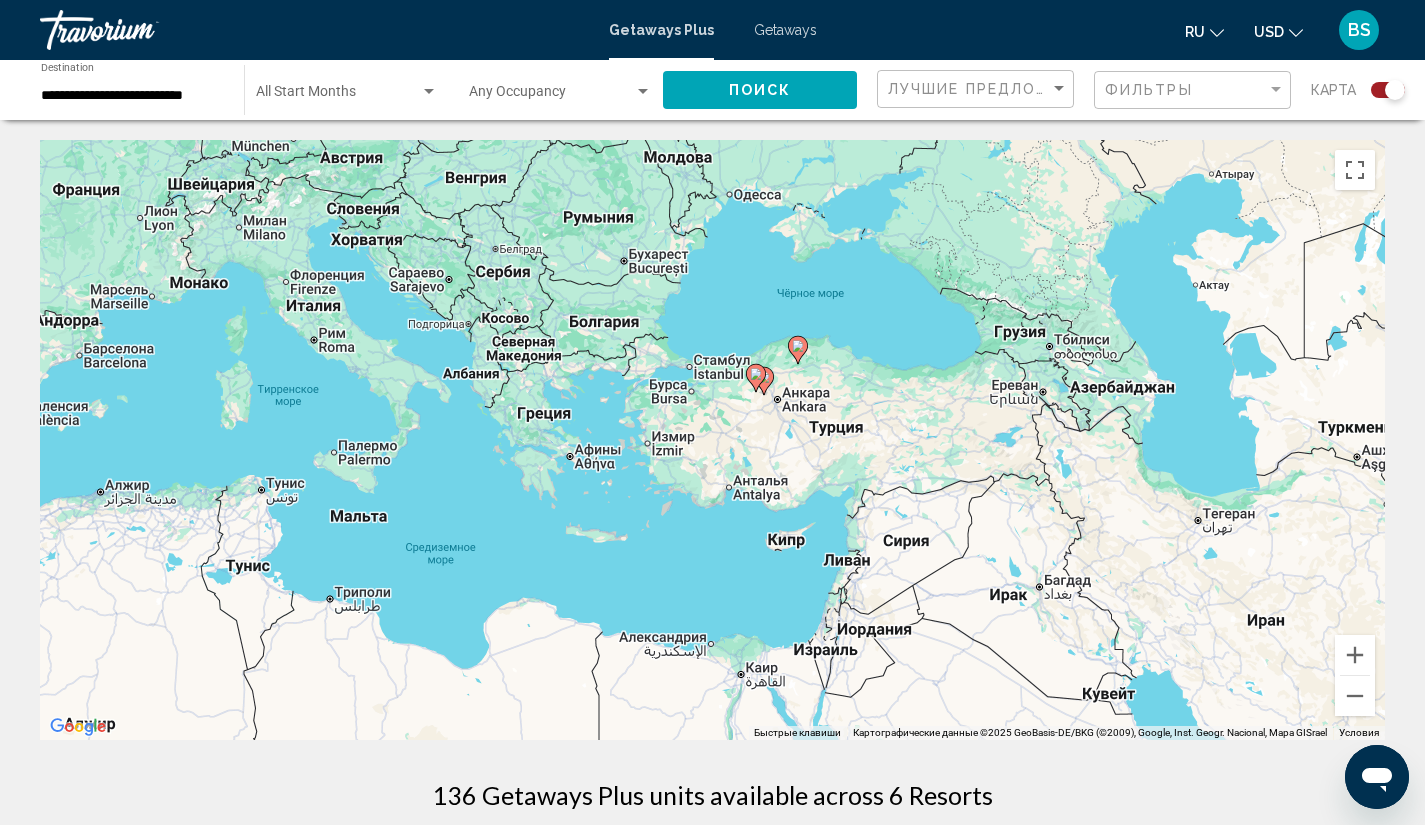 drag, startPoint x: 948, startPoint y: 393, endPoint x: 833, endPoint y: 593, distance: 230.70544 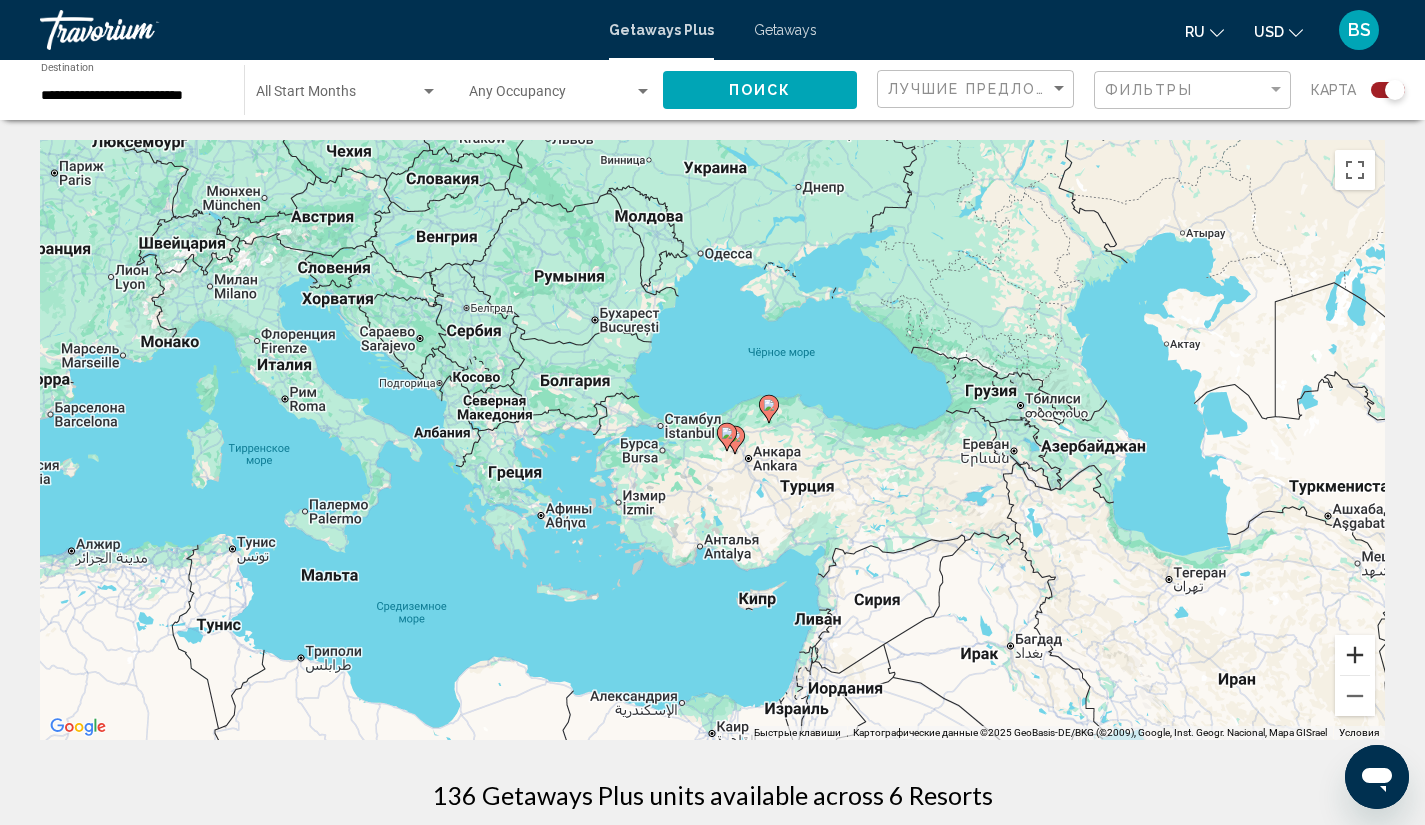 click at bounding box center (1355, 655) 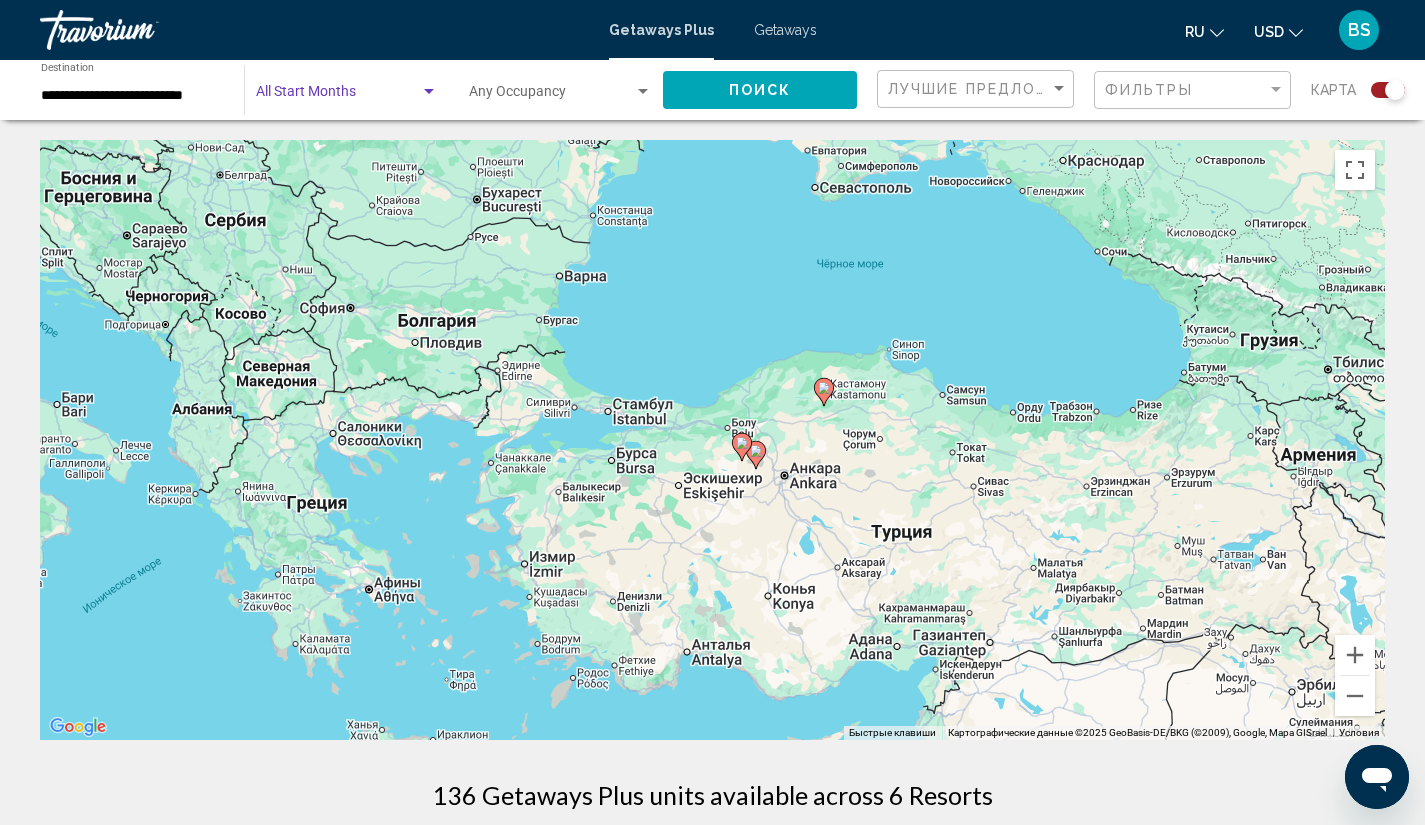 click at bounding box center (429, 92) 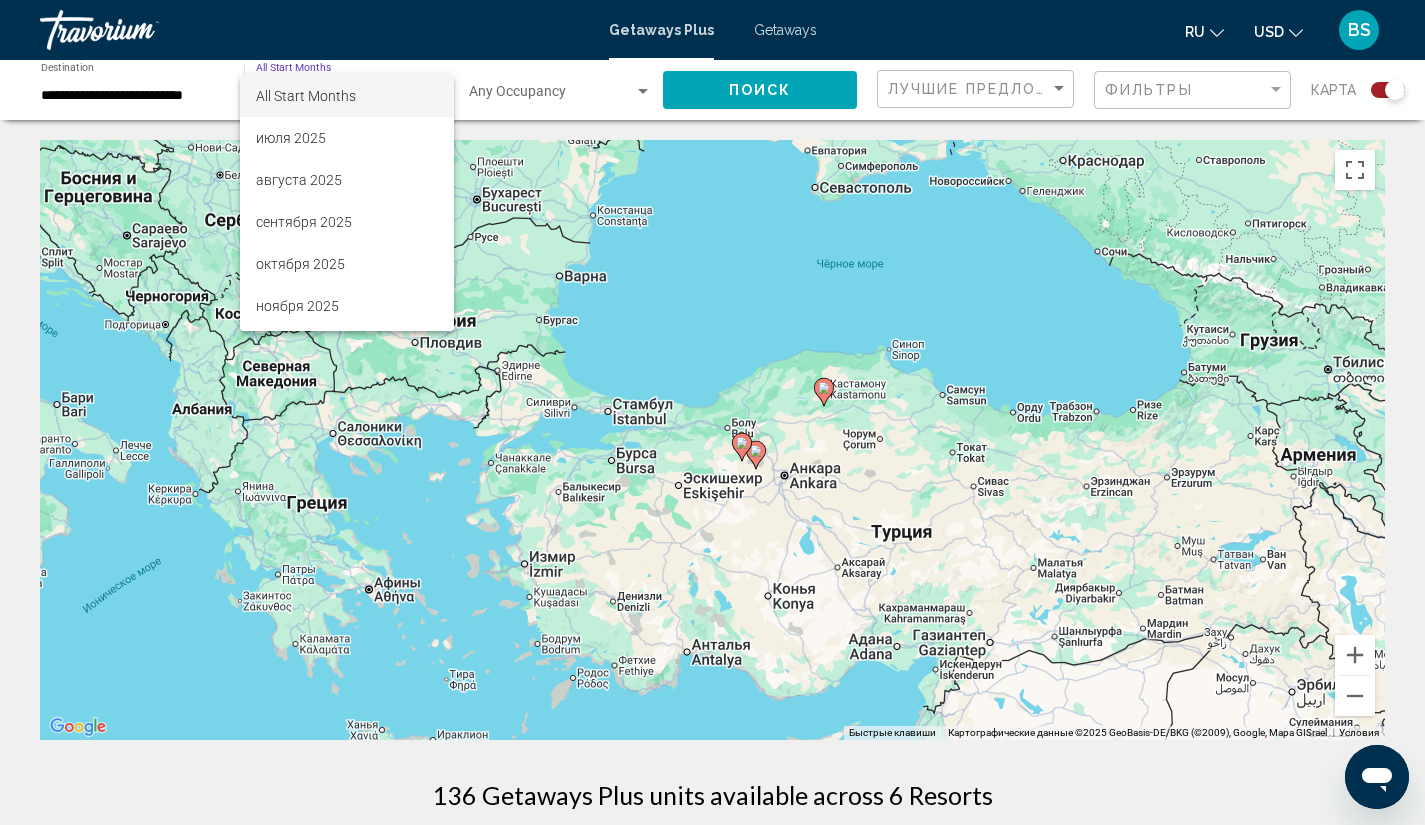 click at bounding box center [712, 412] 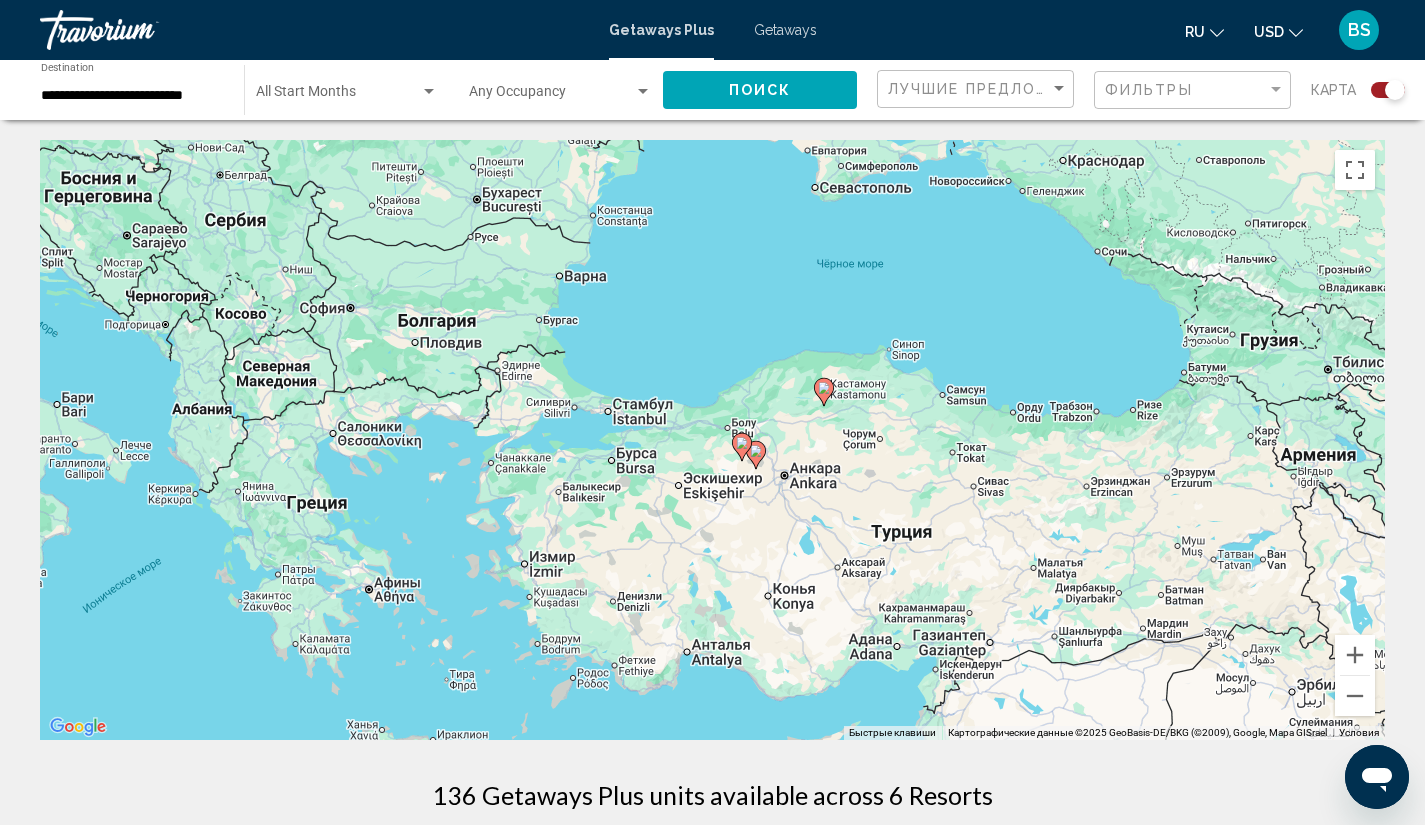 click at bounding box center [551, 96] 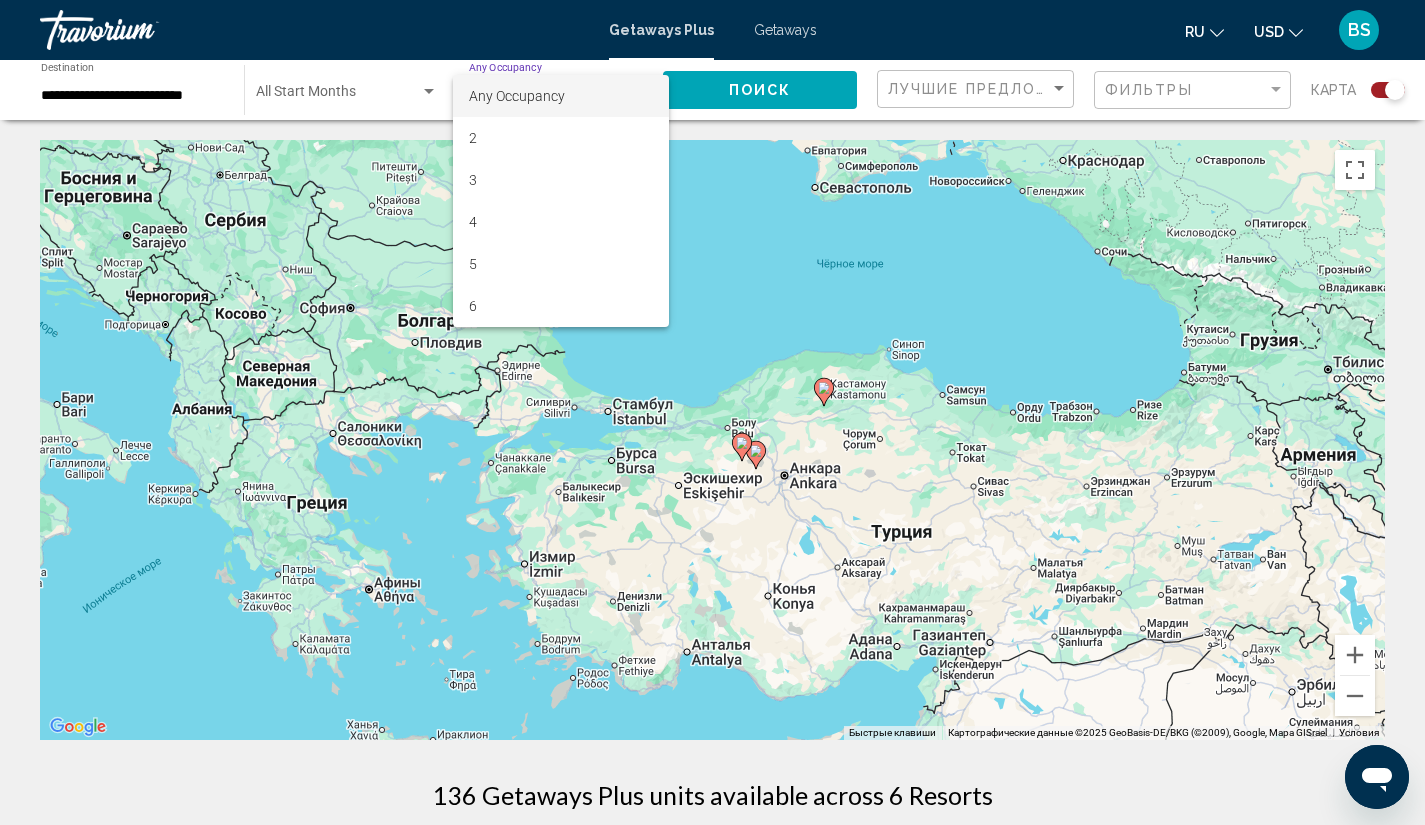 click on "Any Occupancy" at bounding box center [560, 96] 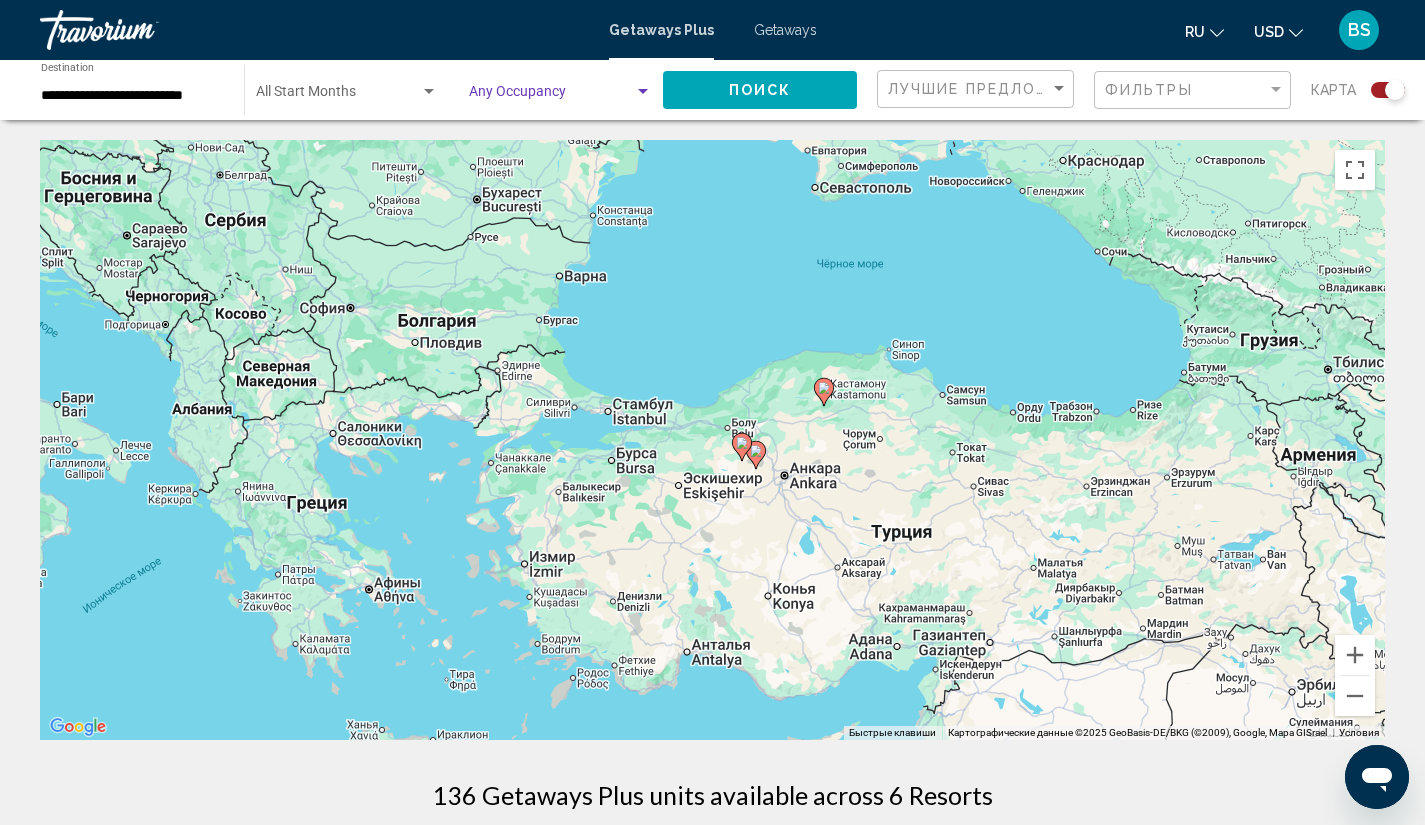 click on "**********" 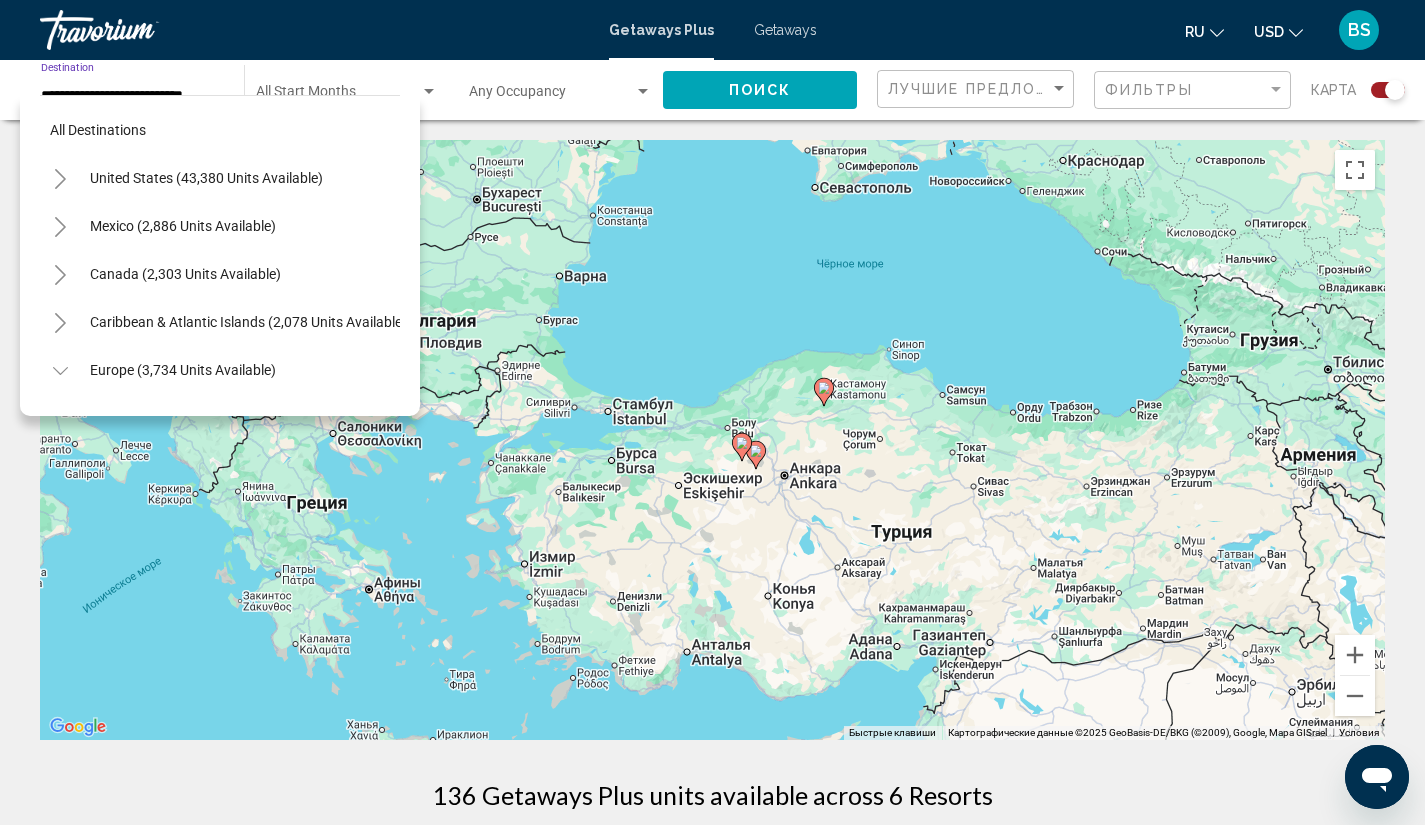 scroll, scrollTop: 846, scrollLeft: 0, axis: vertical 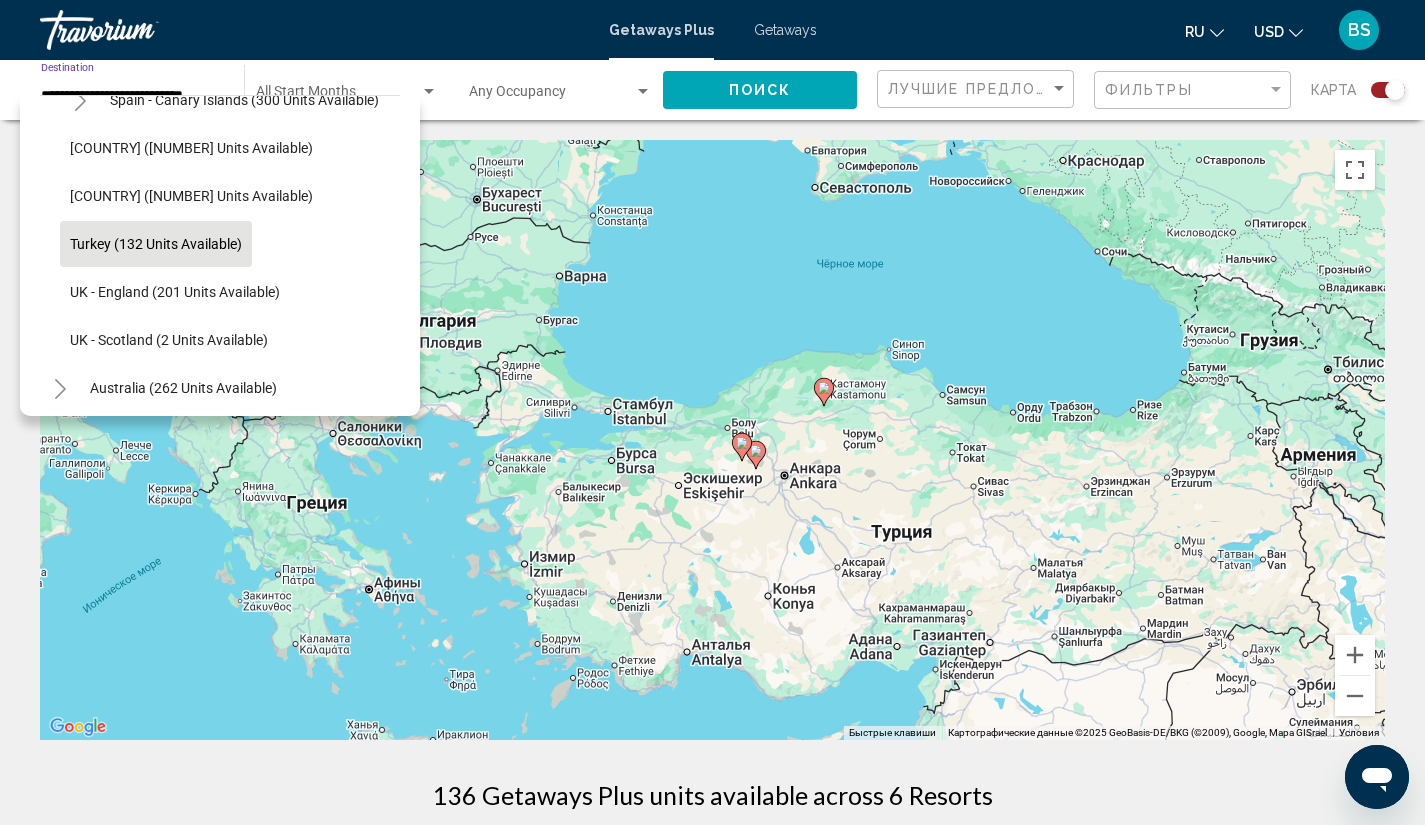 click on "Turkey (132 units available)" 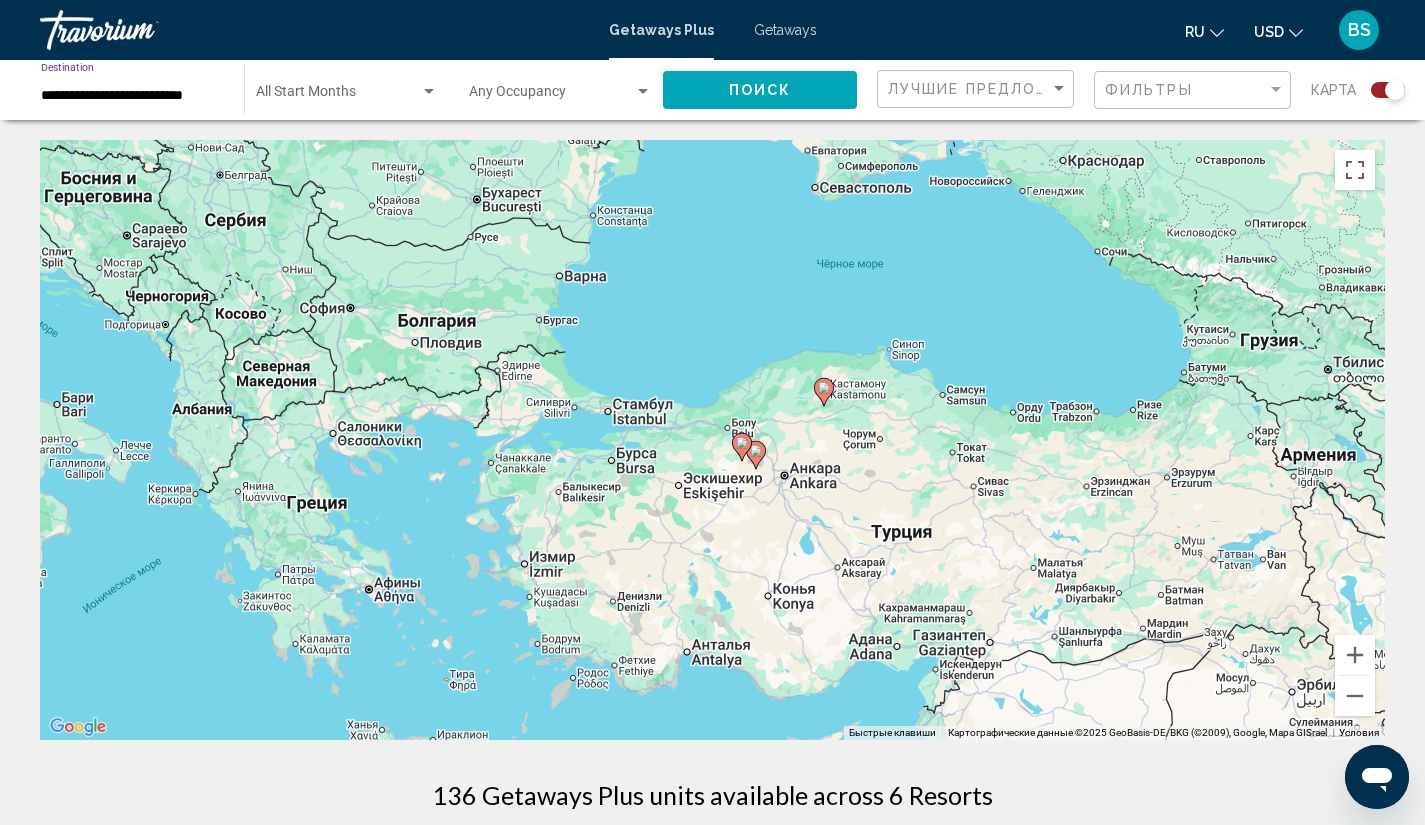 click on "Поиск" 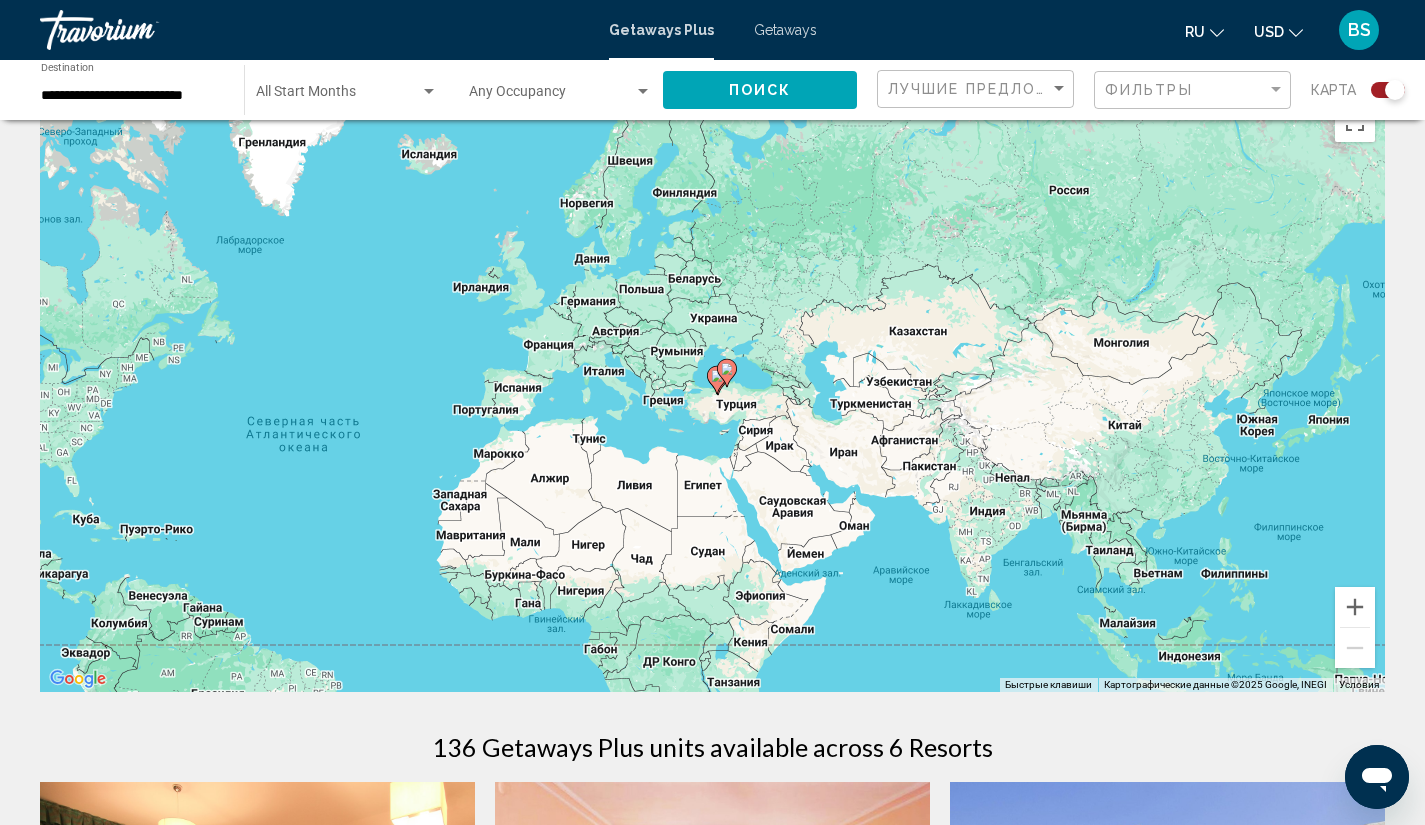 scroll, scrollTop: 46, scrollLeft: 0, axis: vertical 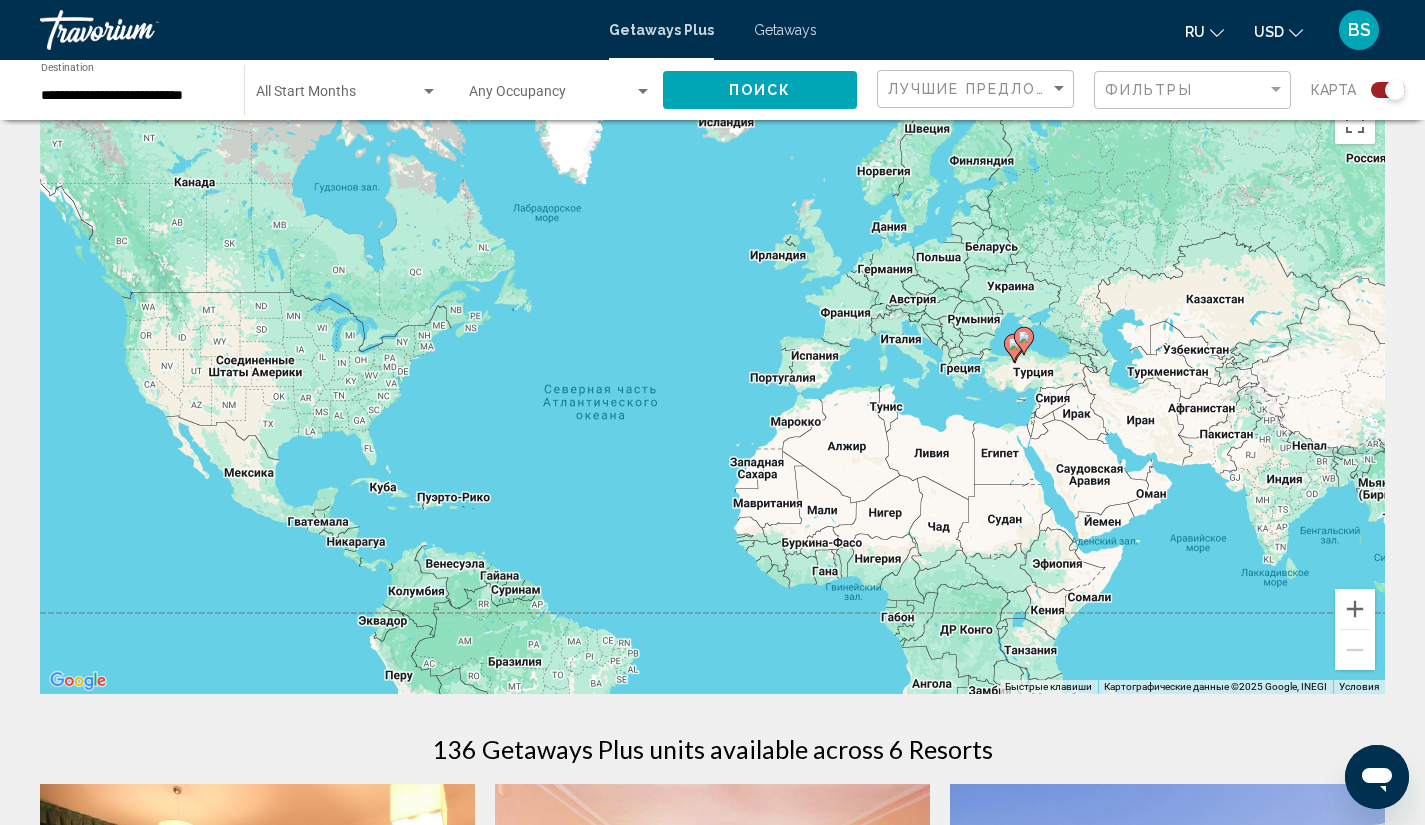 drag, startPoint x: 918, startPoint y: 552, endPoint x: 1210, endPoint y: 507, distance: 295.4471 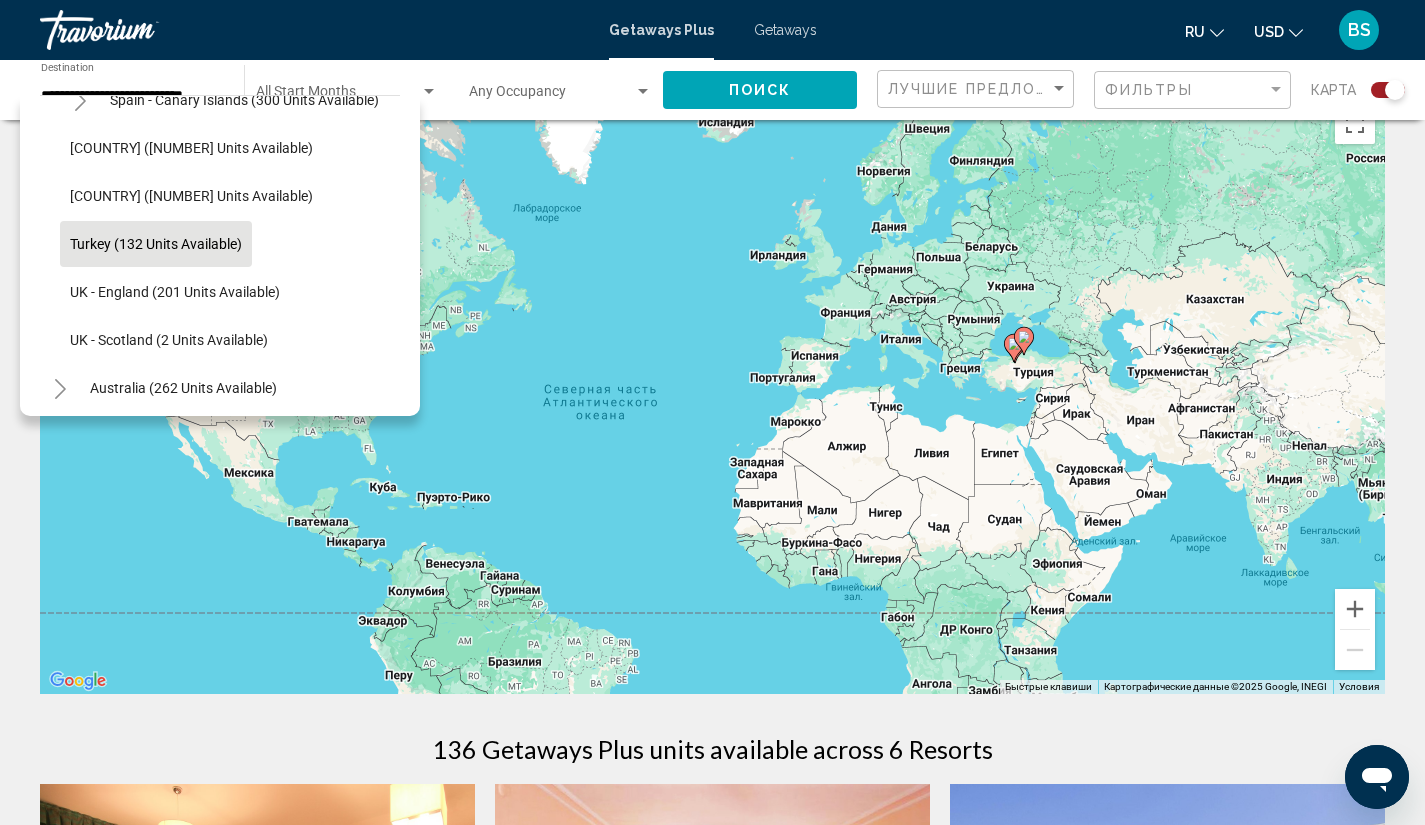 scroll, scrollTop: 947, scrollLeft: 0, axis: vertical 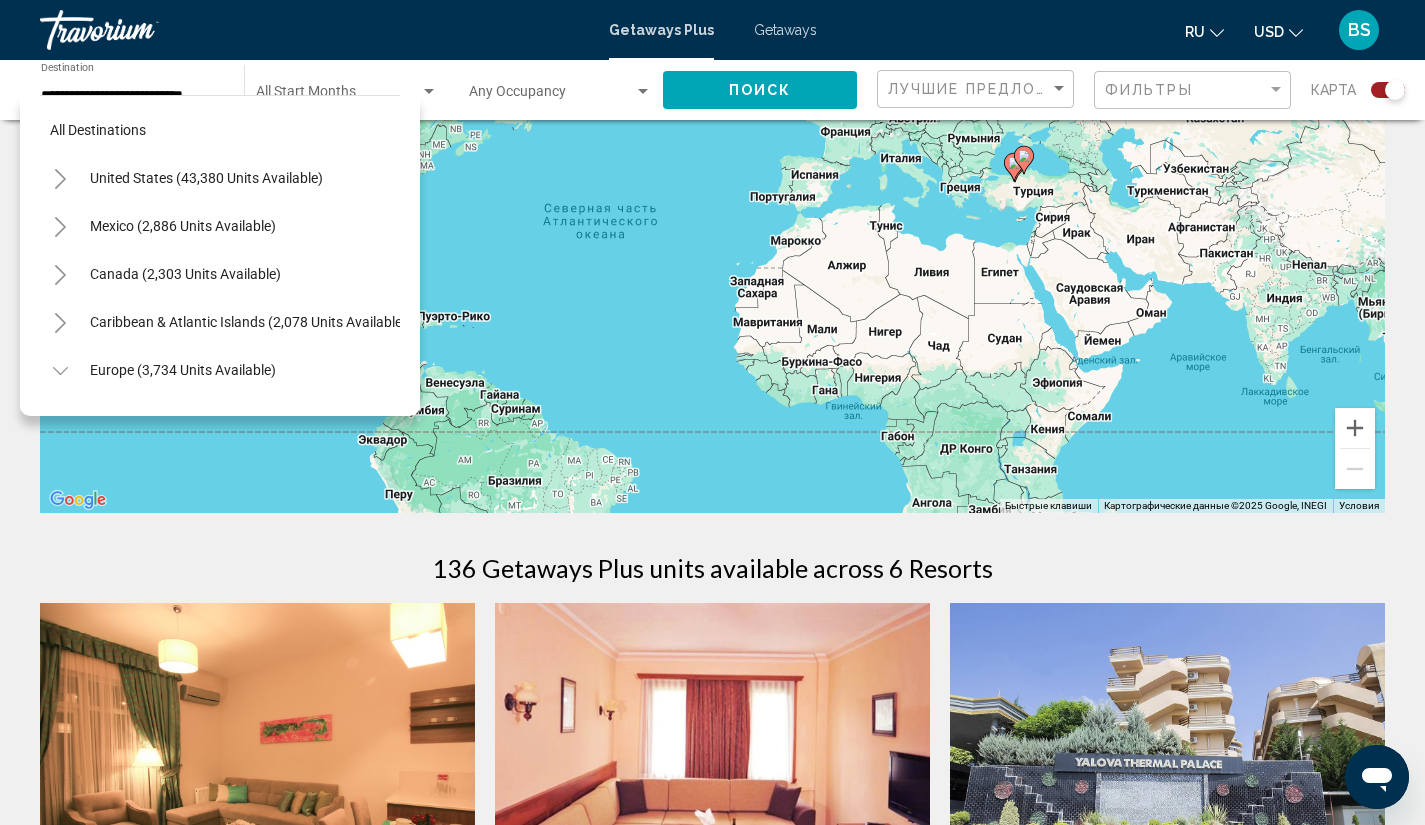 click on "All destinations" at bounding box center [220, 130] 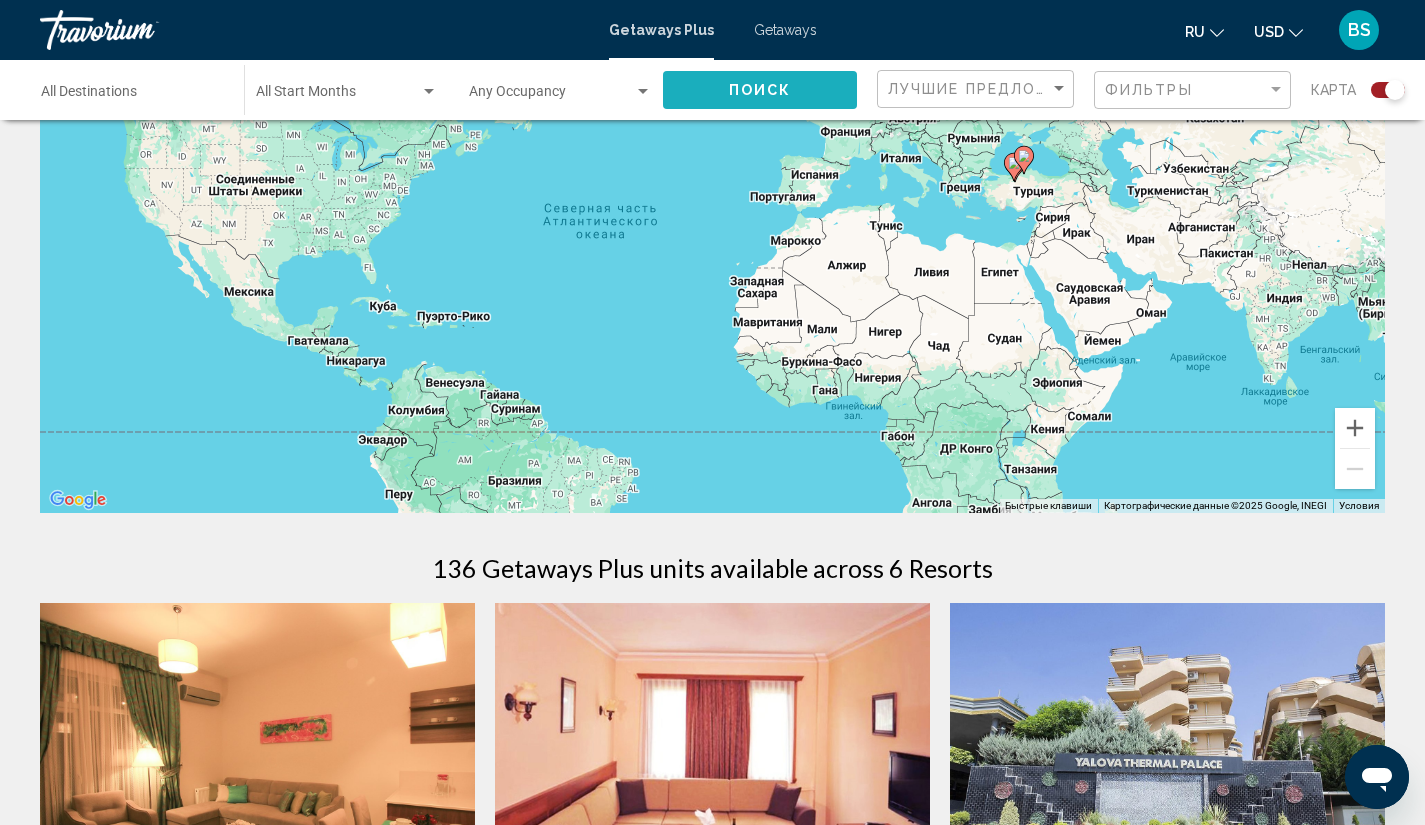 click on "Поиск" 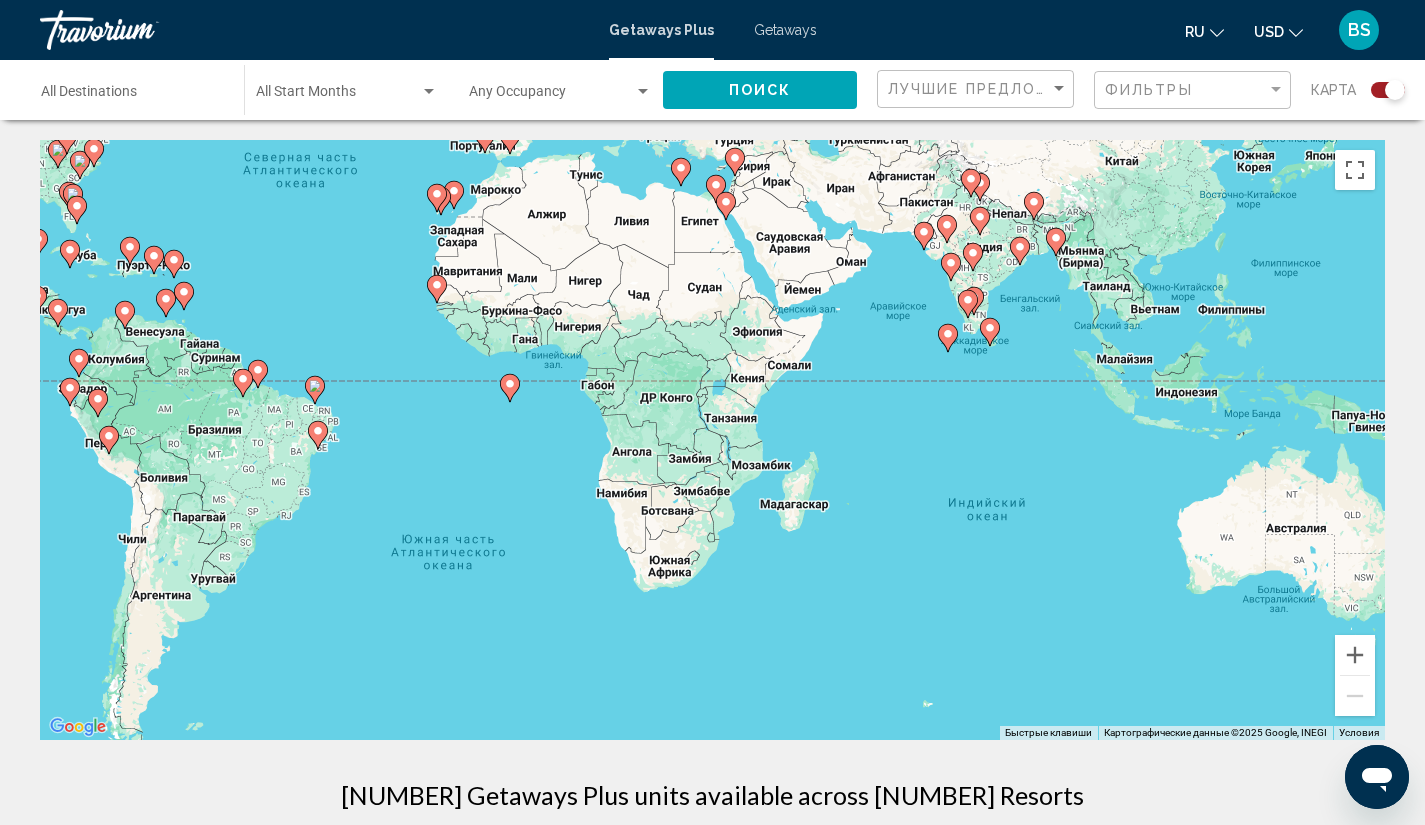 drag, startPoint x: 1124, startPoint y: 482, endPoint x: 925, endPoint y: 276, distance: 286.42102 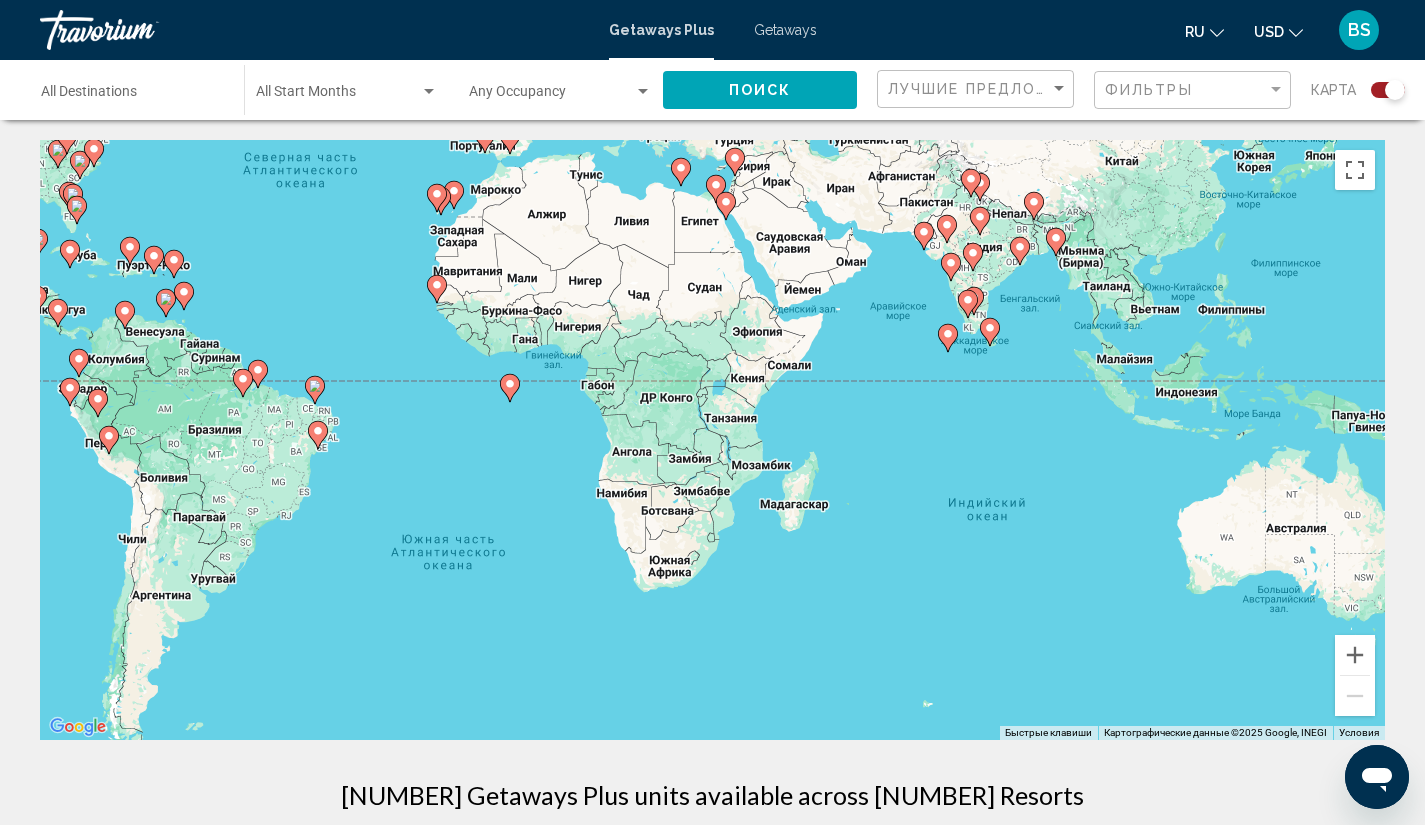 click on "Чтобы активировать перетаскивание с помощью клавиатуры, нажмите Alt + Ввод. После этого перемещайте маркер, используя клавиши со стрелками. Чтобы завершить перетаскивание, нажмите клавишу Ввод. Чтобы отменить действие, нажмите клавишу Esc." at bounding box center (712, 440) 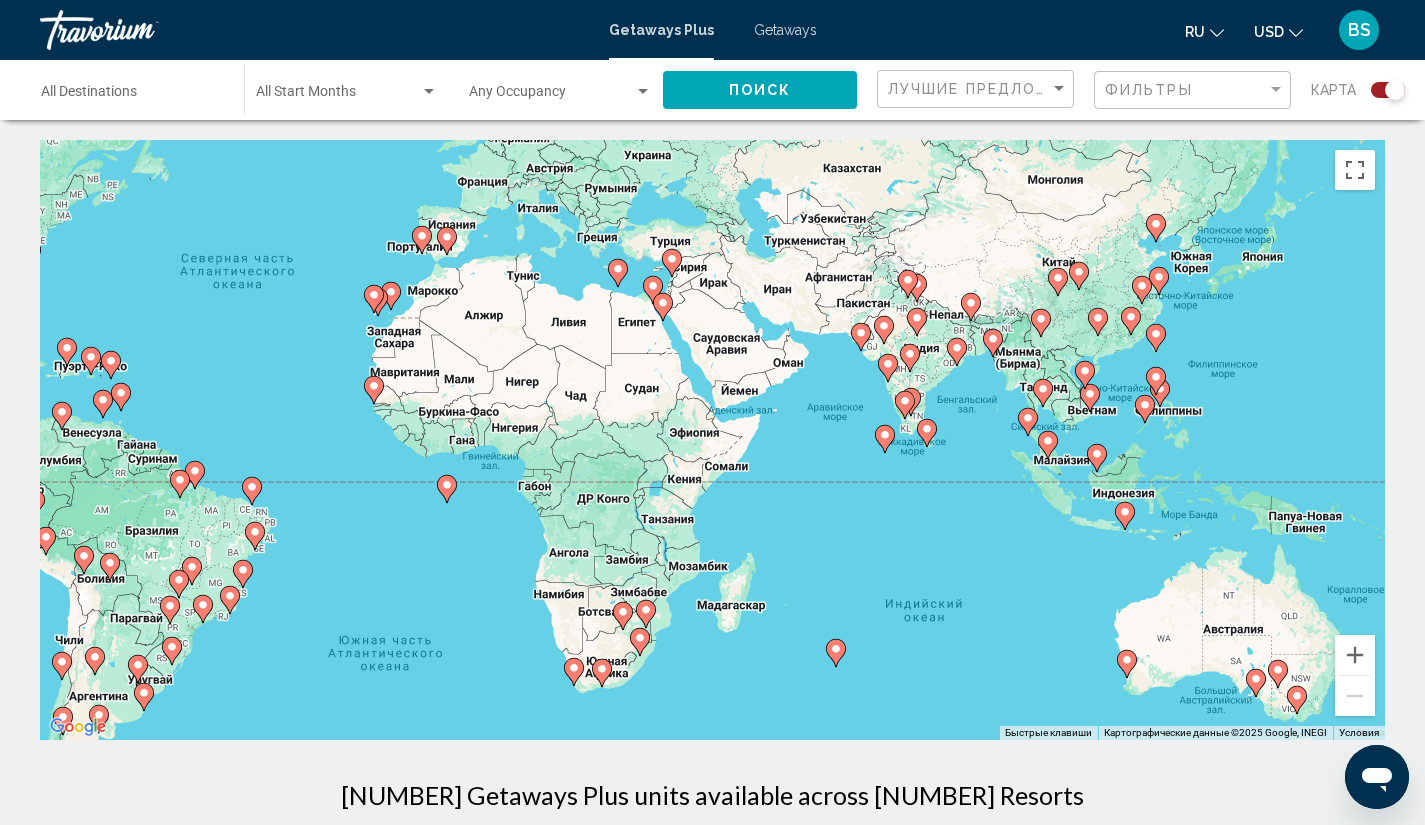 drag, startPoint x: 834, startPoint y: 377, endPoint x: 669, endPoint y: 374, distance: 165.02727 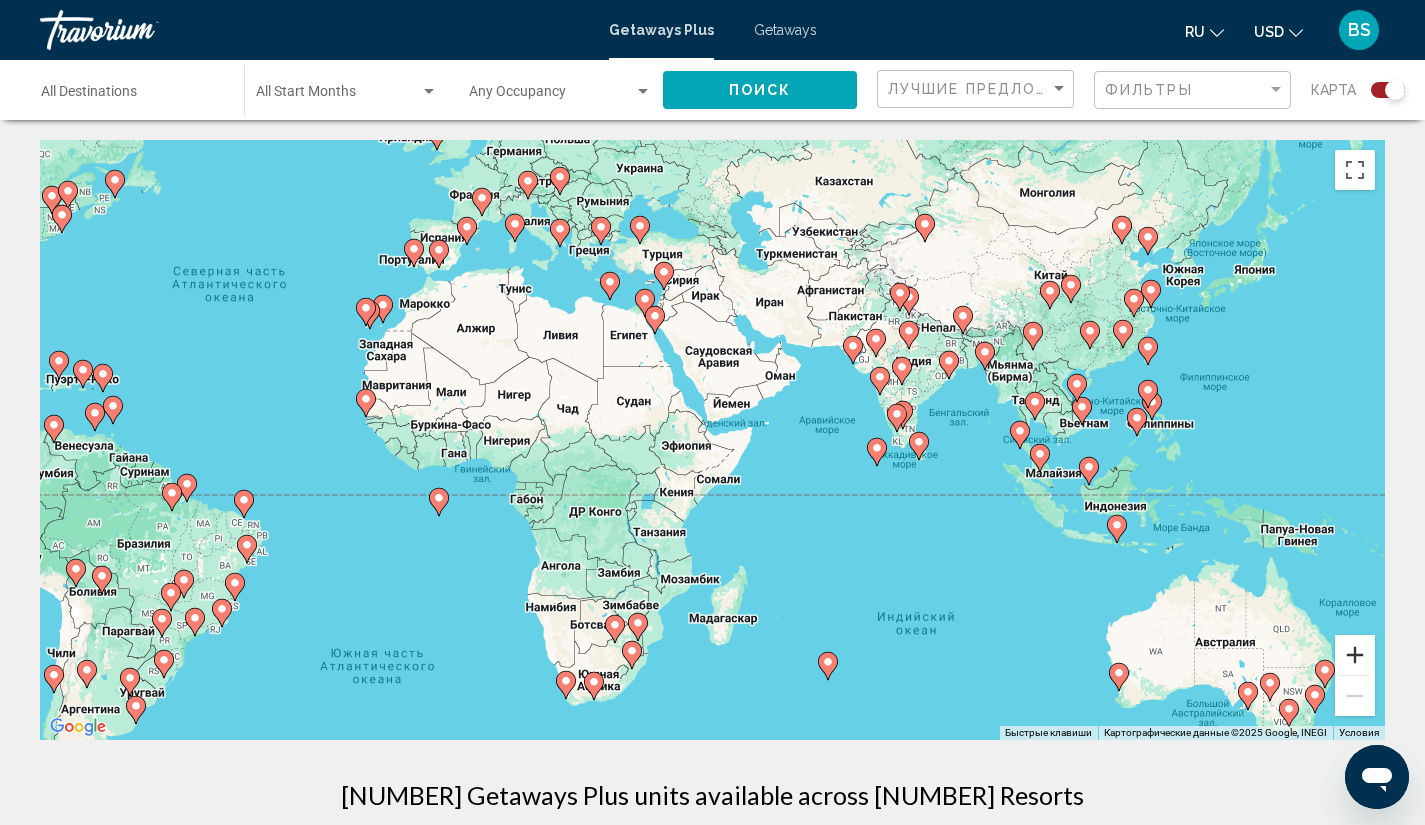 click at bounding box center [1355, 655] 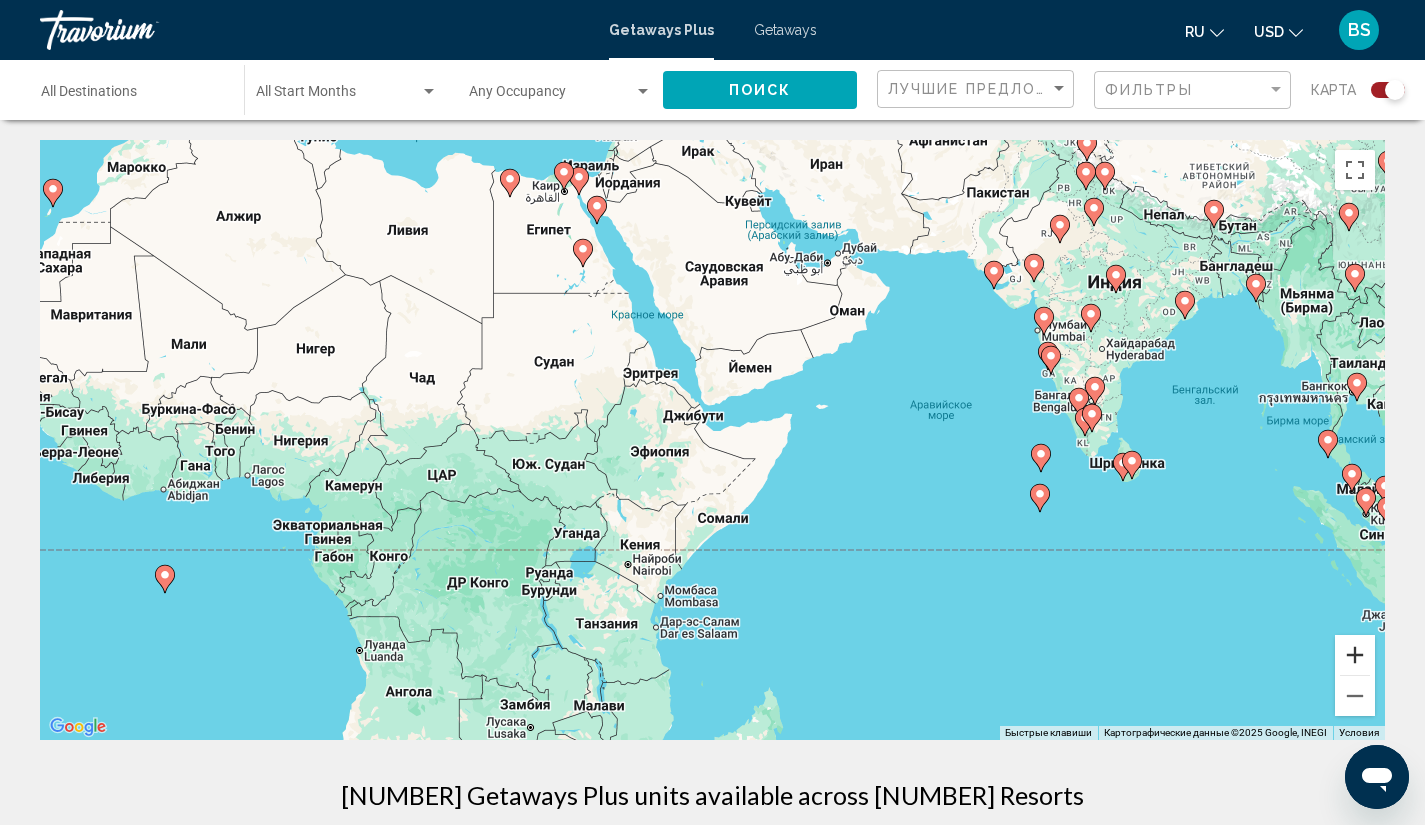 click at bounding box center (1355, 655) 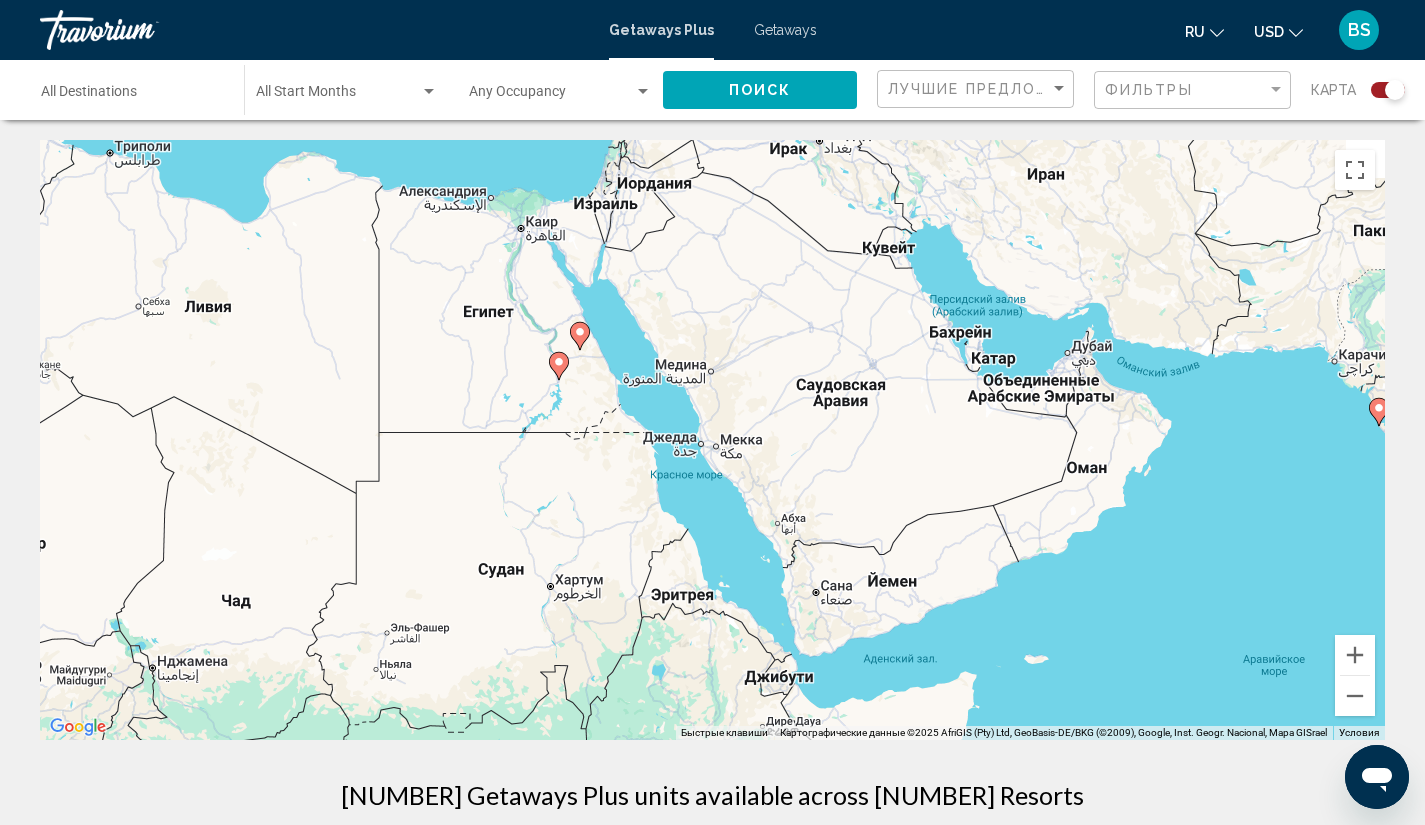 drag, startPoint x: 642, startPoint y: 271, endPoint x: 749, endPoint y: 549, distance: 297.88086 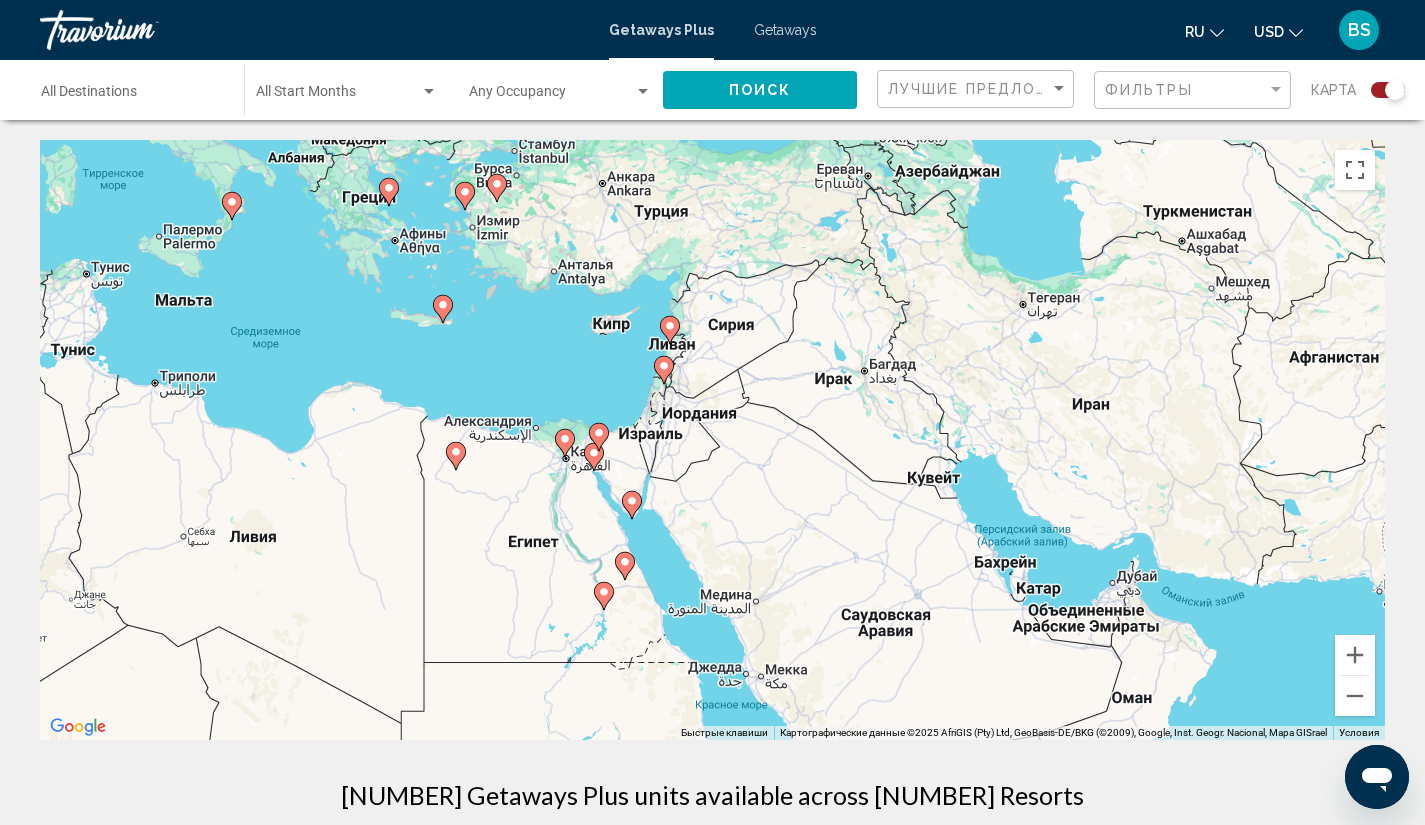 drag, startPoint x: 743, startPoint y: 347, endPoint x: 772, endPoint y: 492, distance: 147.87157 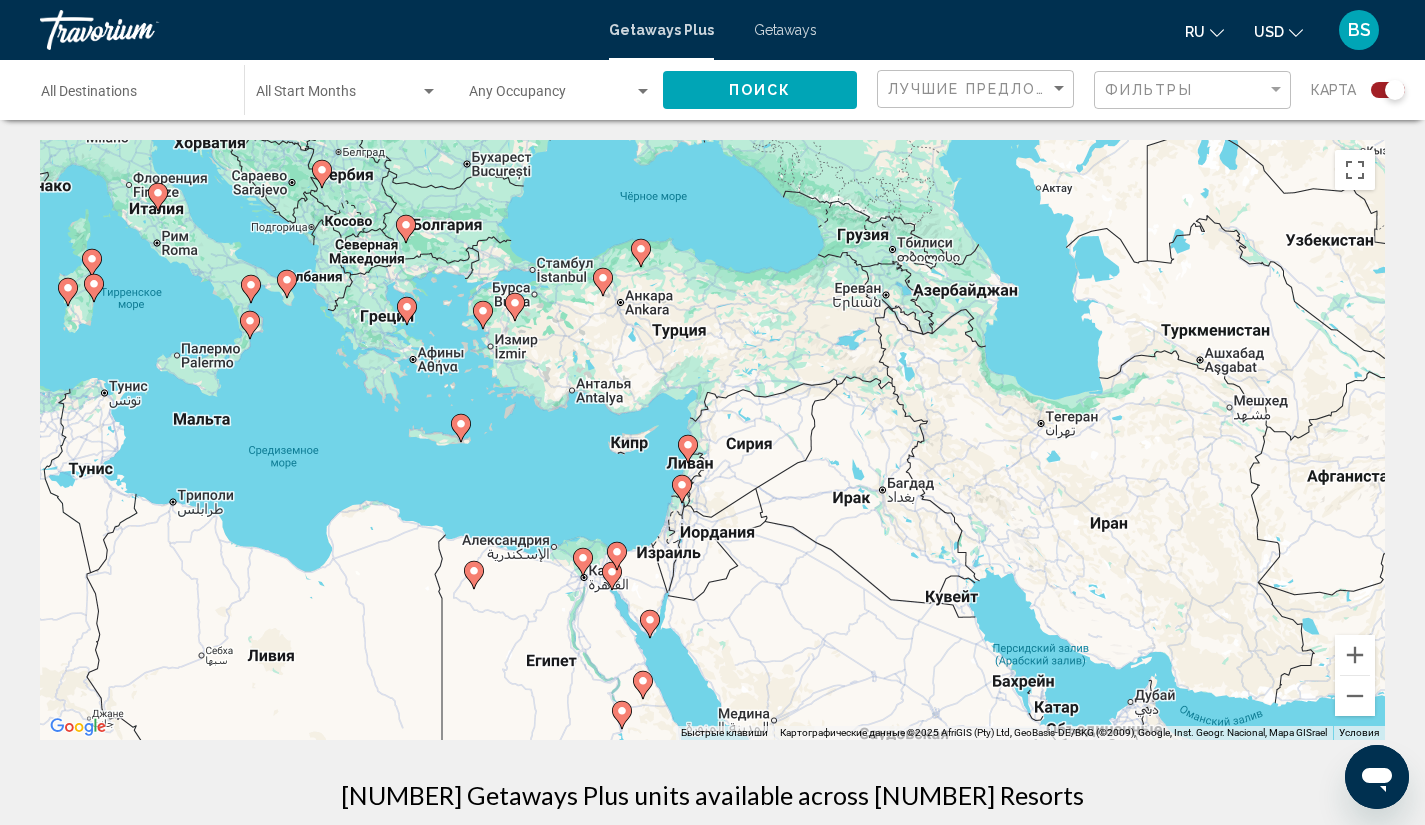 drag, startPoint x: 980, startPoint y: 416, endPoint x: 988, endPoint y: 533, distance: 117.273186 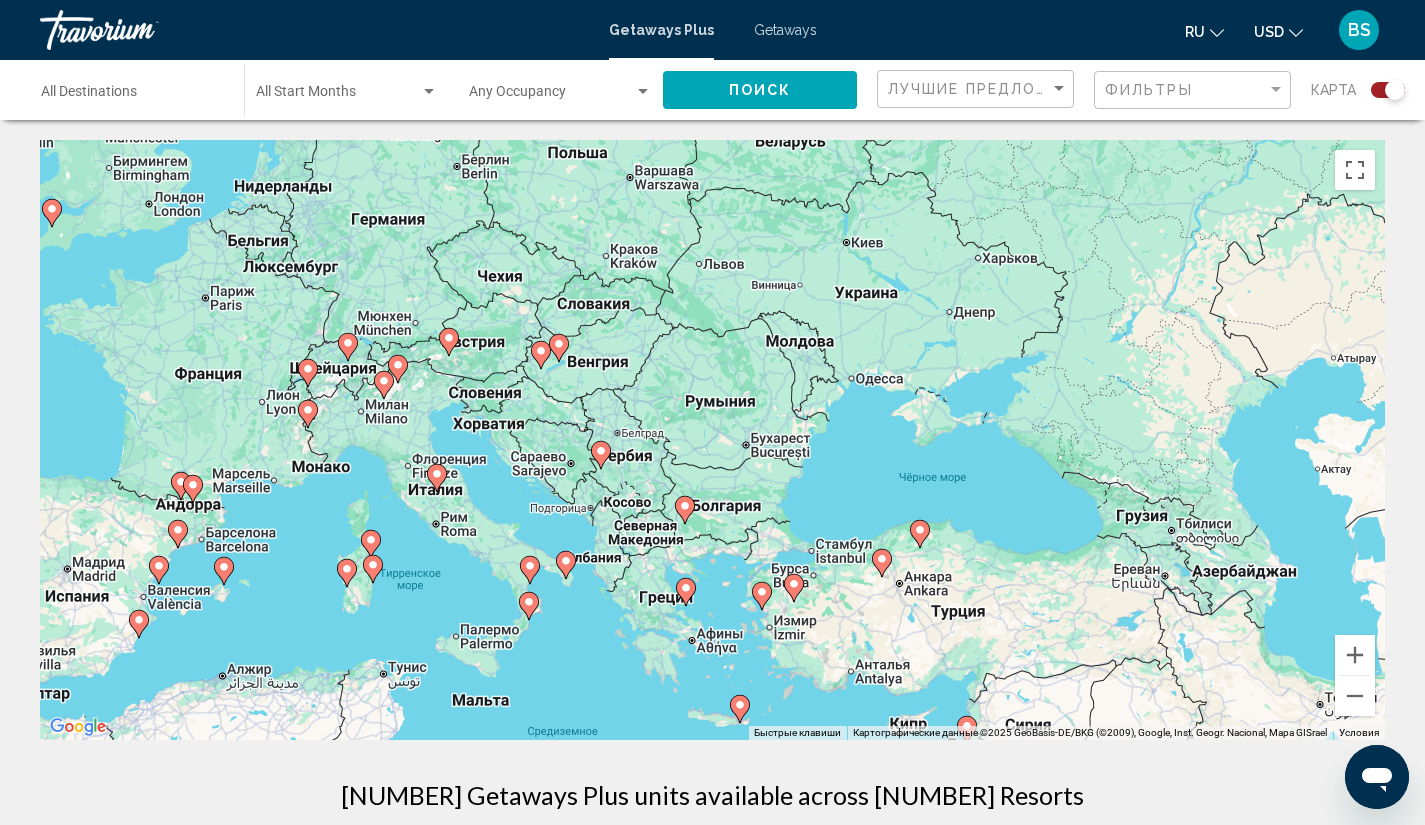 drag, startPoint x: 418, startPoint y: 359, endPoint x: 560, endPoint y: 470, distance: 180.23596 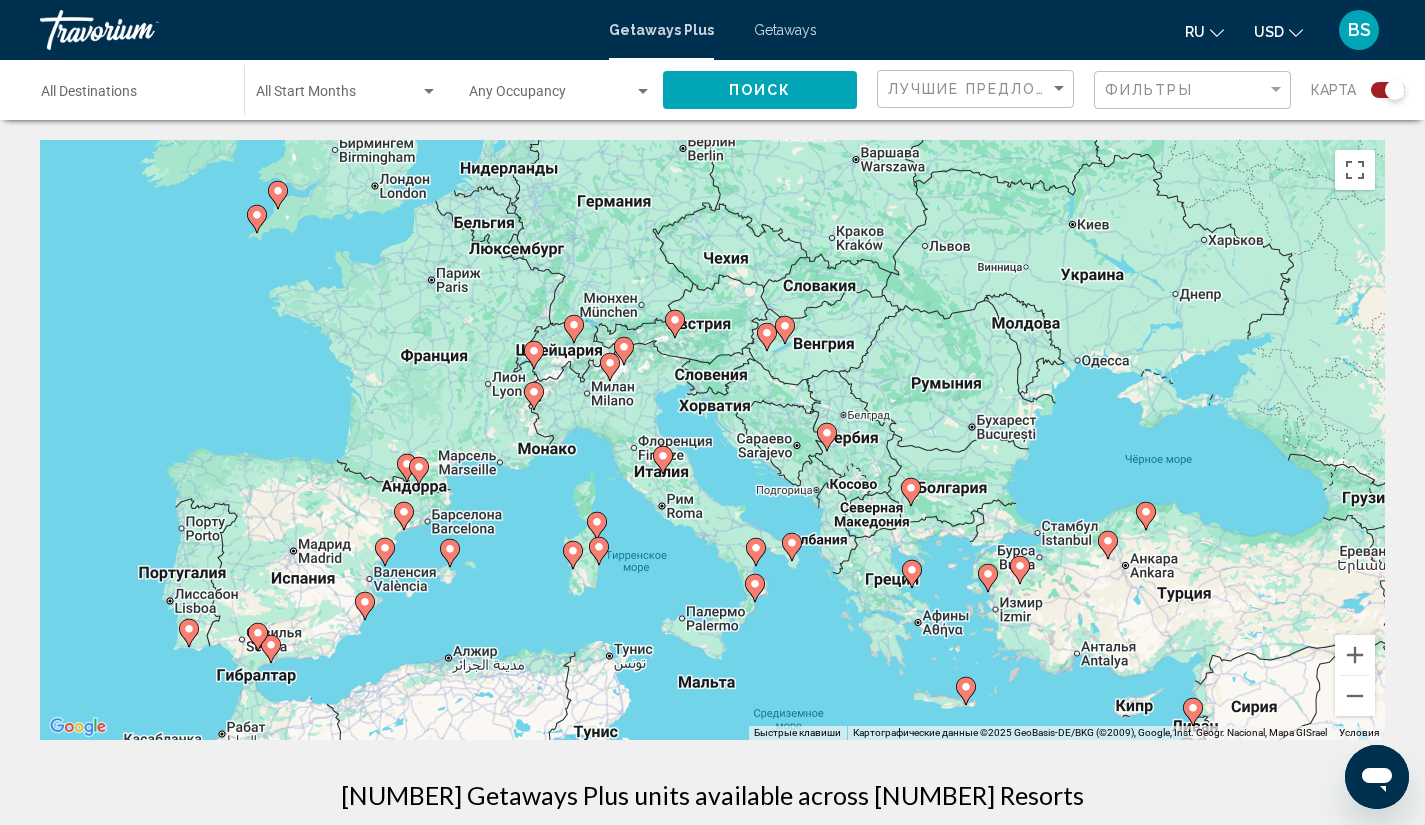 drag, startPoint x: 197, startPoint y: 618, endPoint x: 434, endPoint y: 600, distance: 237.68256 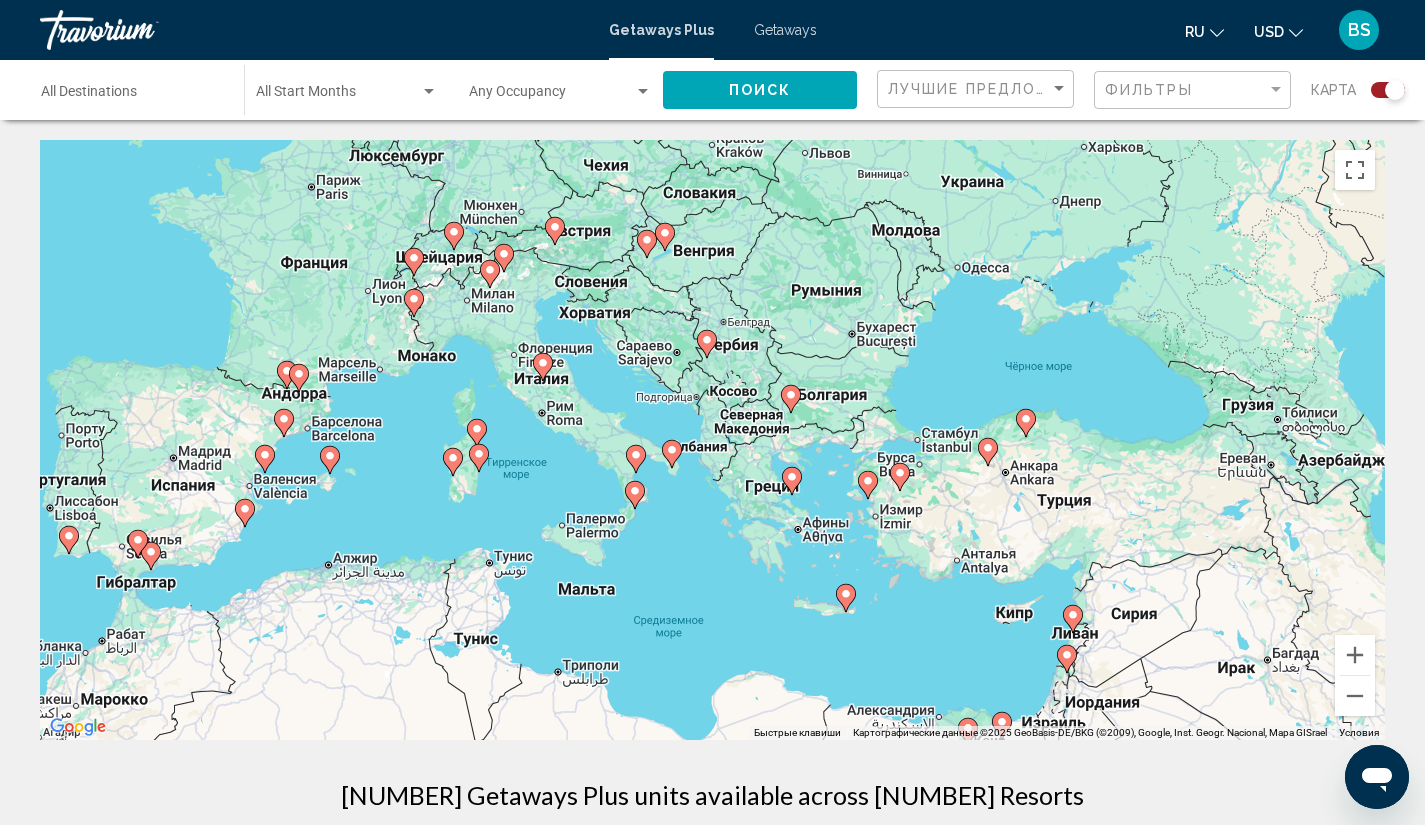 drag, startPoint x: 518, startPoint y: 375, endPoint x: 390, endPoint y: 282, distance: 158.2182 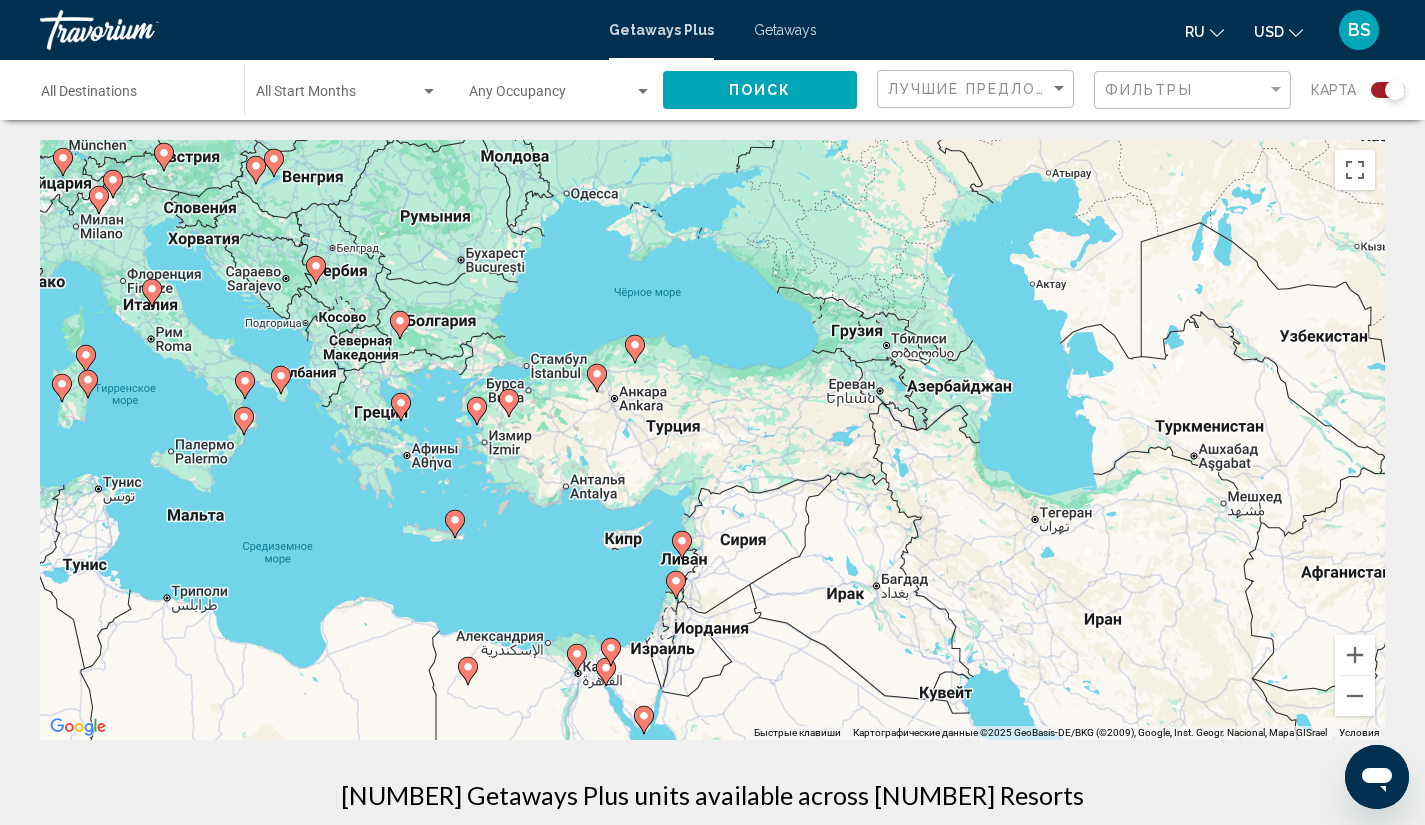 drag, startPoint x: 1191, startPoint y: 442, endPoint x: 798, endPoint y: 368, distance: 399.90625 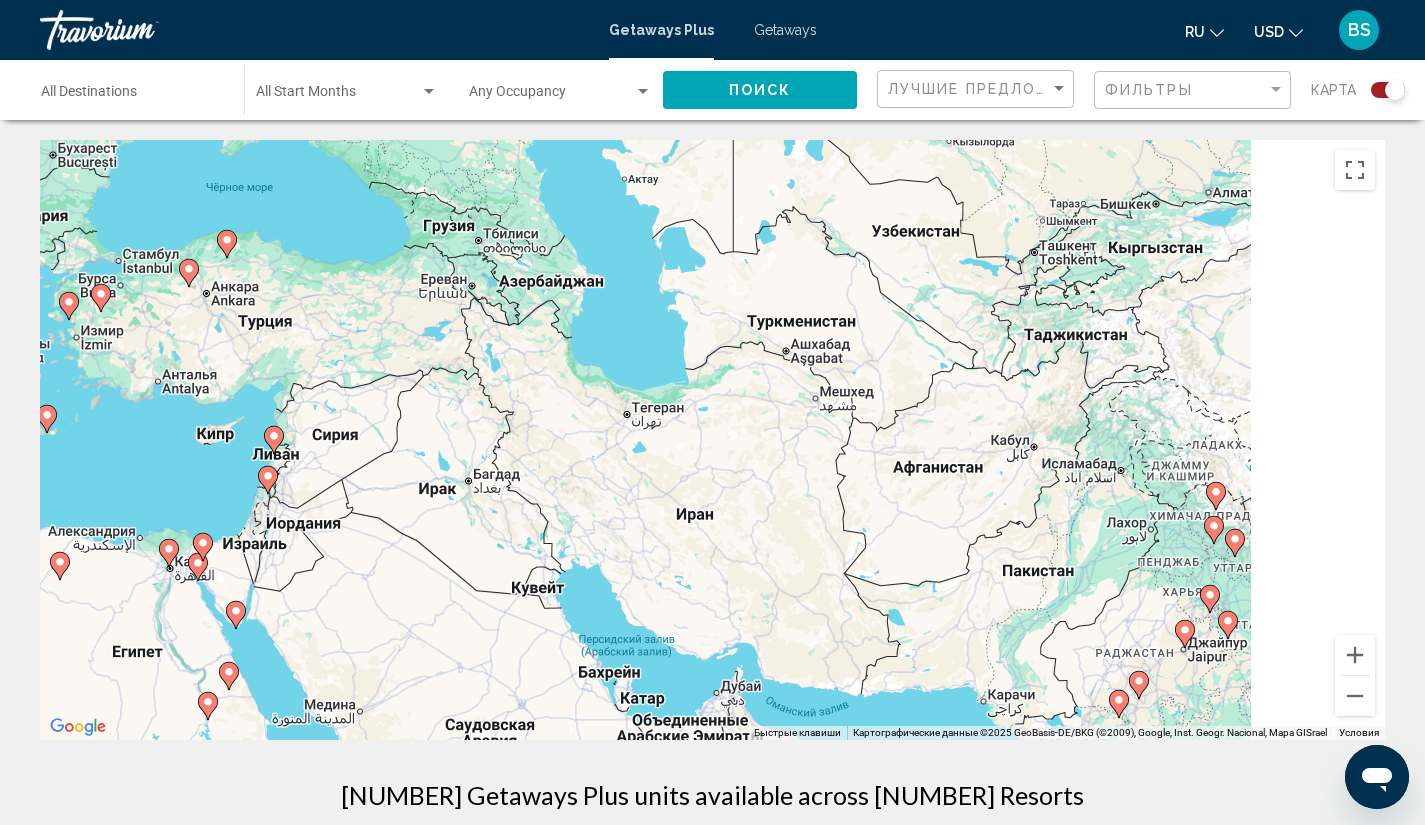 drag, startPoint x: 1120, startPoint y: 545, endPoint x: 591, endPoint y: 410, distance: 545.9542 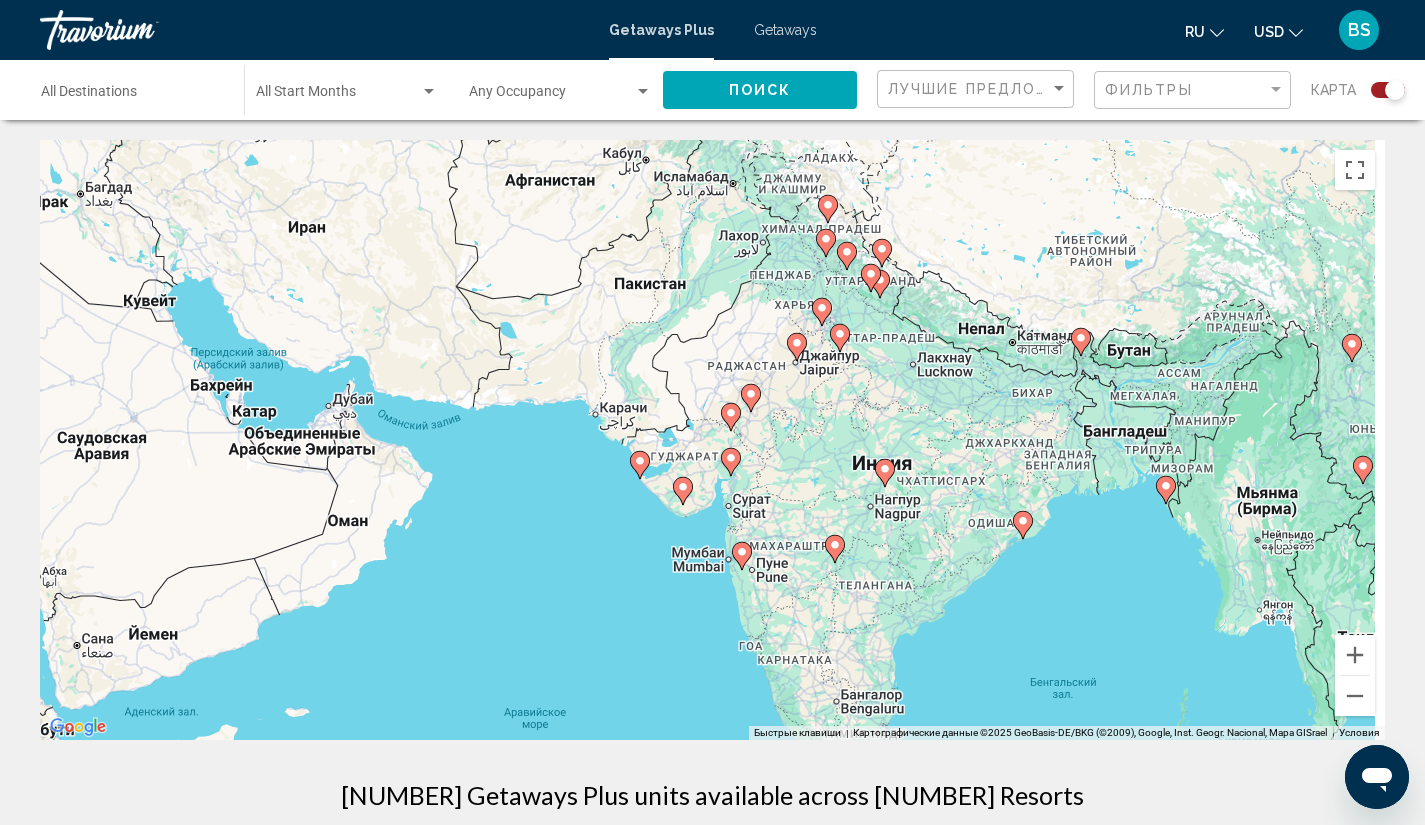 drag, startPoint x: 1120, startPoint y: 602, endPoint x: 825, endPoint y: 277, distance: 438.91913 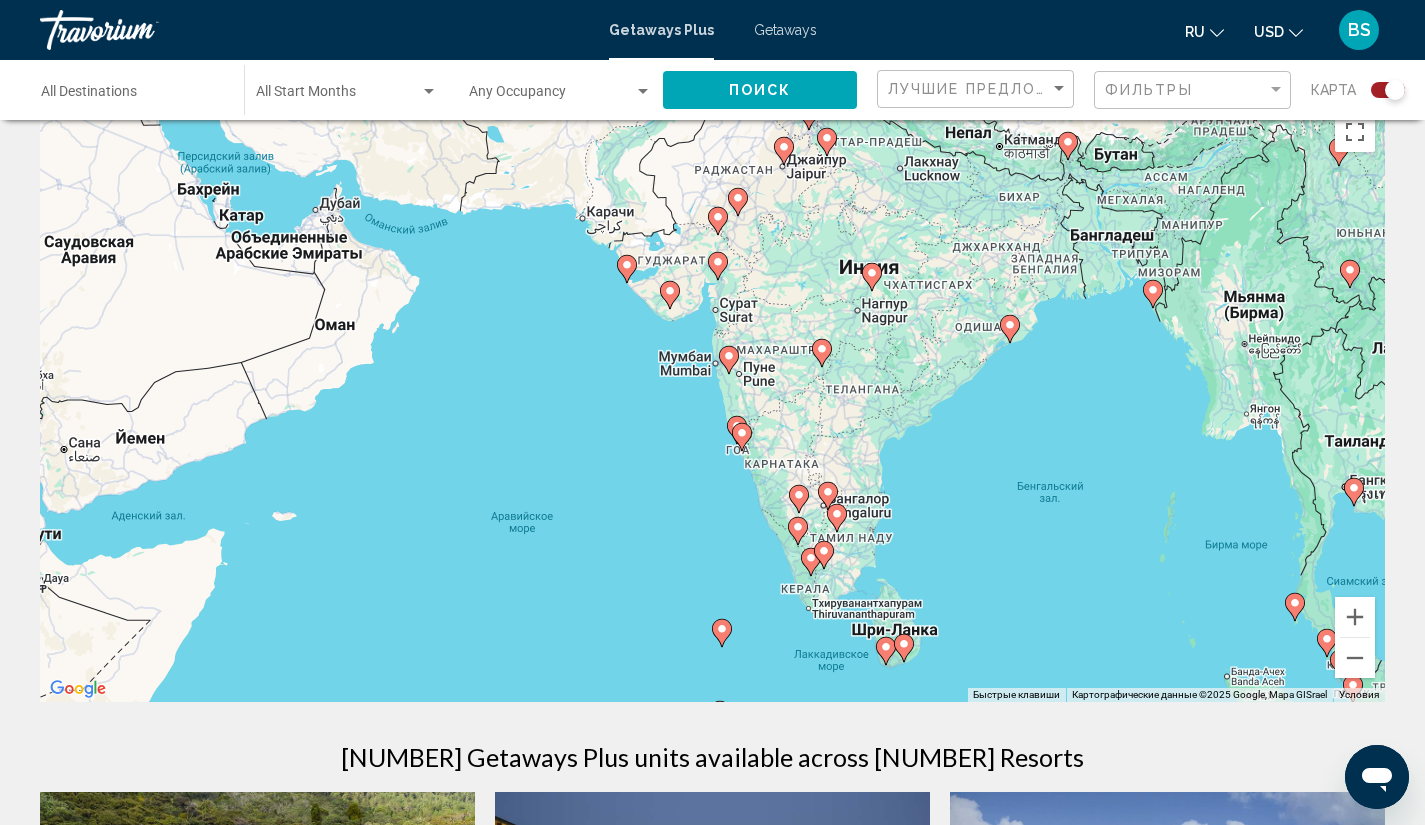 scroll, scrollTop: 47, scrollLeft: 0, axis: vertical 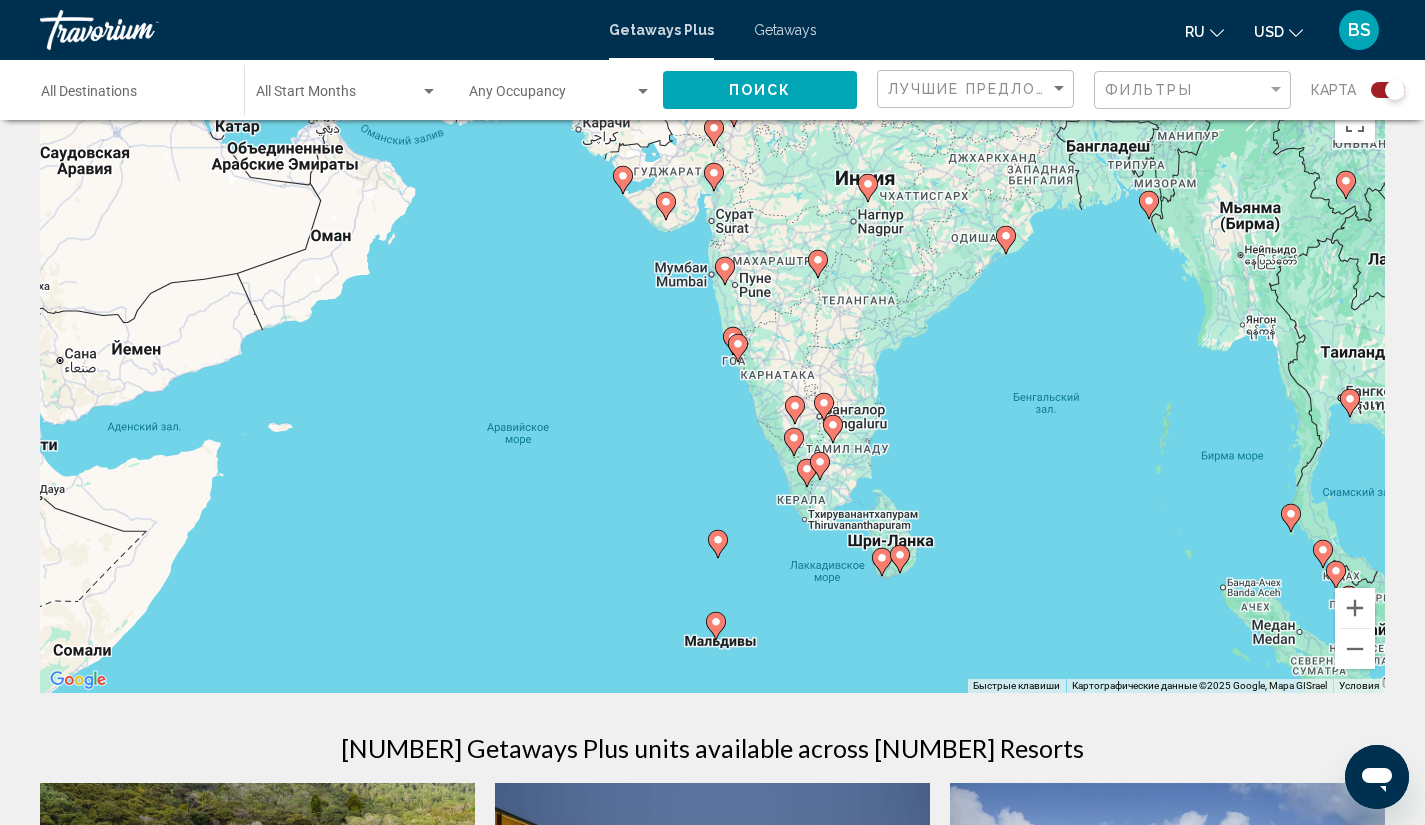 drag, startPoint x: 853, startPoint y: 544, endPoint x: 878, endPoint y: 330, distance: 215.45534 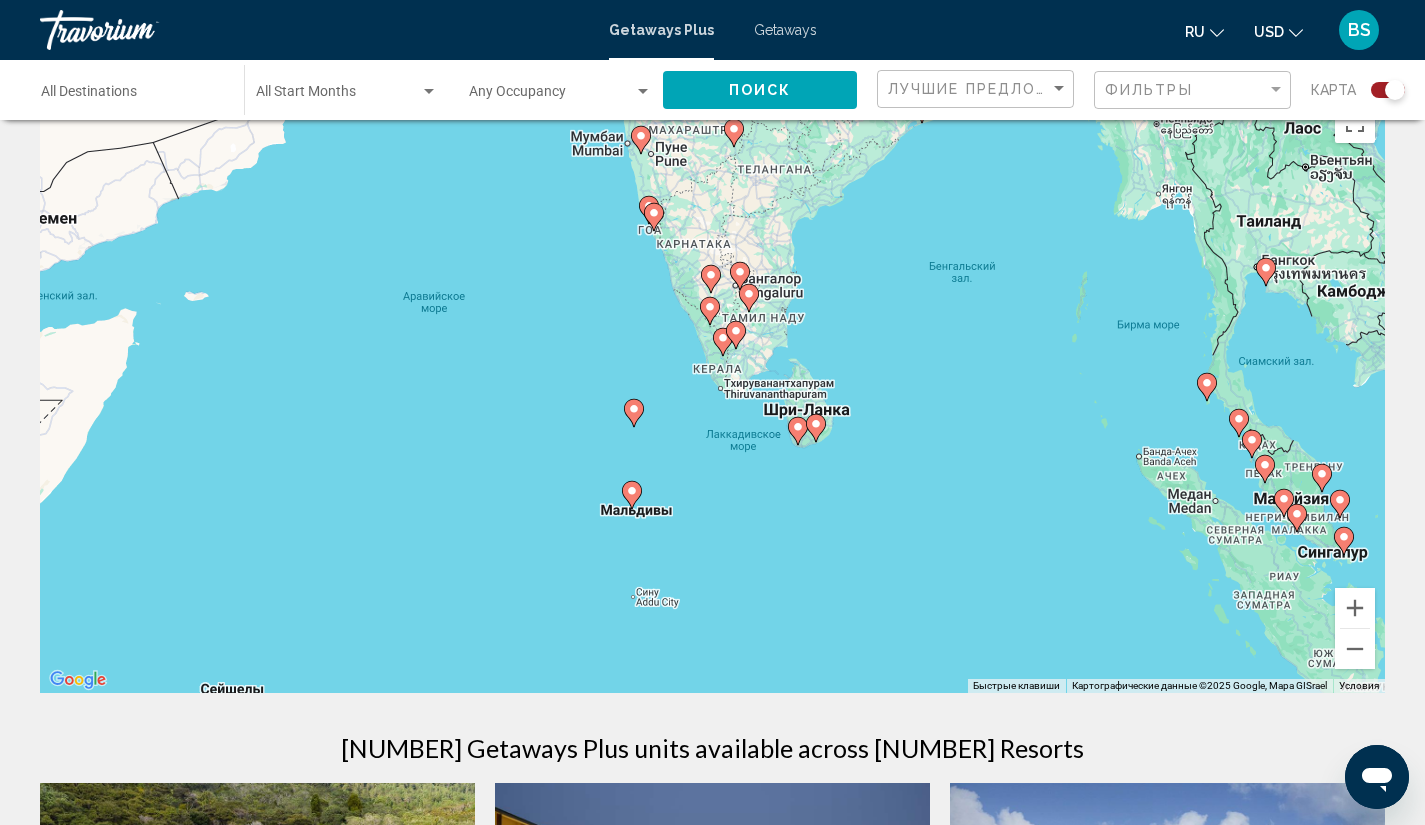 drag, startPoint x: 1046, startPoint y: 594, endPoint x: 962, endPoint y: 454, distance: 163.26665 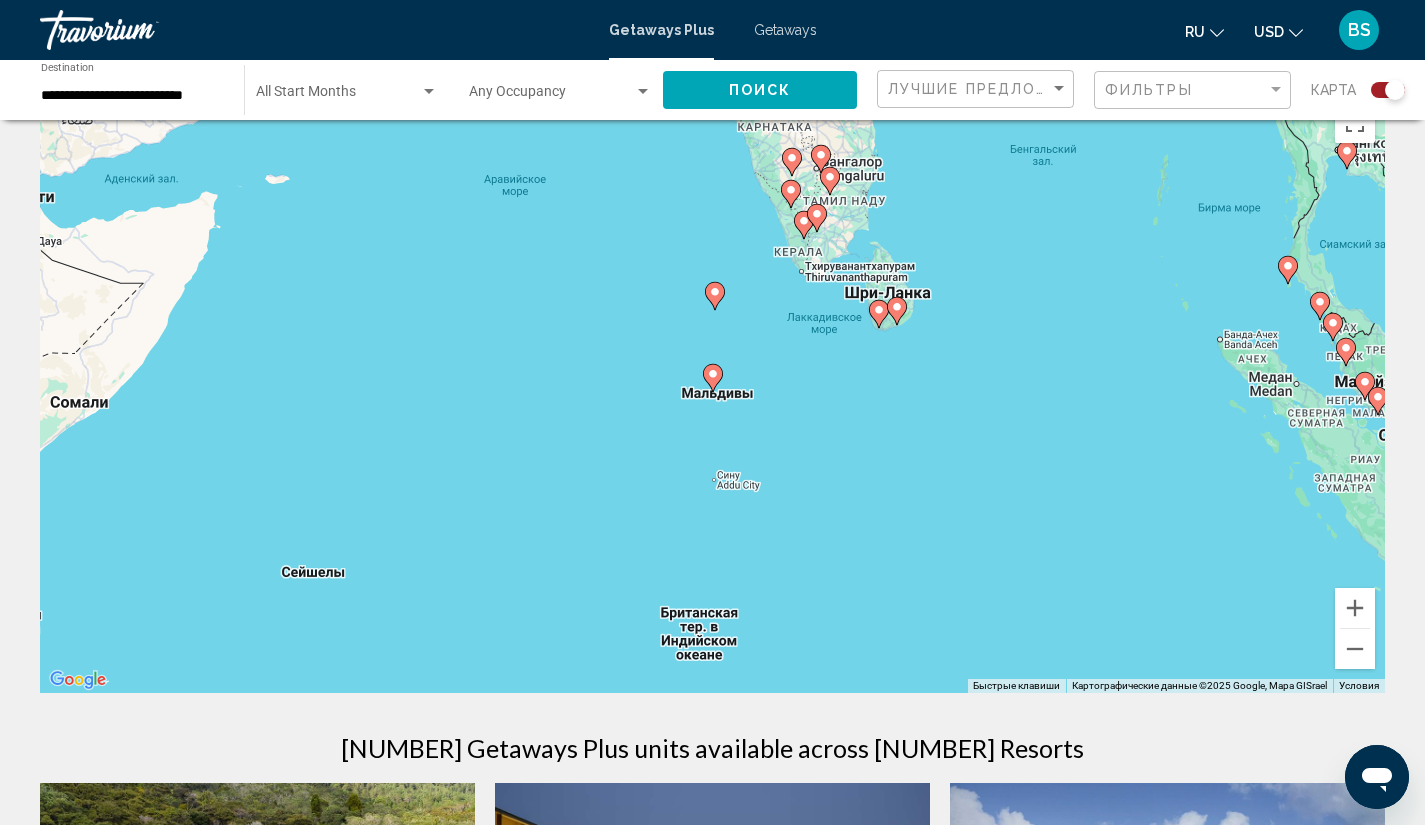click 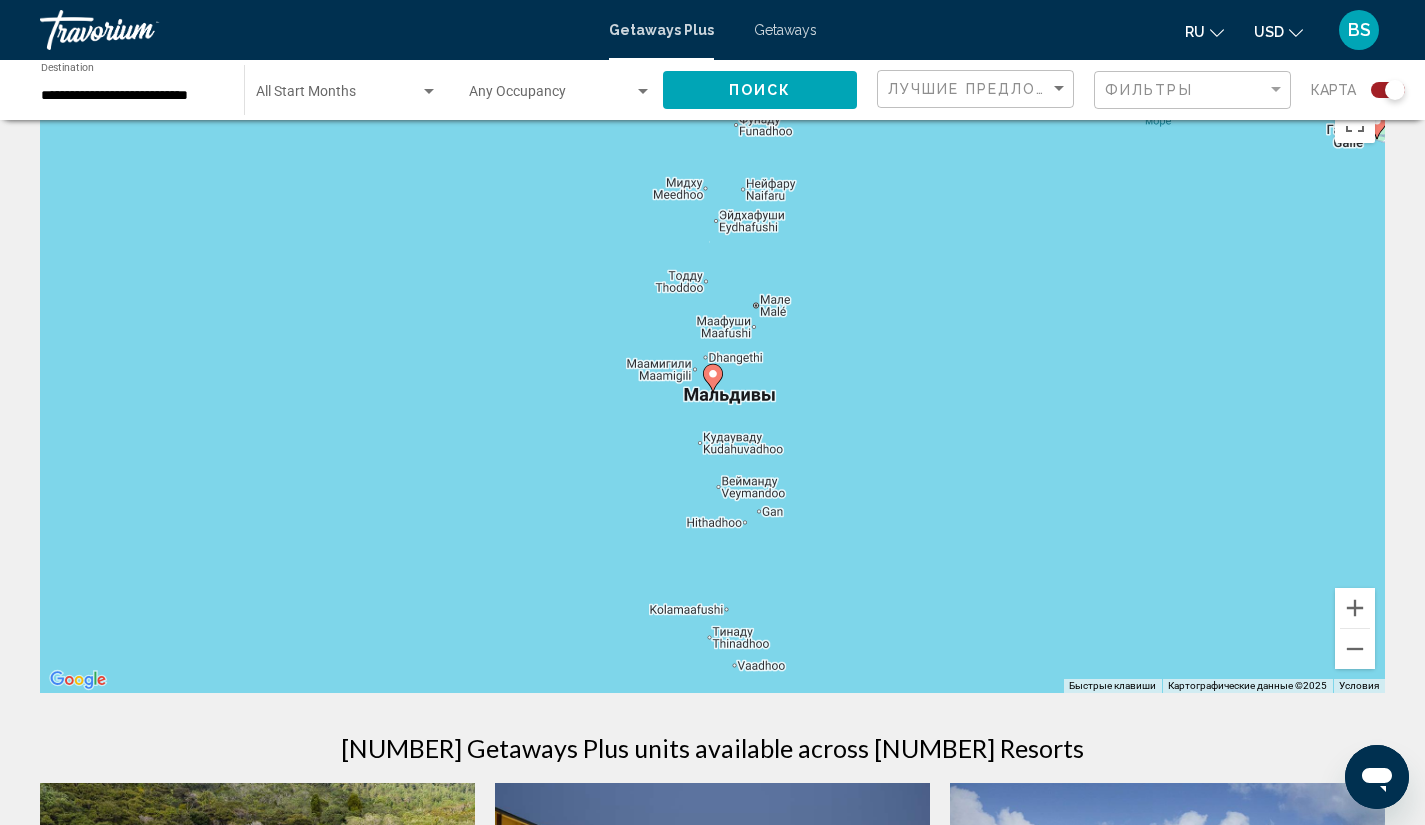 click 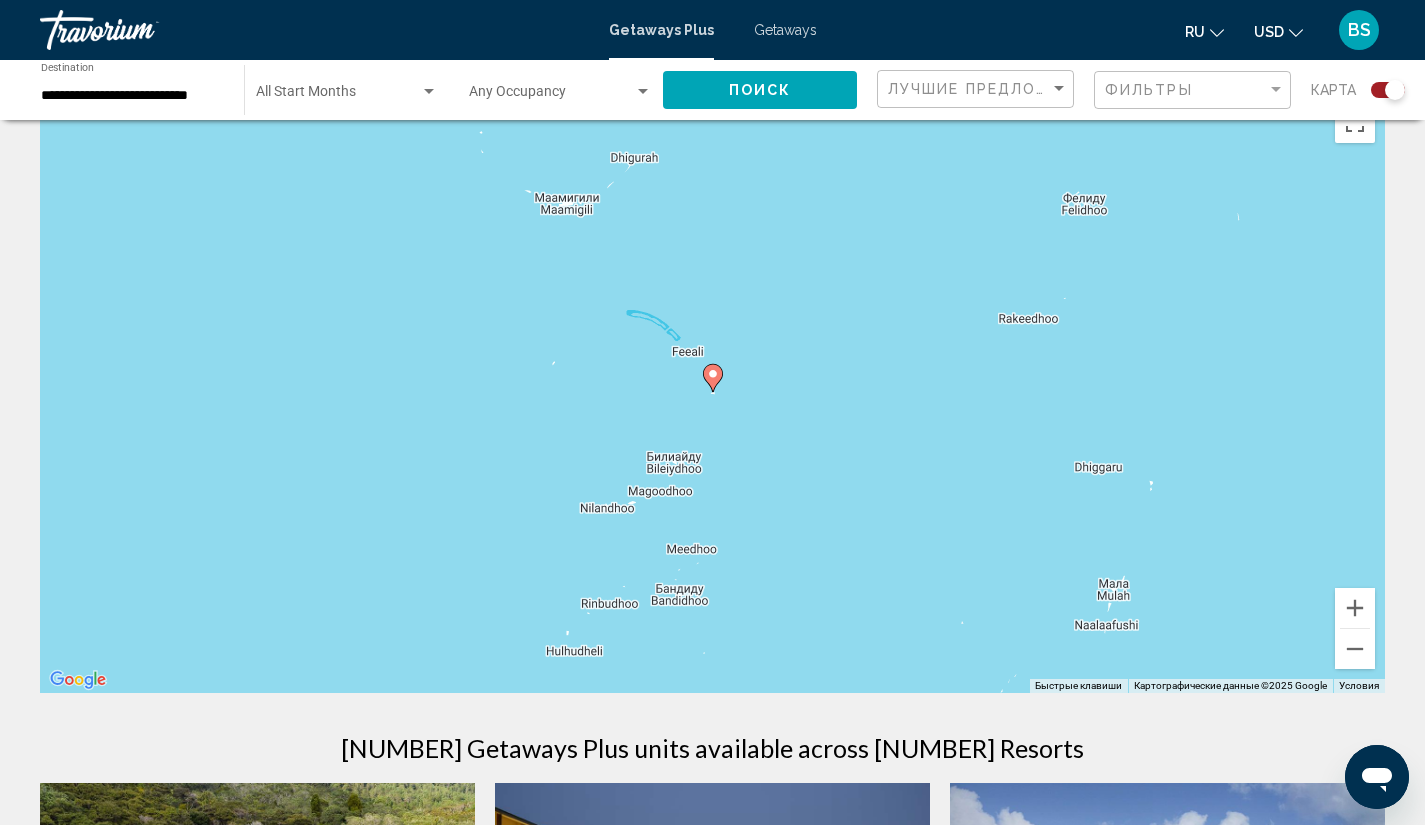 click 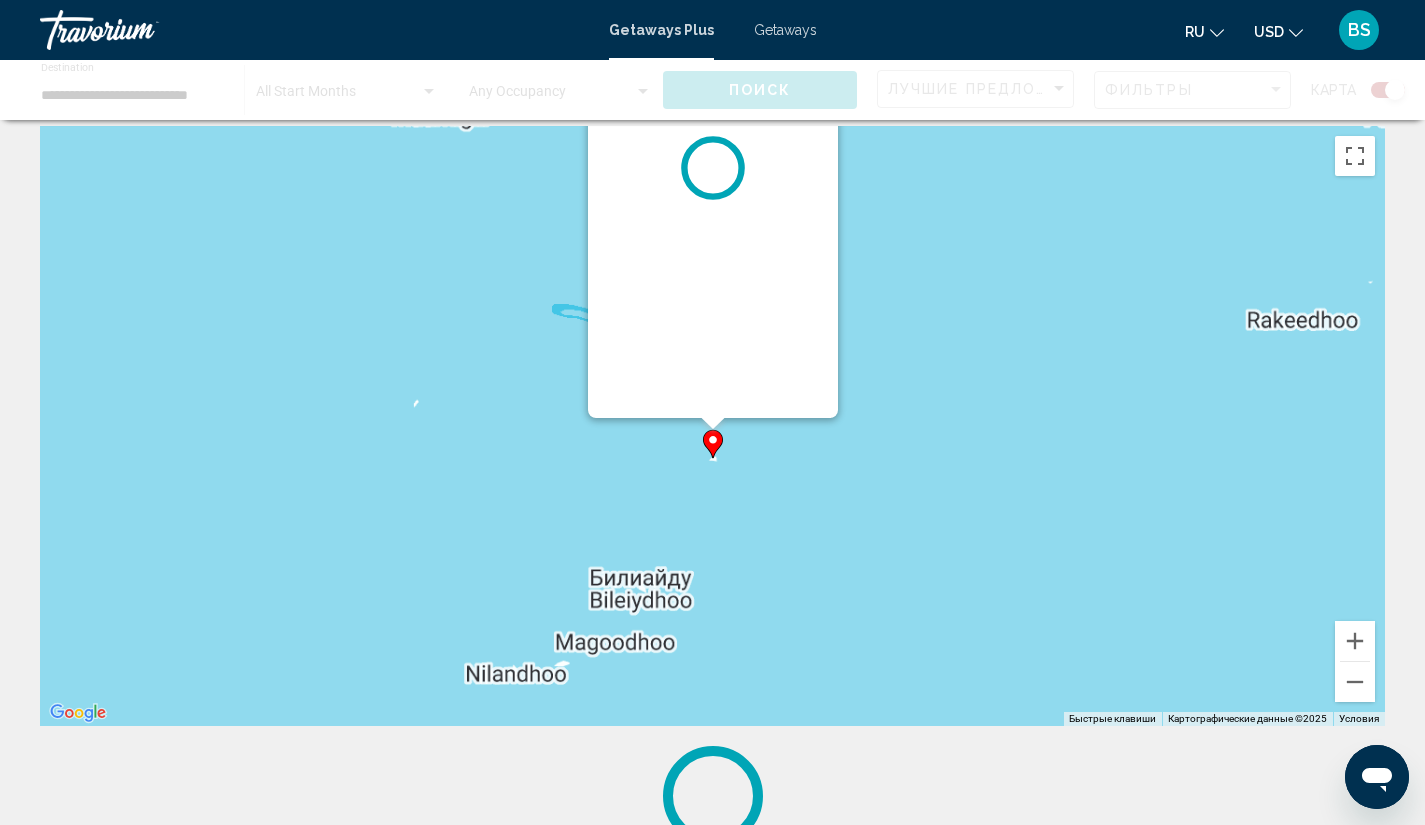 scroll, scrollTop: 0, scrollLeft: 0, axis: both 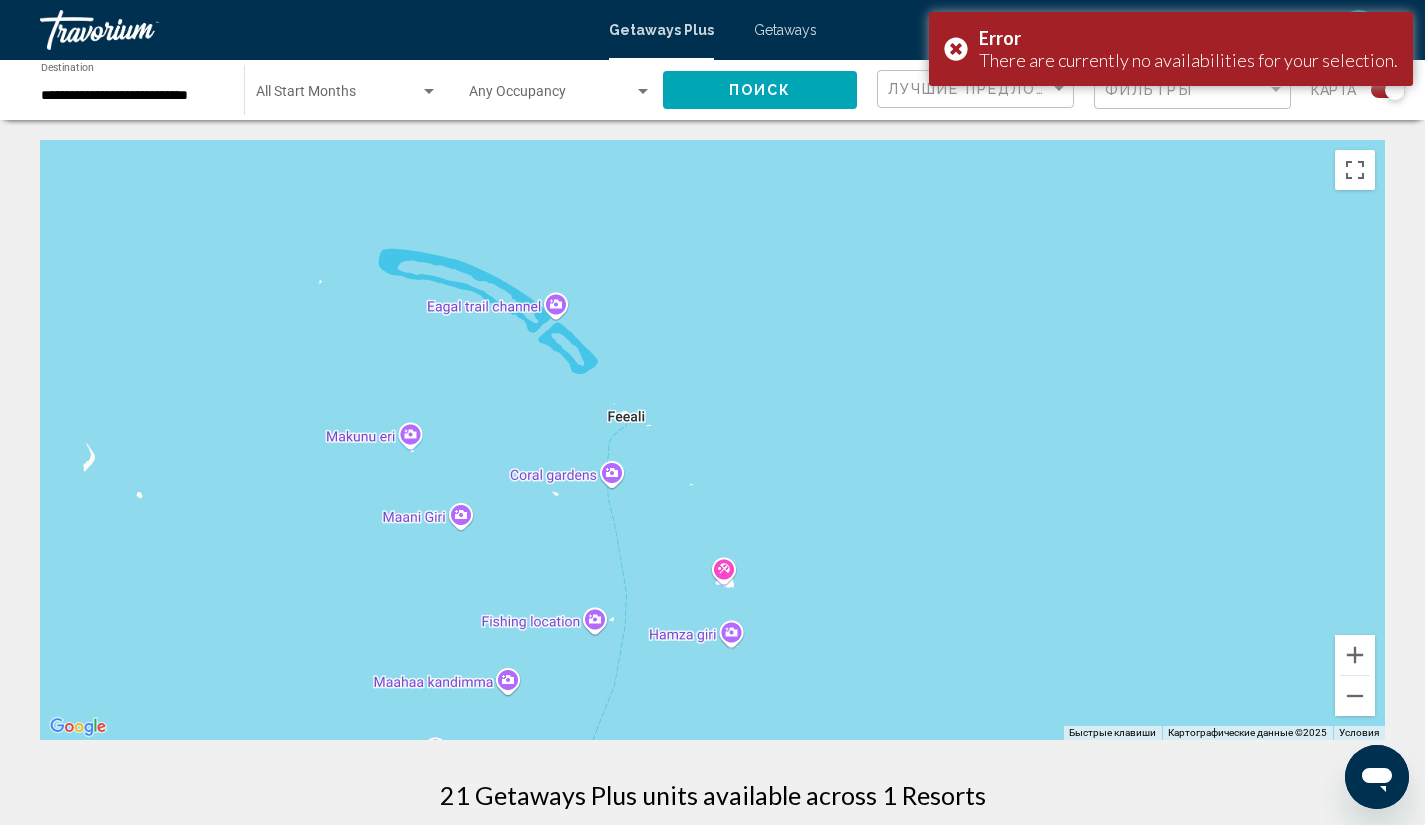 drag, startPoint x: 785, startPoint y: 529, endPoint x: 799, endPoint y: 414, distance: 115.84904 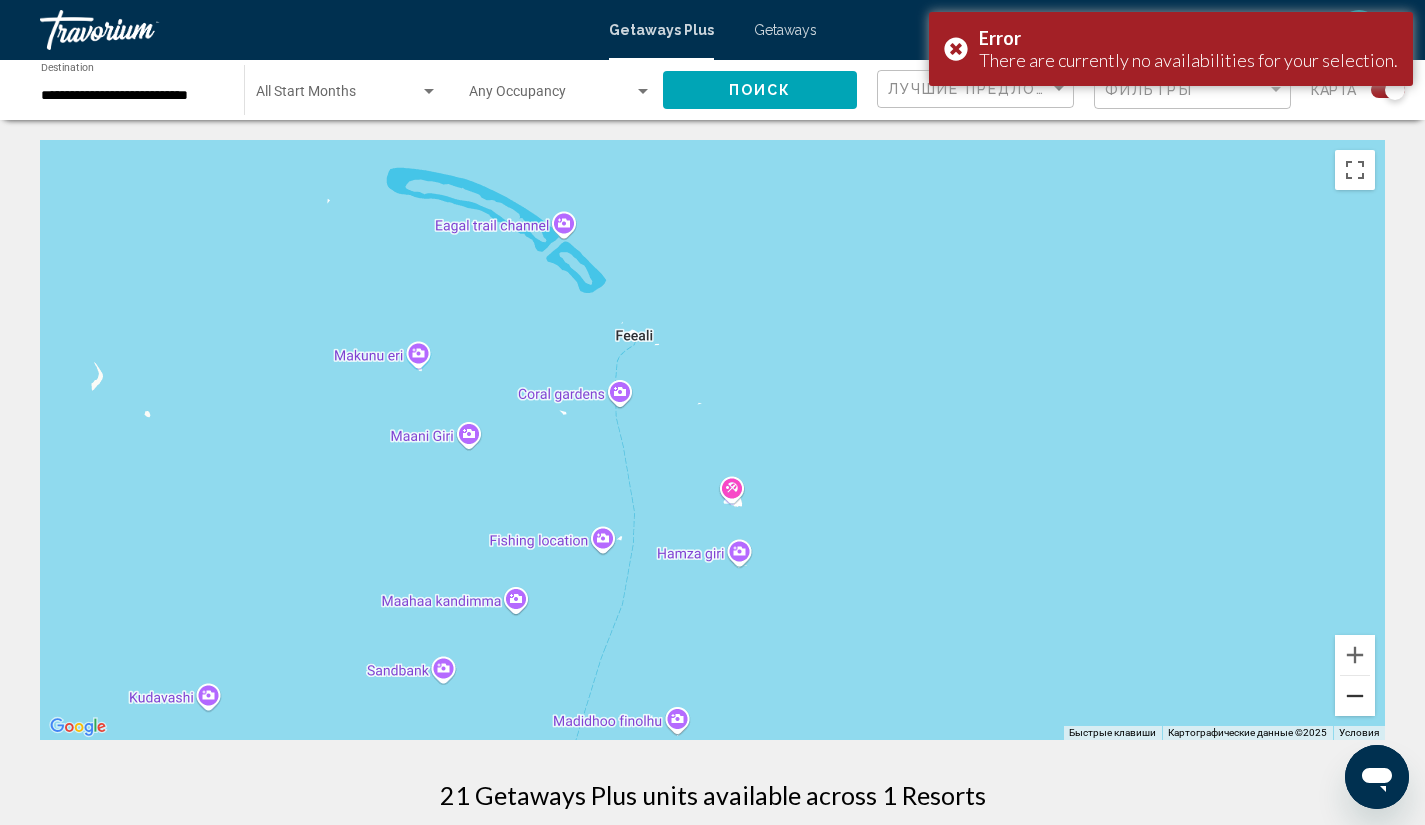 click at bounding box center [1355, 696] 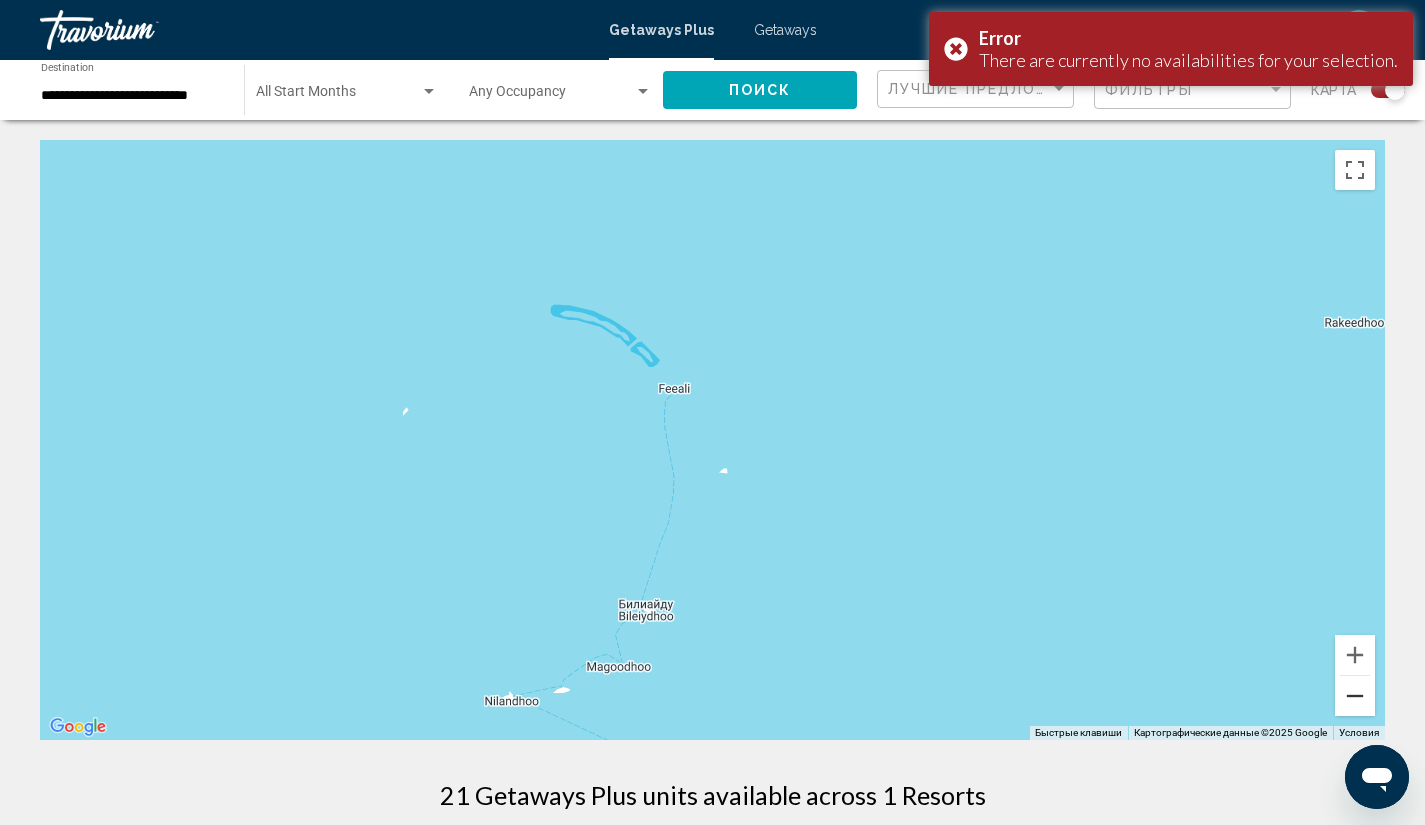 click at bounding box center [1355, 696] 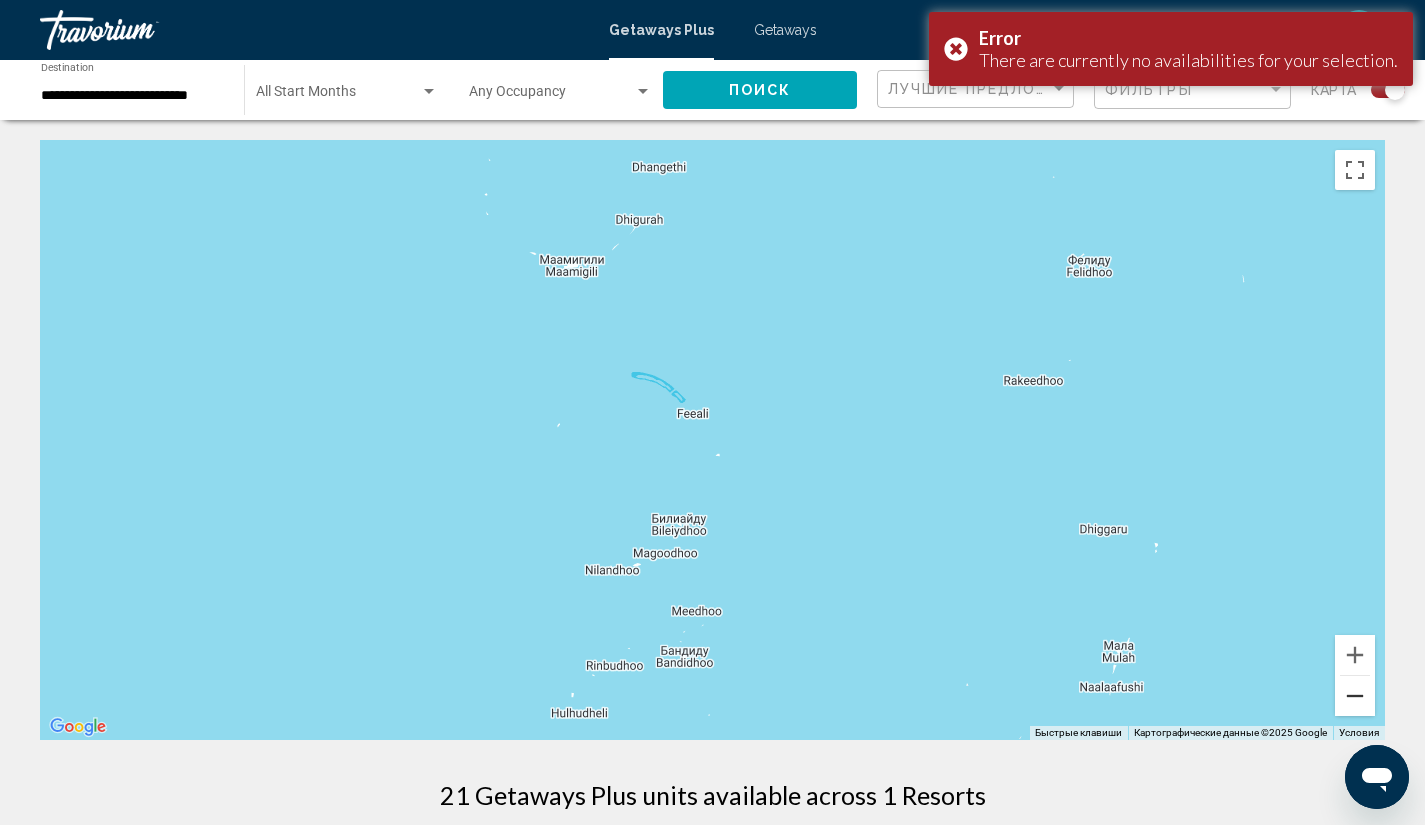 click at bounding box center [1355, 696] 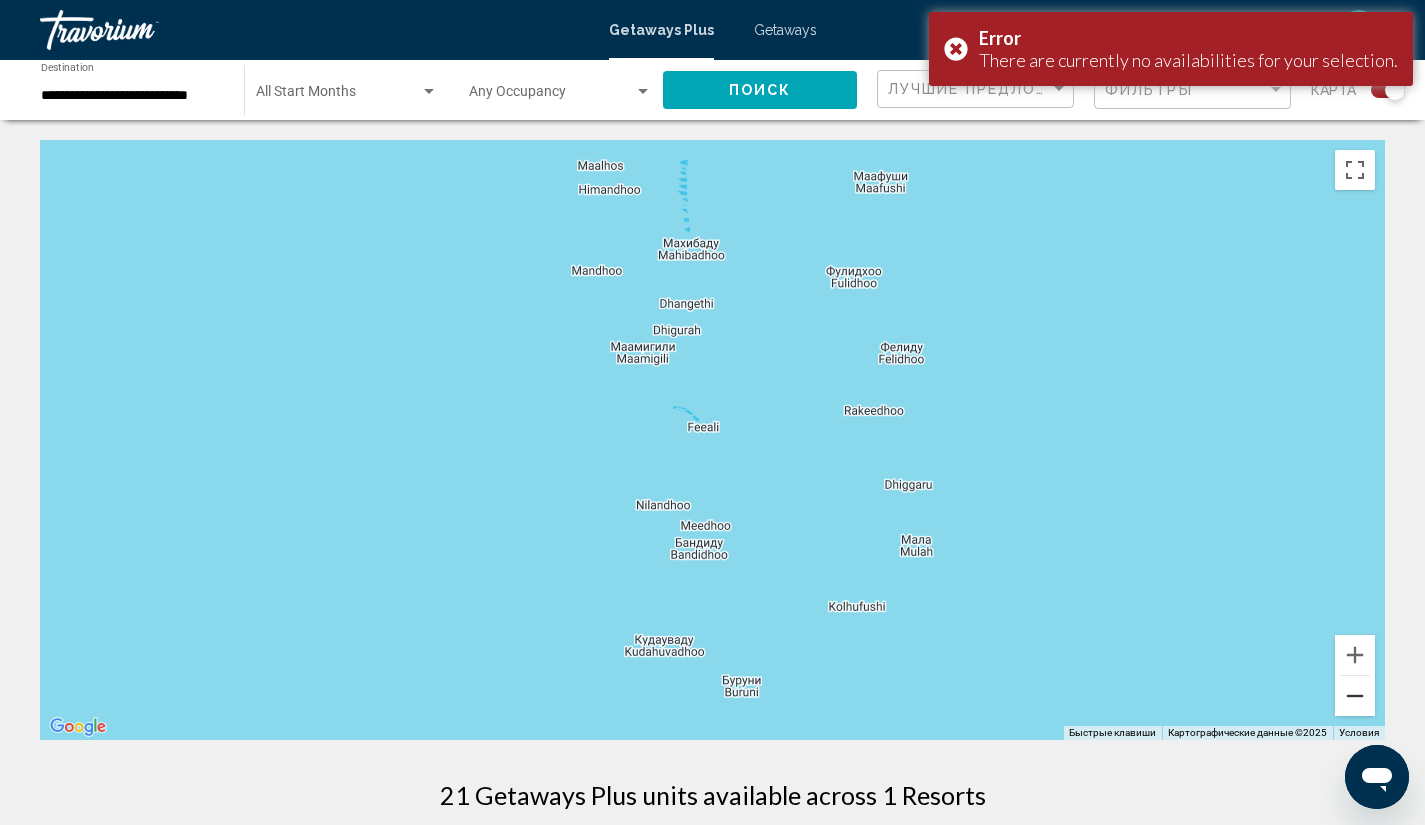 click at bounding box center [1355, 696] 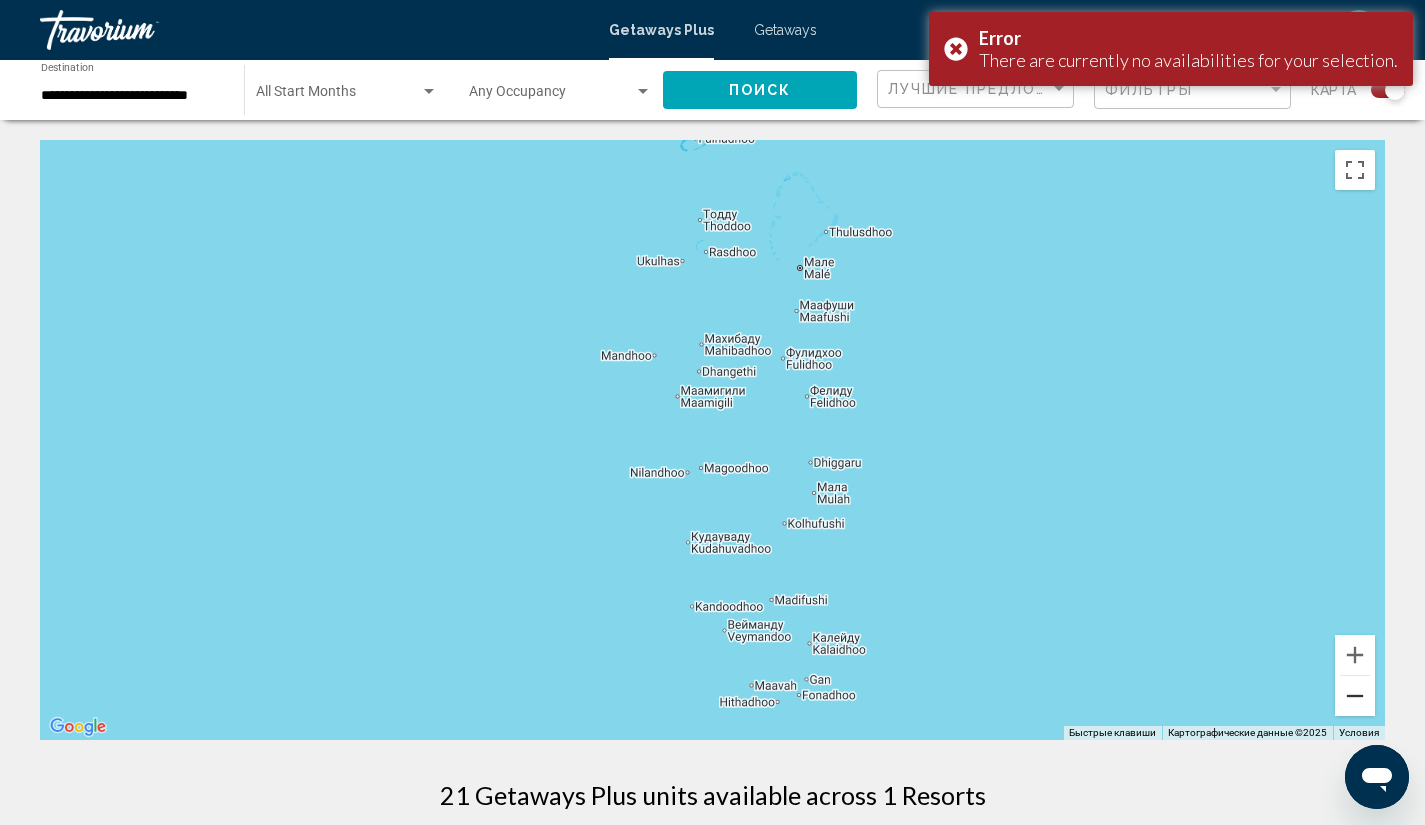 click at bounding box center (1355, 696) 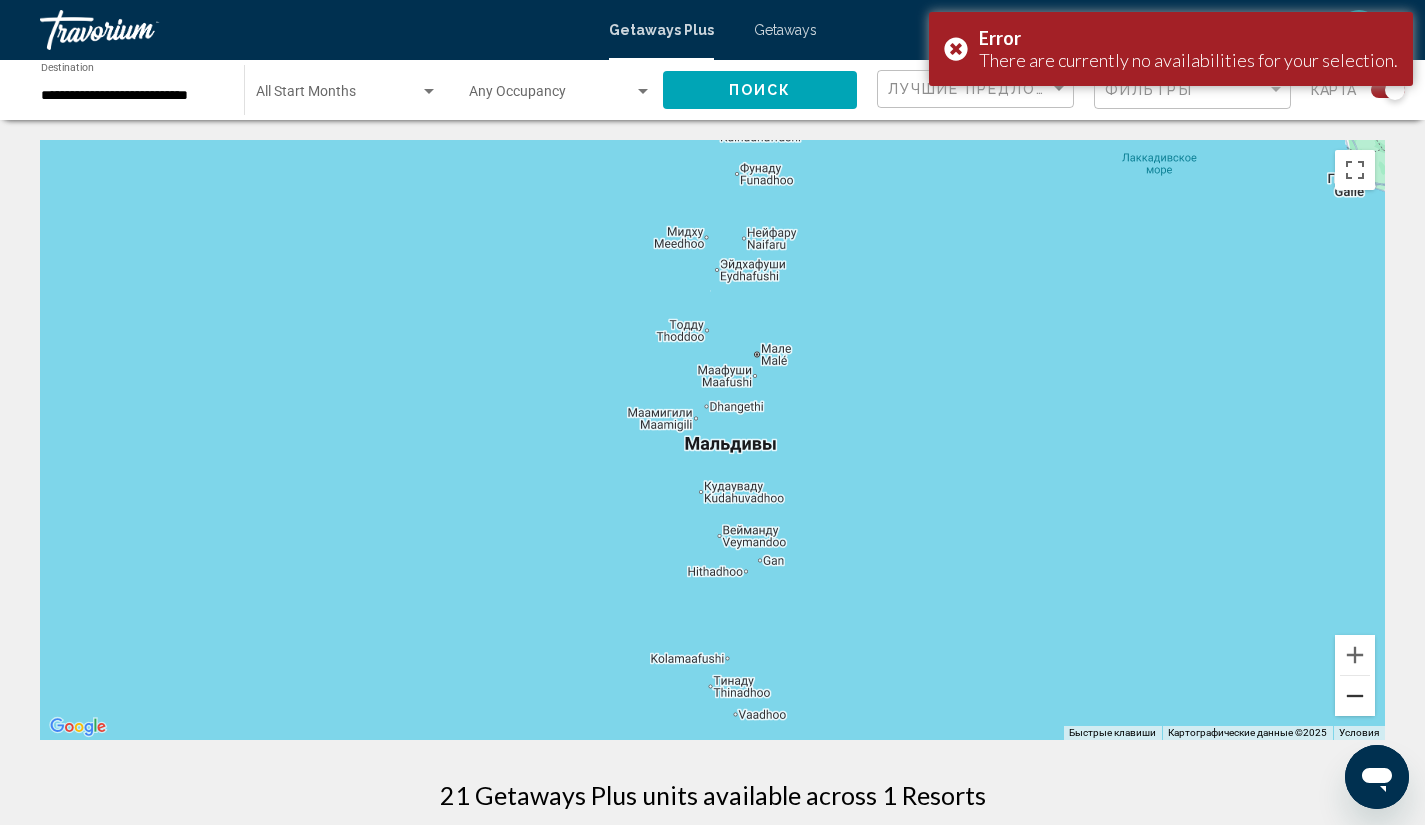 click at bounding box center (1355, 696) 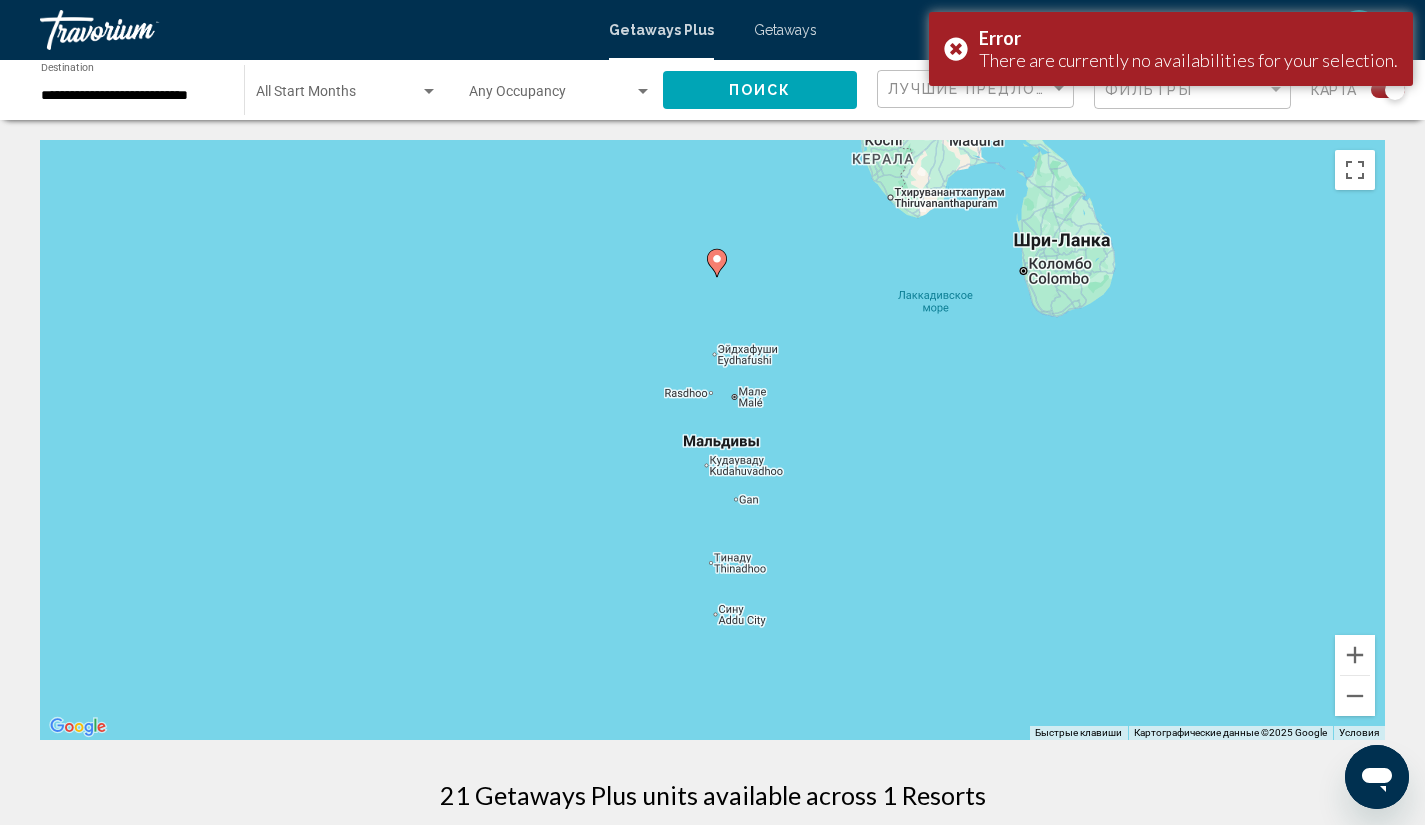 click 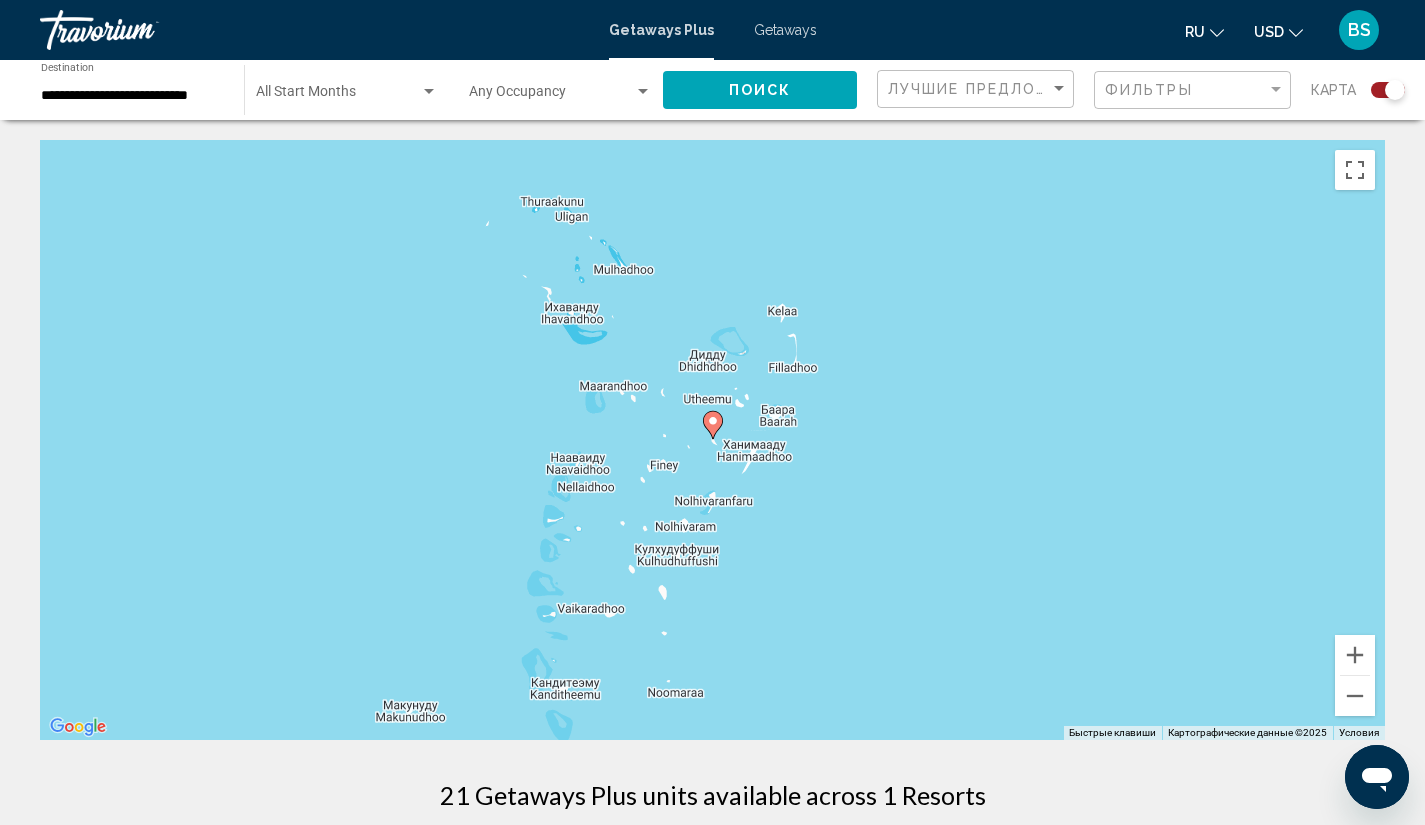 click 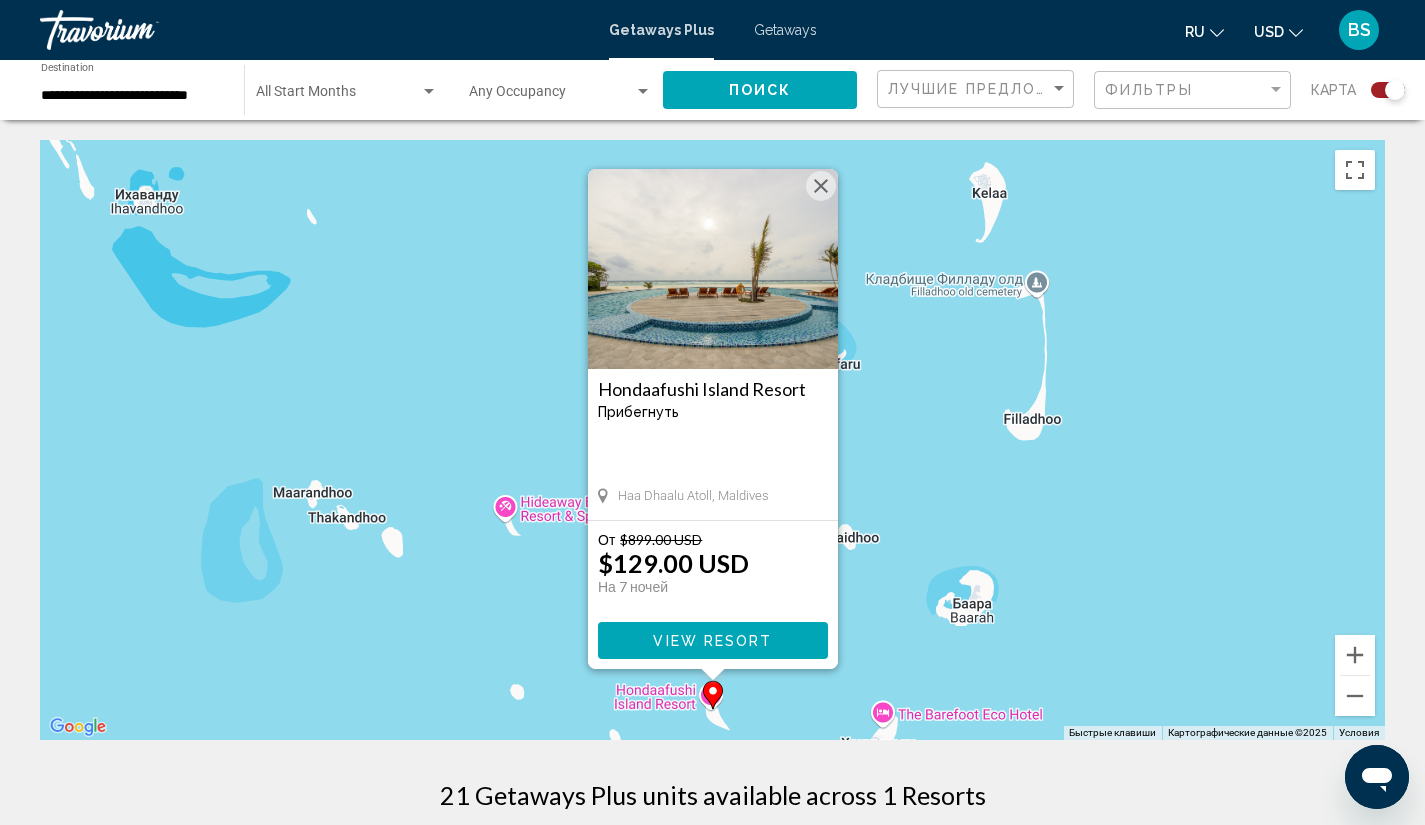 click at bounding box center (821, 186) 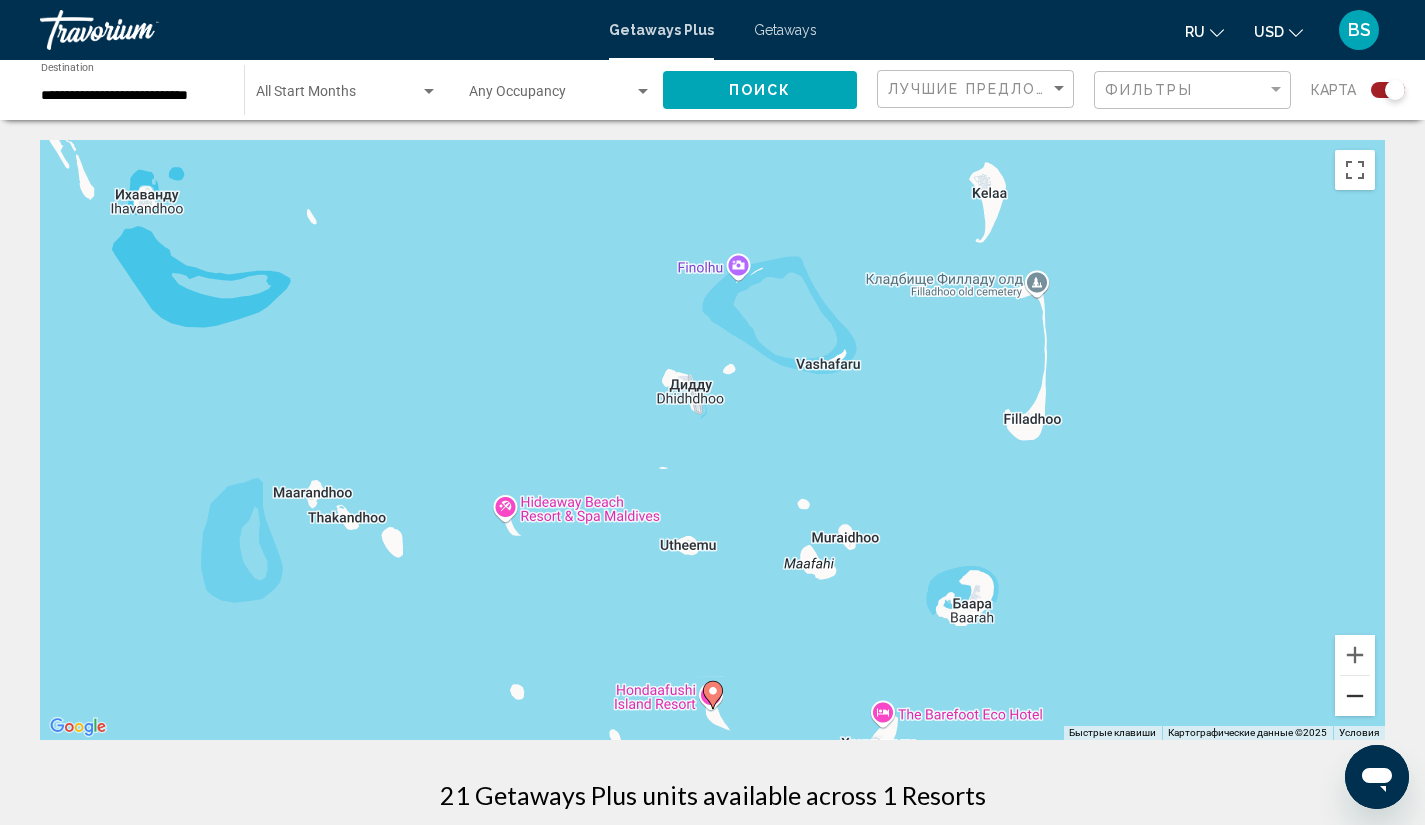 click at bounding box center [1355, 696] 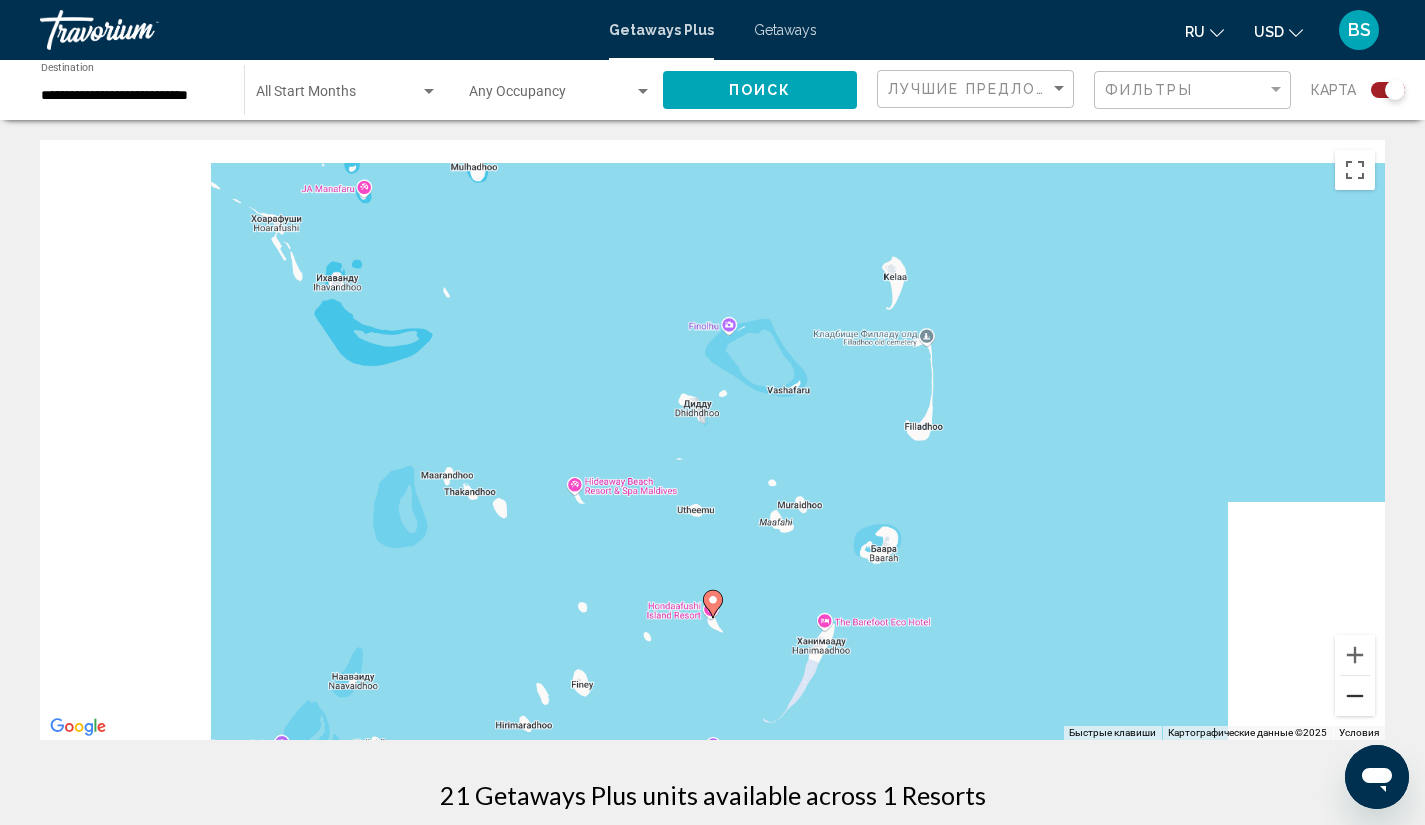 click at bounding box center (1355, 696) 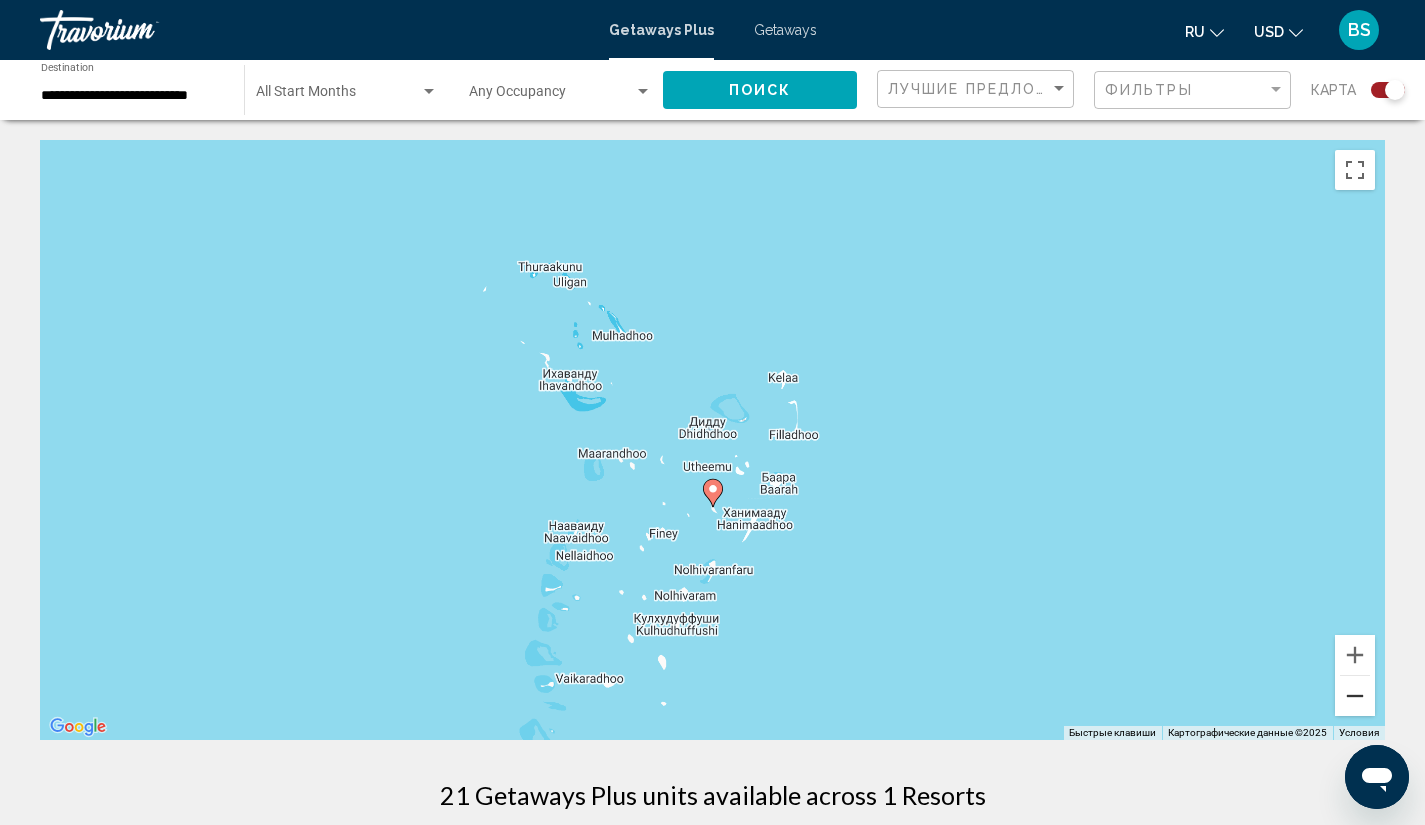 click at bounding box center (1355, 696) 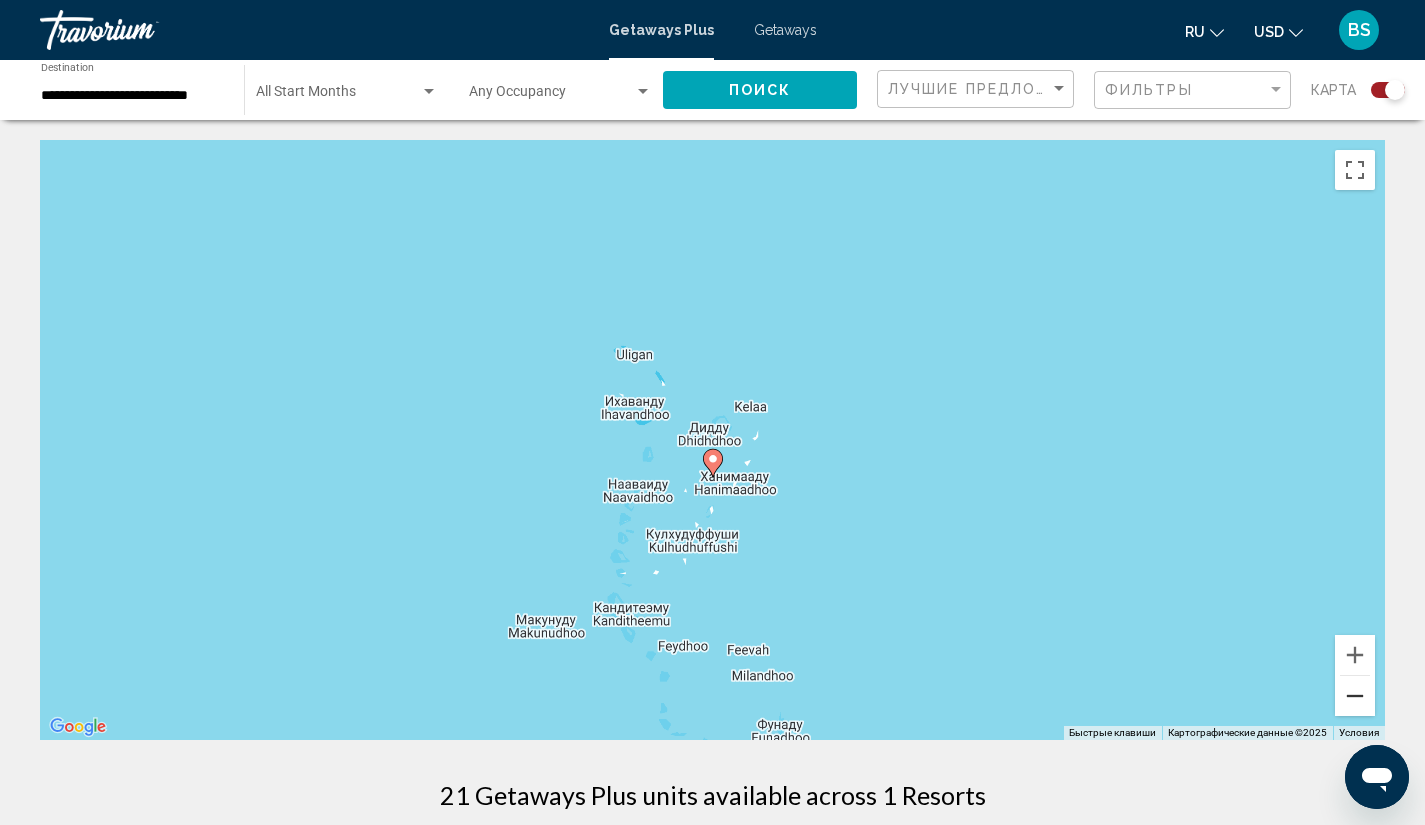 click at bounding box center [1355, 696] 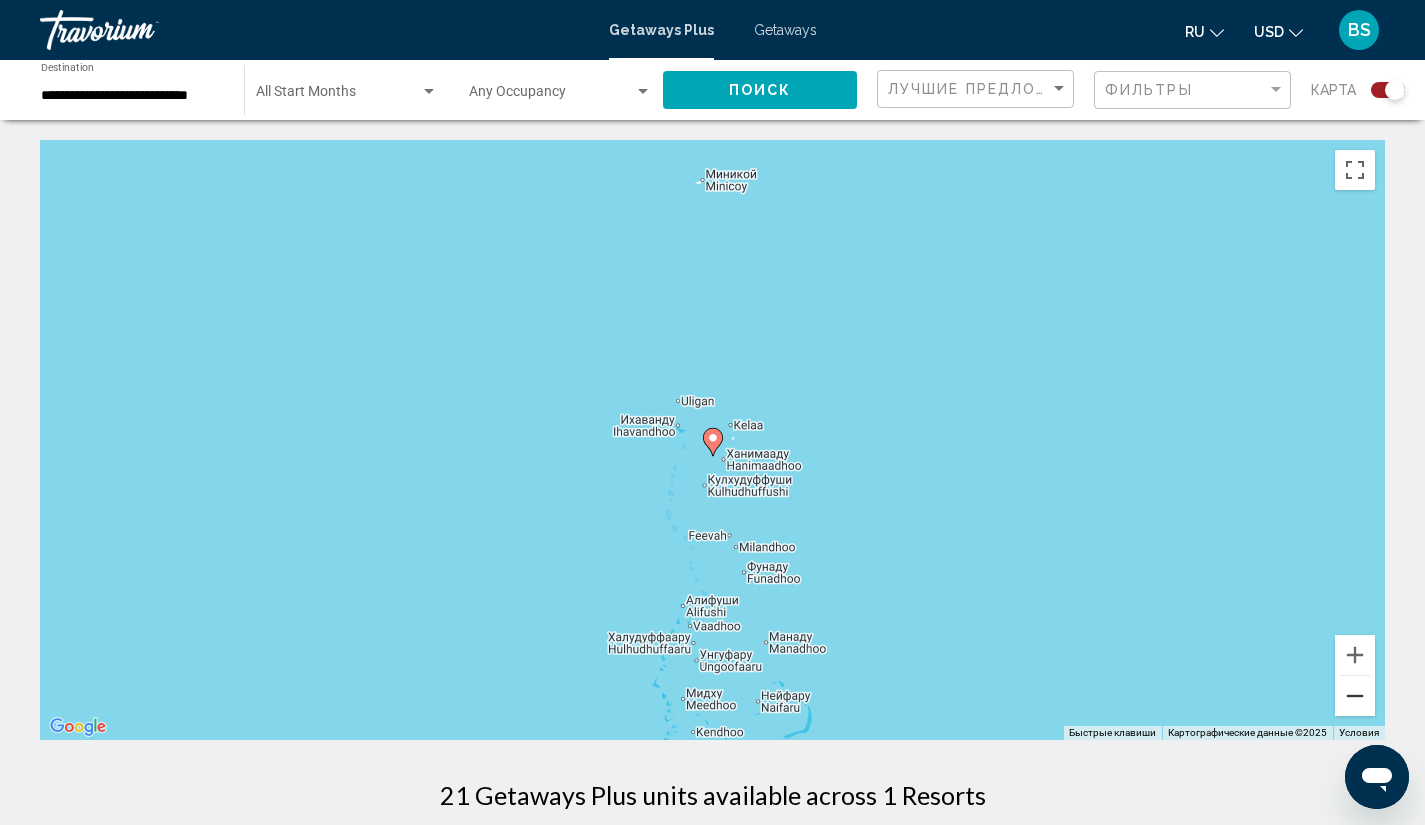 click at bounding box center [1355, 696] 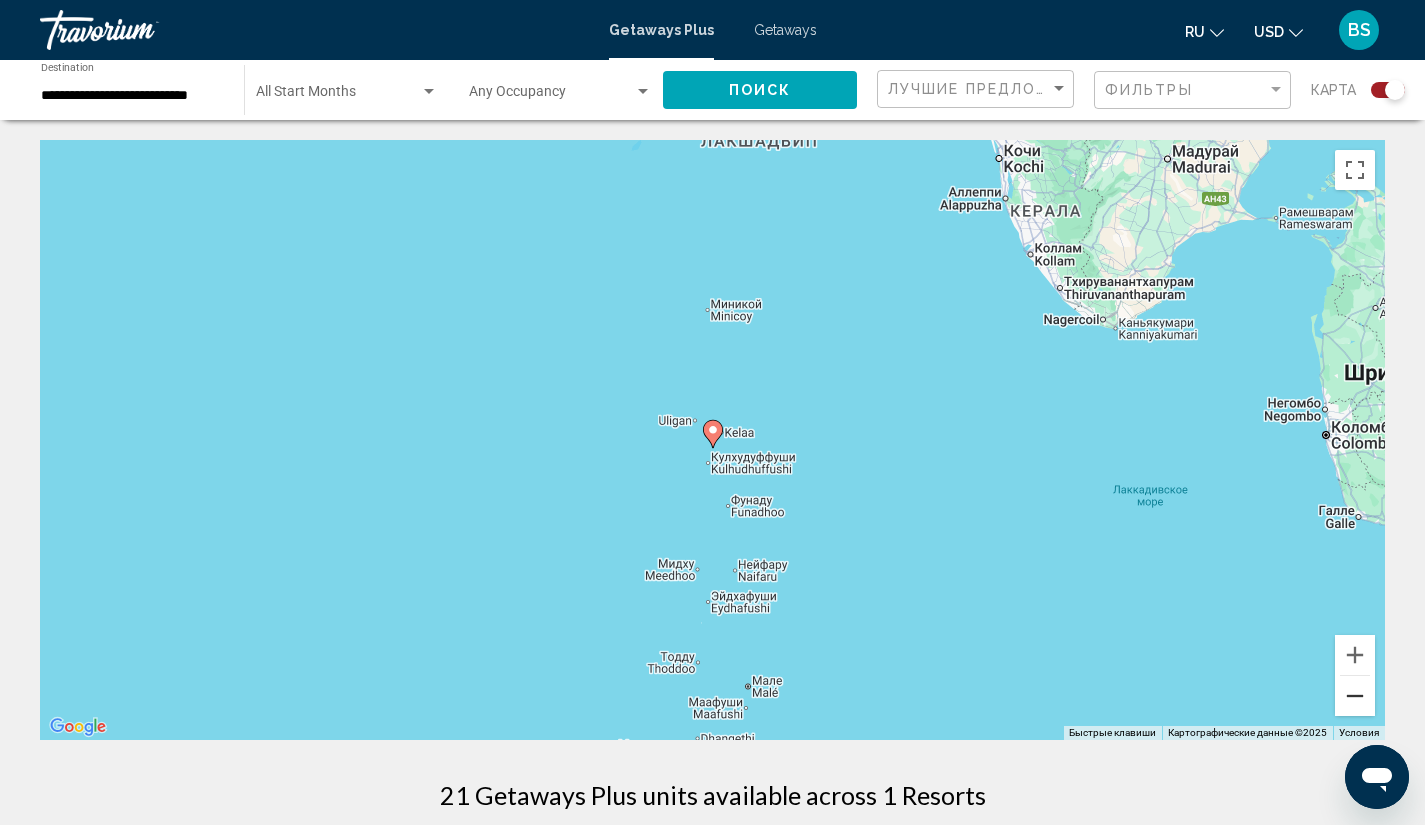 click at bounding box center [1355, 696] 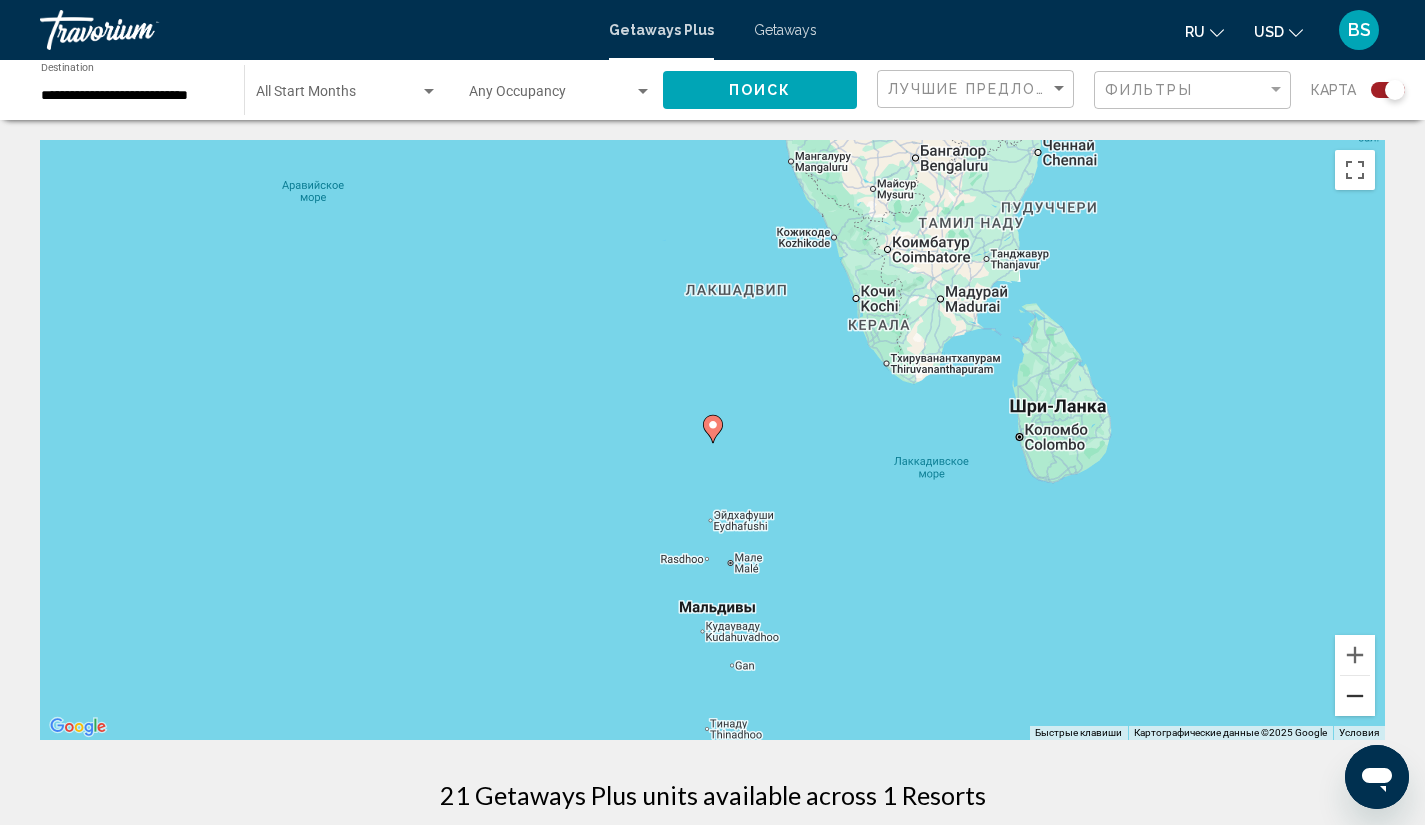 click at bounding box center (1355, 696) 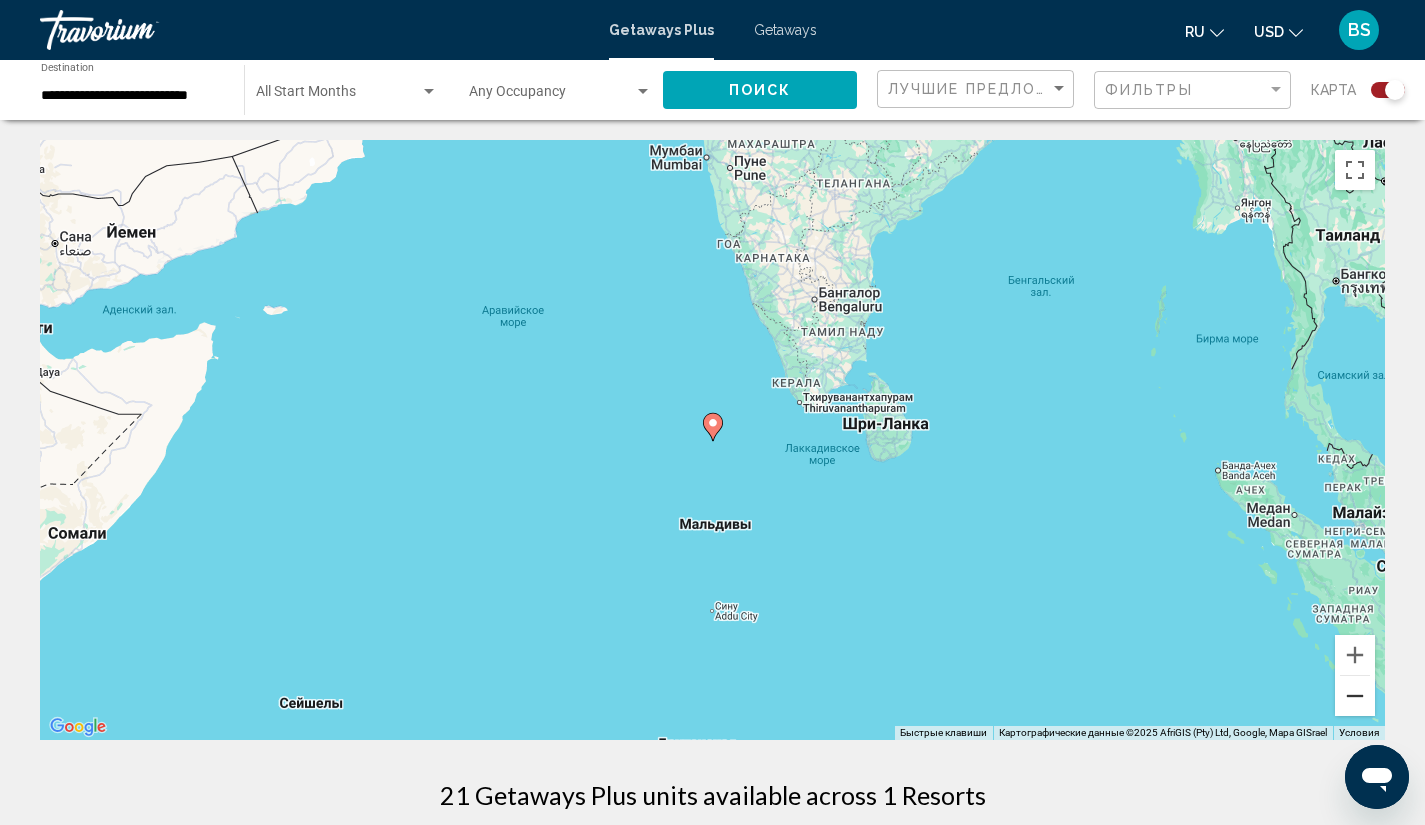 click at bounding box center [1355, 696] 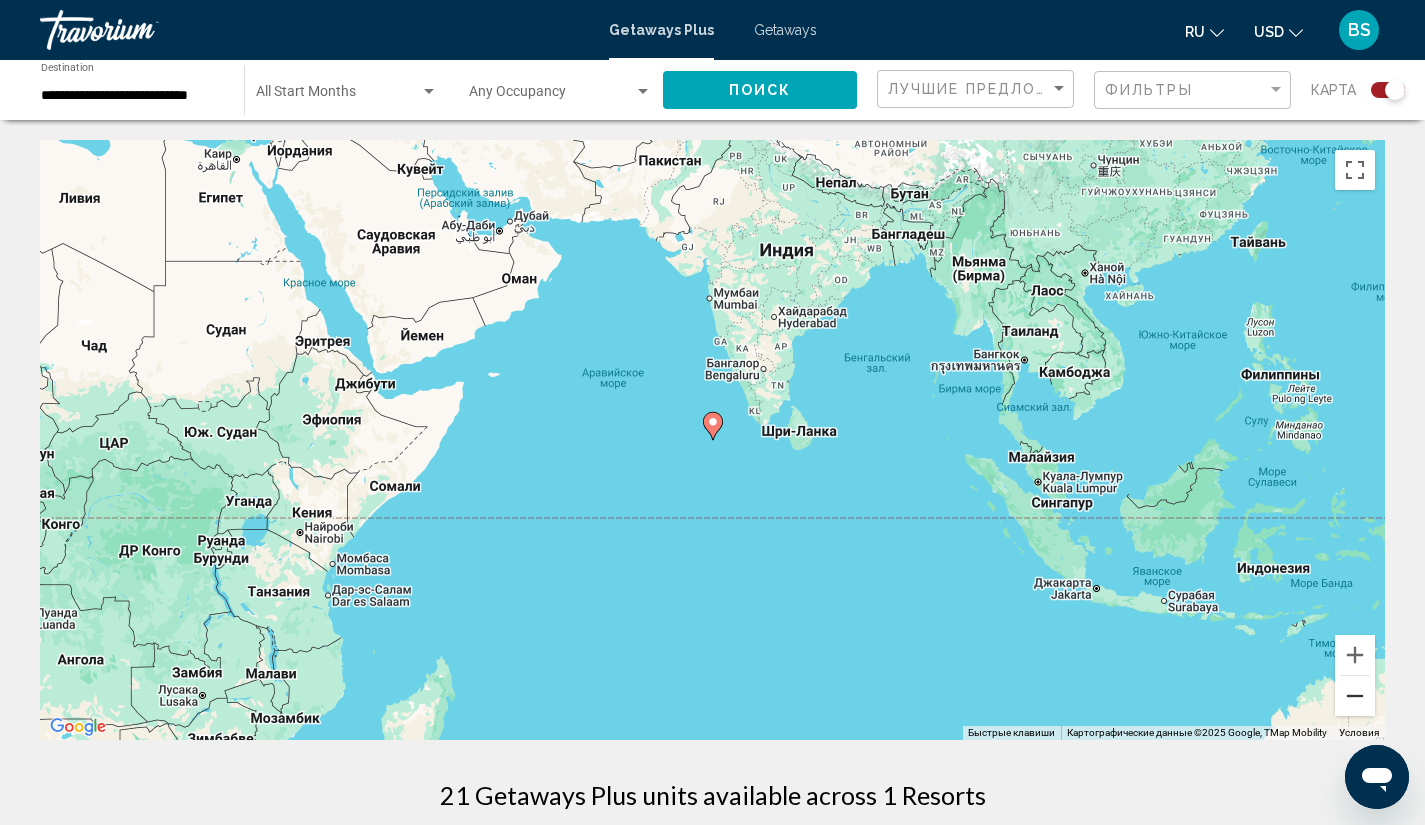 click at bounding box center (1355, 696) 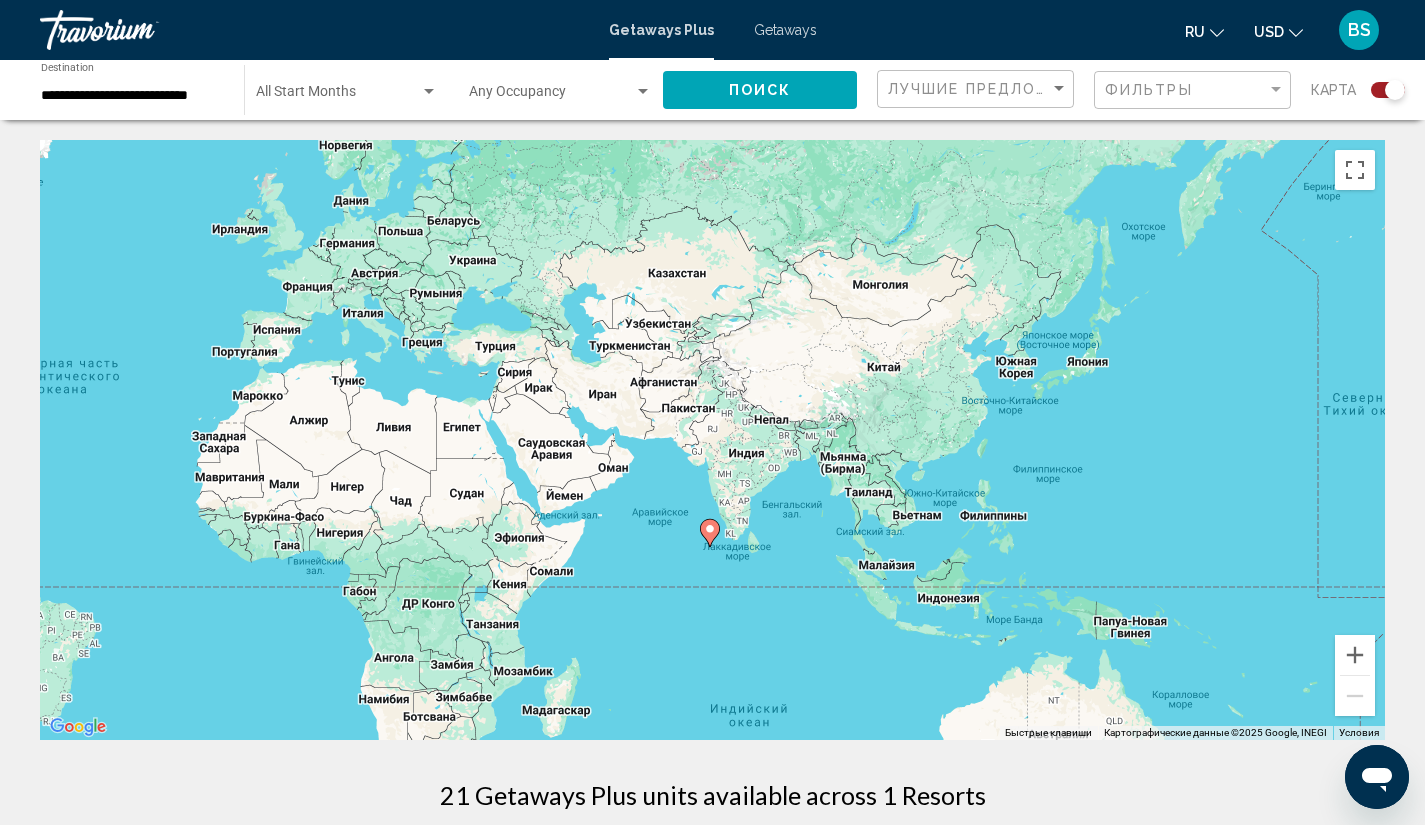 drag, startPoint x: 817, startPoint y: 431, endPoint x: 814, endPoint y: 546, distance: 115.03912 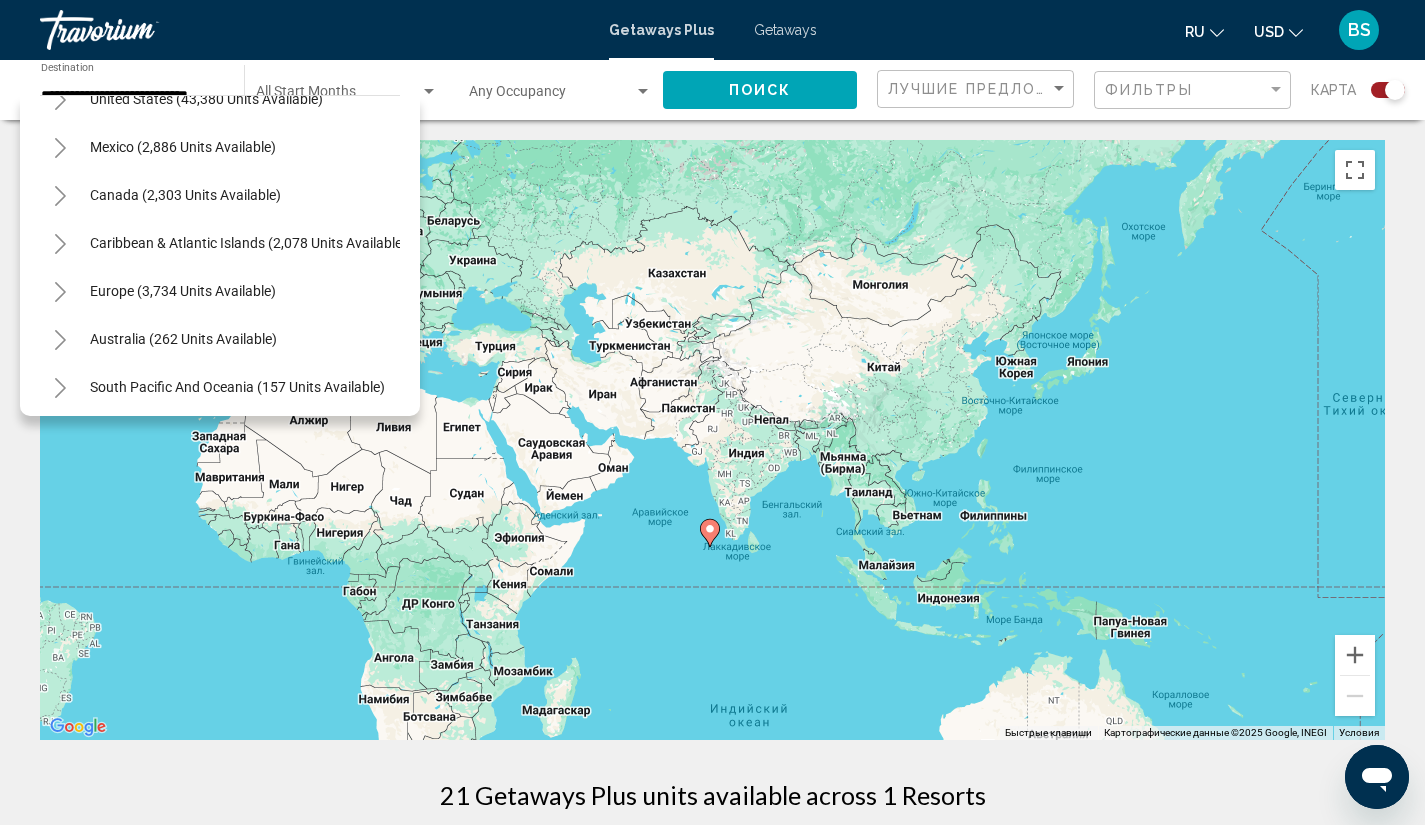 scroll, scrollTop: 0, scrollLeft: 0, axis: both 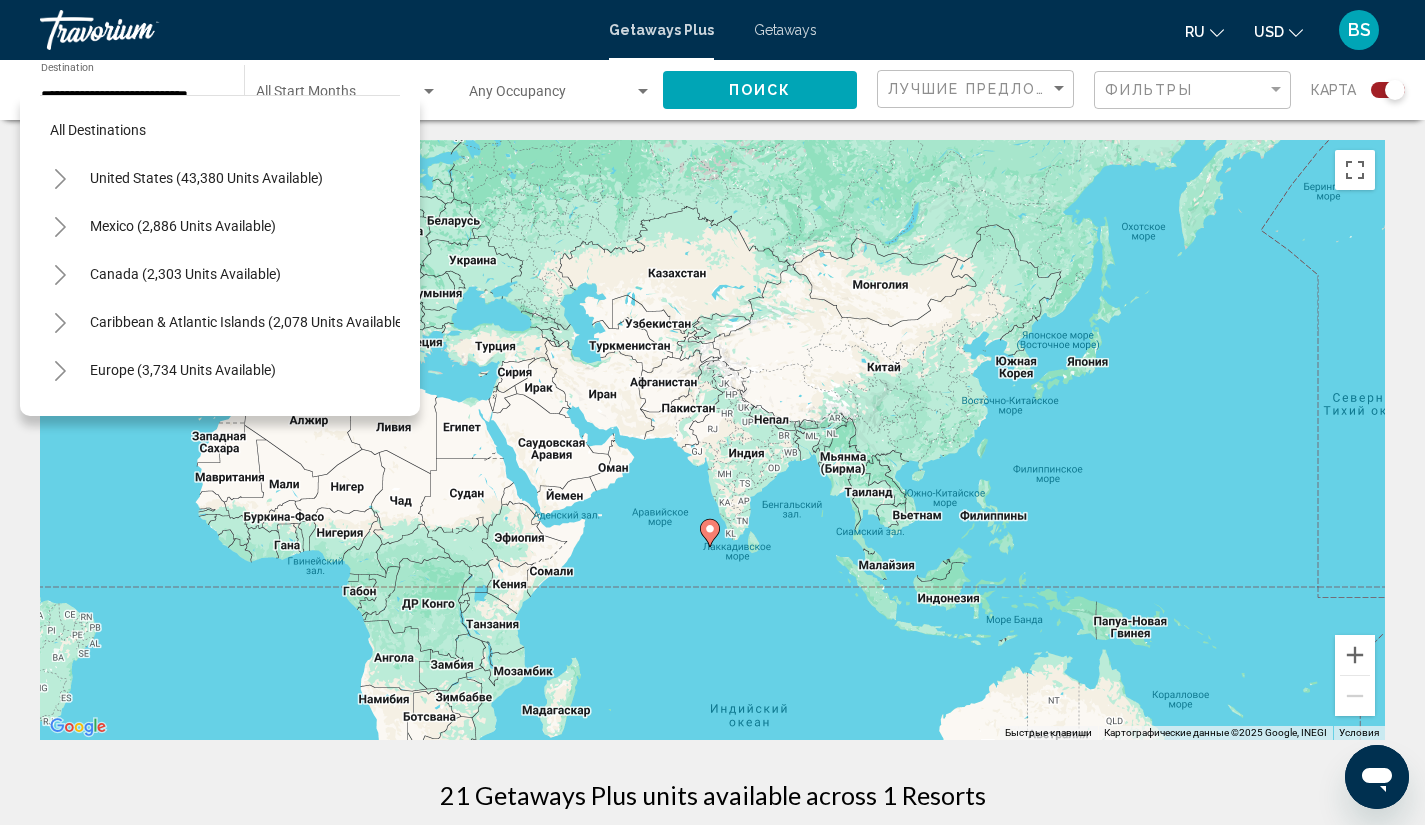 click on "All destinations" at bounding box center [220, 130] 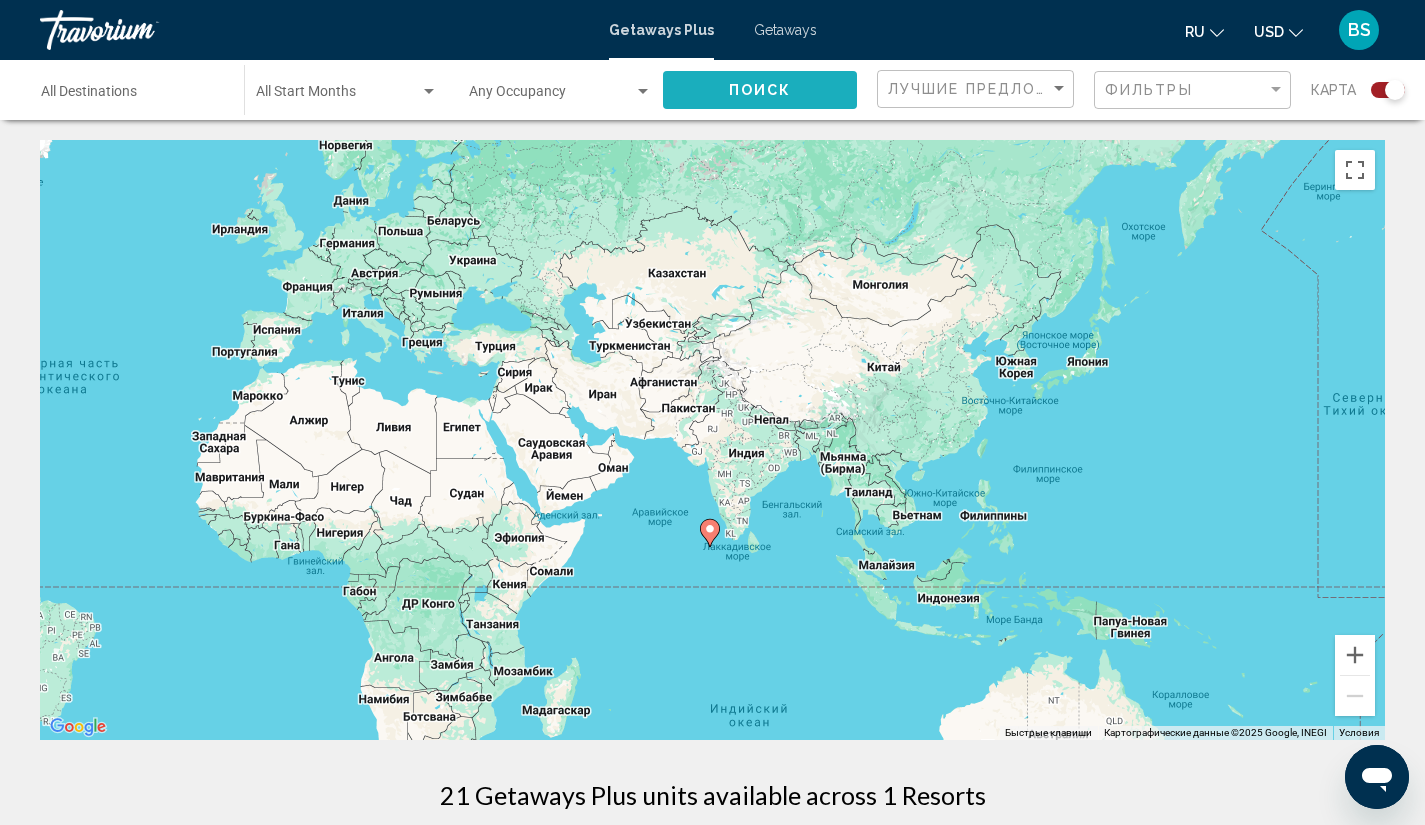 click on "Поиск" 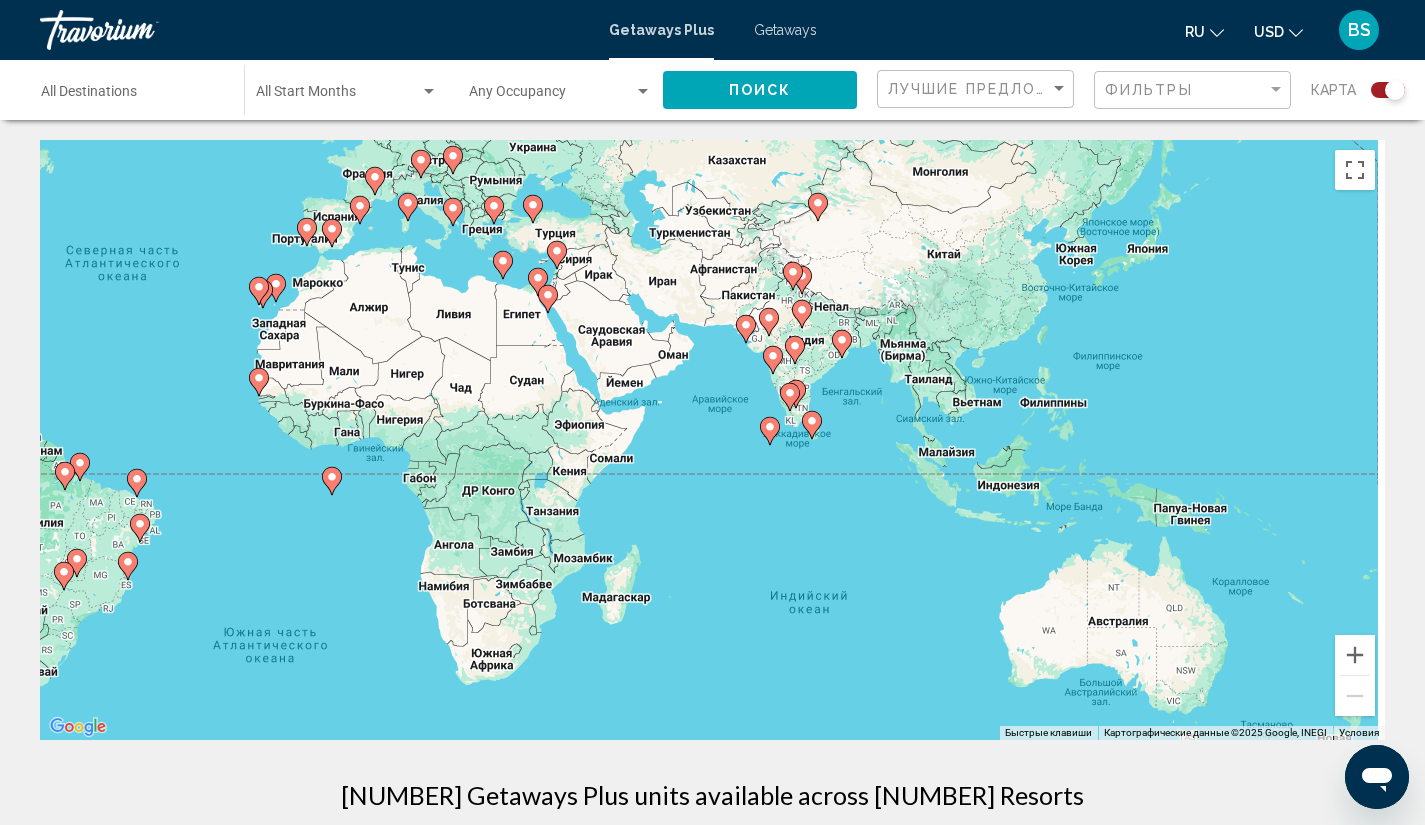 drag, startPoint x: 1287, startPoint y: 611, endPoint x: 720, endPoint y: 432, distance: 594.58386 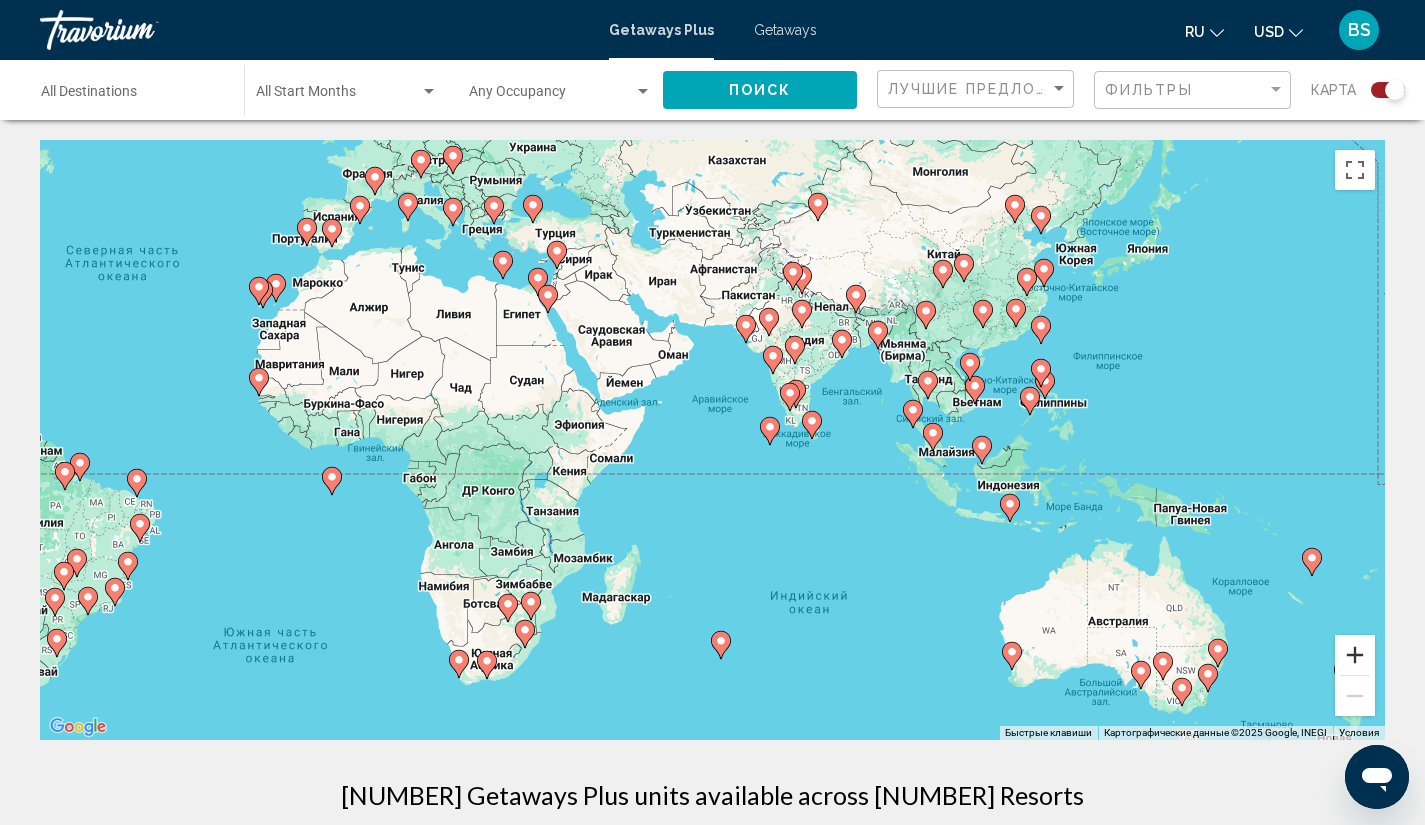 click at bounding box center (1355, 655) 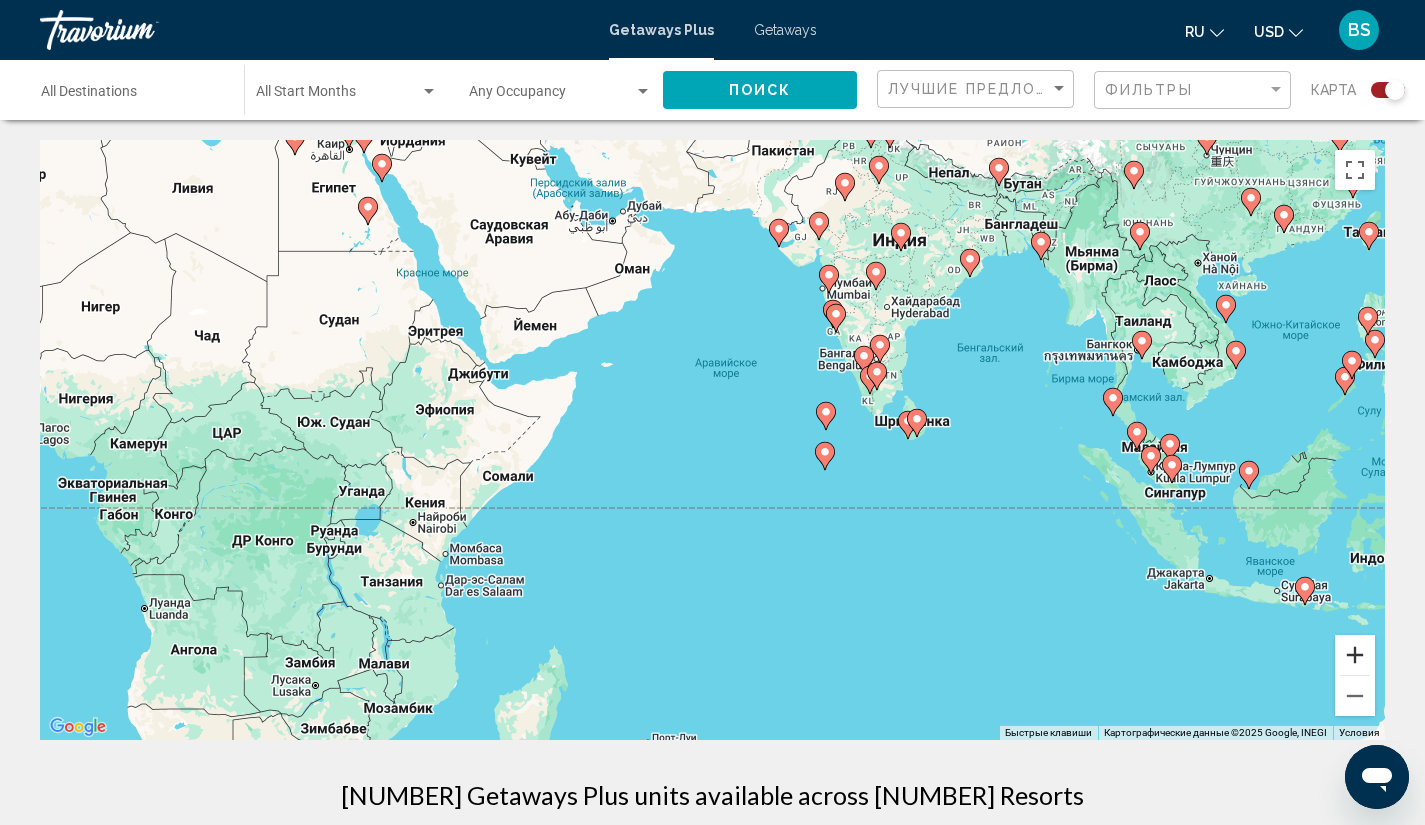 click at bounding box center [1355, 655] 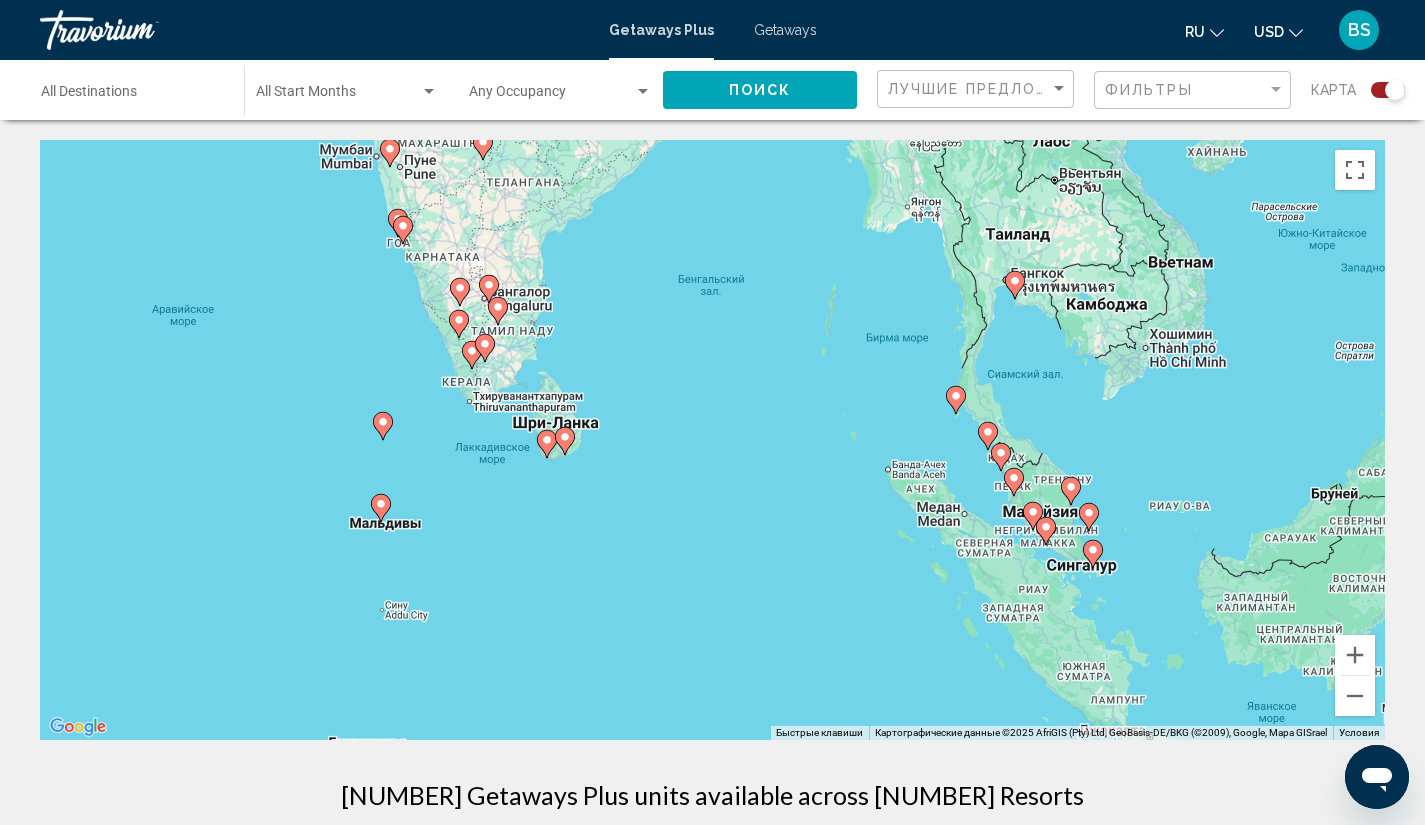 drag, startPoint x: 1267, startPoint y: 467, endPoint x: 698, endPoint y: 487, distance: 569.3514 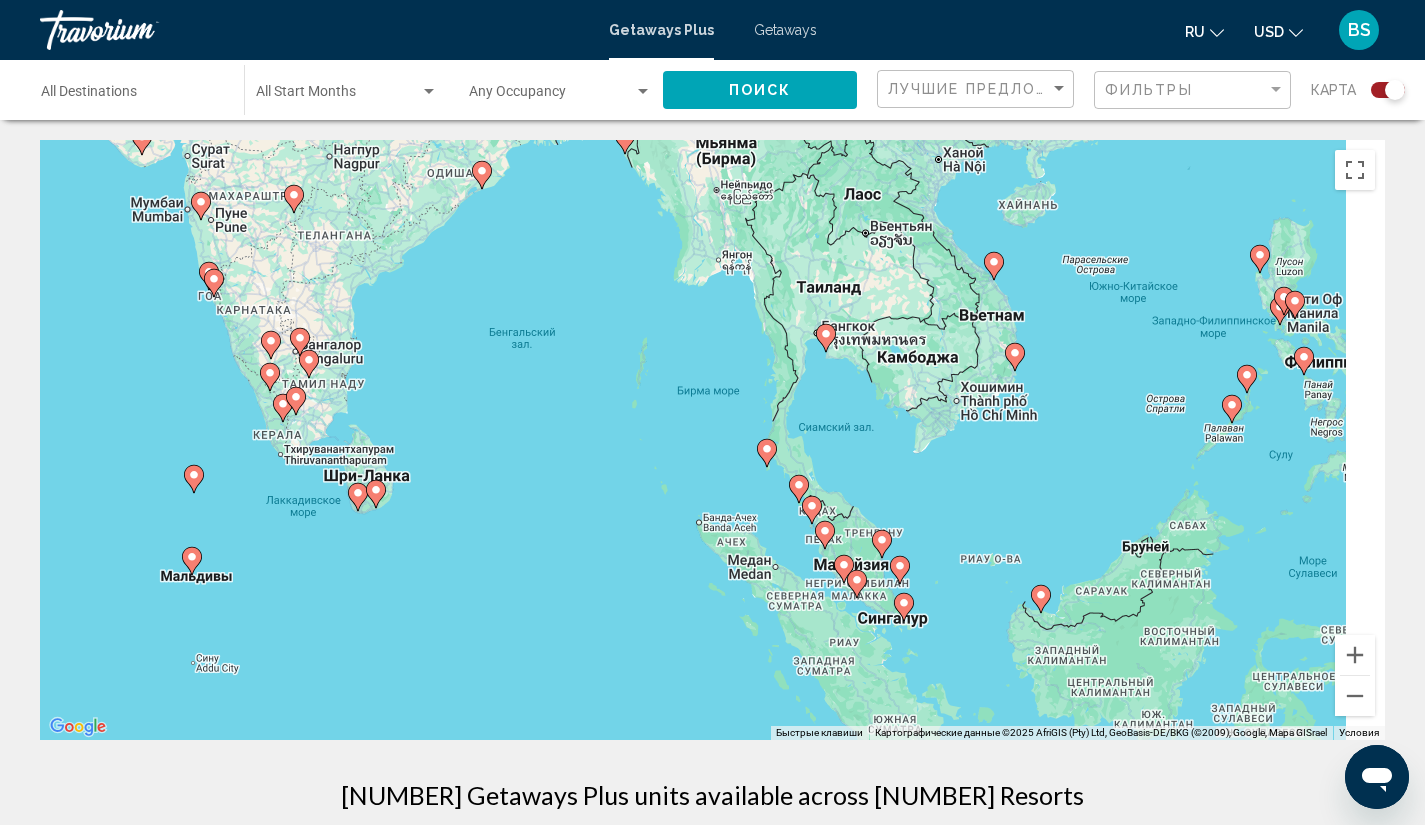 drag, startPoint x: 1181, startPoint y: 408, endPoint x: 985, endPoint y: 470, distance: 205.57237 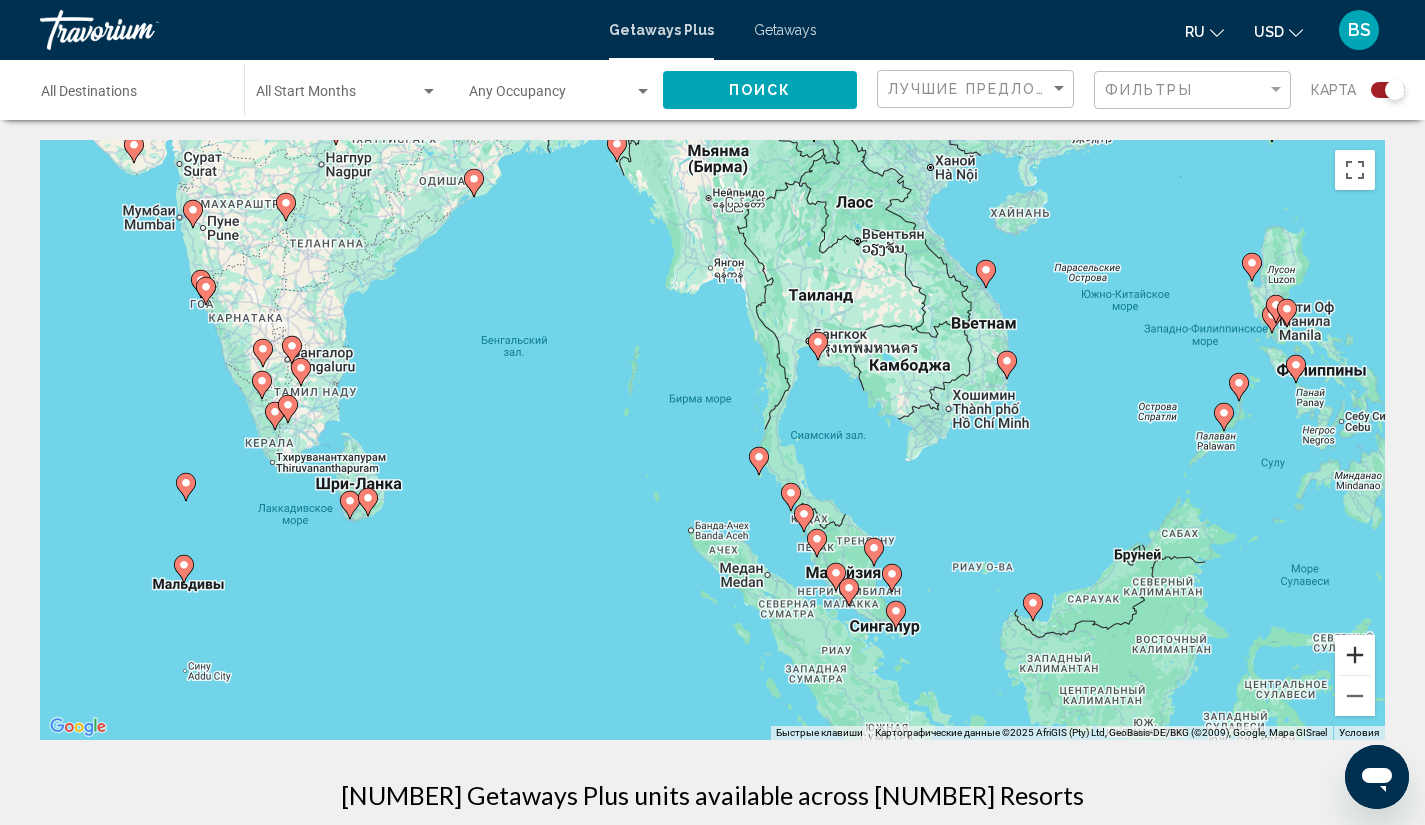 click at bounding box center [1355, 655] 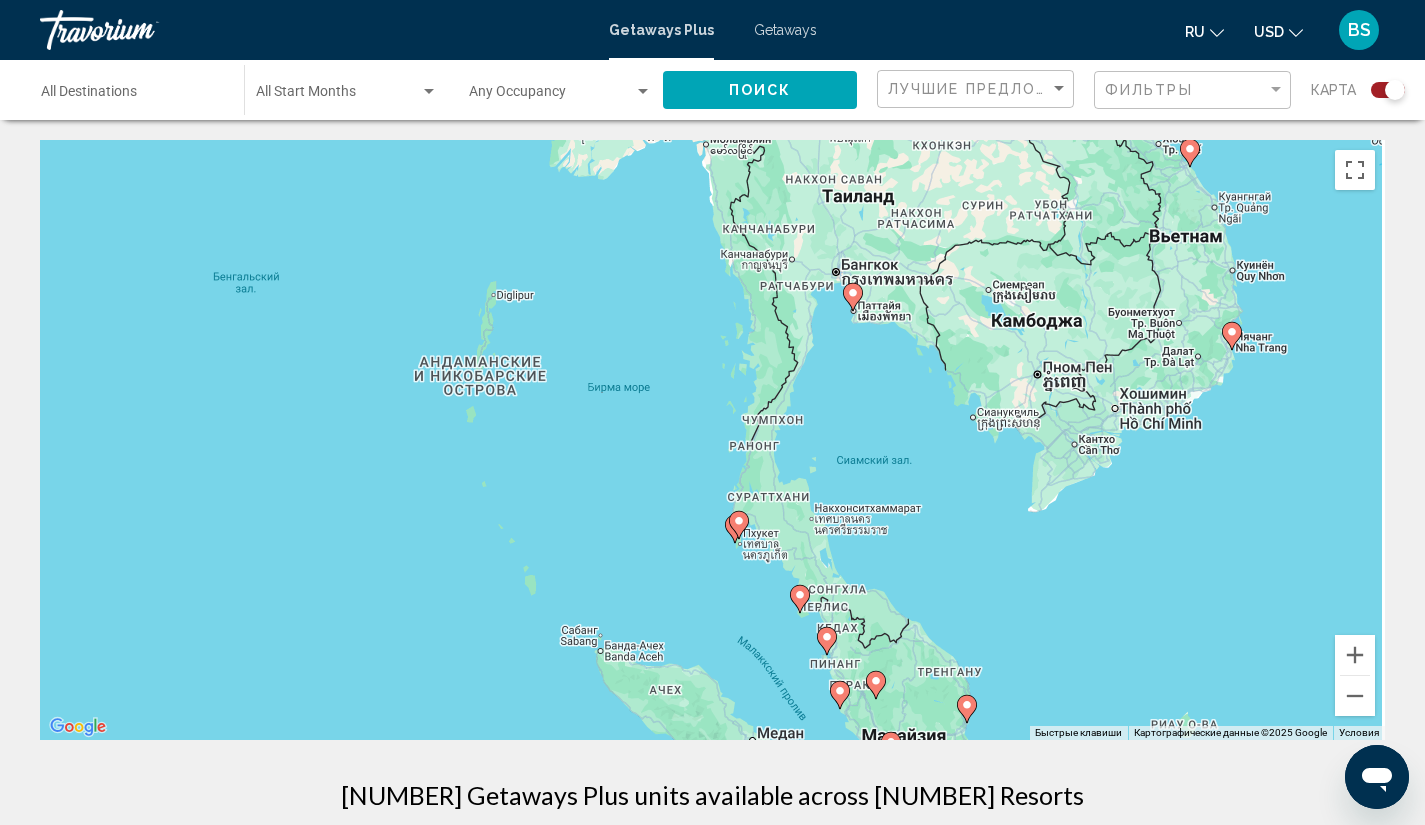 drag, startPoint x: 1151, startPoint y: 517, endPoint x: 1060, endPoint y: 554, distance: 98.23441 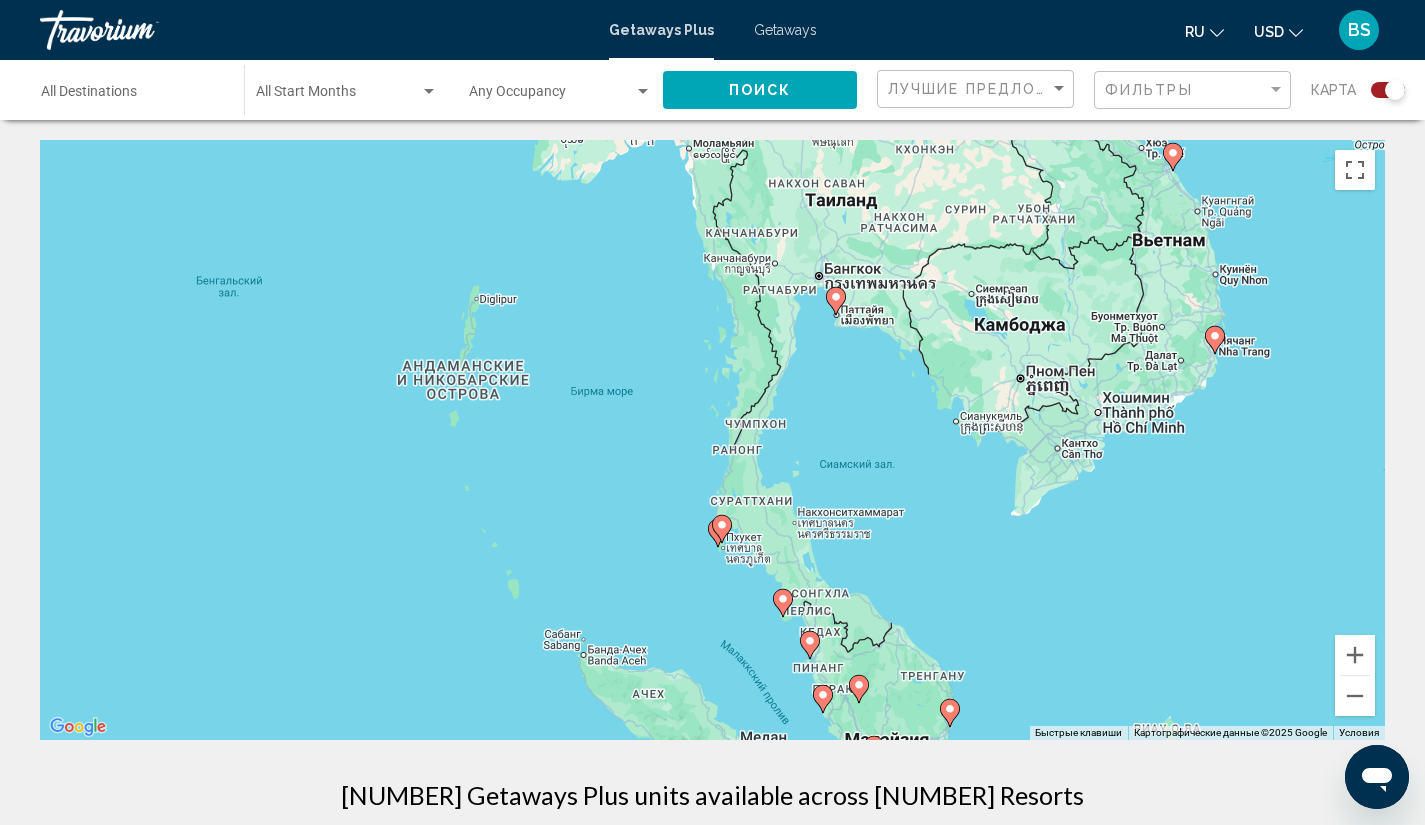 click 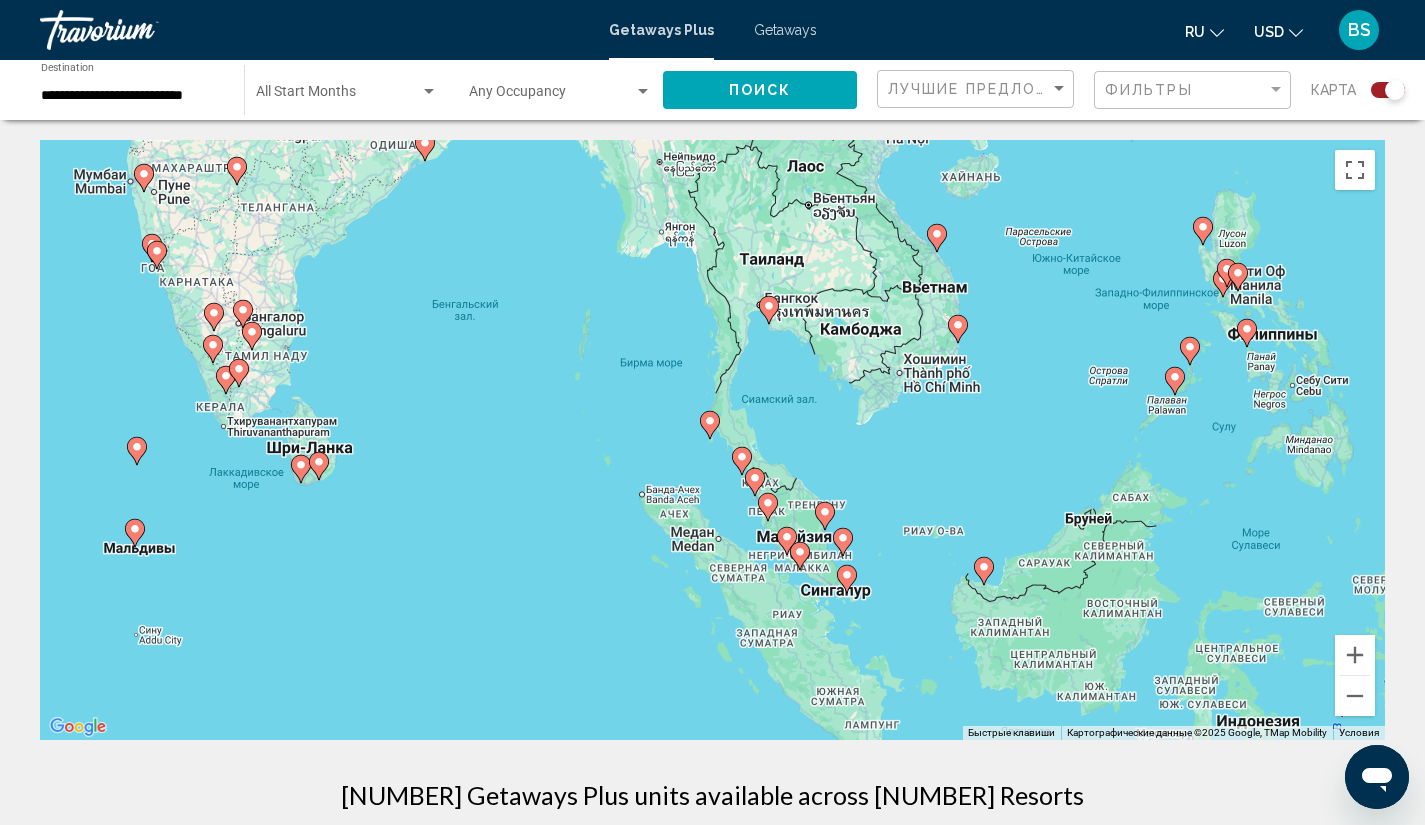 click 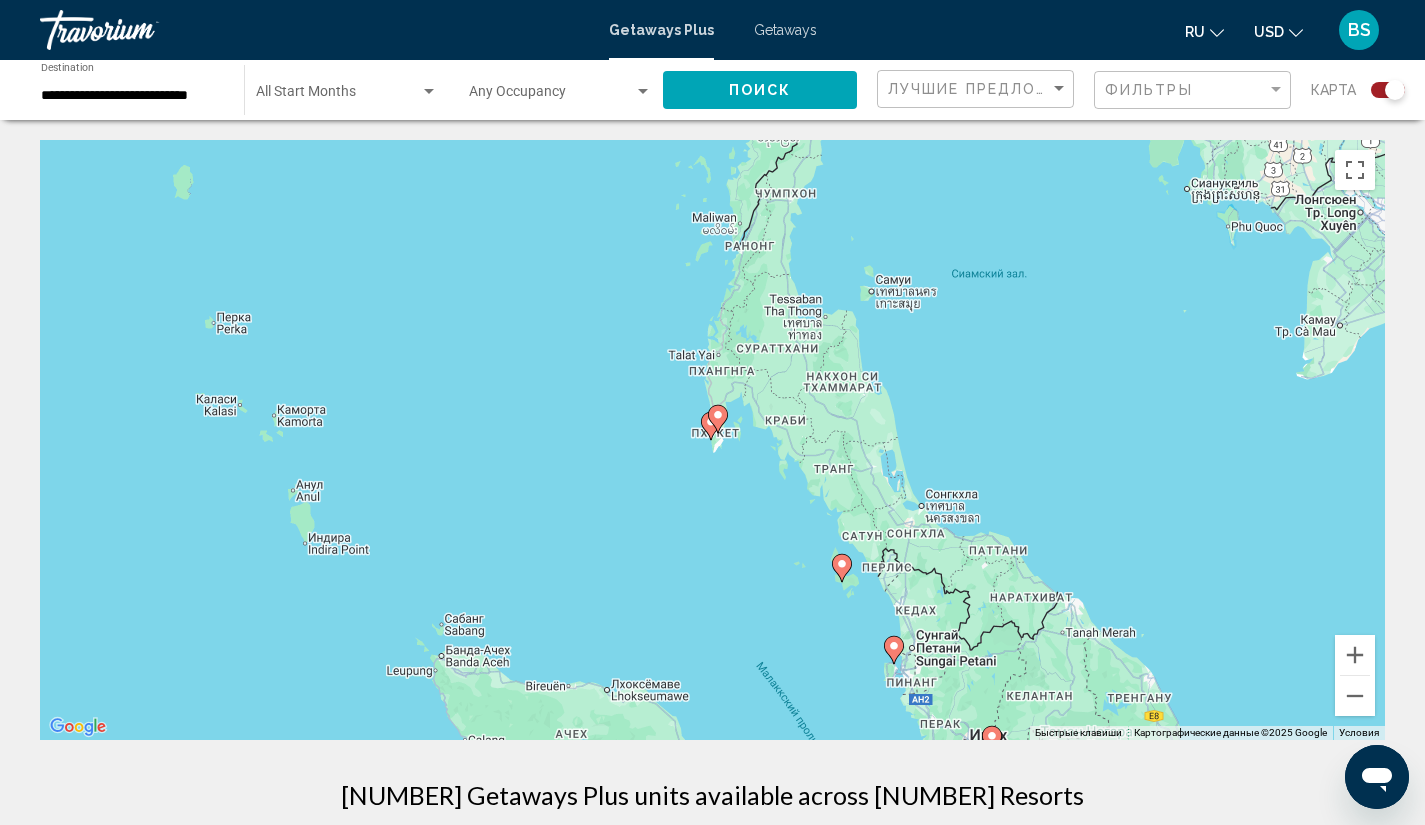 click 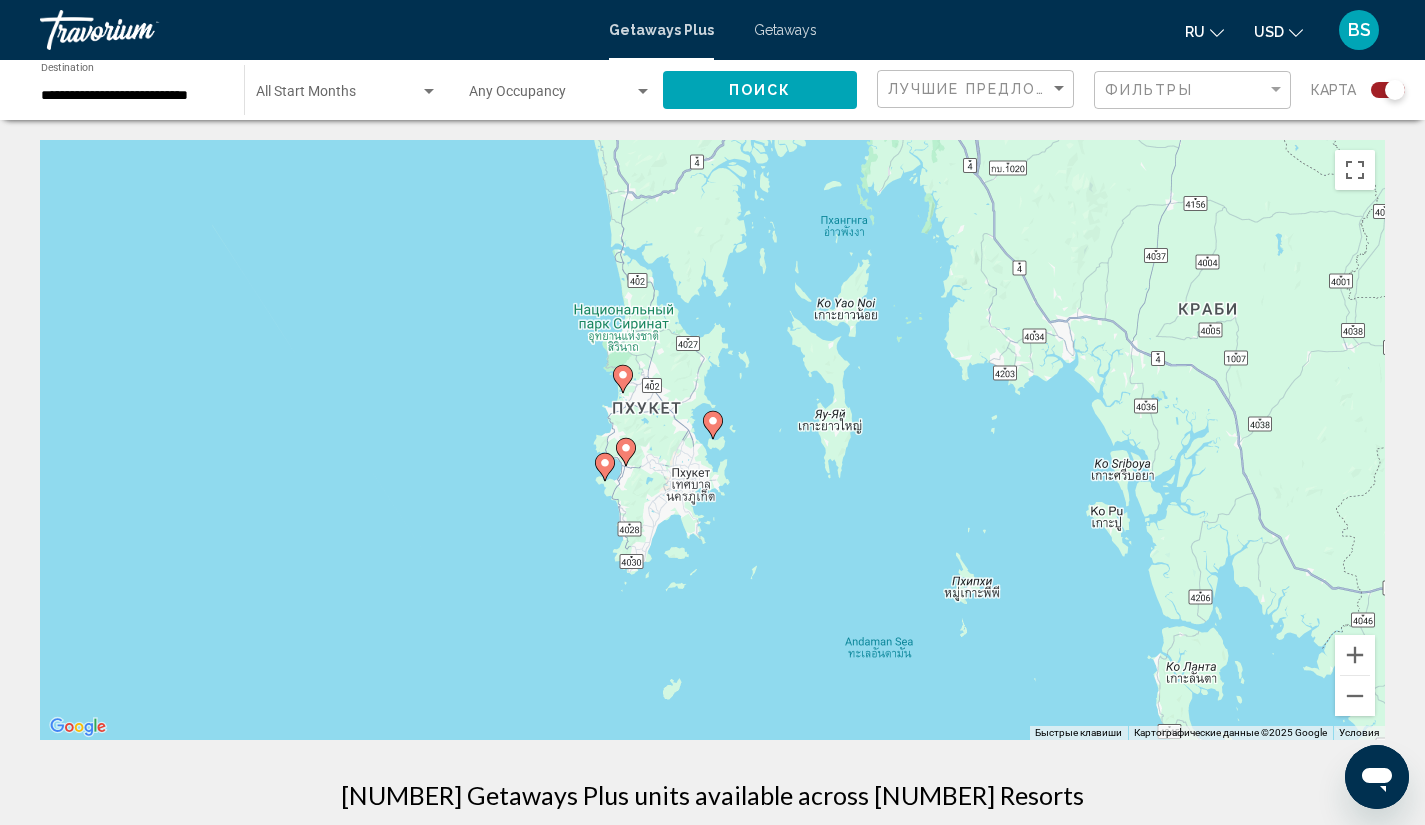 click 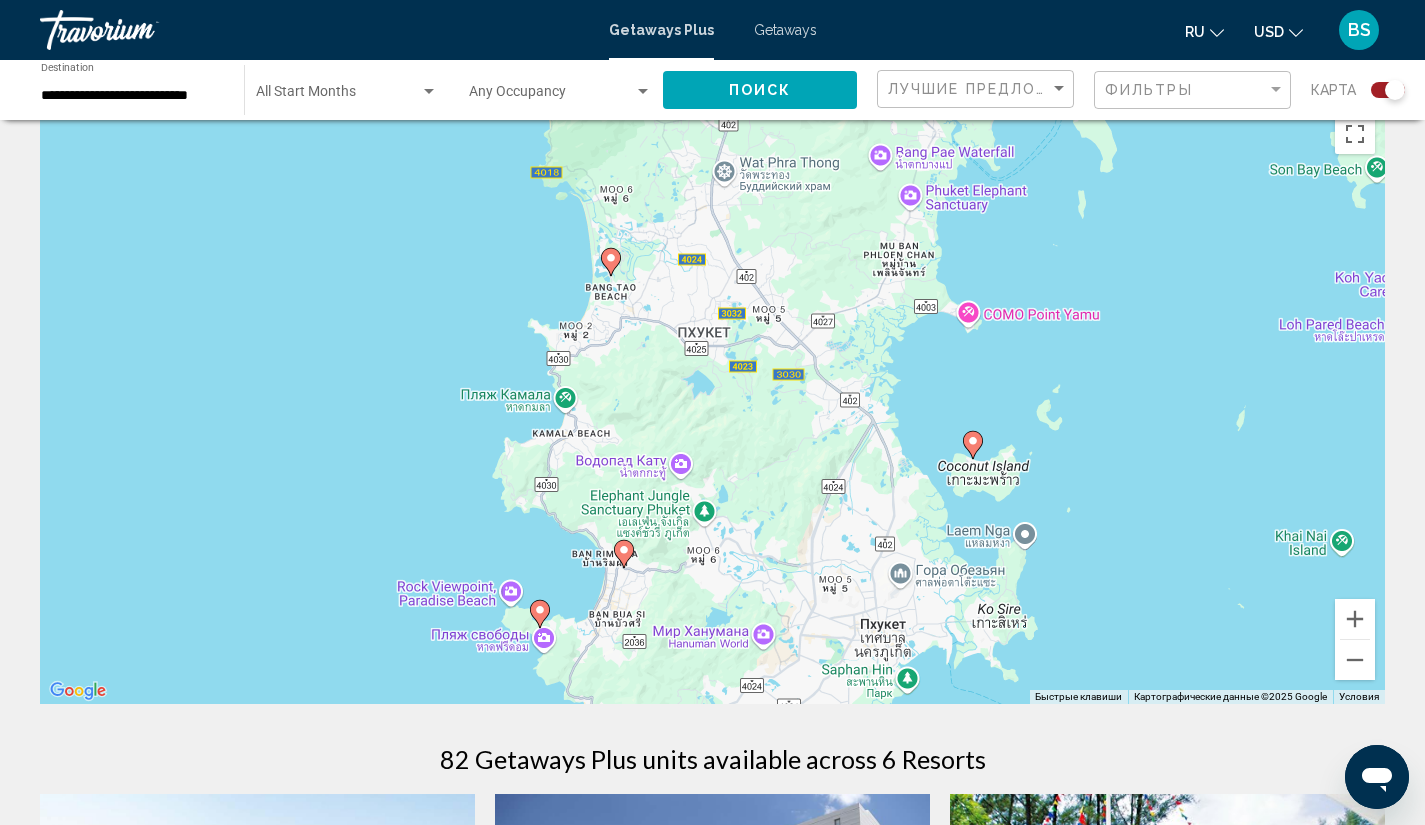 scroll, scrollTop: 36, scrollLeft: 0, axis: vertical 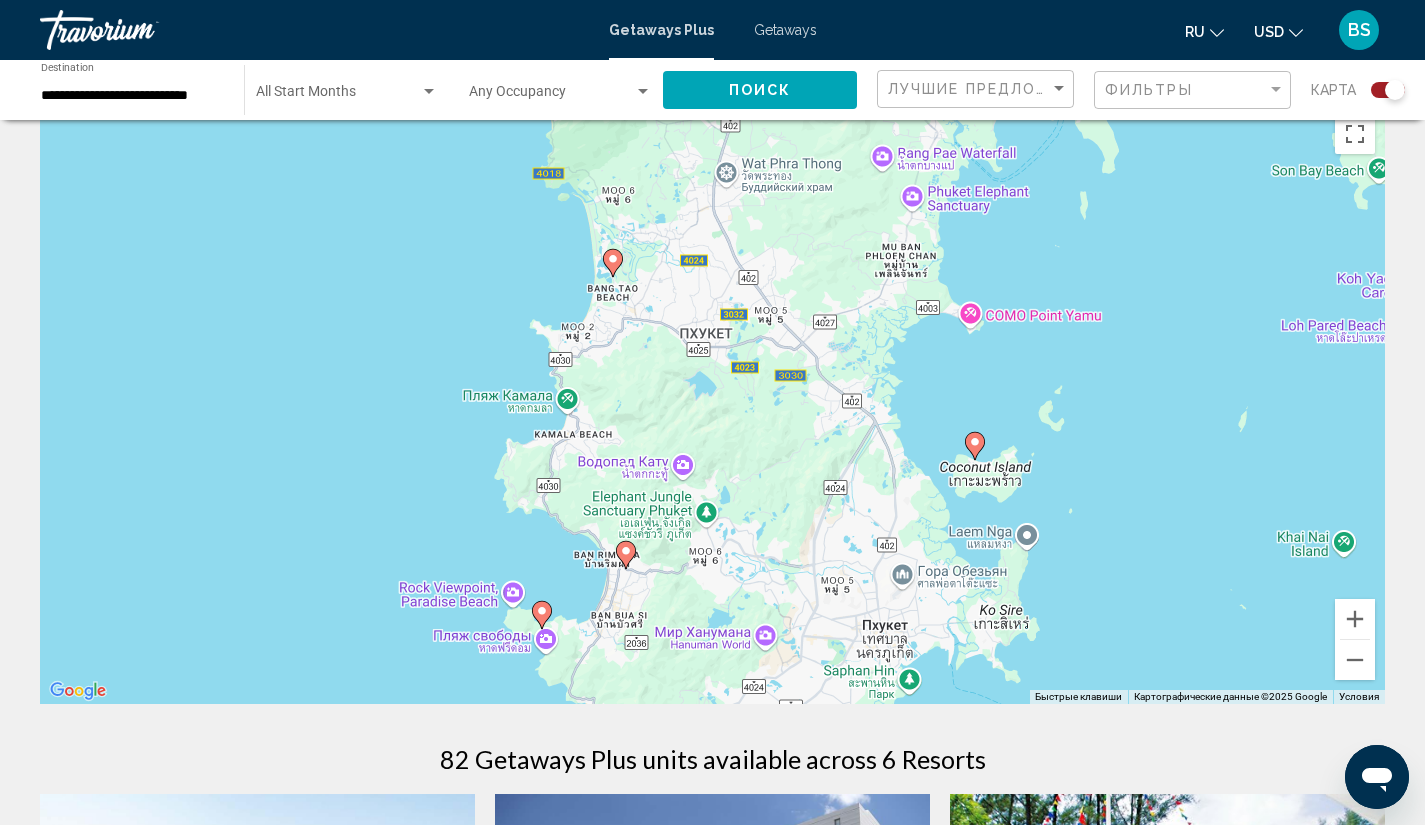 click 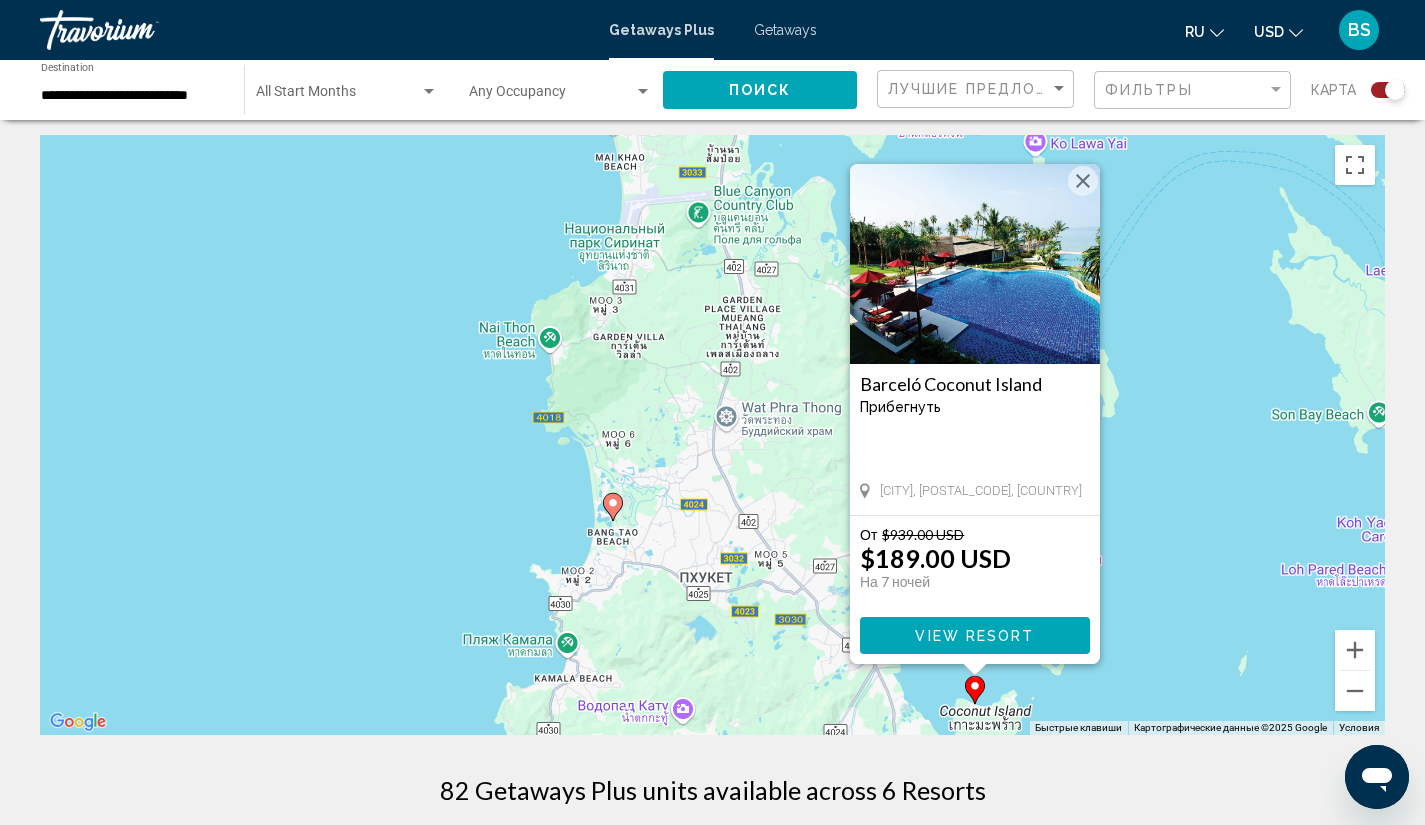 scroll, scrollTop: 6, scrollLeft: 0, axis: vertical 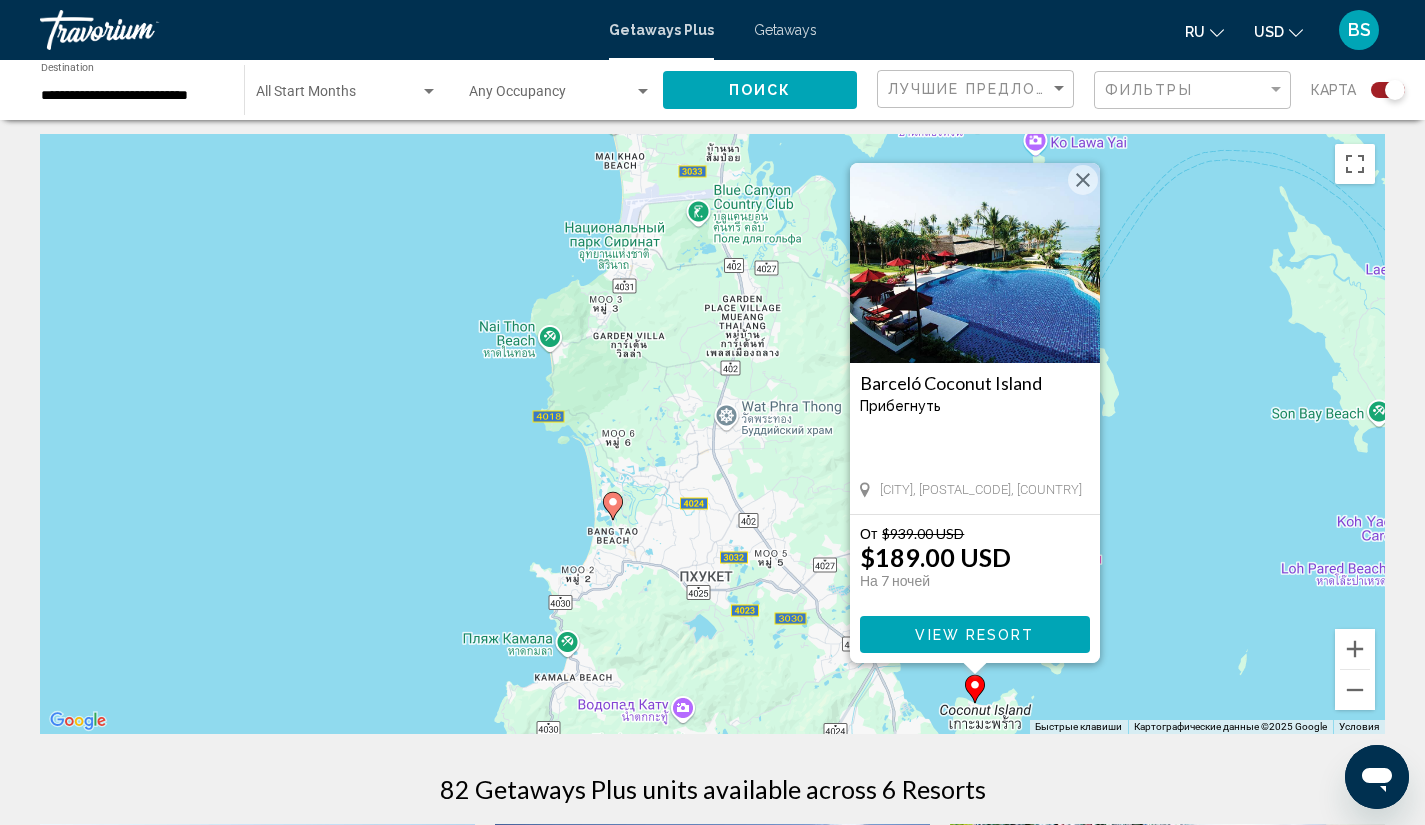 click on "View Resort" at bounding box center (975, 634) 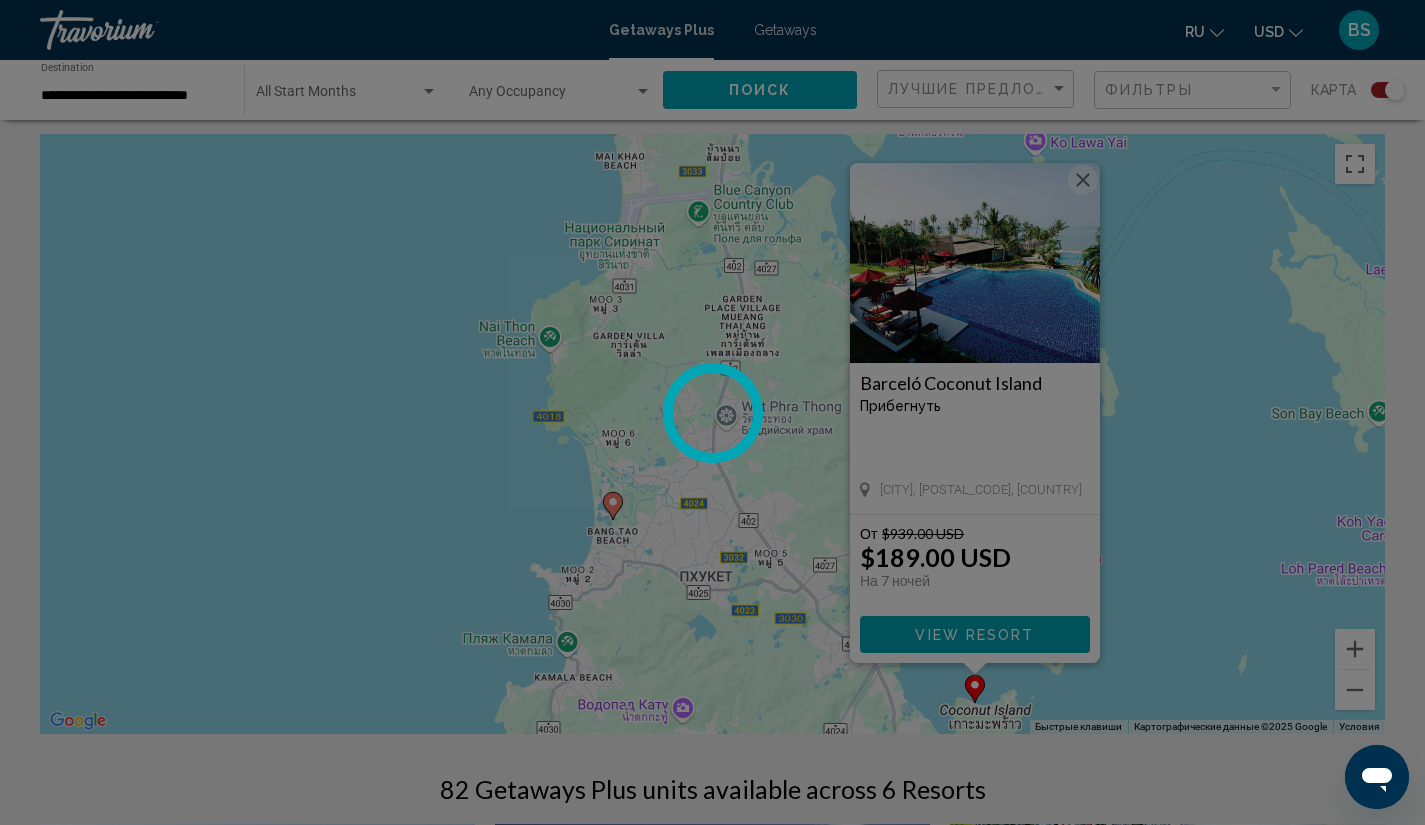 scroll, scrollTop: 0, scrollLeft: 0, axis: both 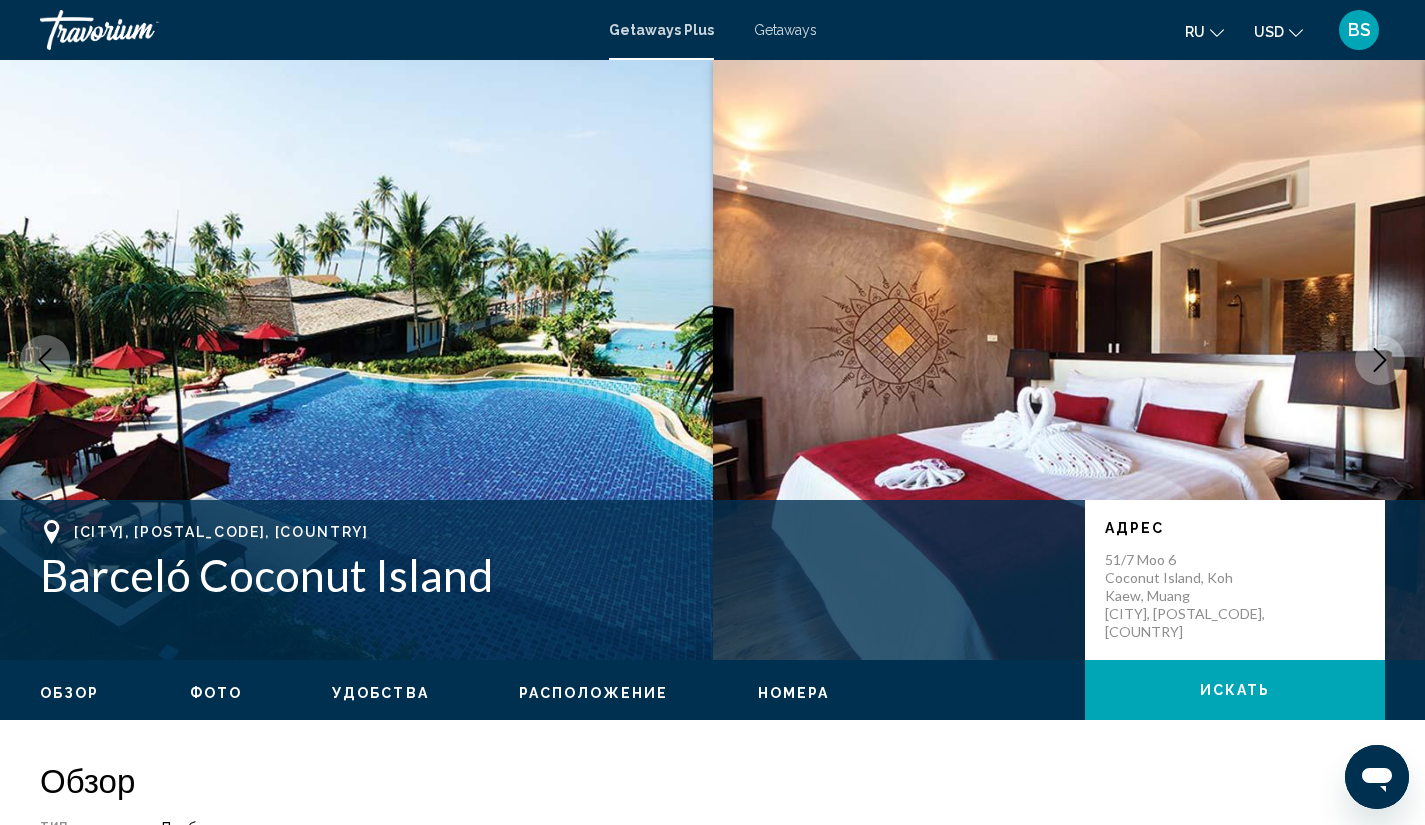 click 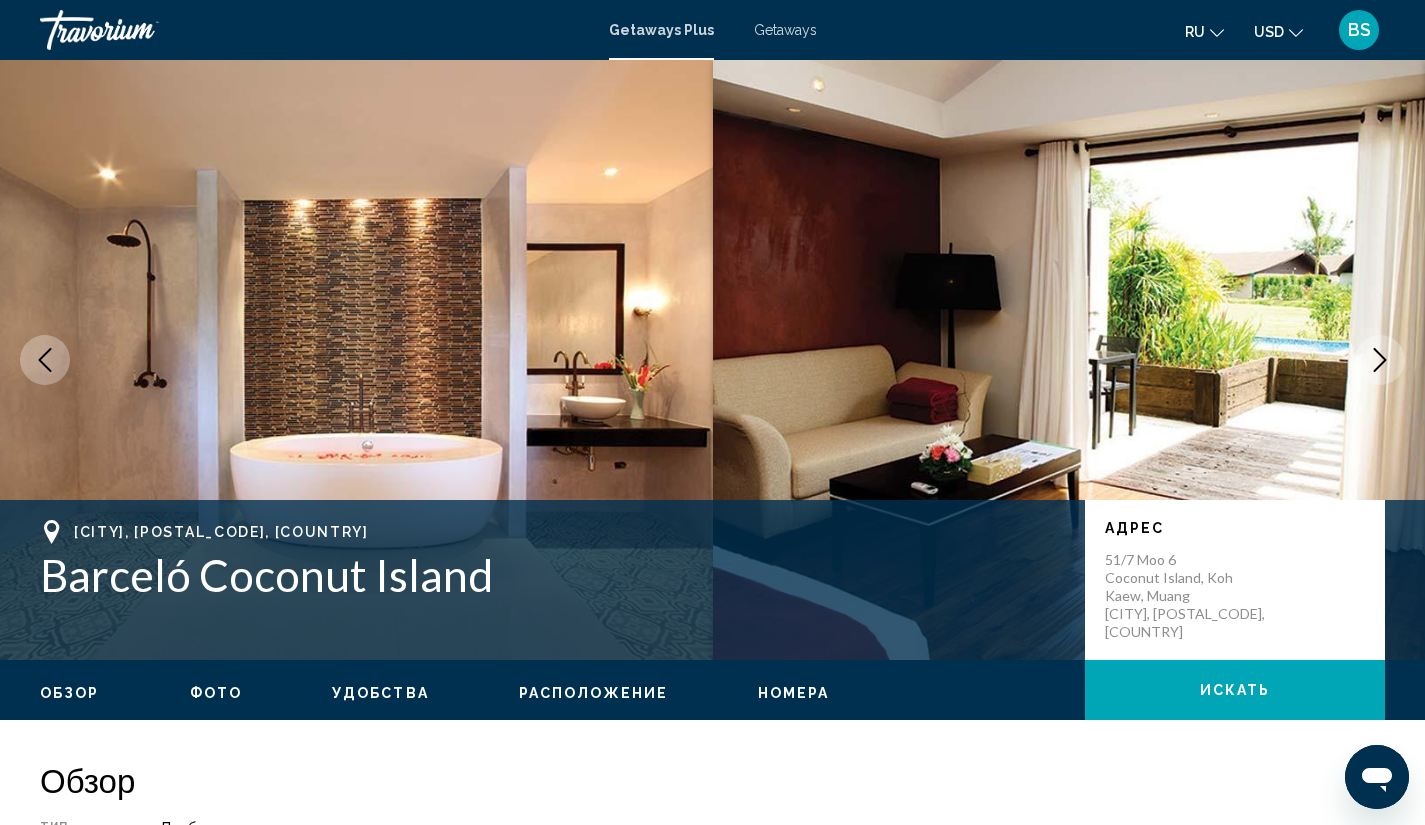 click 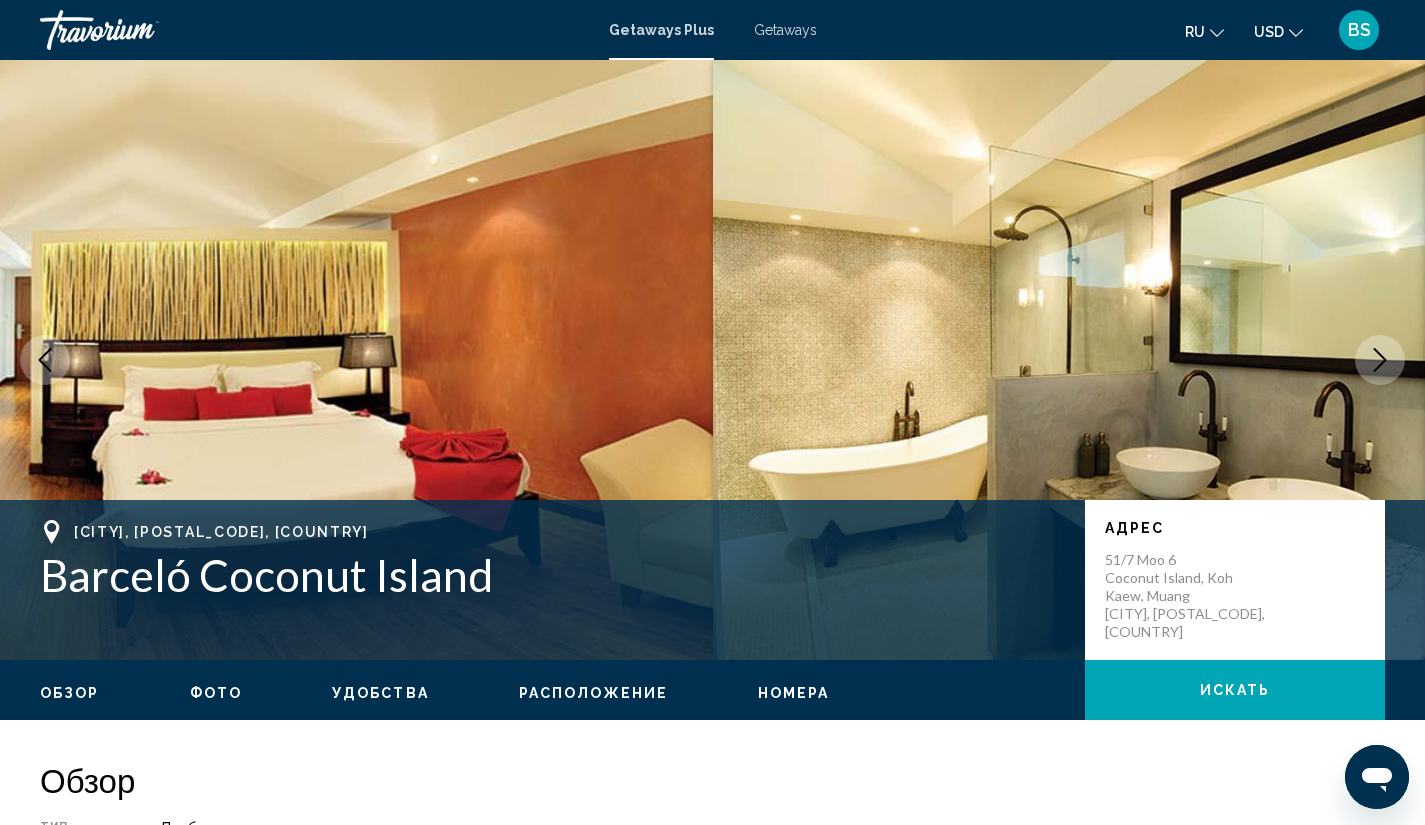 click 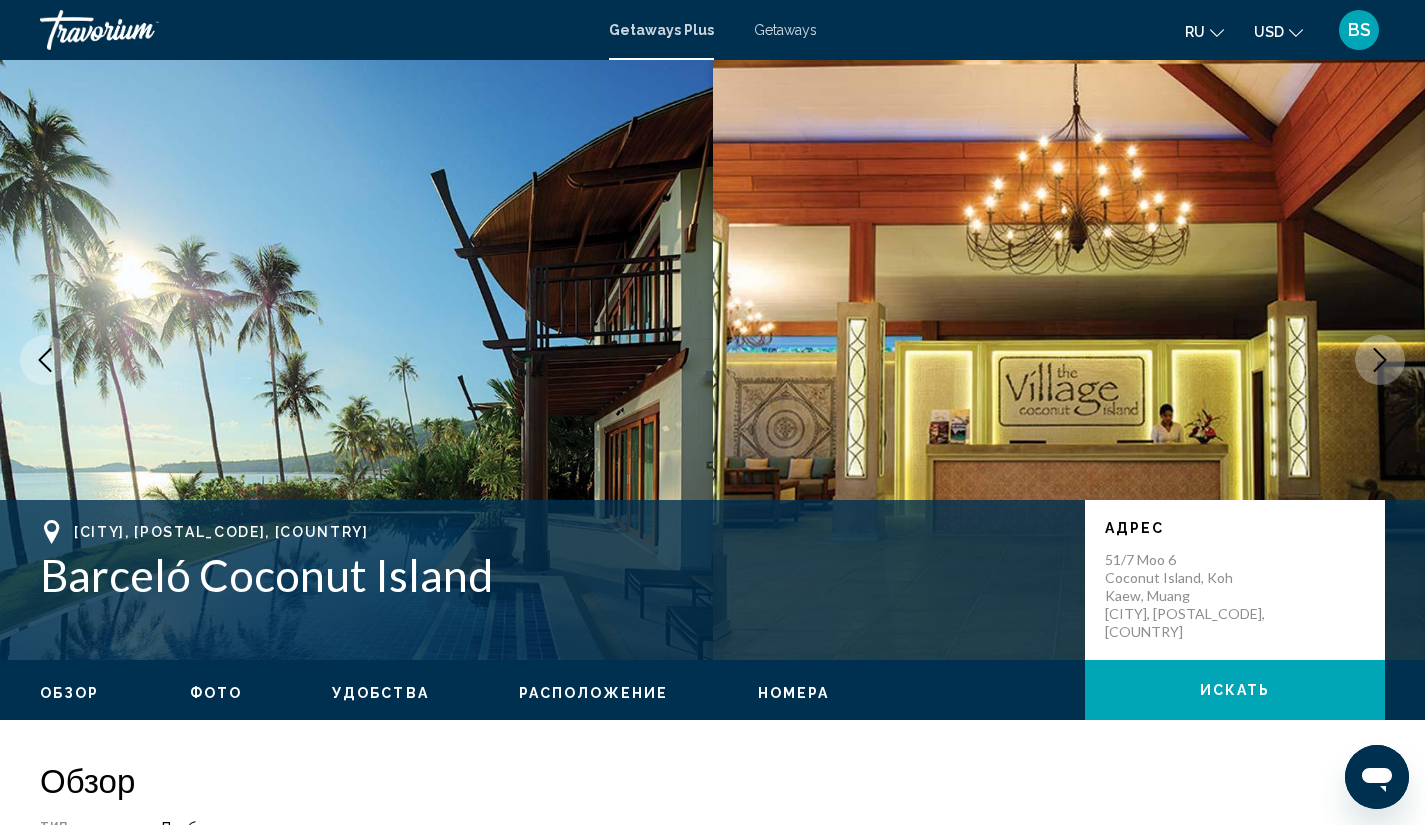 click 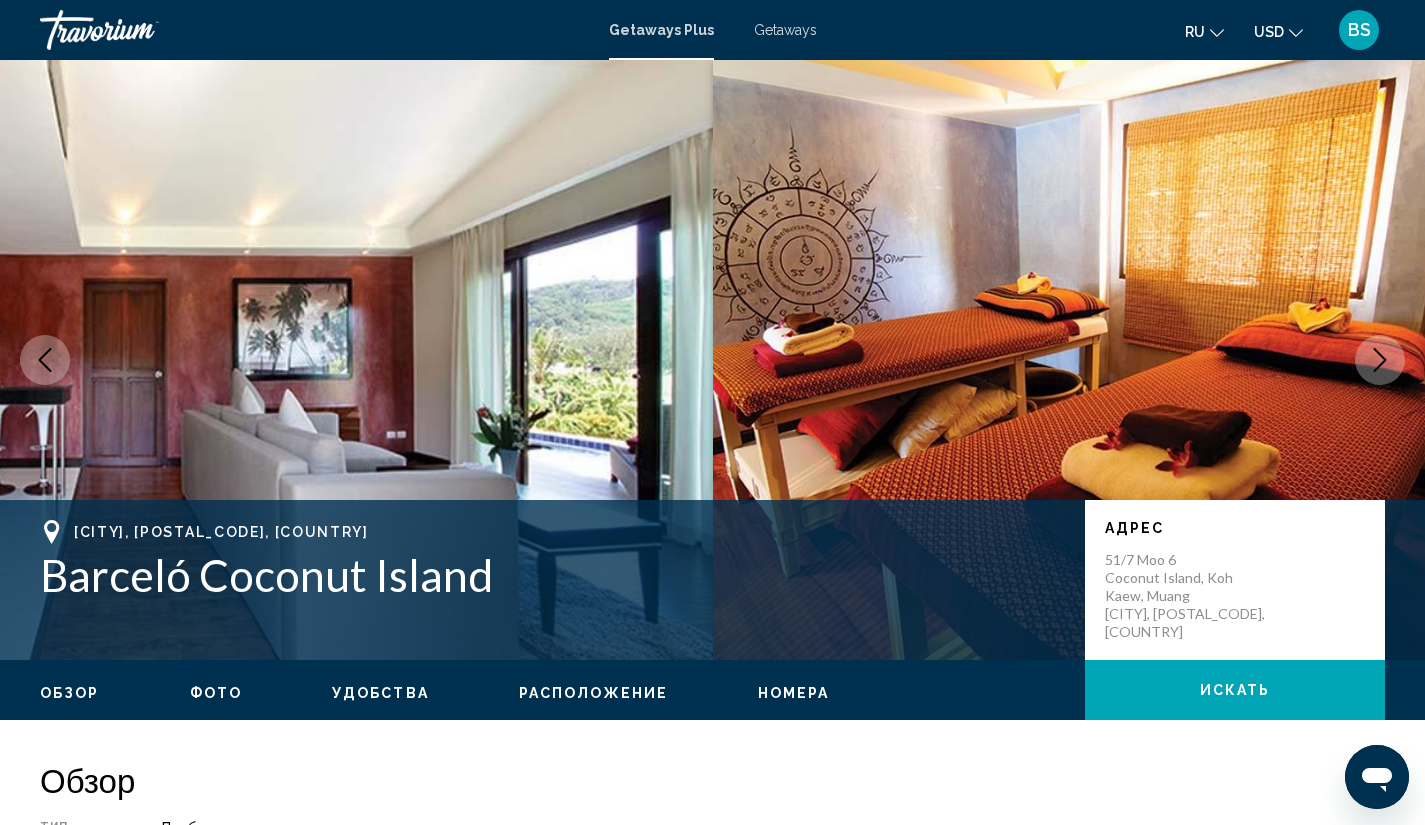 click 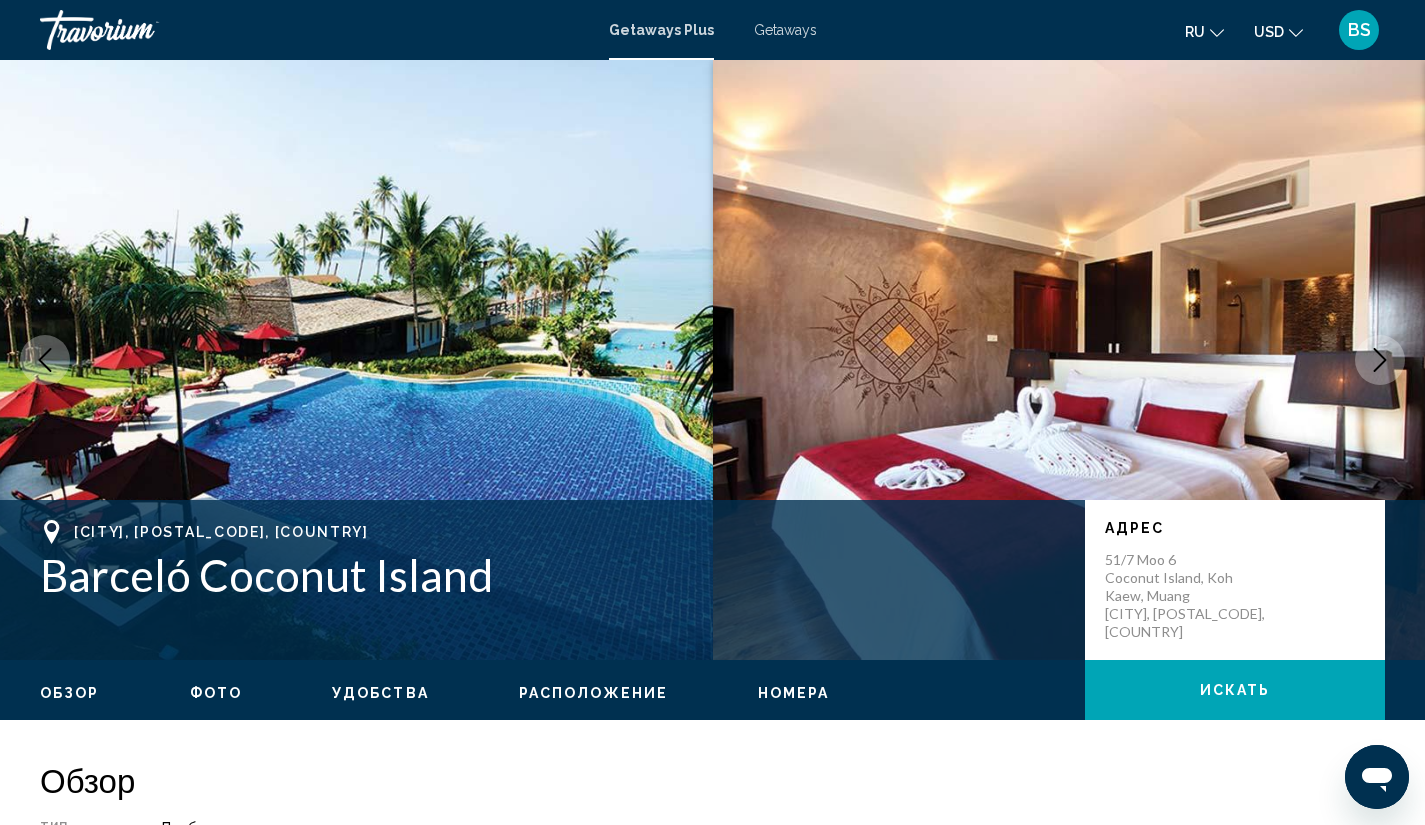 click 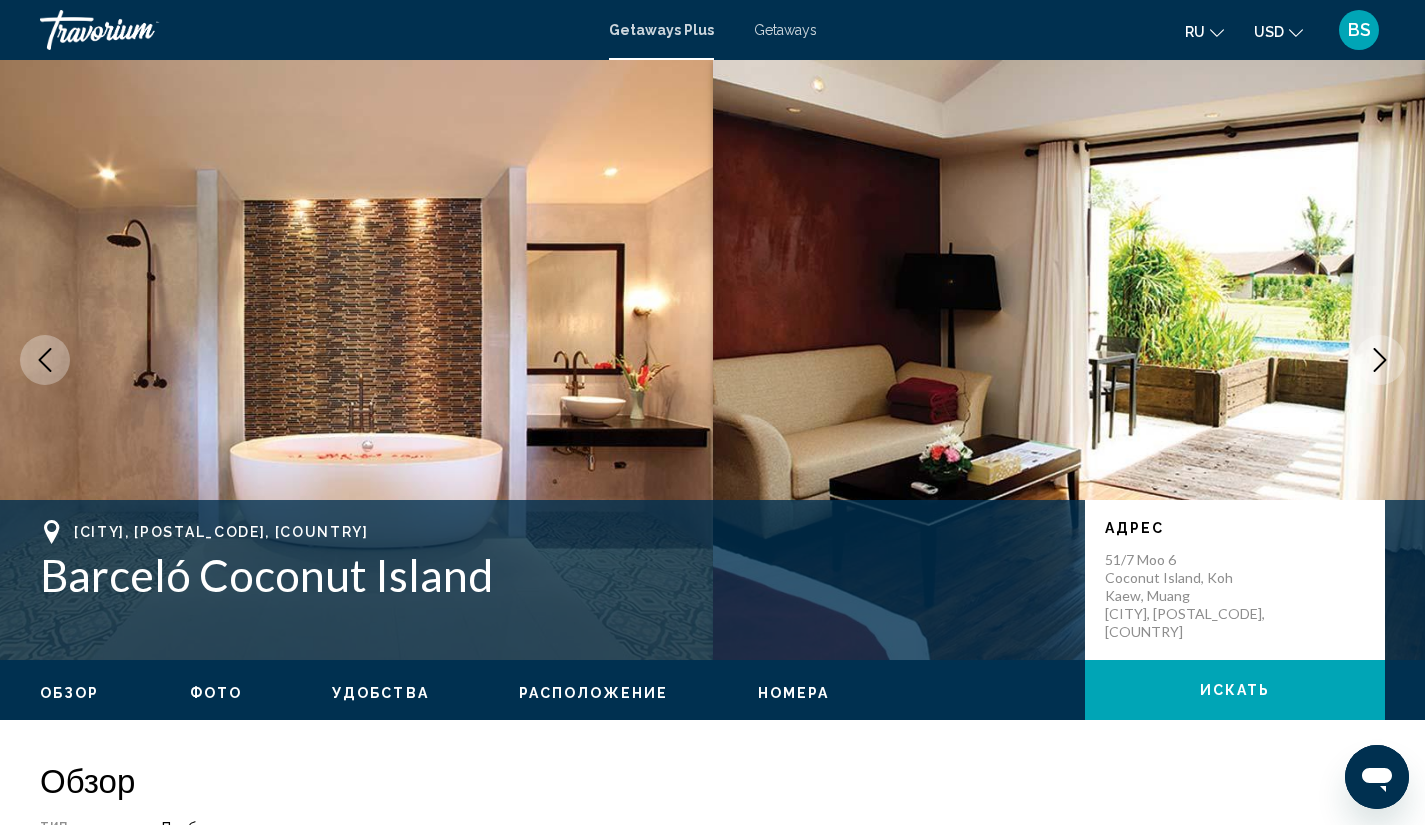 click 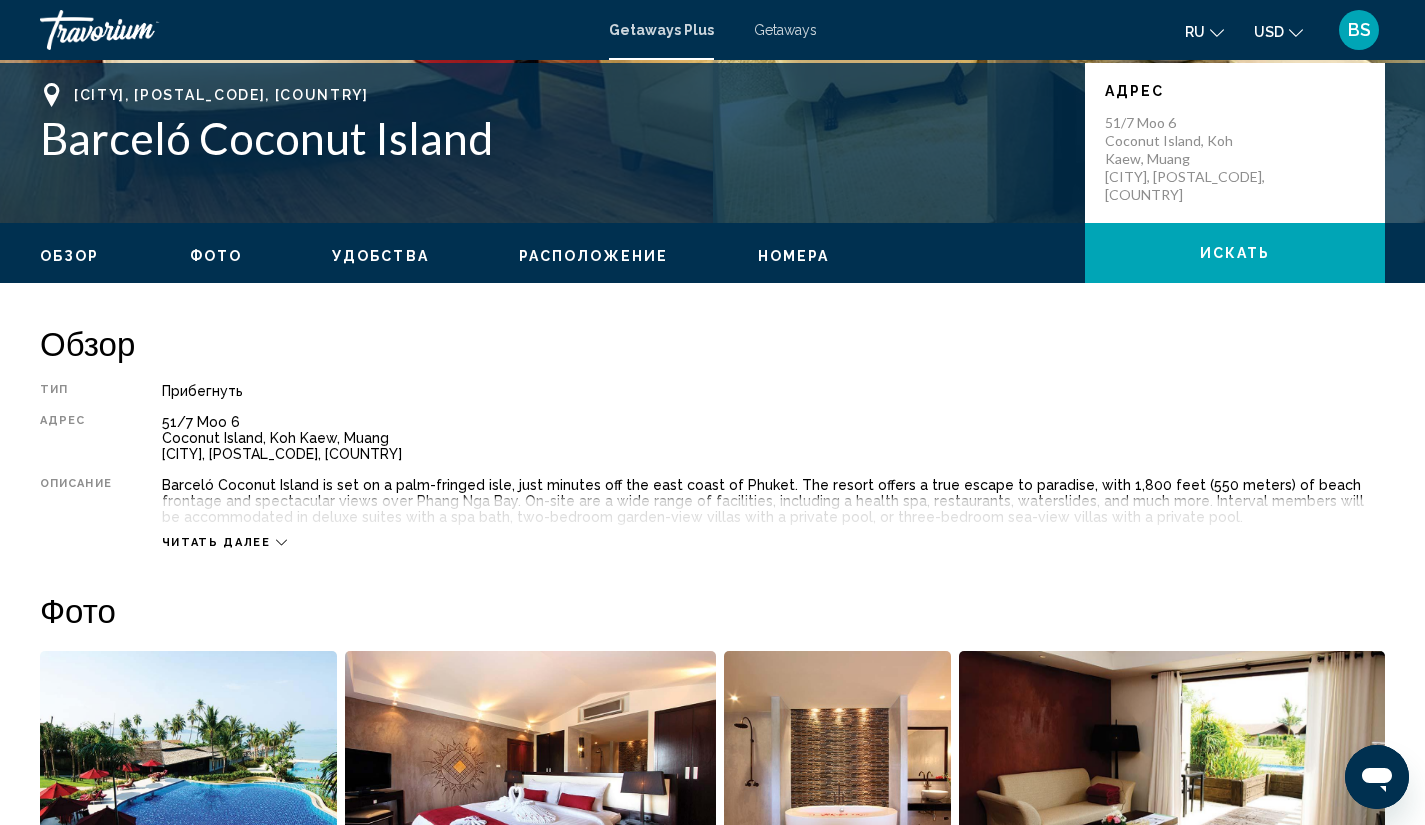 scroll, scrollTop: 529, scrollLeft: 0, axis: vertical 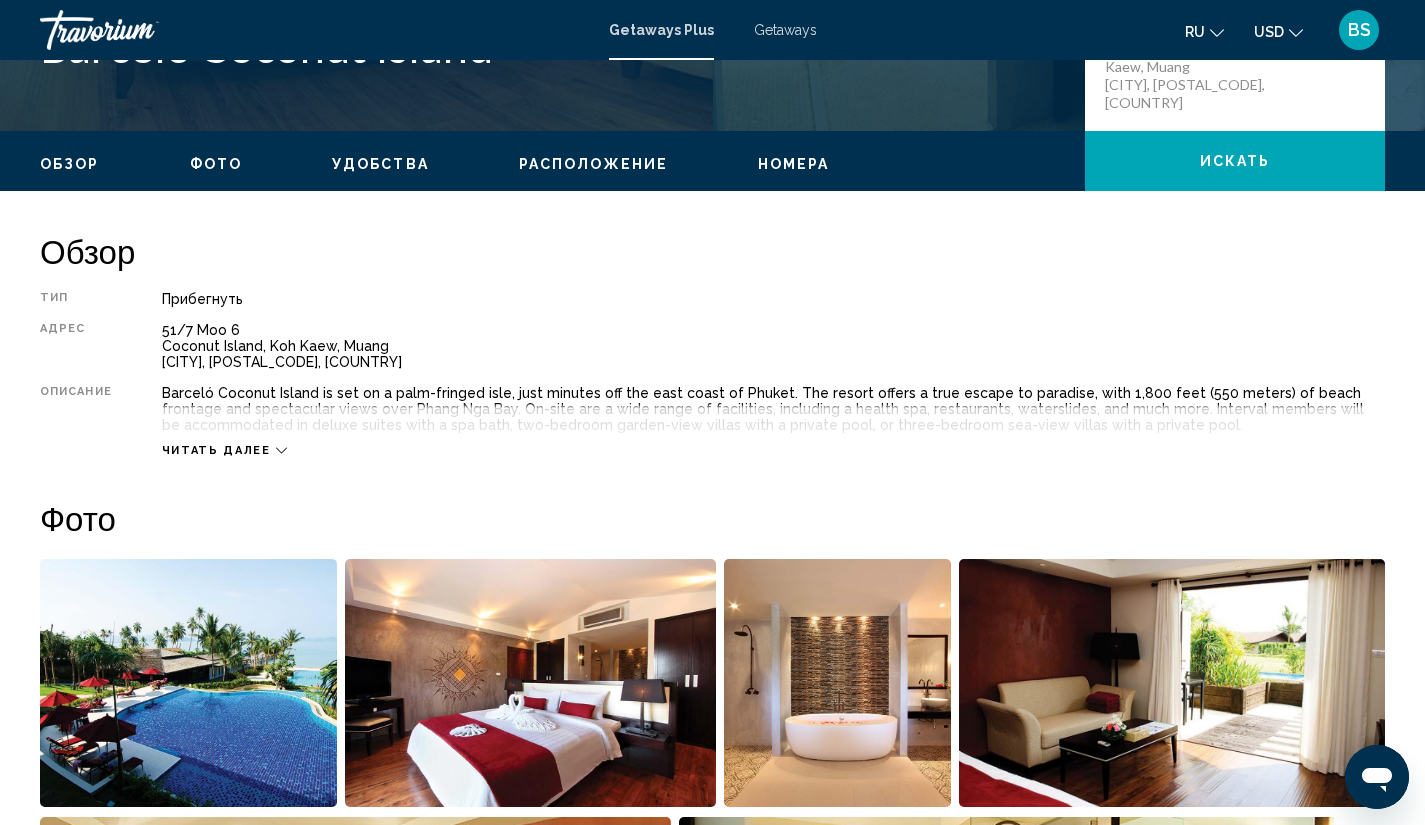 click on "Читать далее" at bounding box center [216, 450] 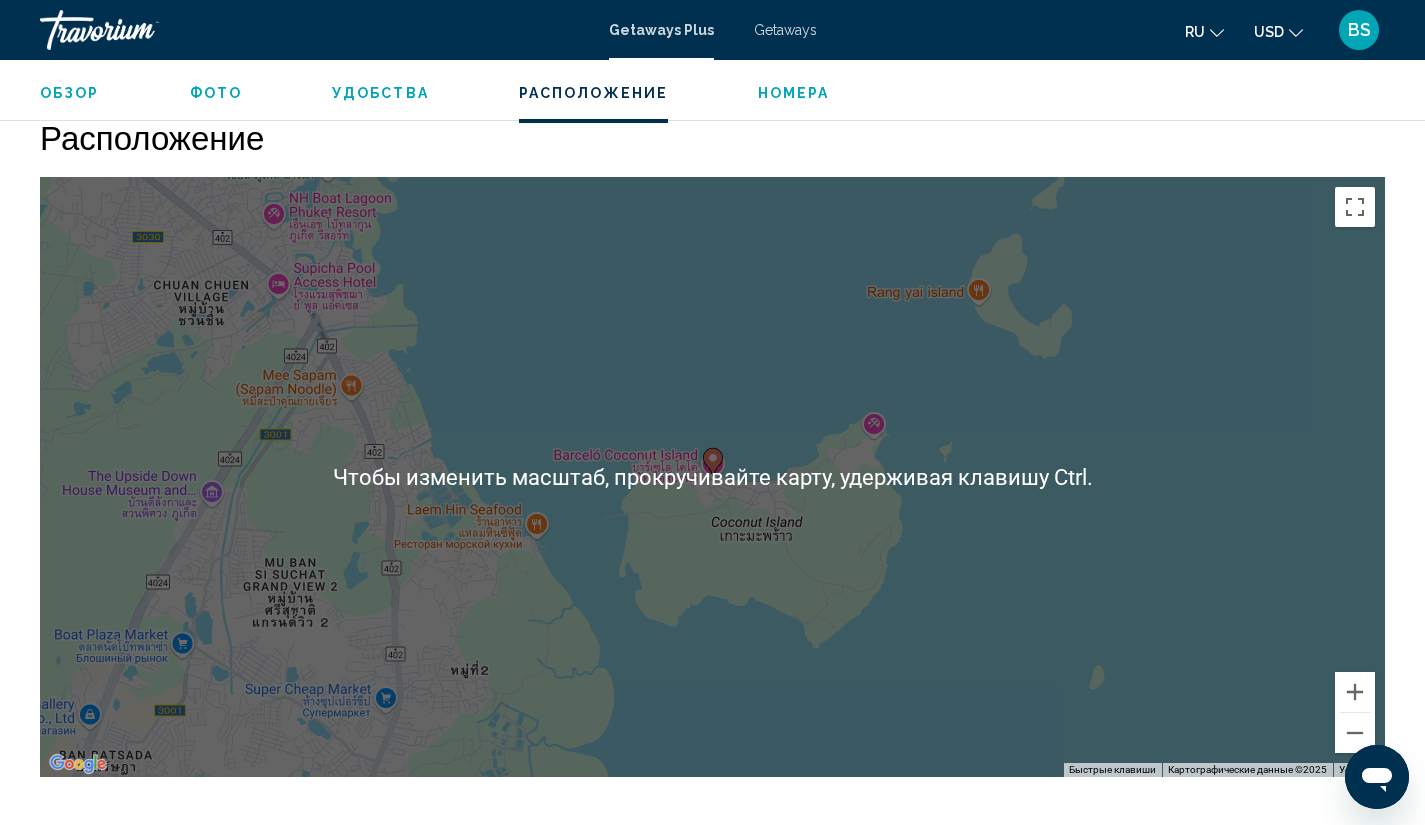 scroll, scrollTop: 2258, scrollLeft: 0, axis: vertical 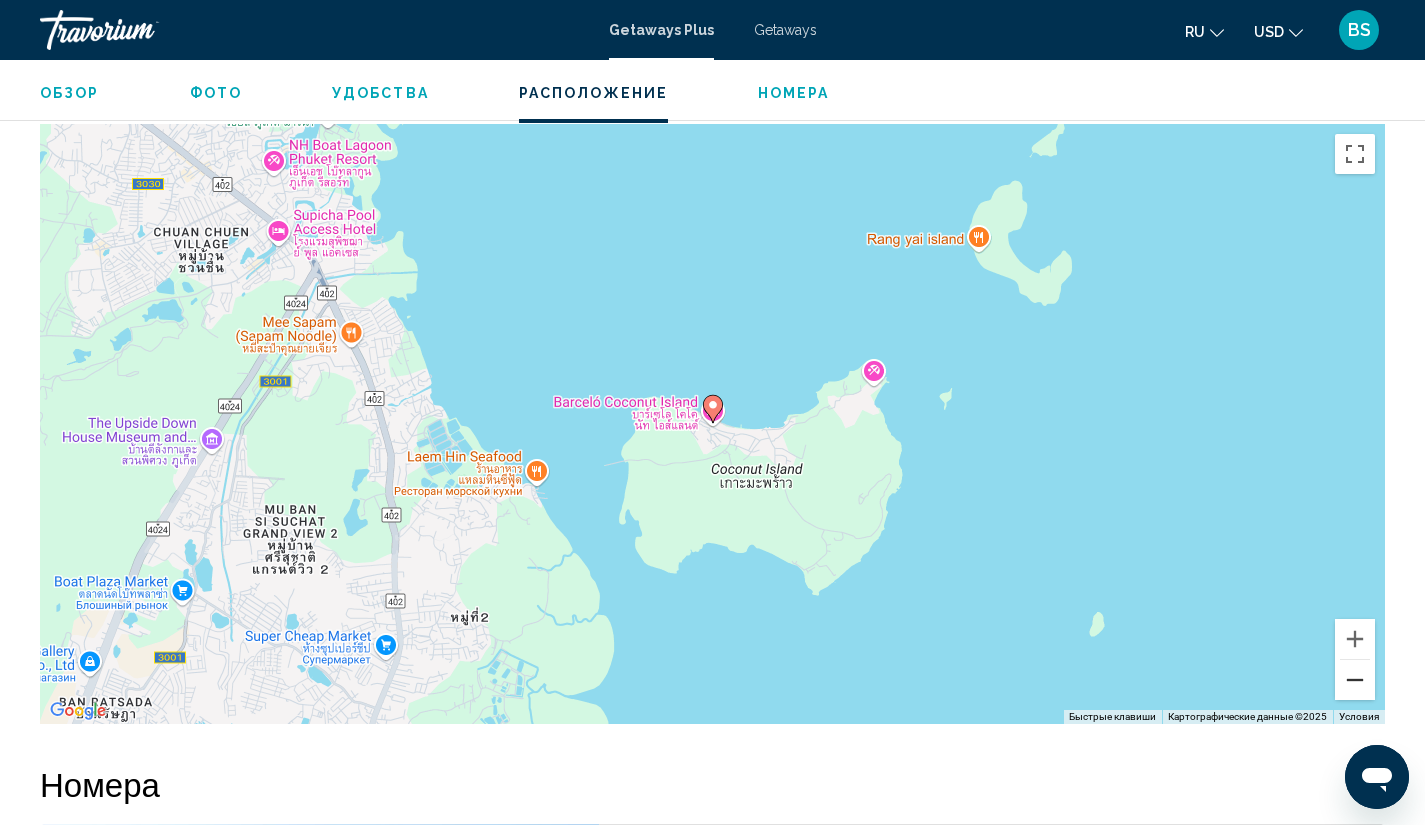 click at bounding box center (1355, 680) 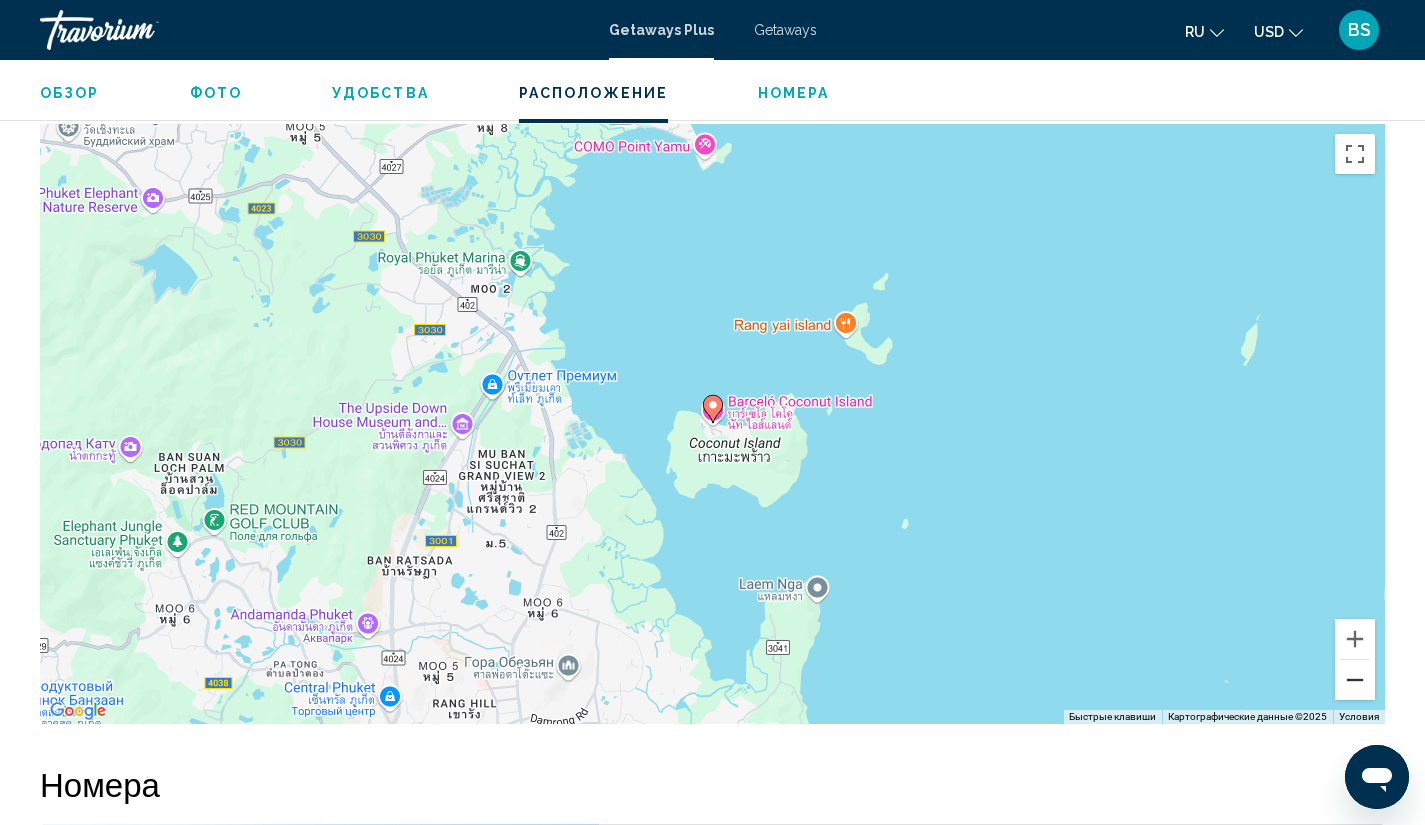click at bounding box center (1355, 680) 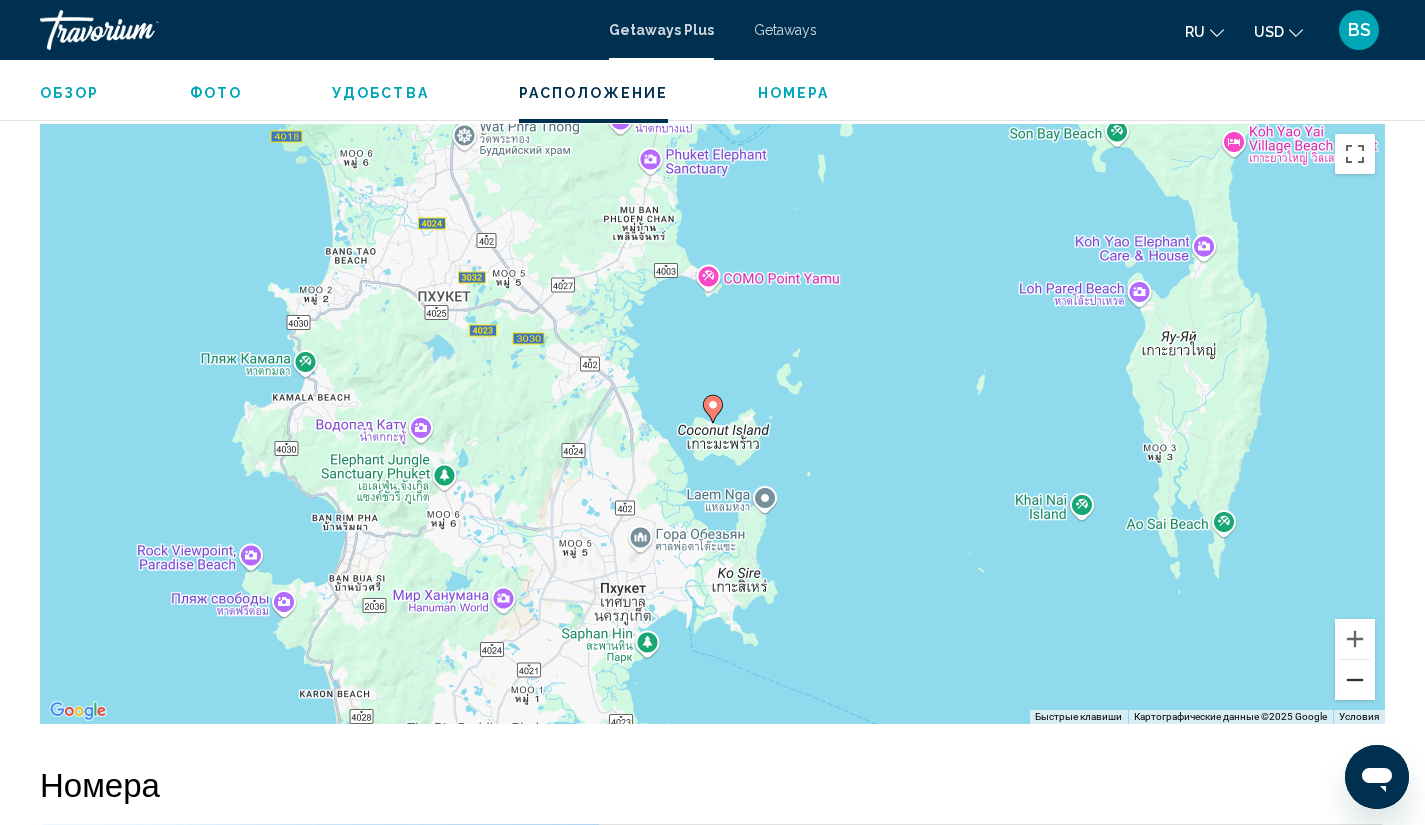 click at bounding box center [1355, 680] 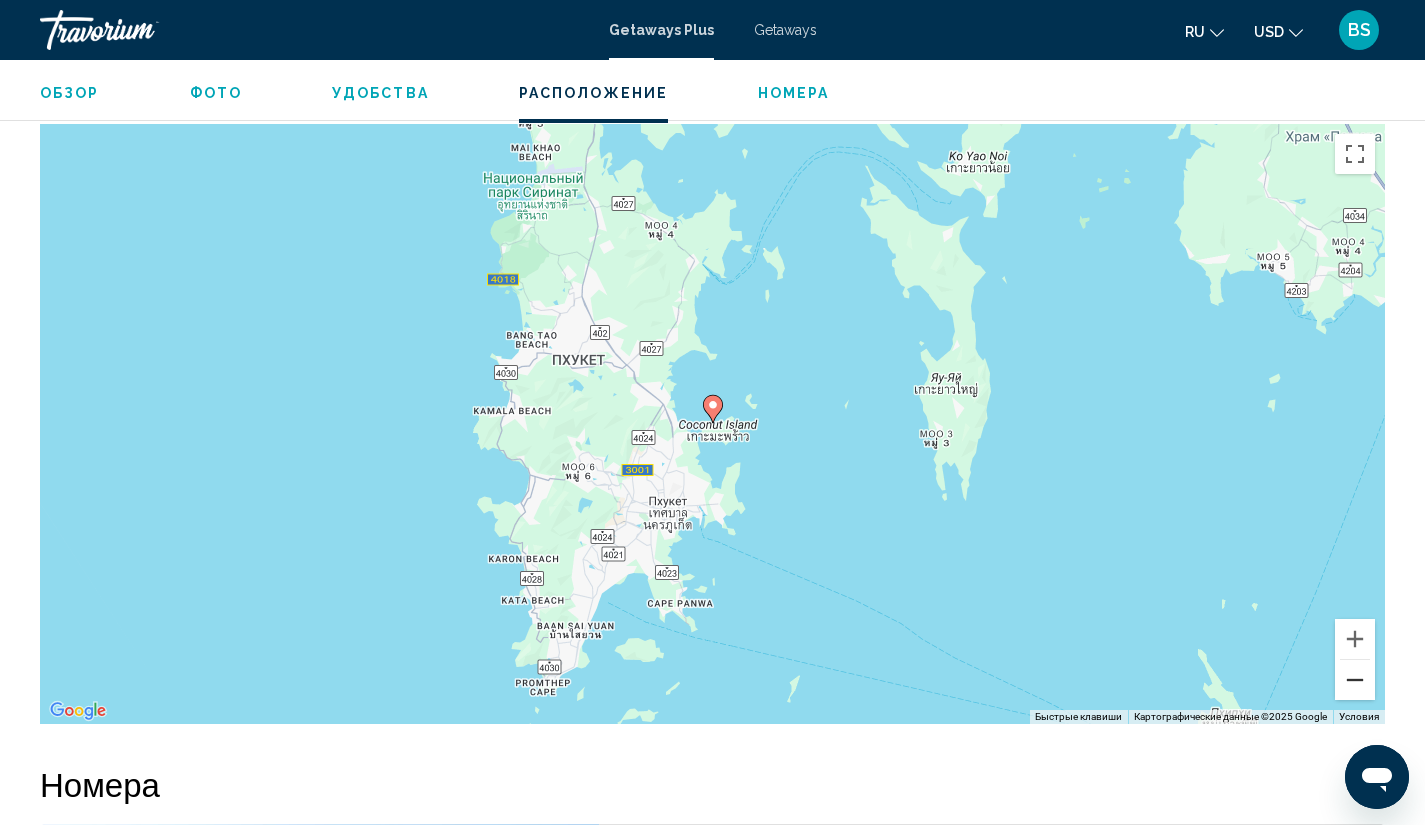 click at bounding box center [1355, 680] 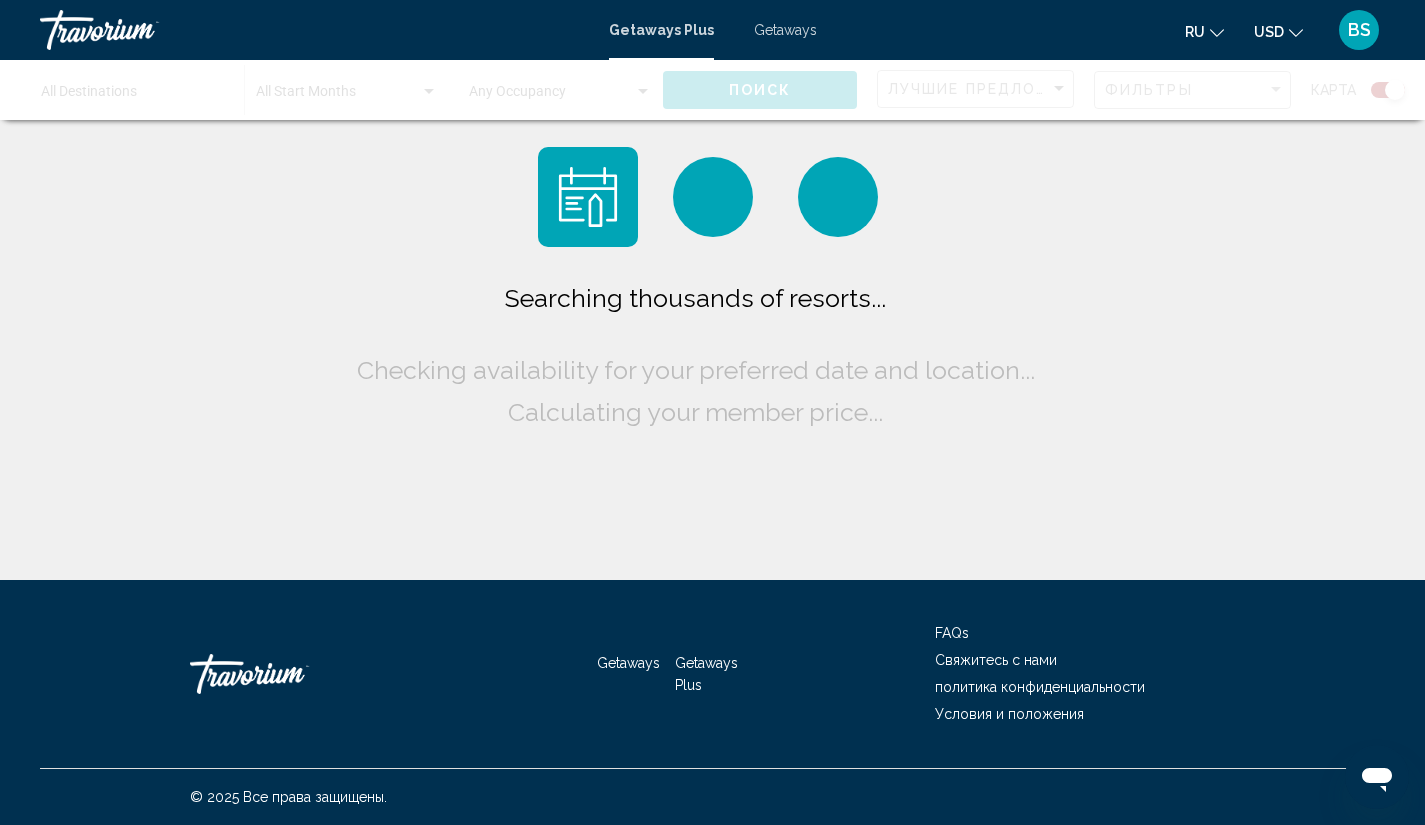 scroll, scrollTop: 0, scrollLeft: 0, axis: both 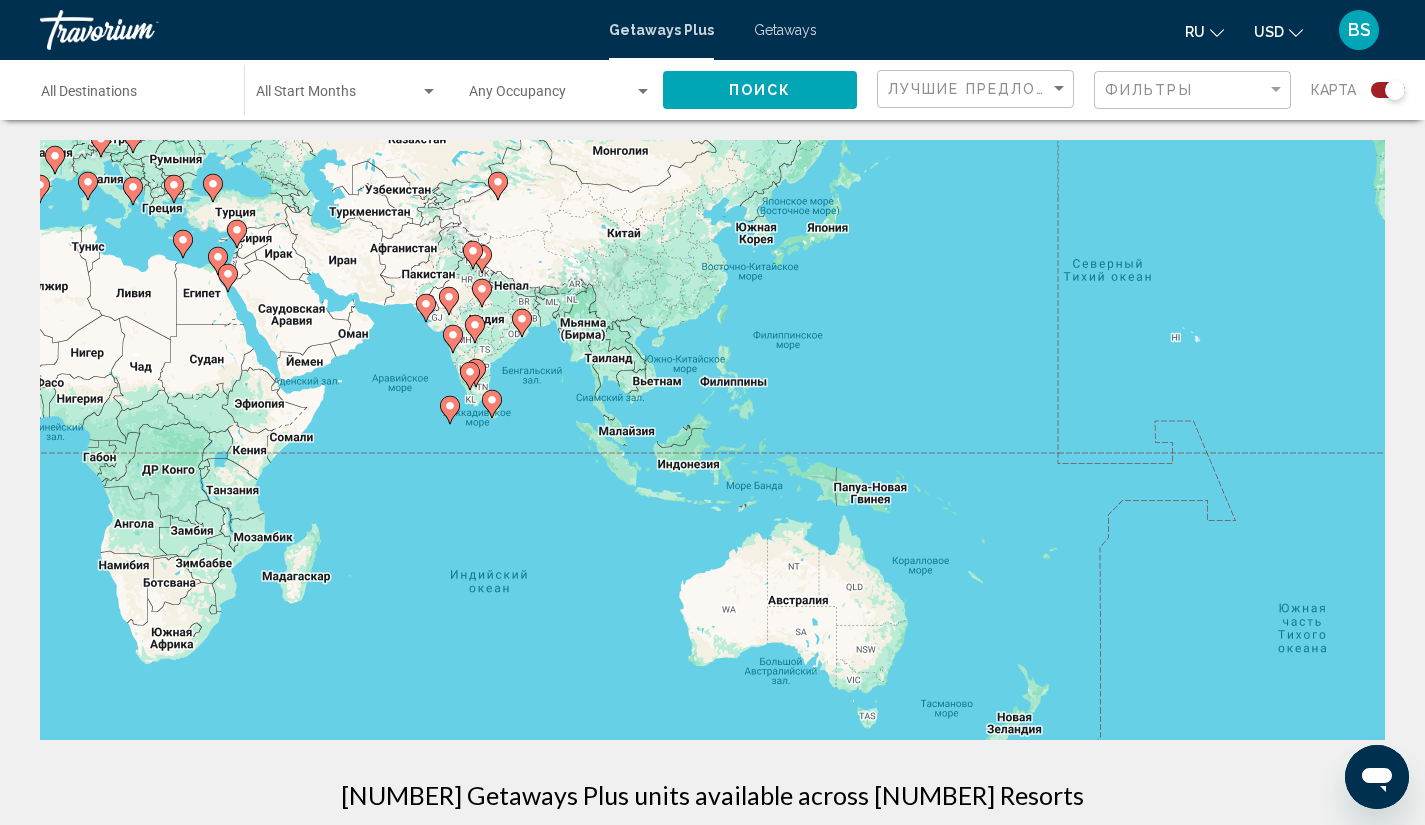 drag, startPoint x: 1207, startPoint y: 516, endPoint x: 353, endPoint y: 346, distance: 870.756 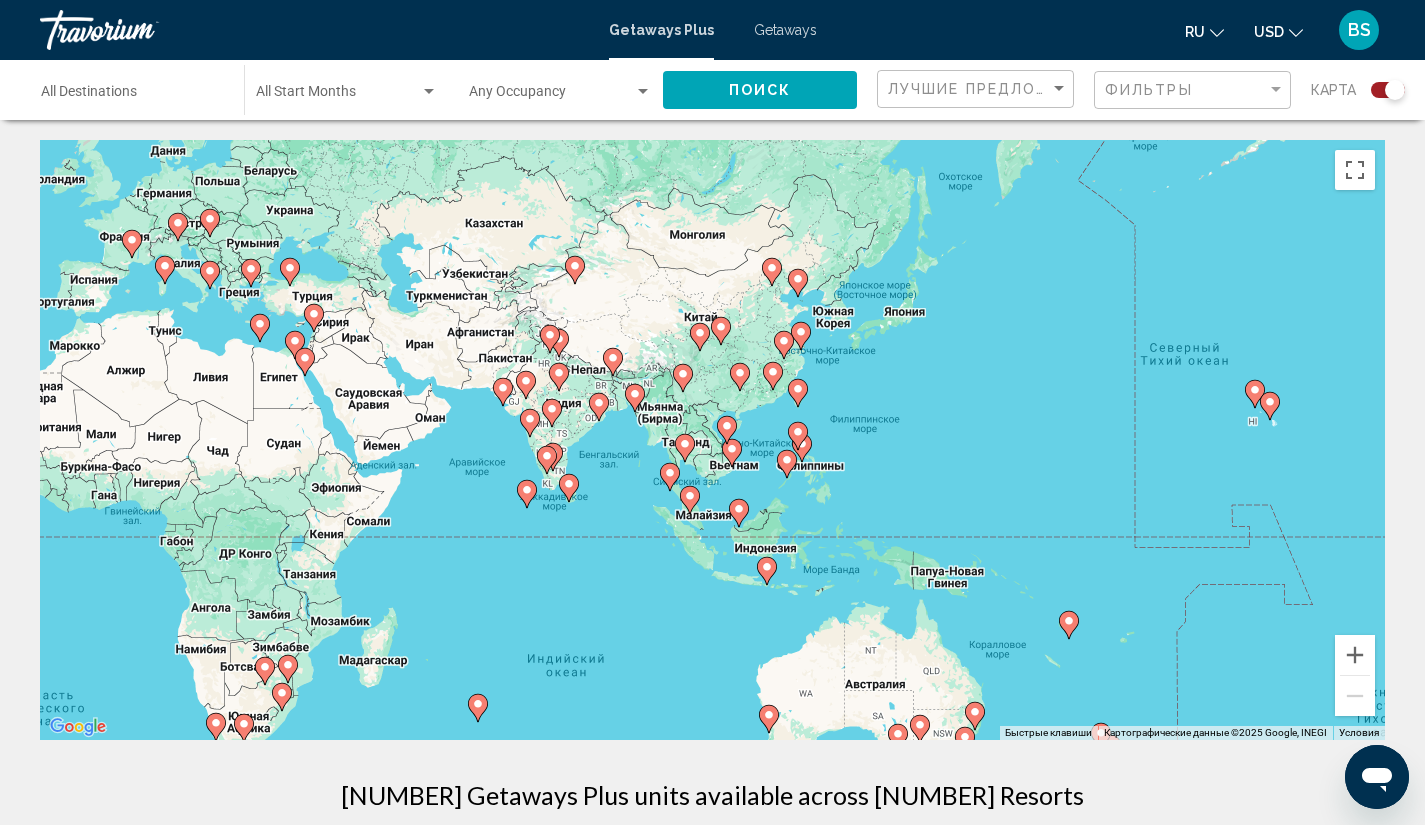drag, startPoint x: 707, startPoint y: 339, endPoint x: 948, endPoint y: 445, distance: 263.28122 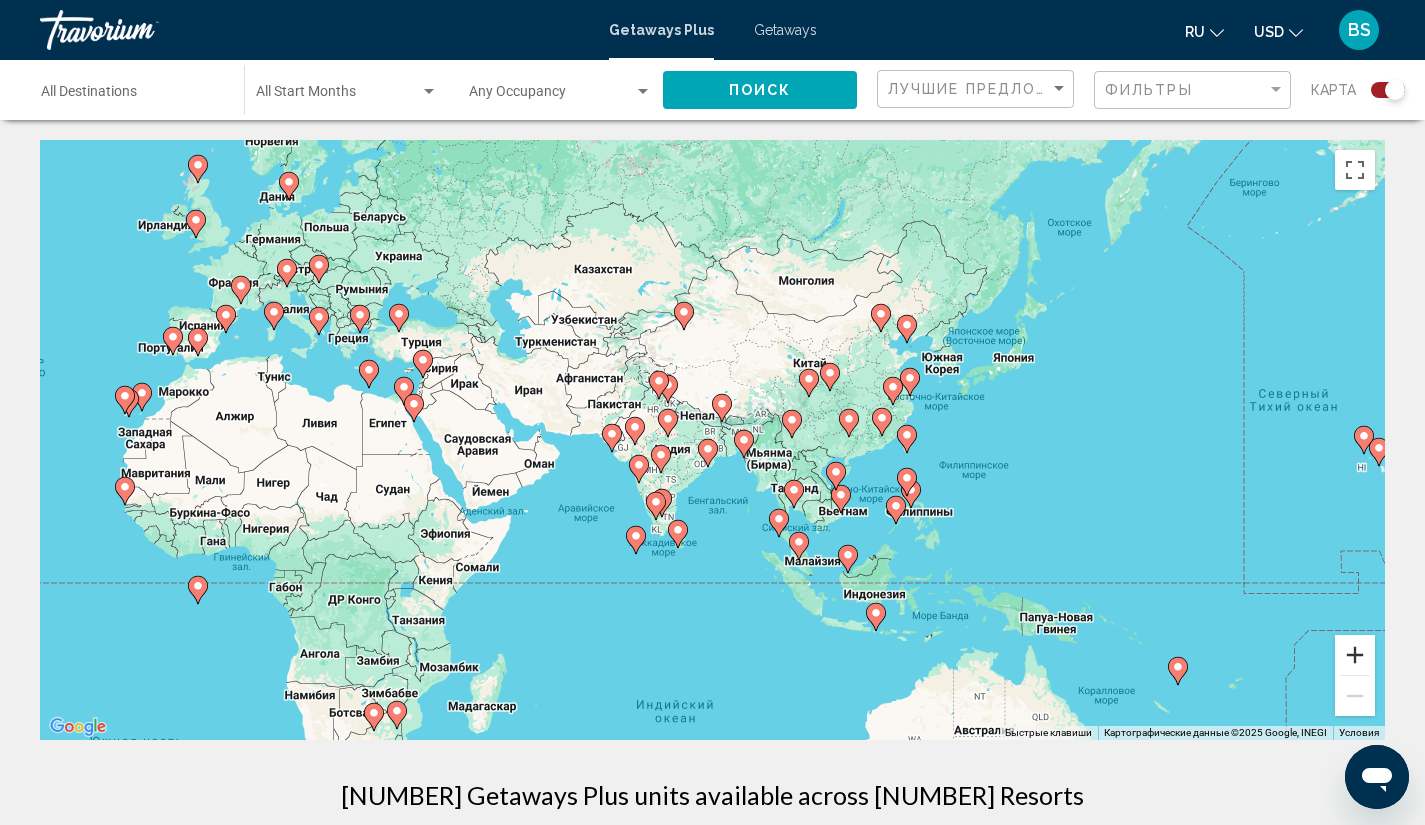 click at bounding box center [1355, 655] 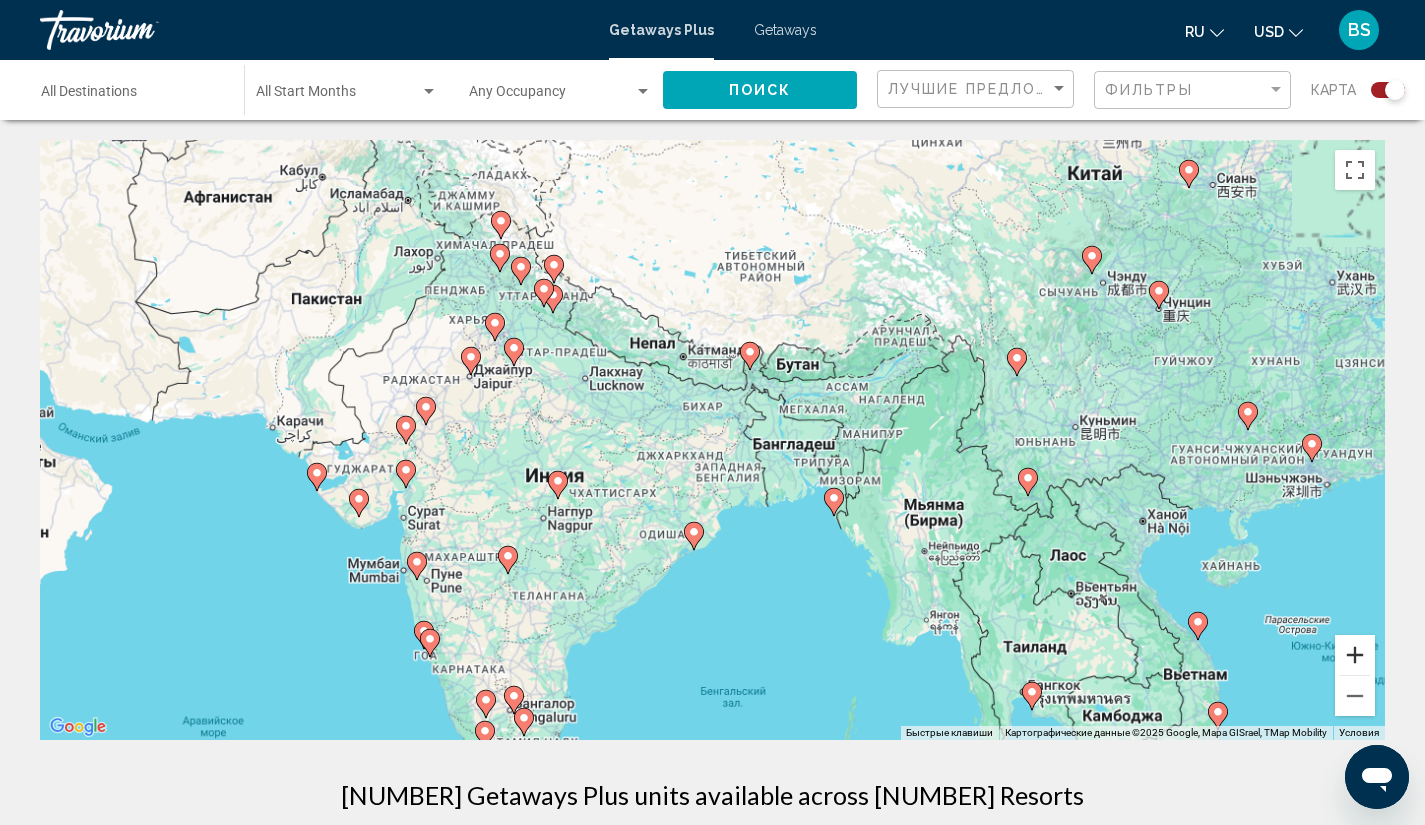 click at bounding box center [1355, 655] 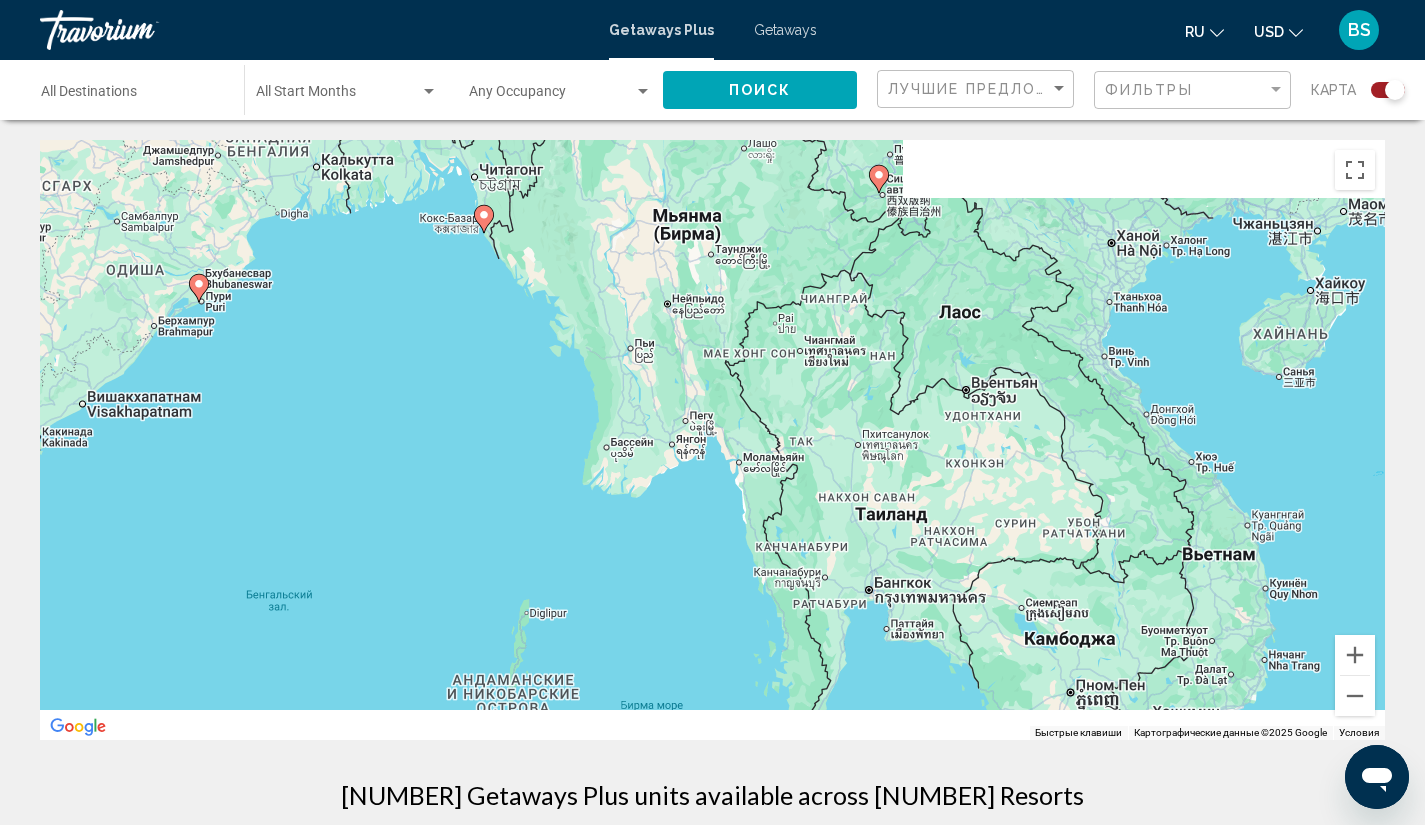 drag, startPoint x: 1101, startPoint y: 525, endPoint x: 598, endPoint y: 117, distance: 647.66736 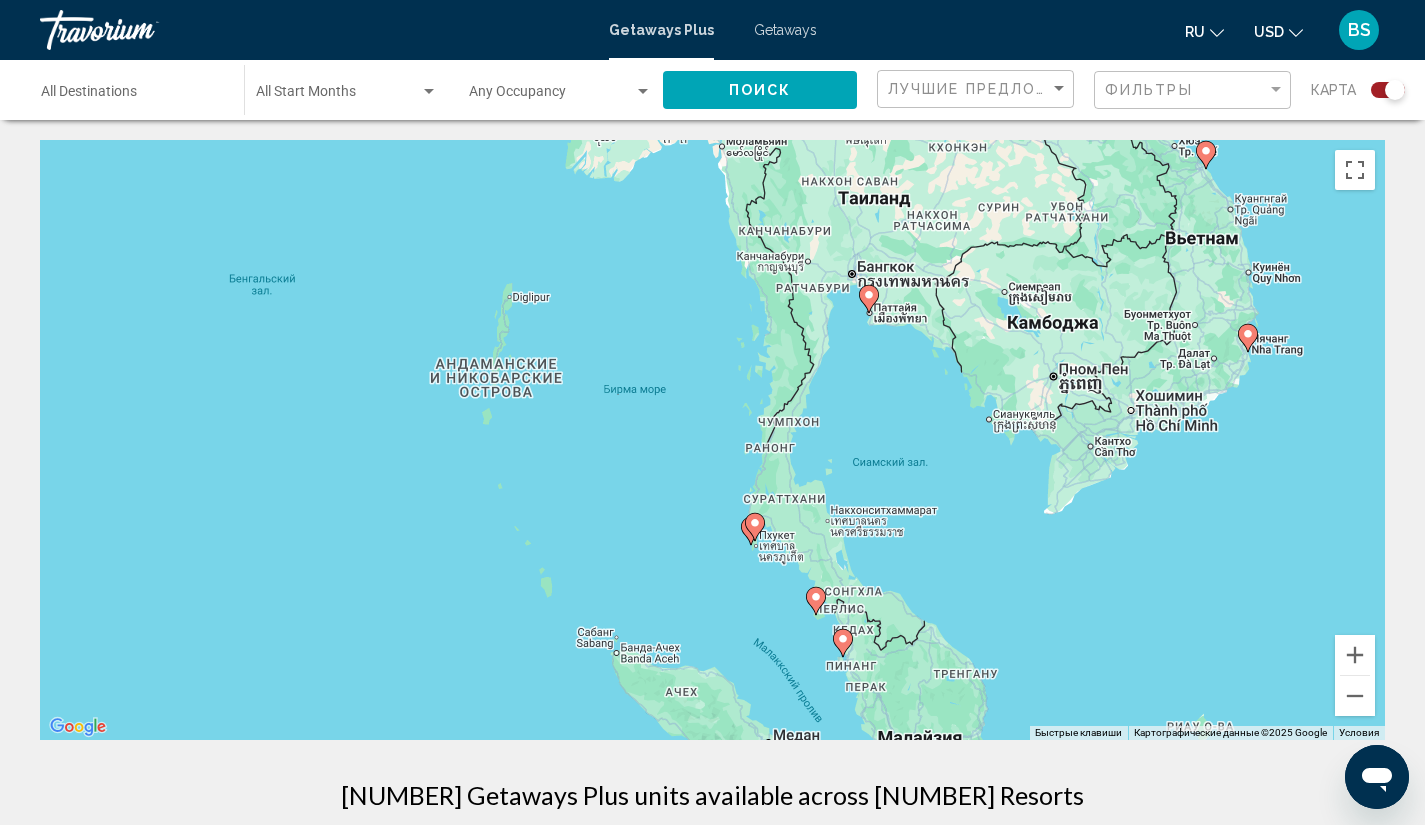 drag, startPoint x: 921, startPoint y: 416, endPoint x: 974, endPoint y: 321, distance: 108.78419 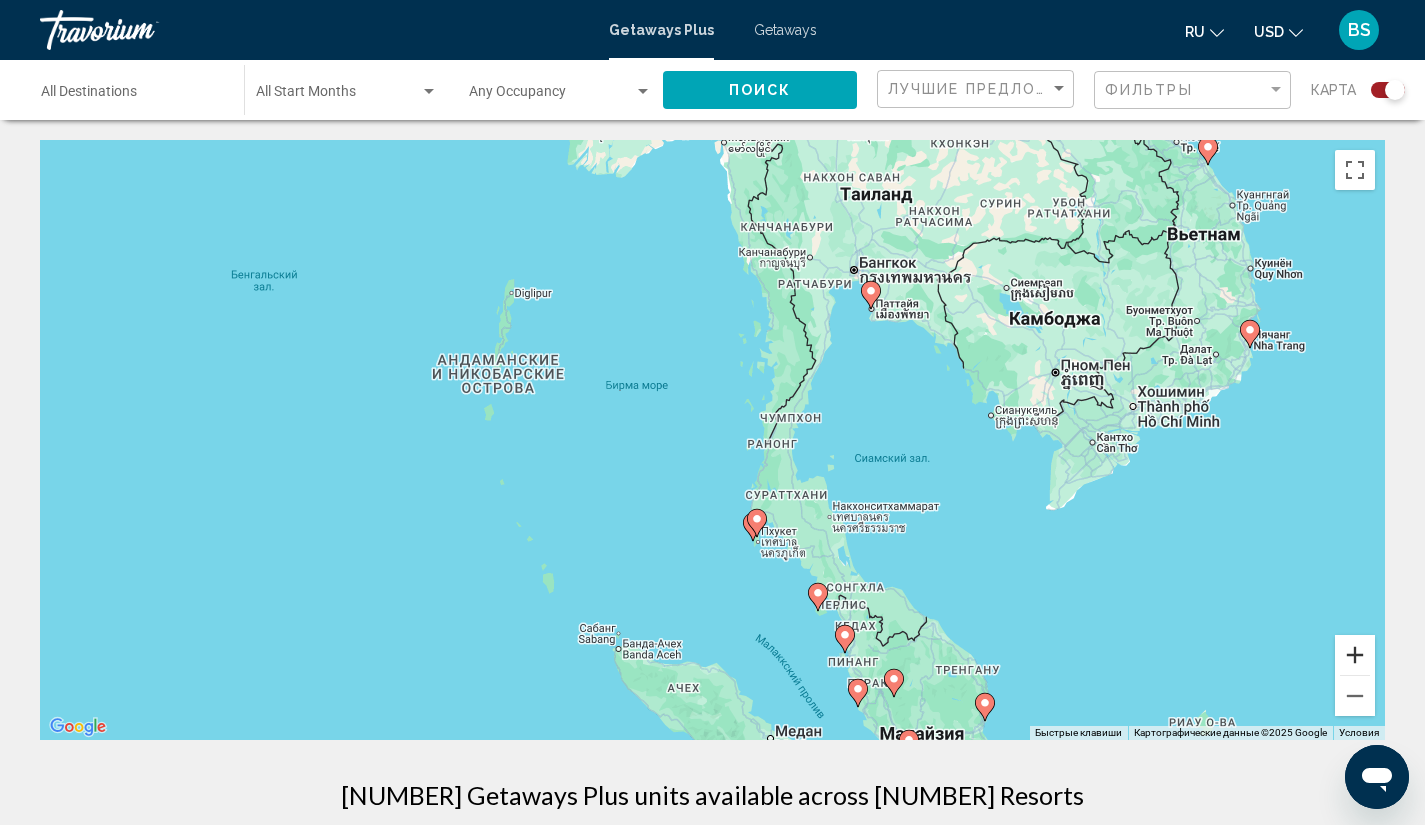 click at bounding box center [1355, 655] 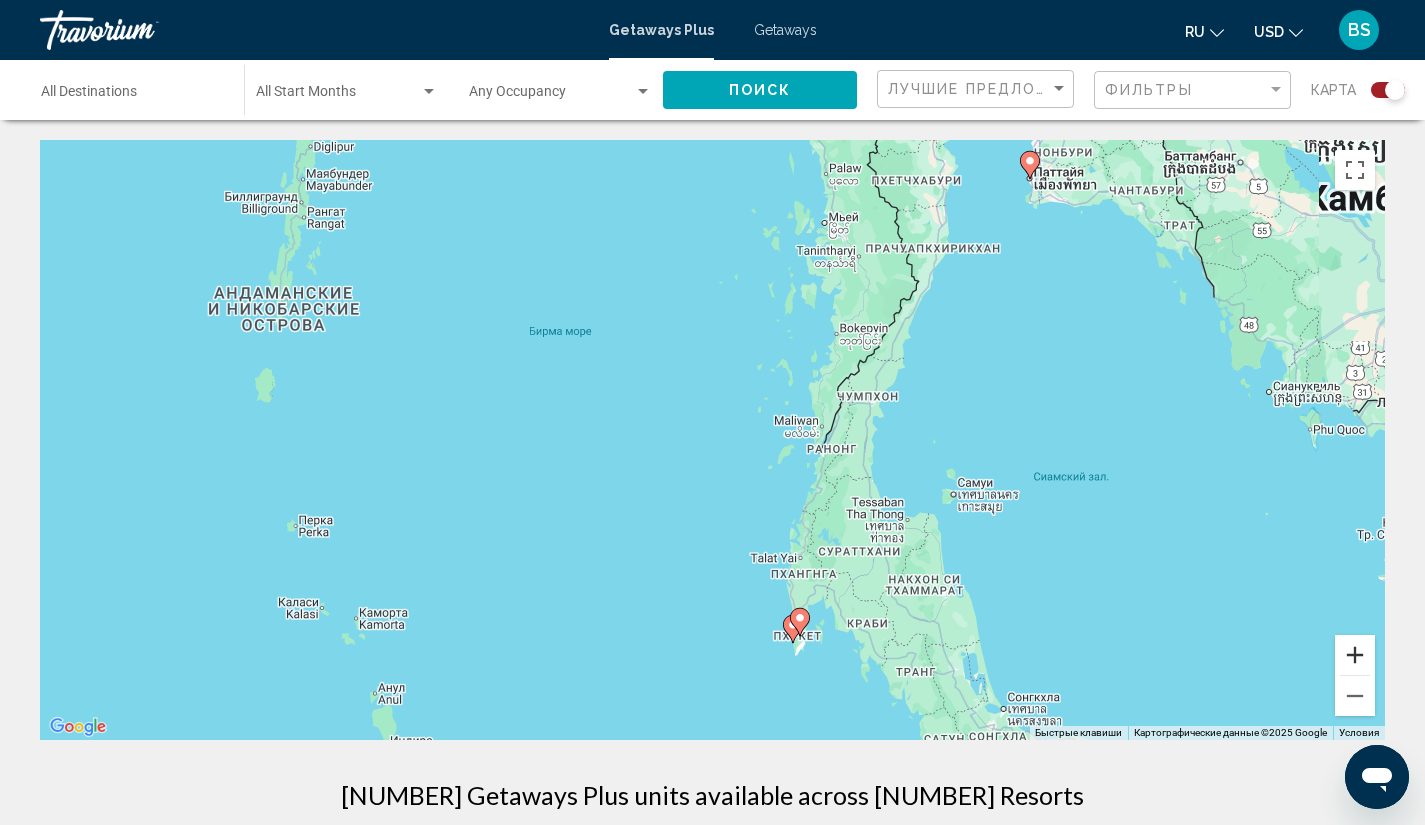 click at bounding box center [1355, 655] 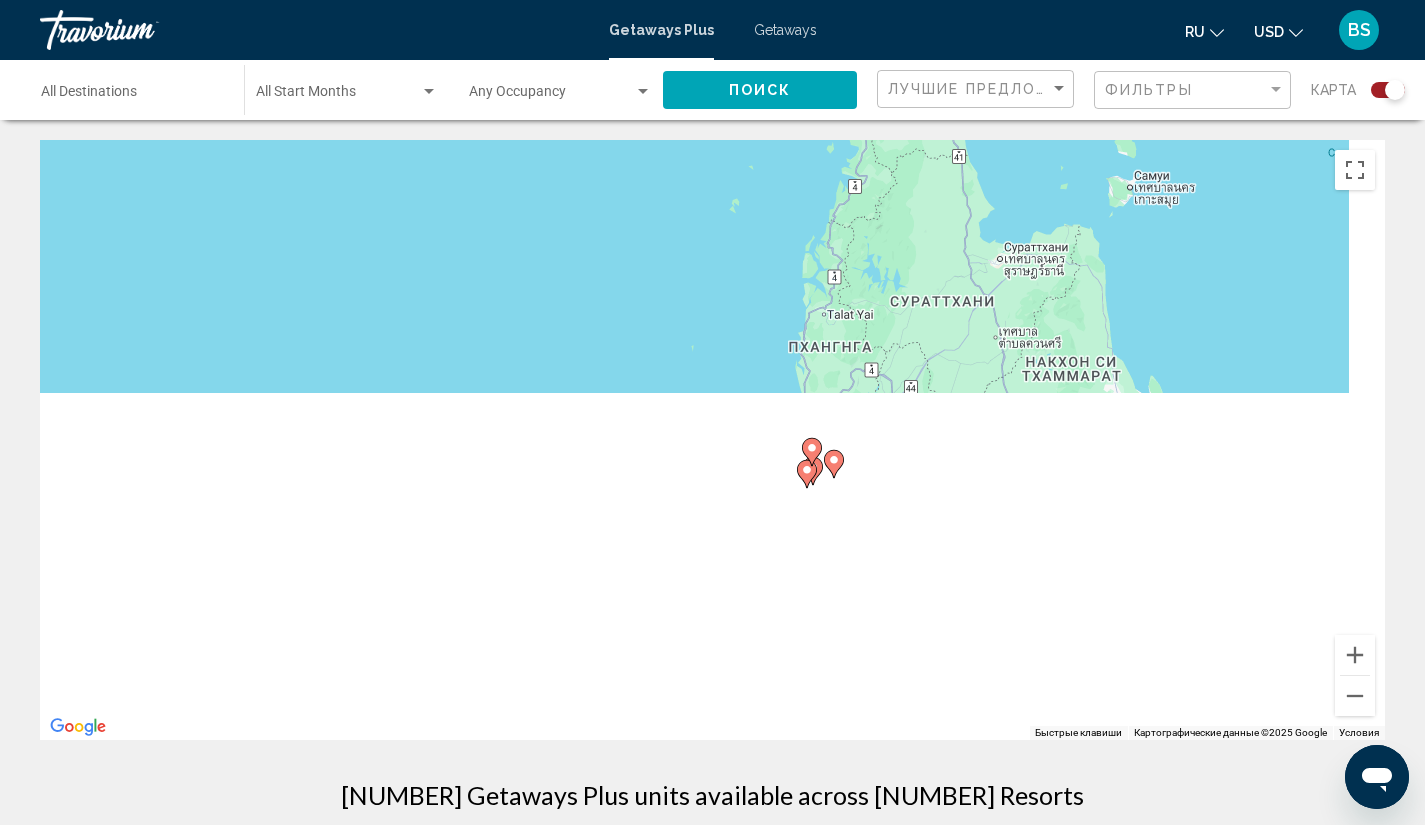 drag, startPoint x: 1096, startPoint y: 485, endPoint x: 1058, endPoint y: 171, distance: 316.29102 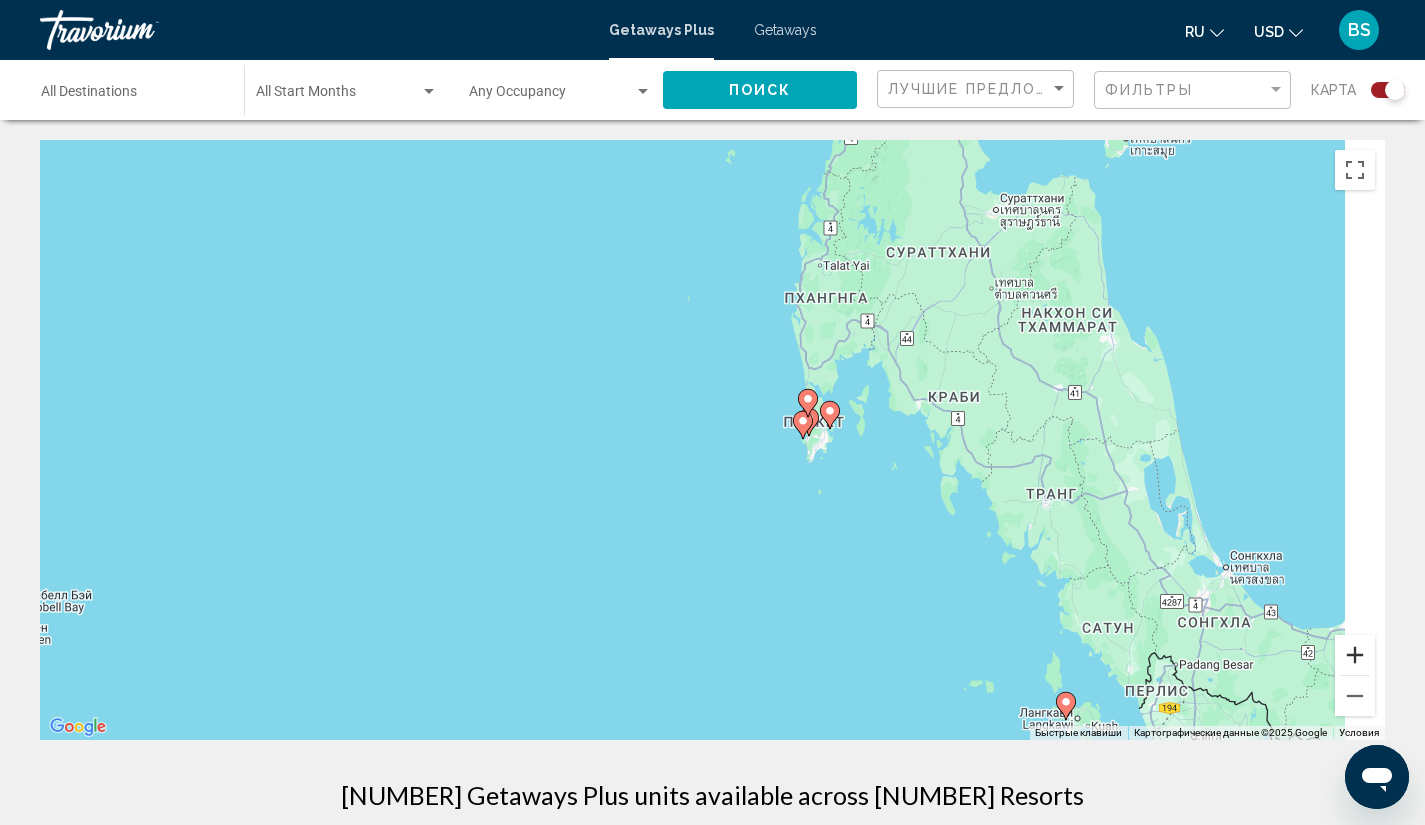 click at bounding box center (1355, 655) 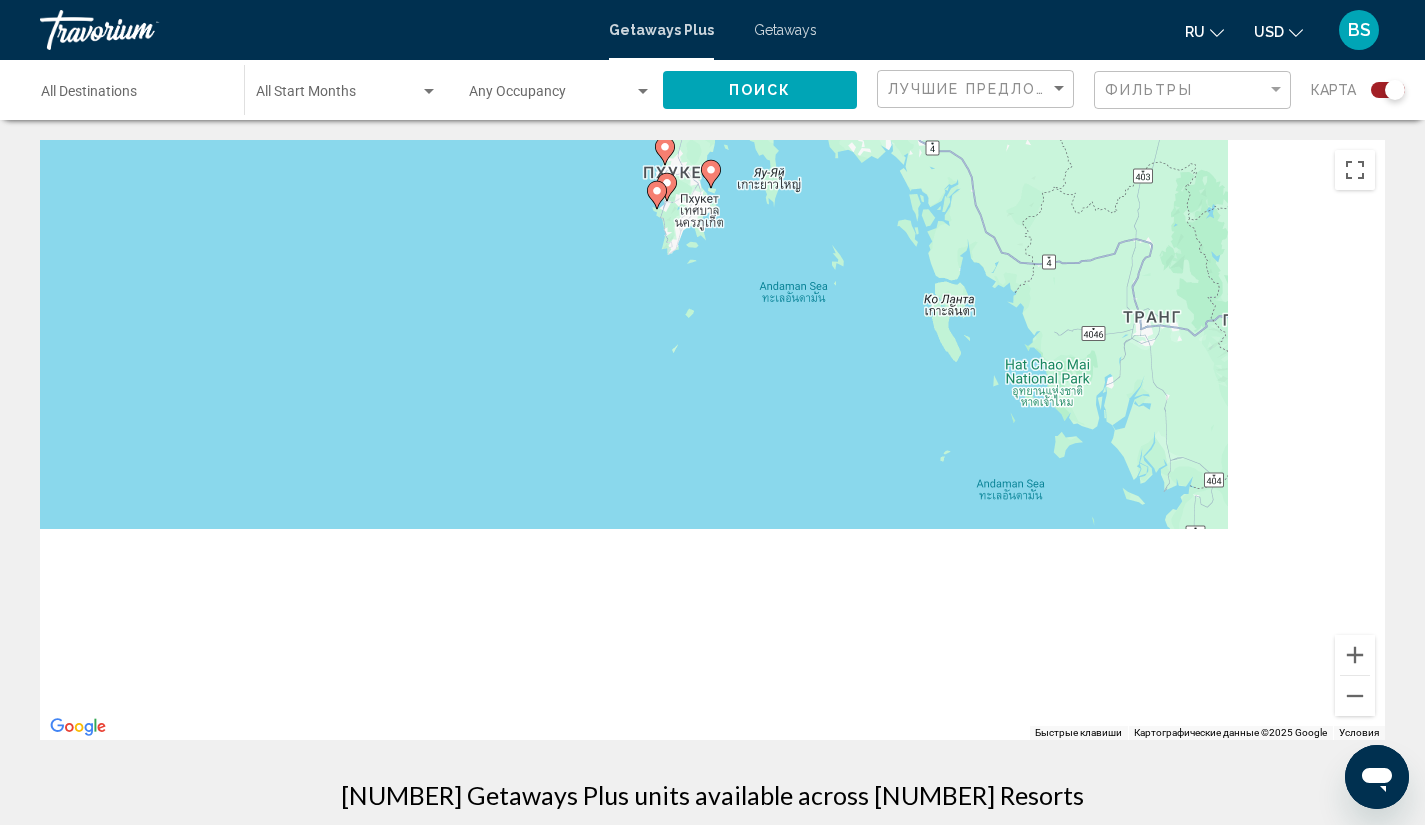 drag, startPoint x: 1159, startPoint y: 480, endPoint x: 896, endPoint y: 233, distance: 360.80188 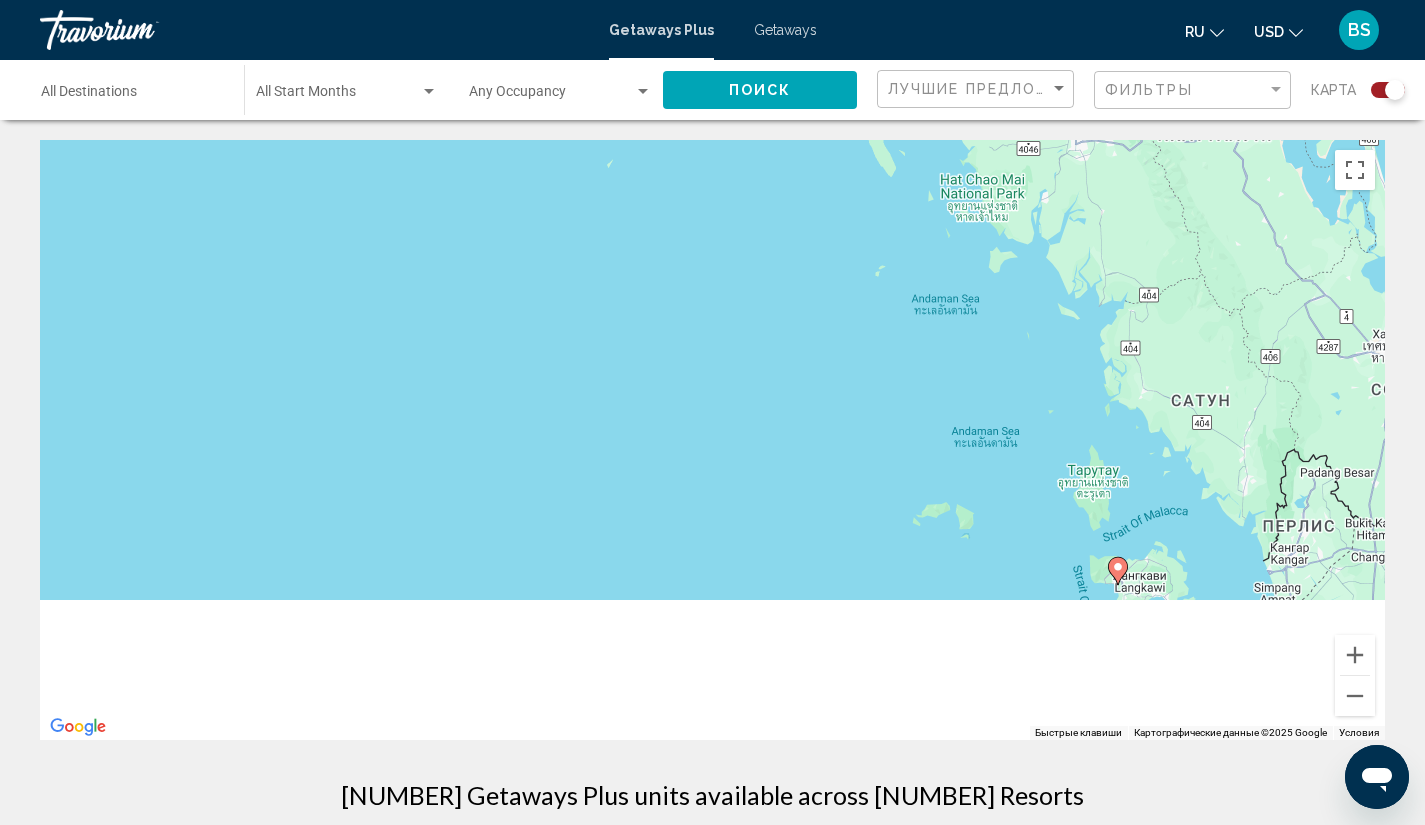 drag, startPoint x: 896, startPoint y: 298, endPoint x: 847, endPoint y: 108, distance: 196.21672 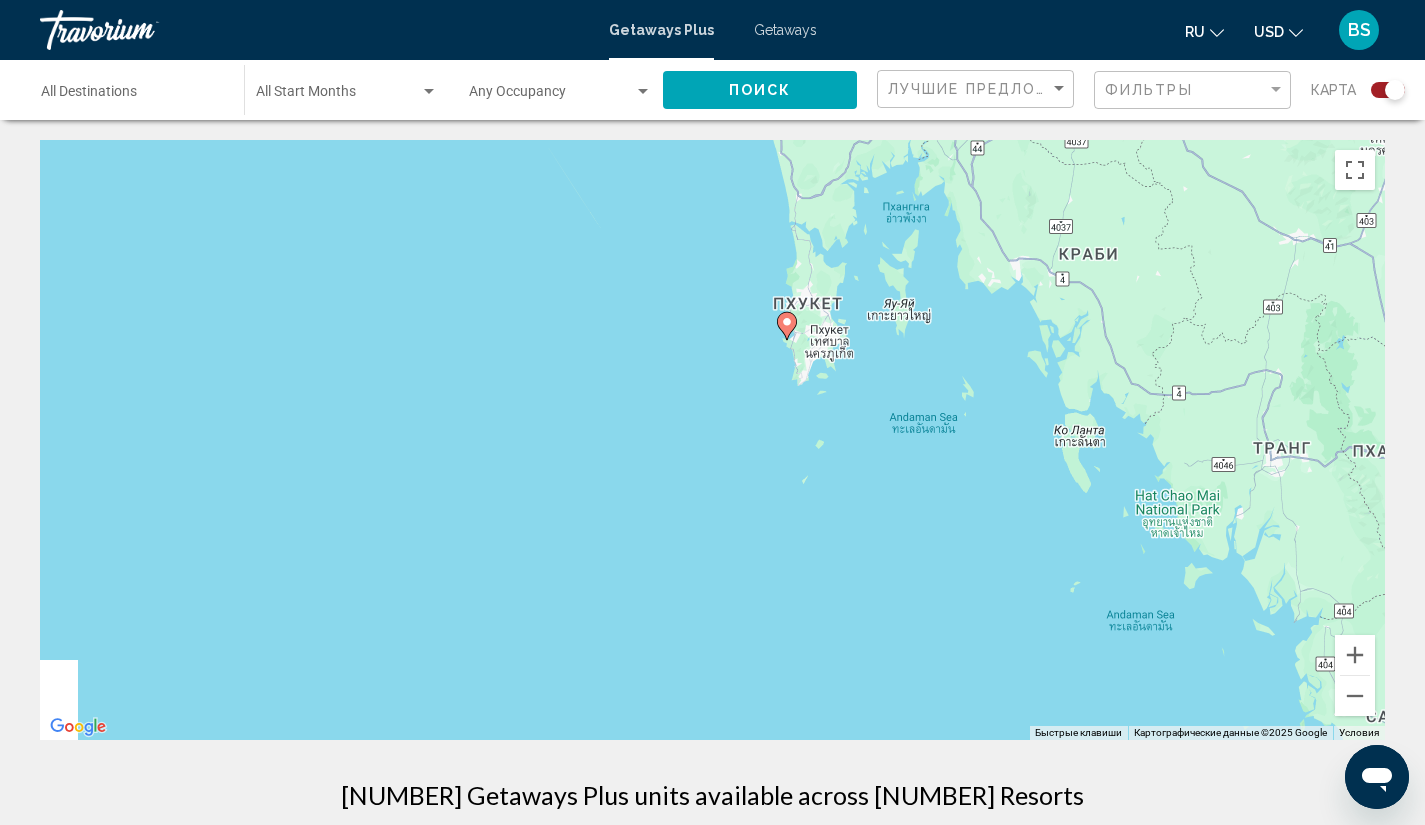 drag, startPoint x: 1072, startPoint y: 430, endPoint x: 1168, endPoint y: 687, distance: 274.34467 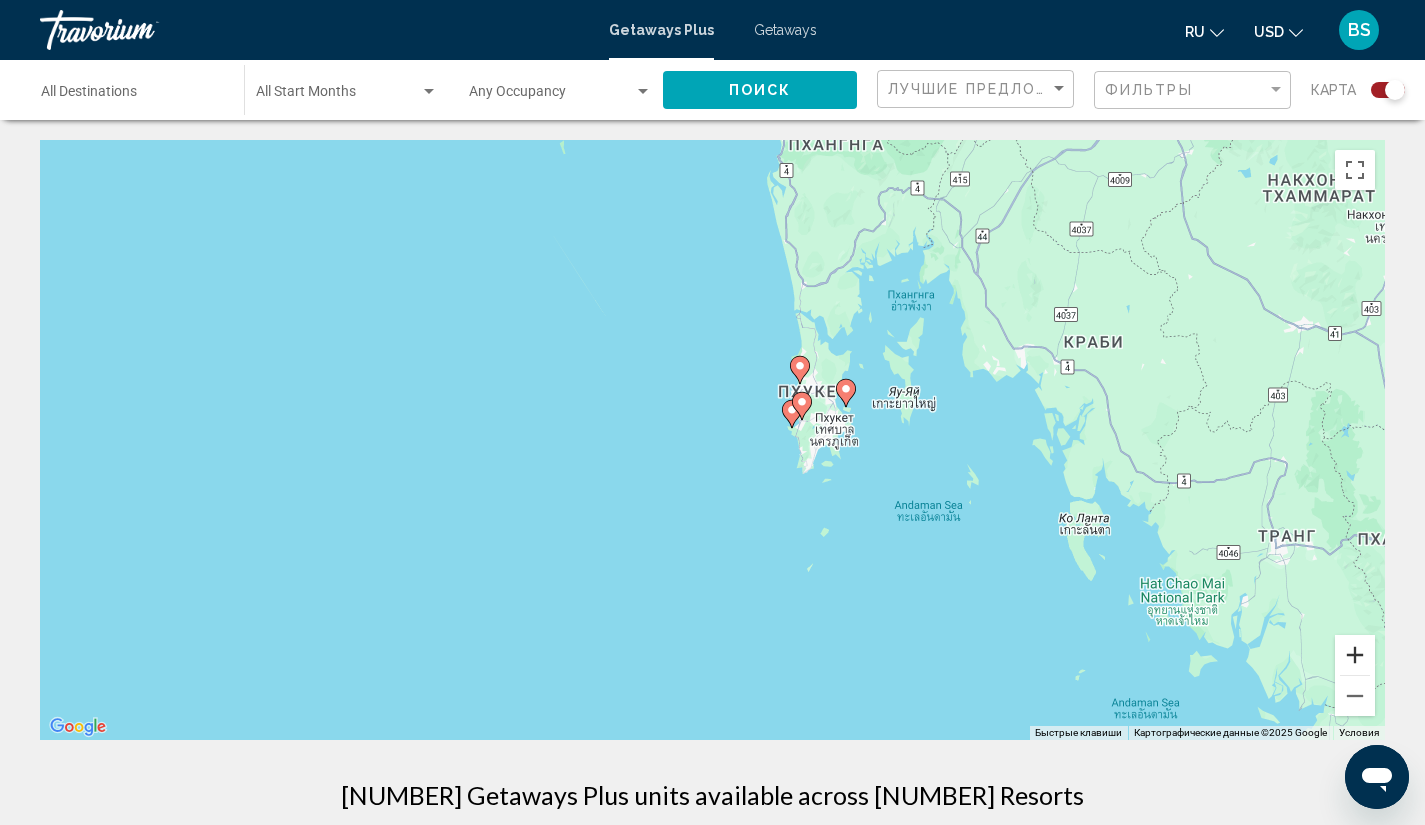 click at bounding box center [1355, 655] 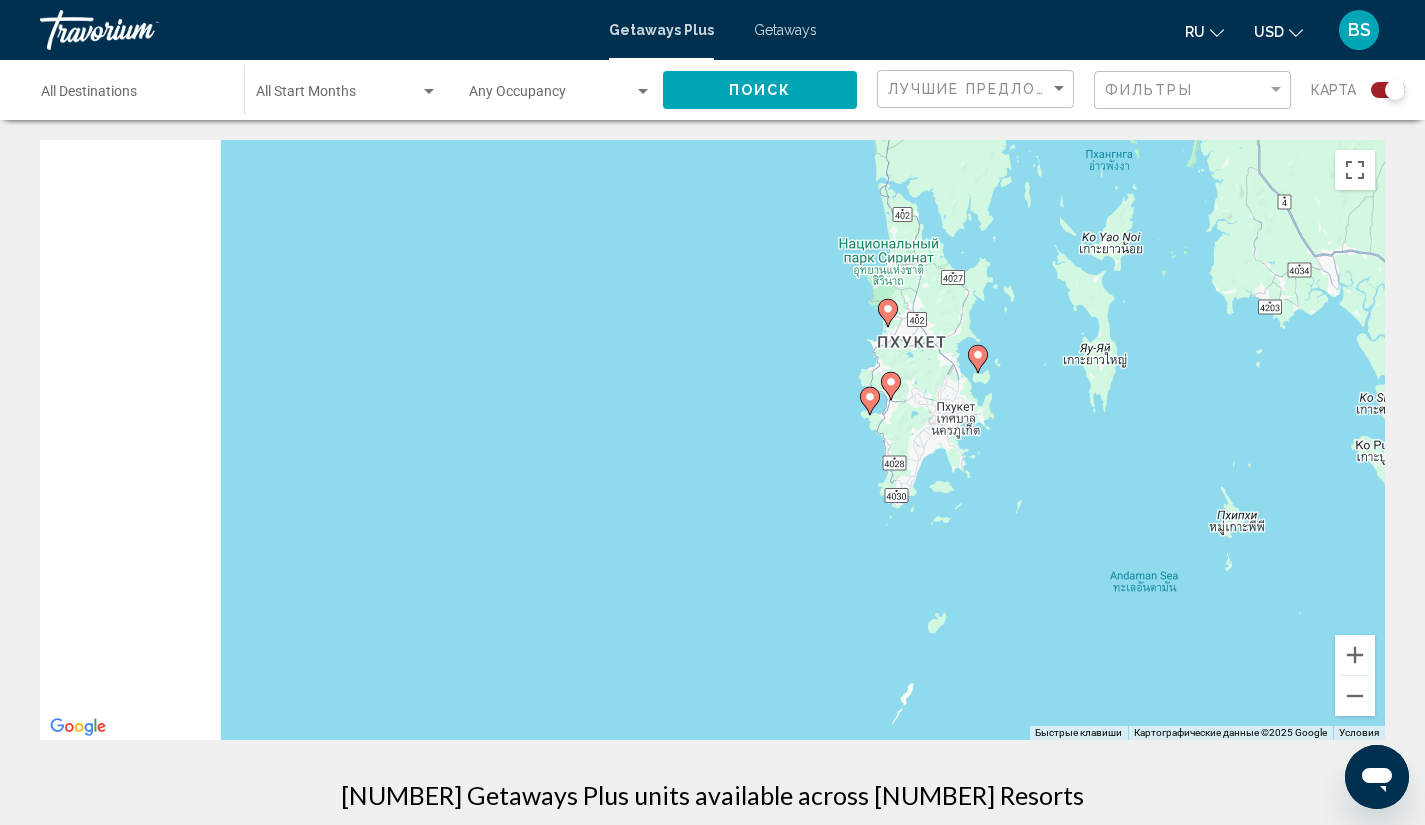 click 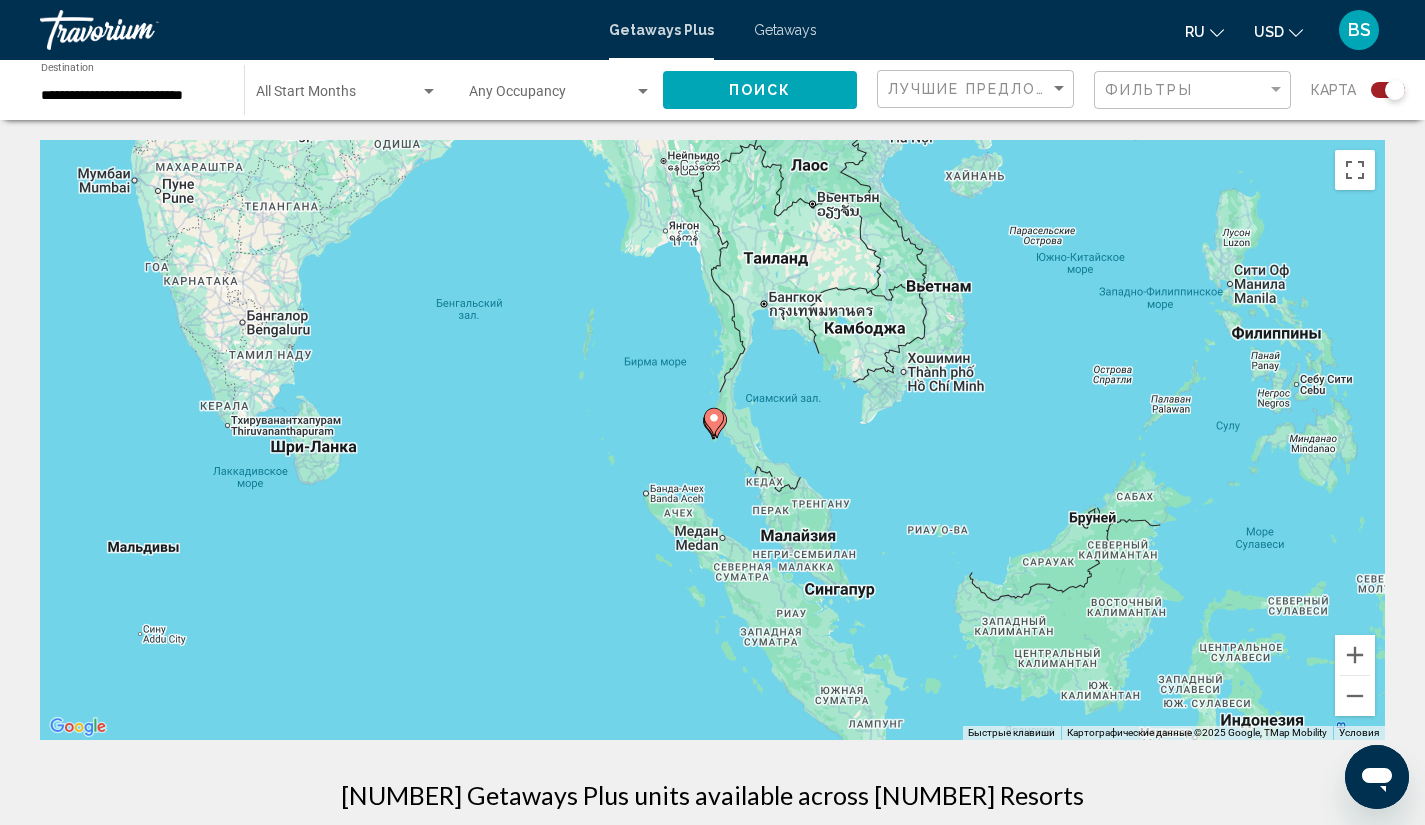 click at bounding box center (717, 424) 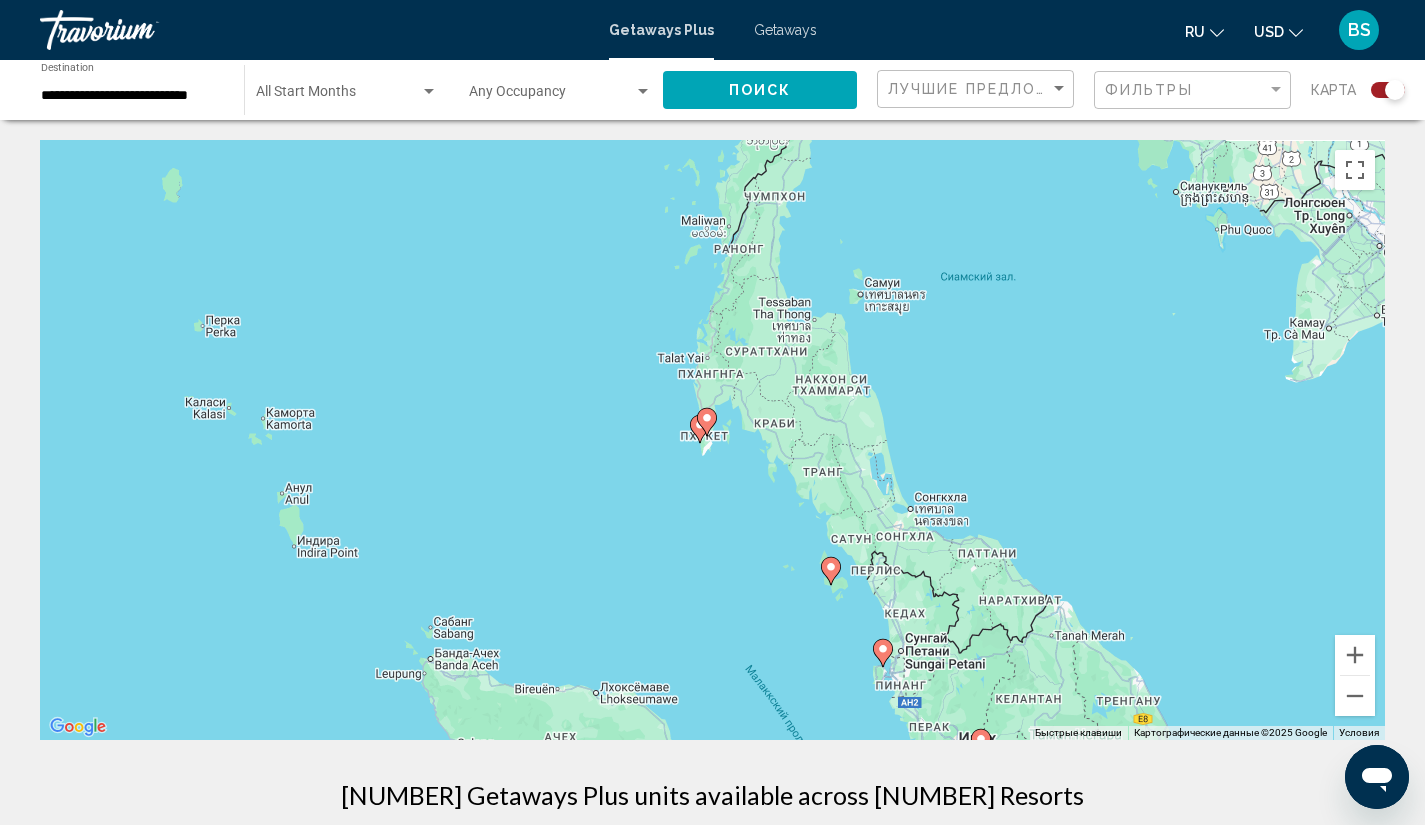 click 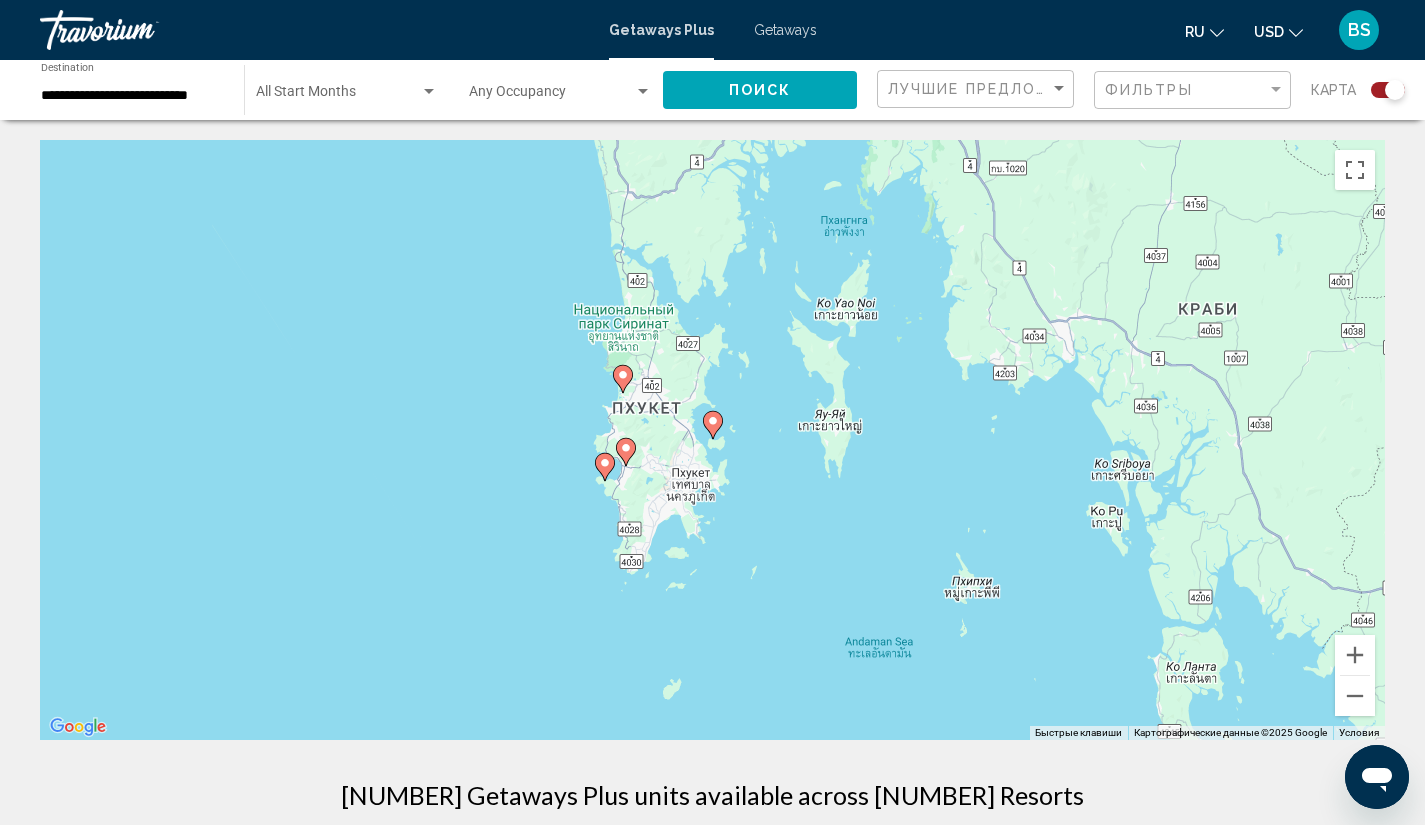 click 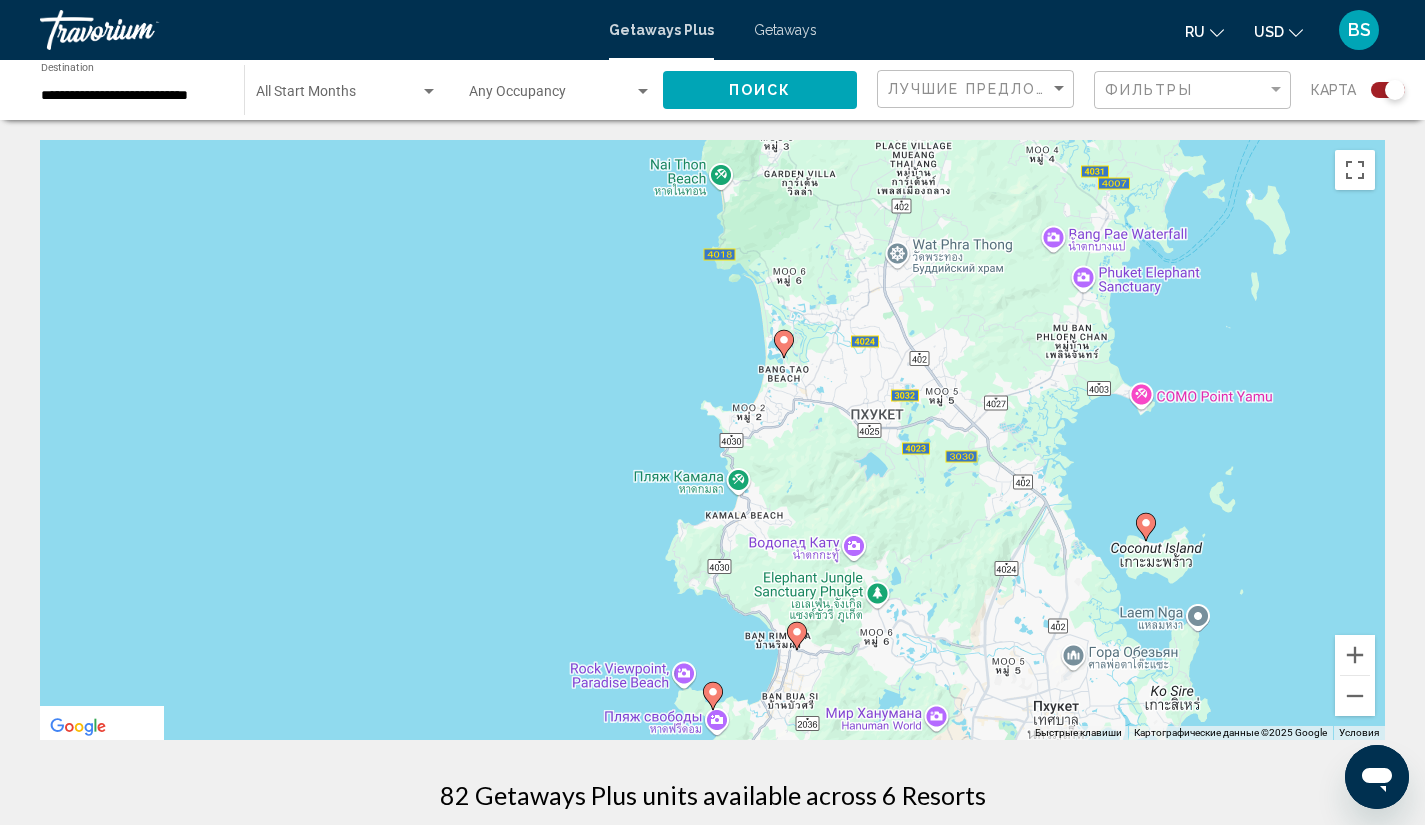 click 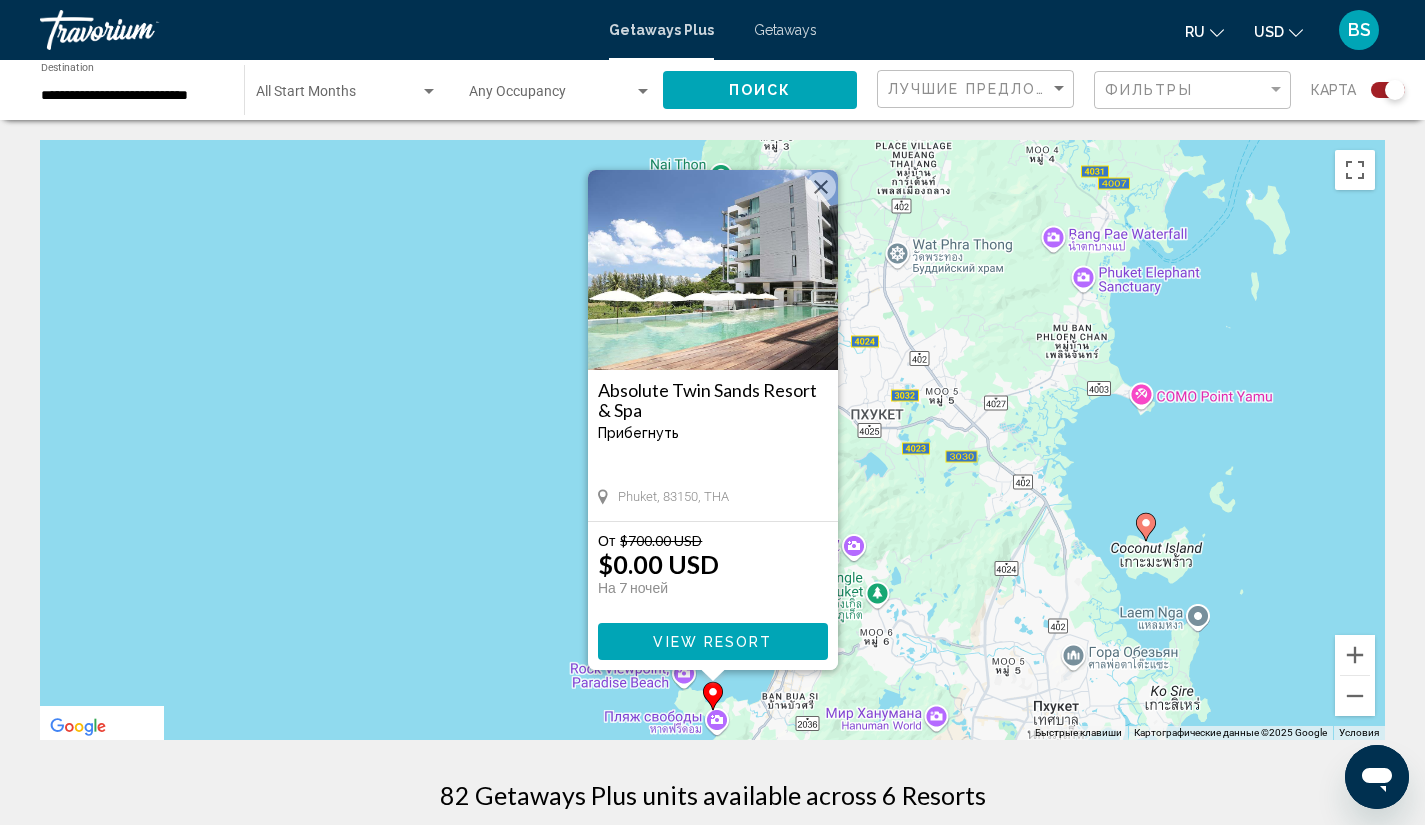click on "[CITY], [POSTAL_CODE], [COUNTRY] От [PRICE] [CURRENCY] [PRICE] [CURRENCY] На [NUMBER] ночей Вы экономите [PRICE] [CURRENCY]" at bounding box center [712, 440] 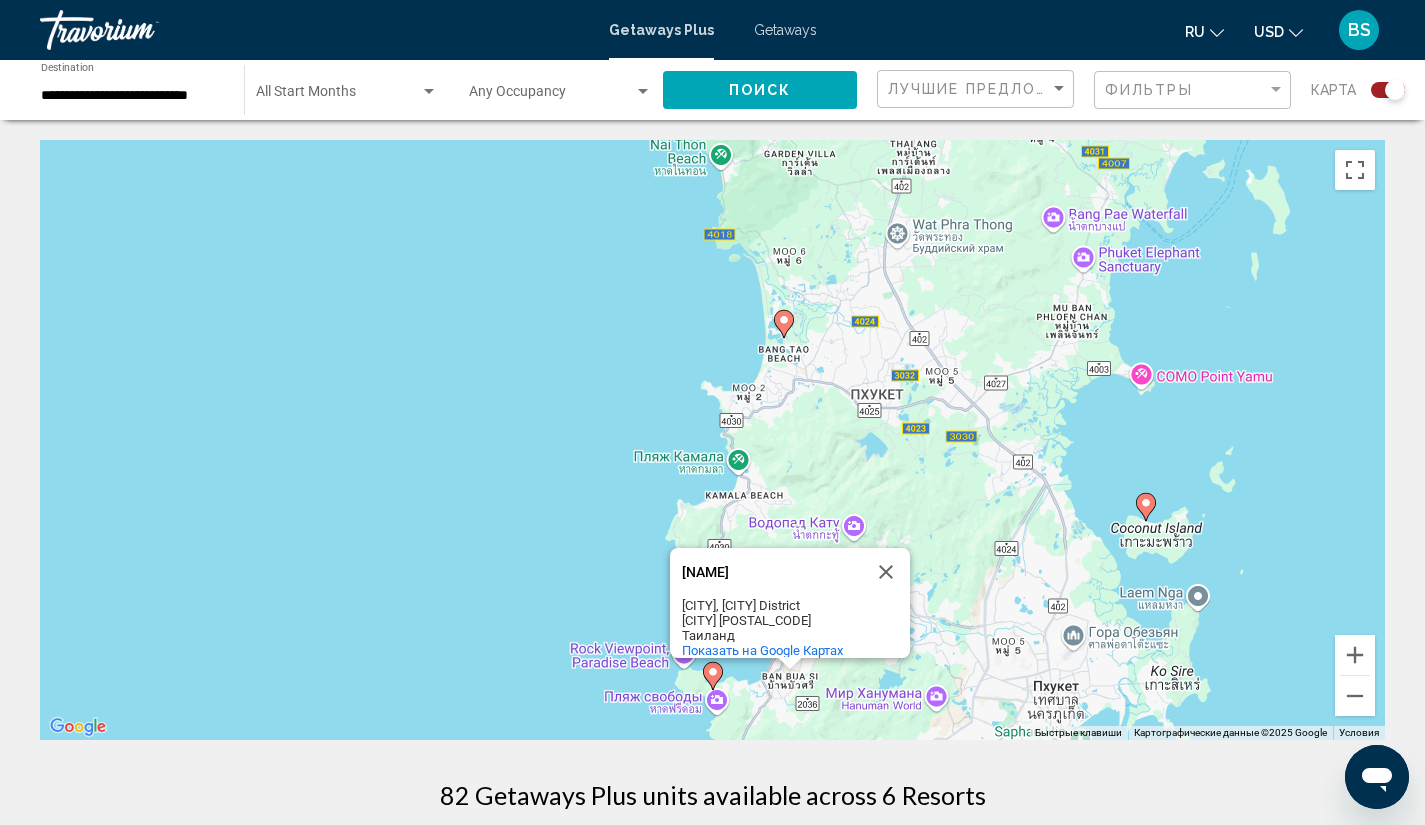 click at bounding box center [886, 572] 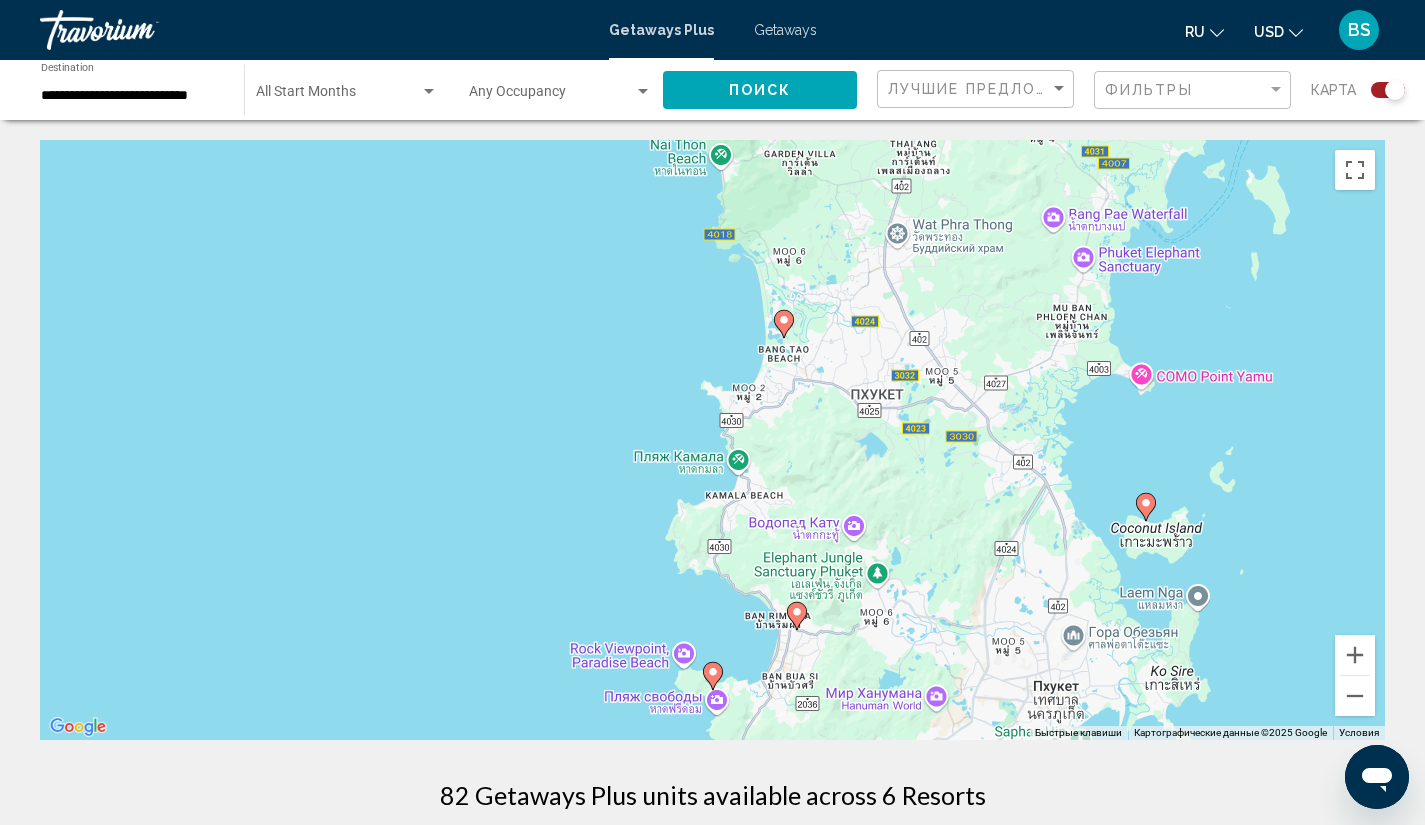 click 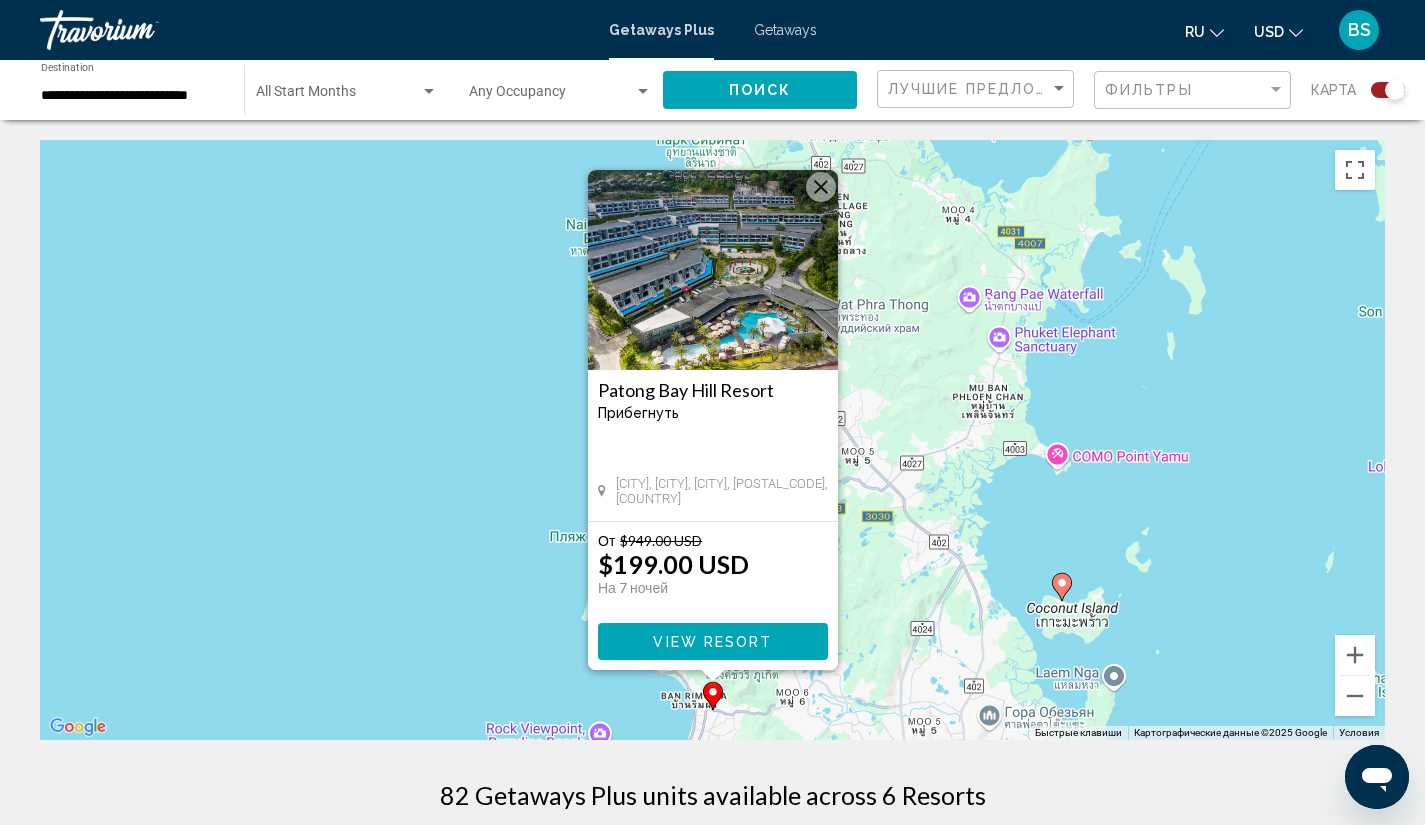 click on "[CITY], [DISTRICT], [PROVINCE], [POSTAL_CODE], [COUNTRY] От $[PRICE] [CURRENCY] $[PRICE] [CURRENCY] На [NUMBER] ночей Вы экономите $[PRICE] [CURRENCY]  View Resort" at bounding box center (712, 440) 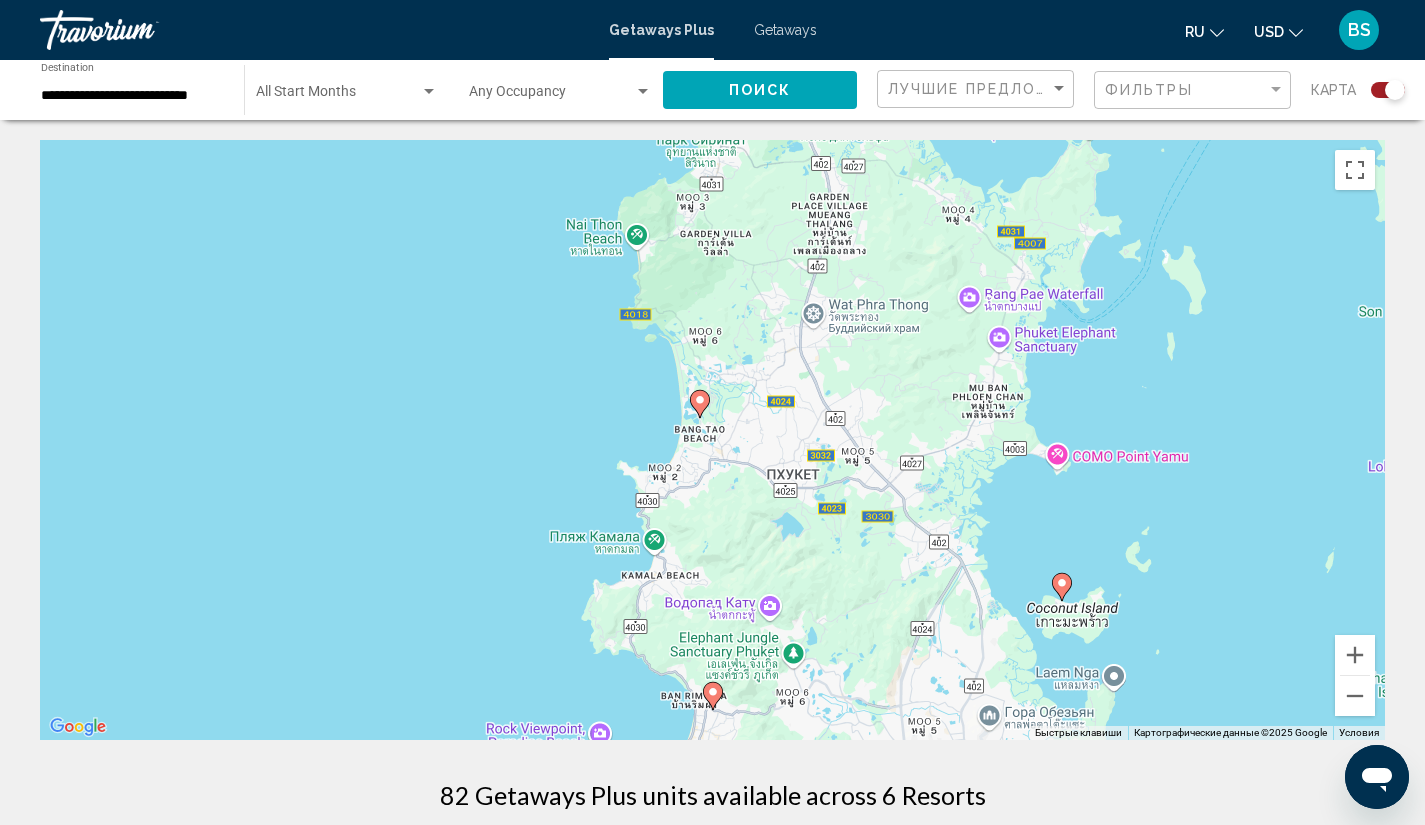 click 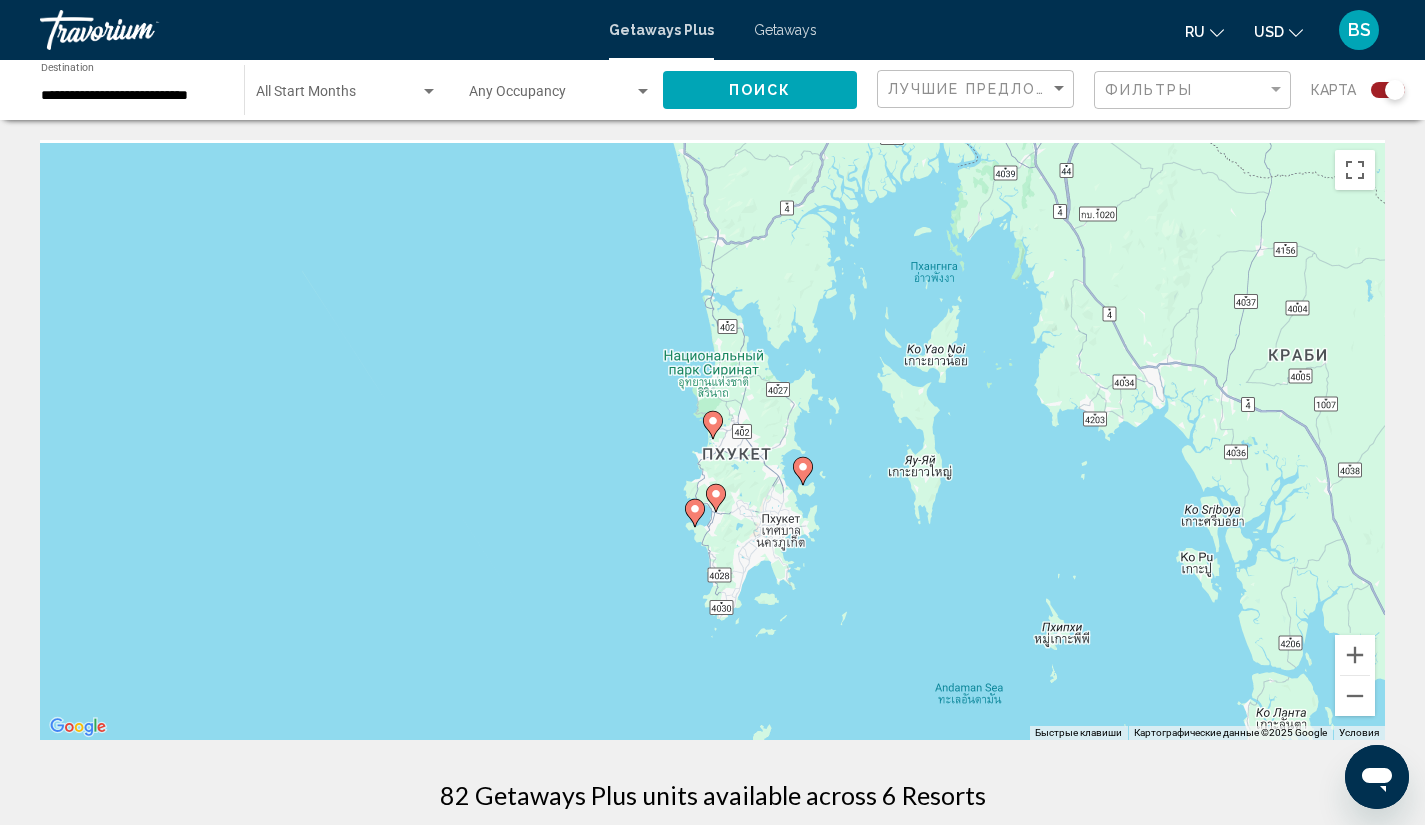click 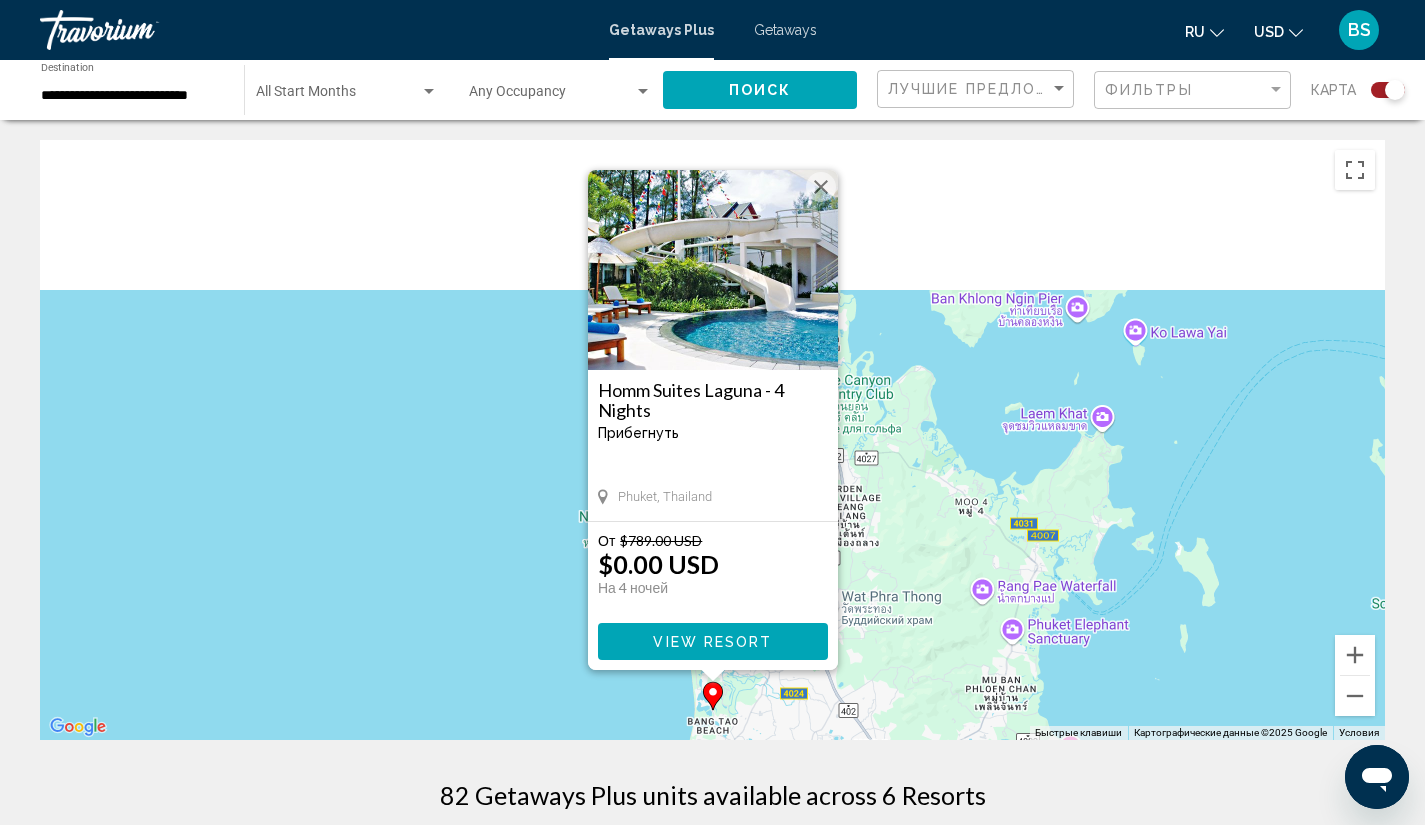 click at bounding box center (821, 187) 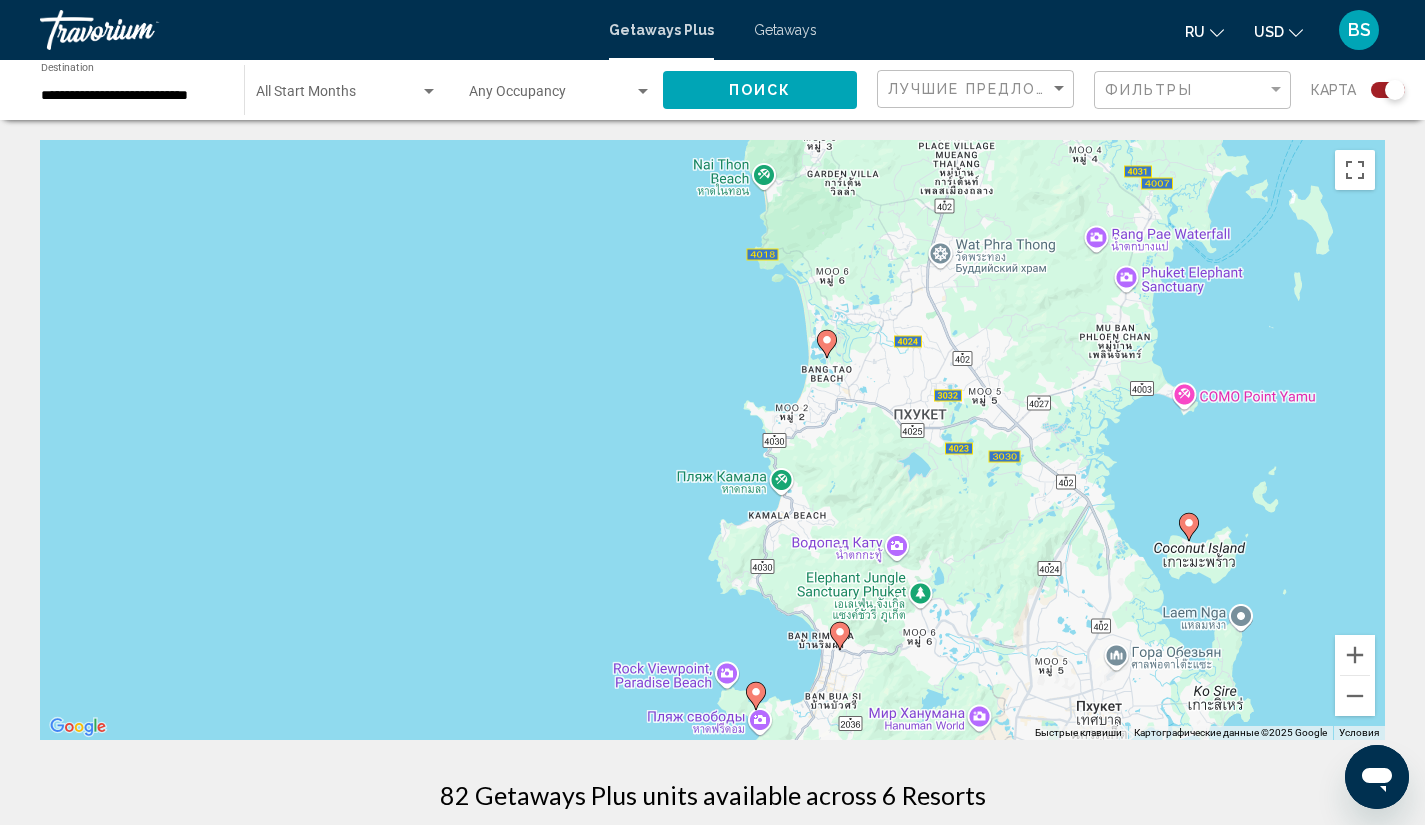 drag, startPoint x: 917, startPoint y: 581, endPoint x: 1031, endPoint y: 229, distance: 370 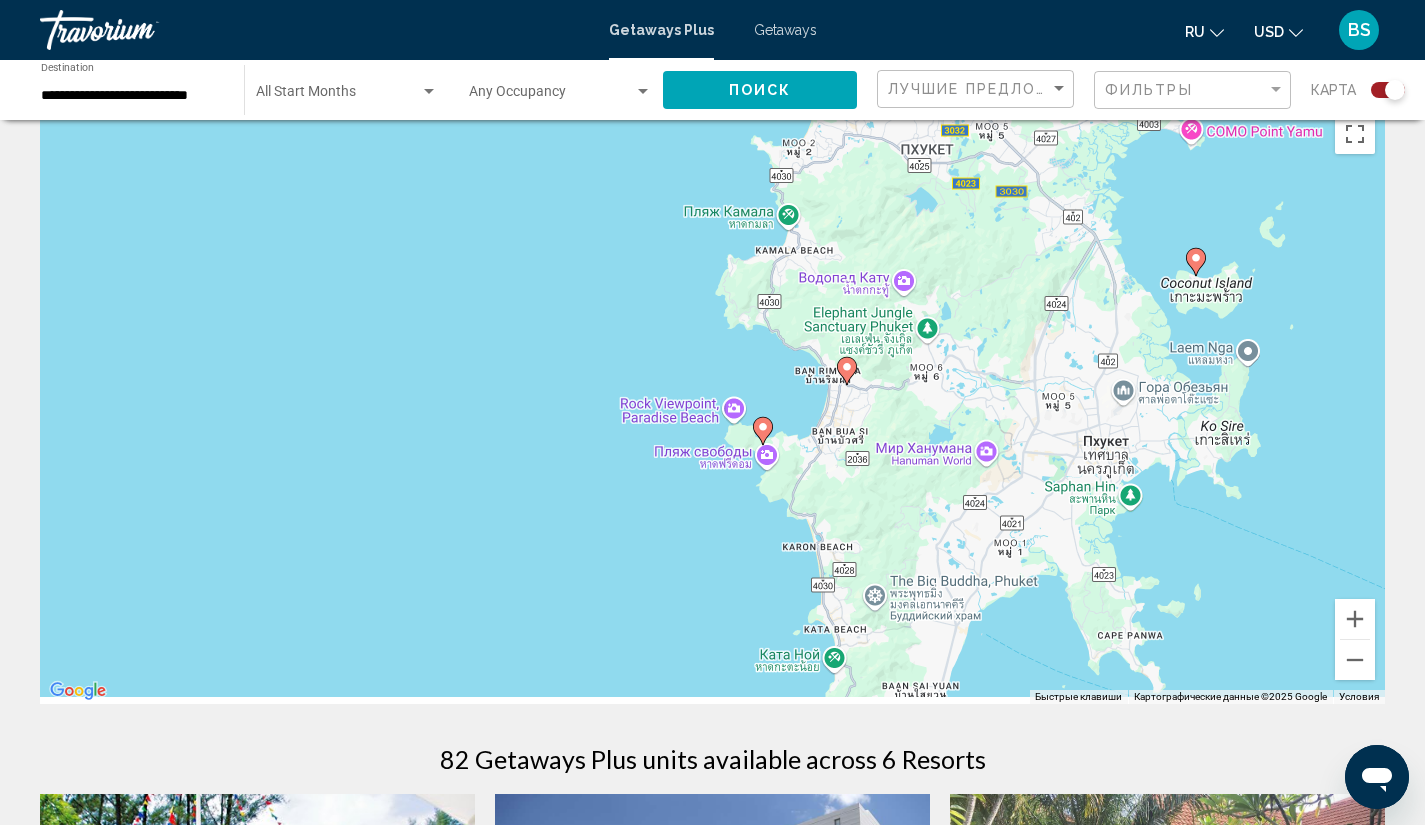 drag, startPoint x: 1010, startPoint y: 457, endPoint x: 1011, endPoint y: 353, distance: 104.00481 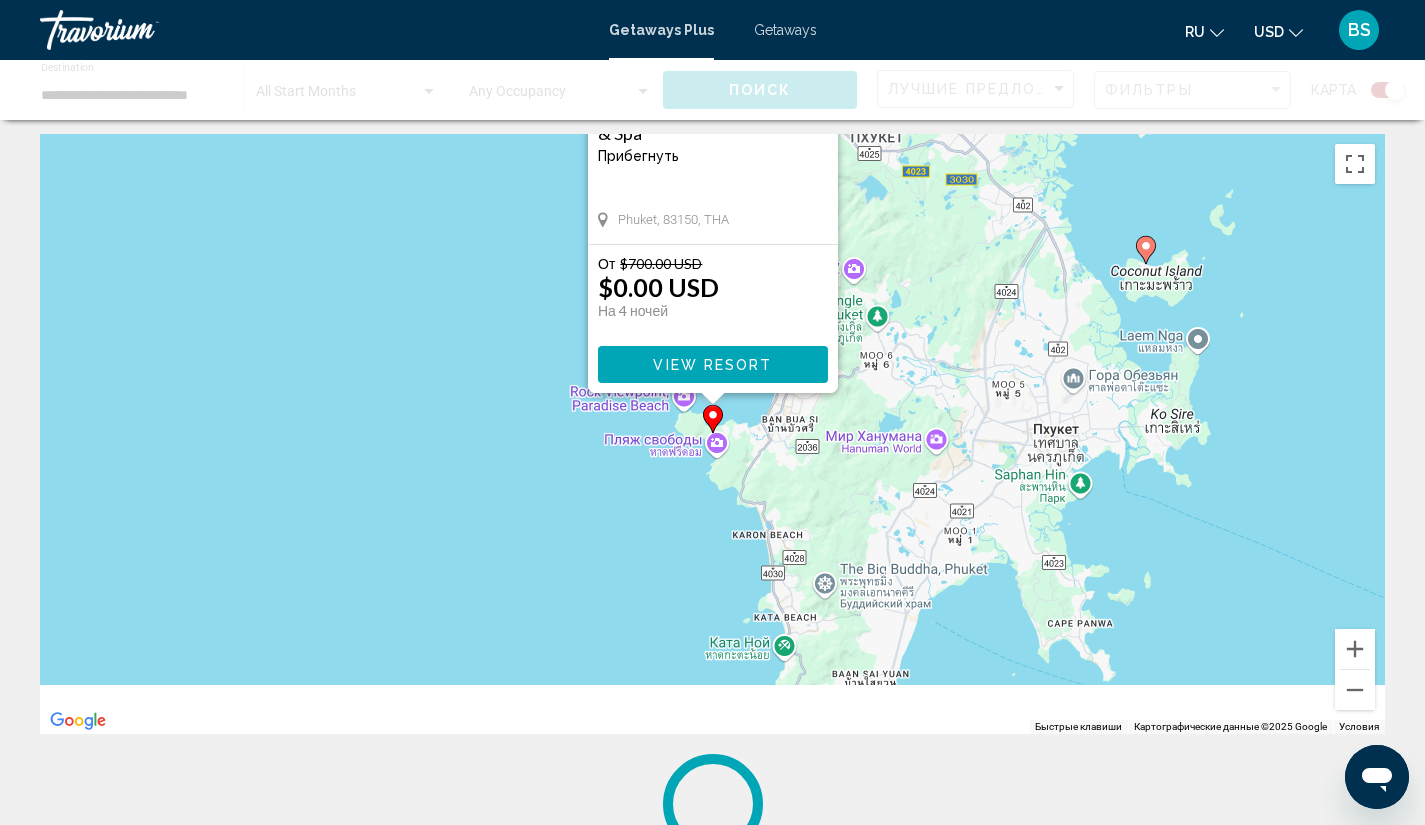 scroll, scrollTop: 0, scrollLeft: 0, axis: both 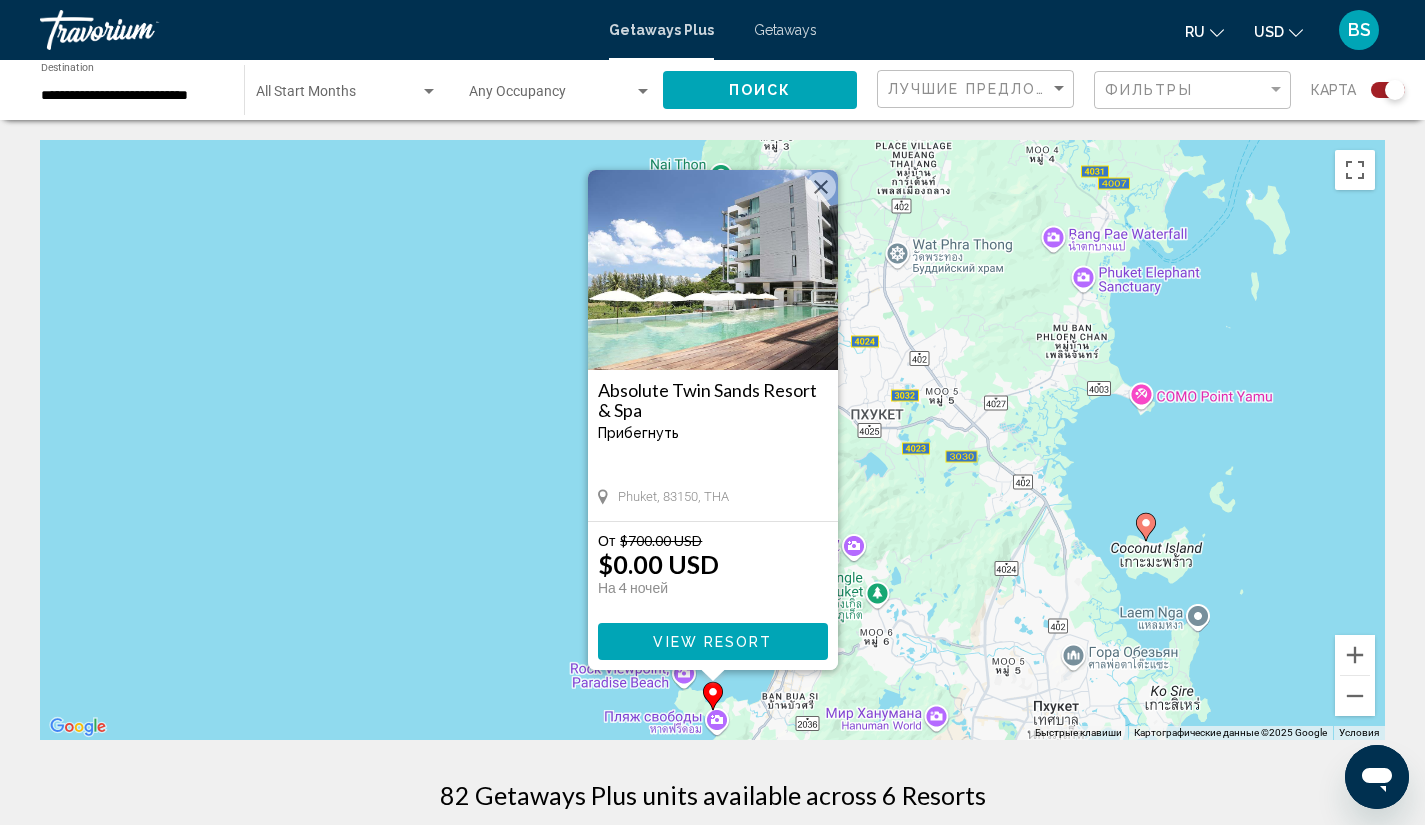 click on "View Resort" at bounding box center [712, 642] 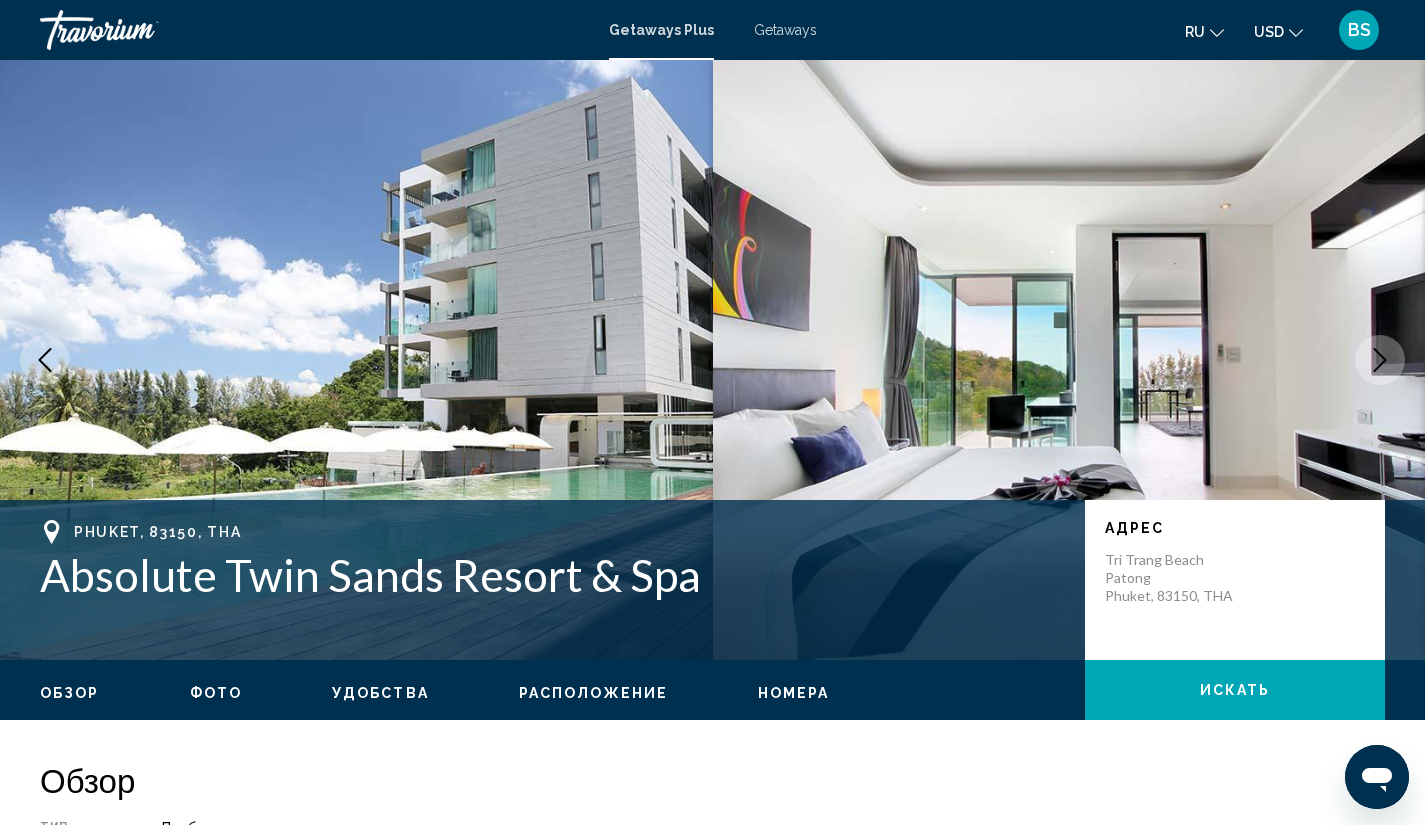 scroll, scrollTop: 6, scrollLeft: 0, axis: vertical 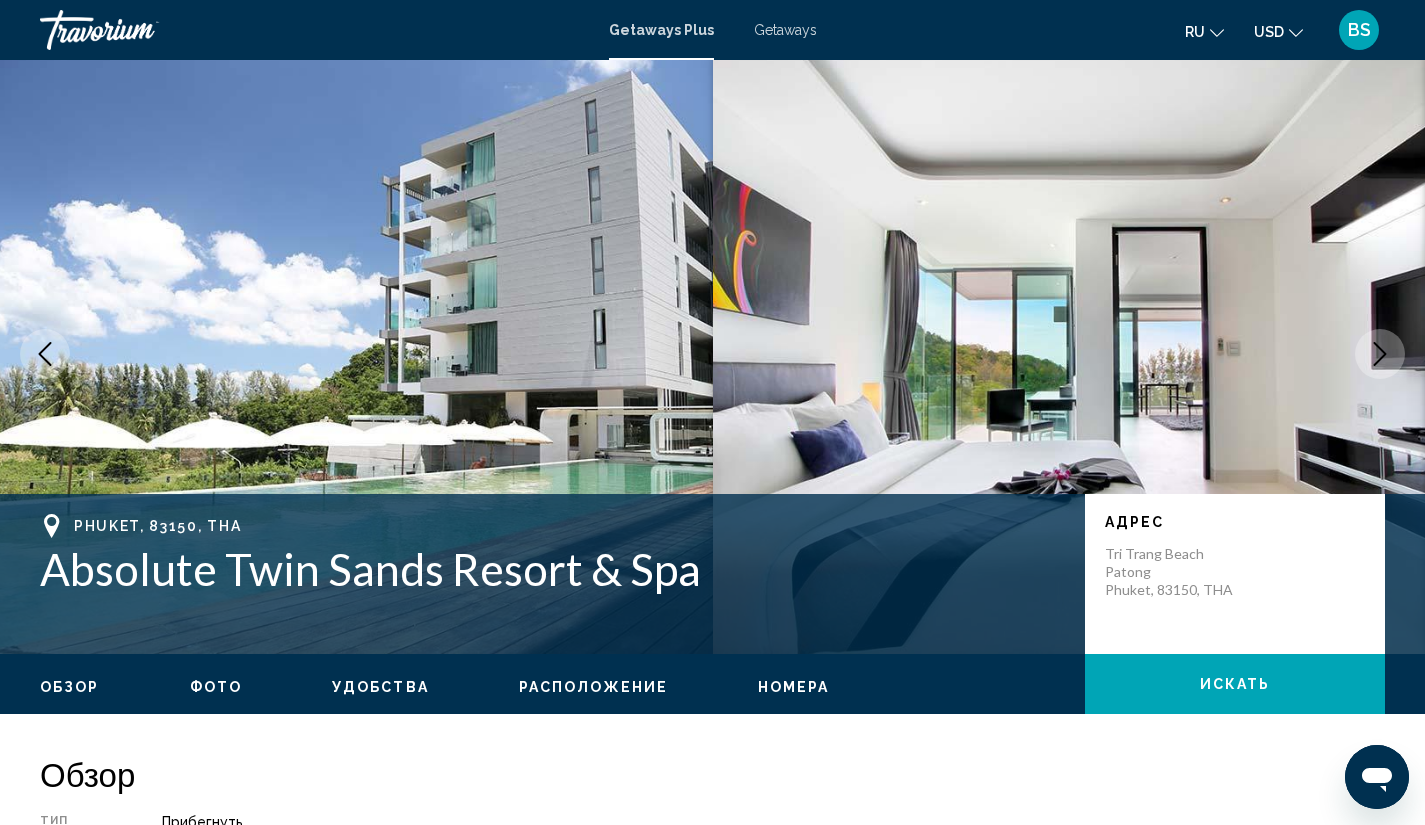 click 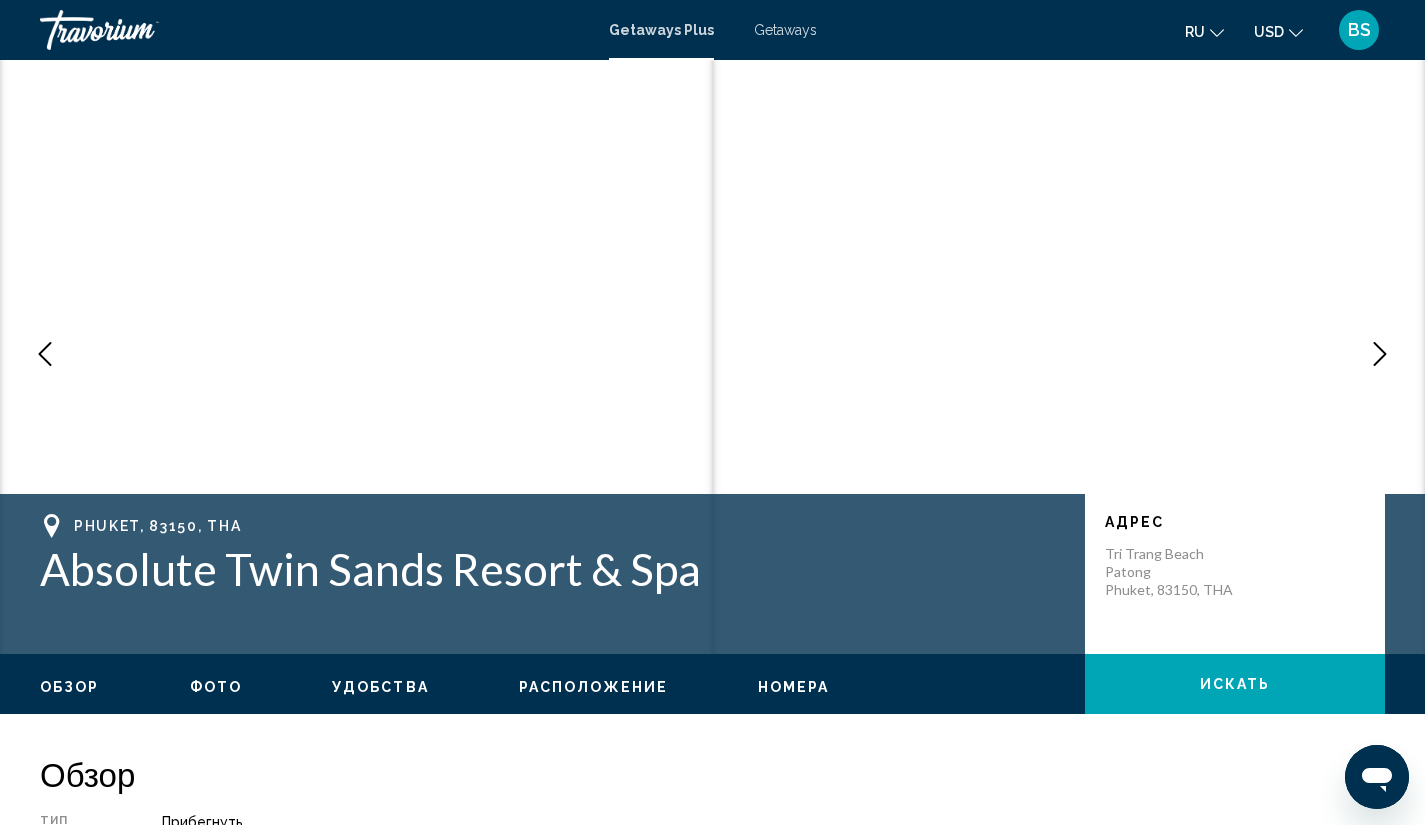 click 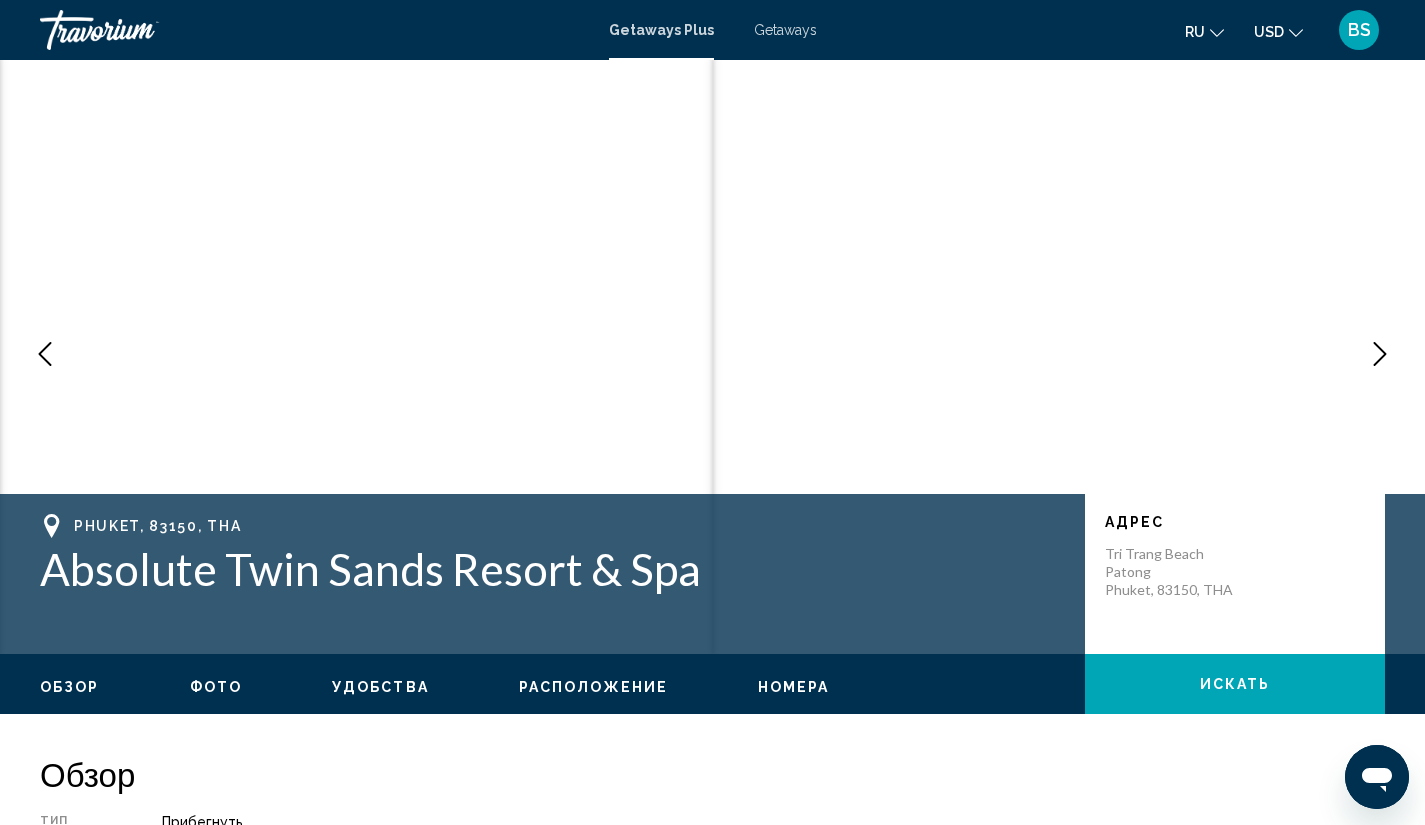 click 